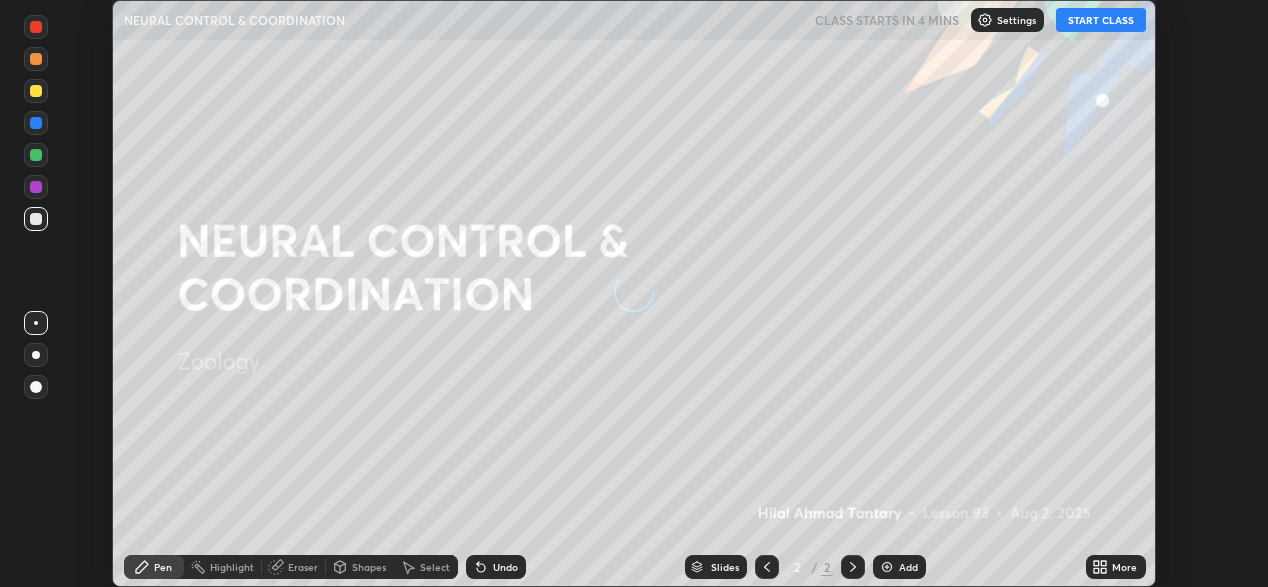 scroll, scrollTop: 0, scrollLeft: 0, axis: both 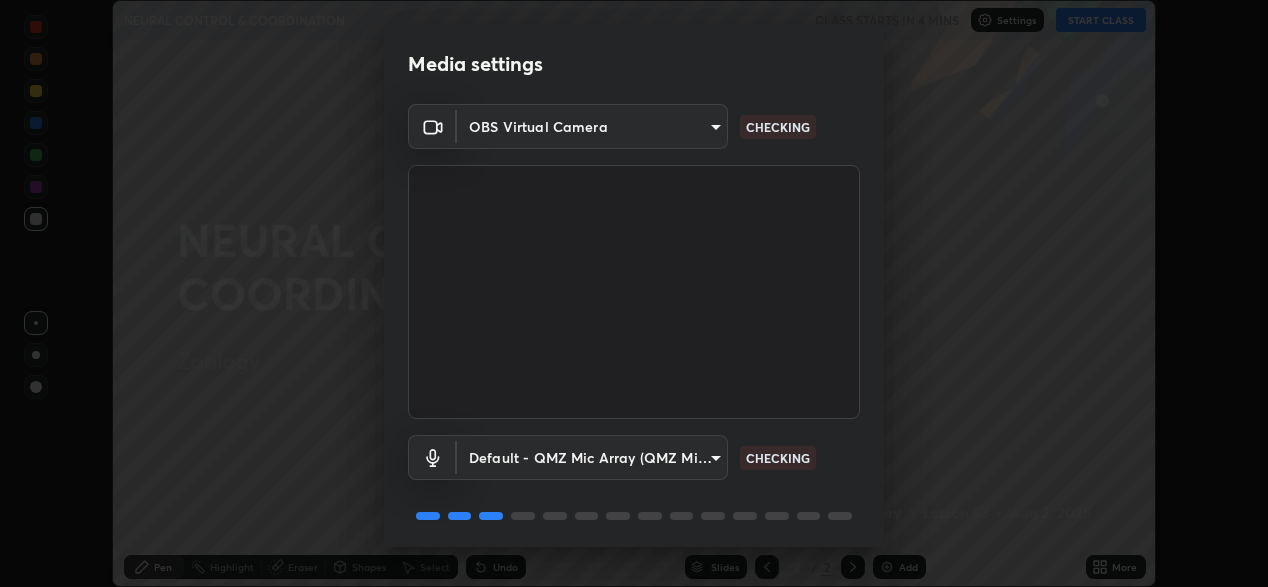 click on "Erase all NEURAL CONTROL & COORDINATION CLASS STARTS IN 4 MINS Settings START CLASS Setting up your live class NEURAL CONTROL & COORDINATION • L93 of Zoology [FIRST] [LAST] Pen Highlight Eraser Shapes Select Undo Slides 2 / 2 Add More Enable hand raising Enable raise hand to speak to learners. Once enabled, chat will be turned off temporarily. Enable x   No doubts shared Encourage your learners to ask a doubt for better clarity Report an issue Reason for reporting Buffering Chat not working Audio - Video sync issue Educator video quality low ​ Attach an image Report Media settings OBS Virtual Camera d0b4286dfadc738ca2c175ef49f4bb86f455a00b94ce10051f26f1395abd9c25 CHECKING Default - QMZ Mic Array (QMZ Mic Array) default CHECKING 1 / 5 Next" at bounding box center [634, 293] 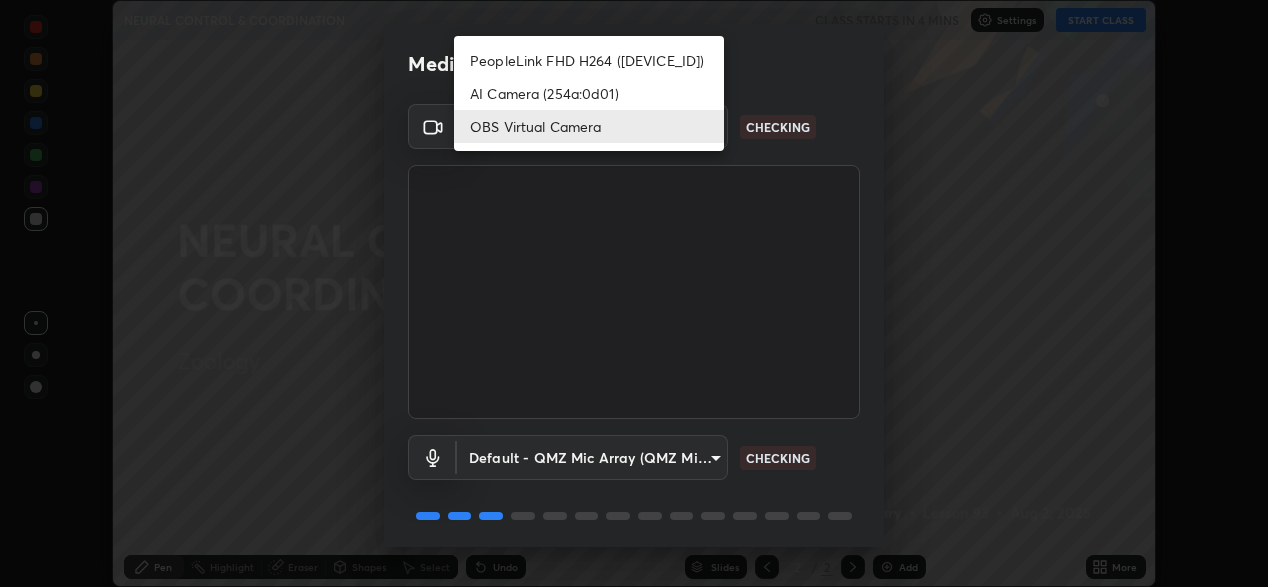click on "PeopleLink FHD H264 ([DEVICE_ID])" at bounding box center (589, 60) 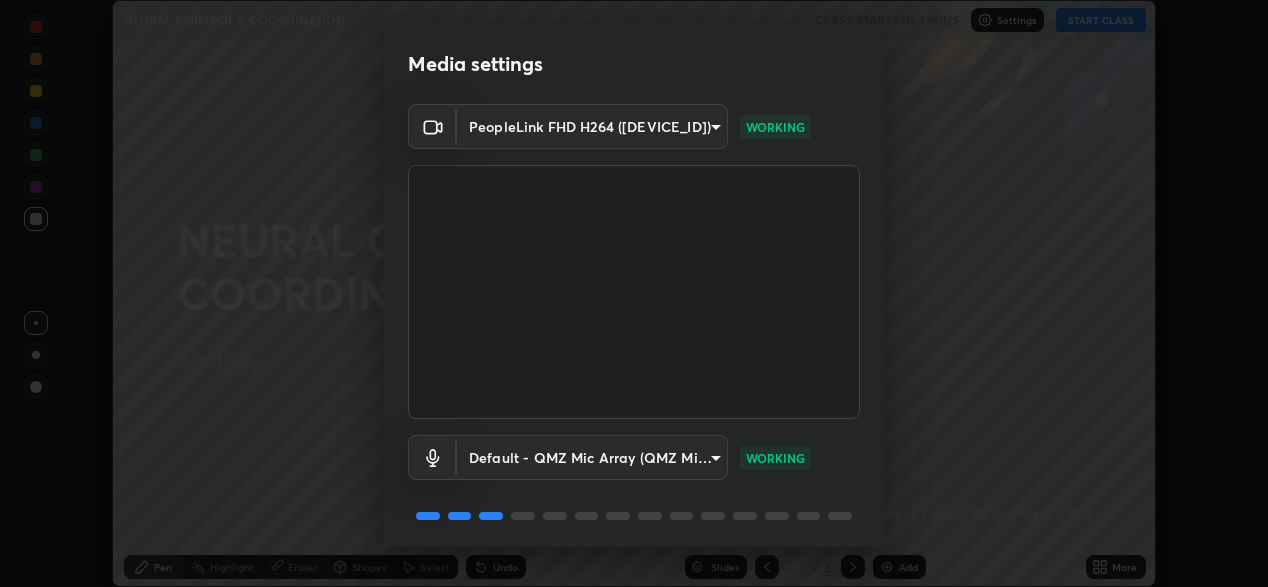 scroll, scrollTop: 69, scrollLeft: 0, axis: vertical 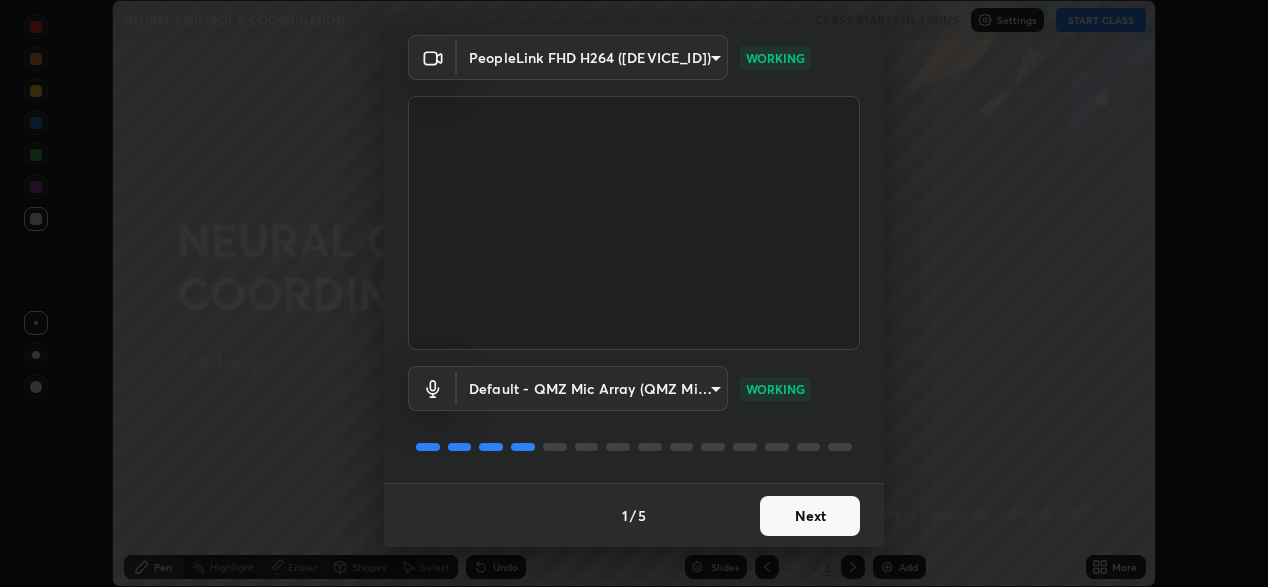click on "Next" at bounding box center (810, 516) 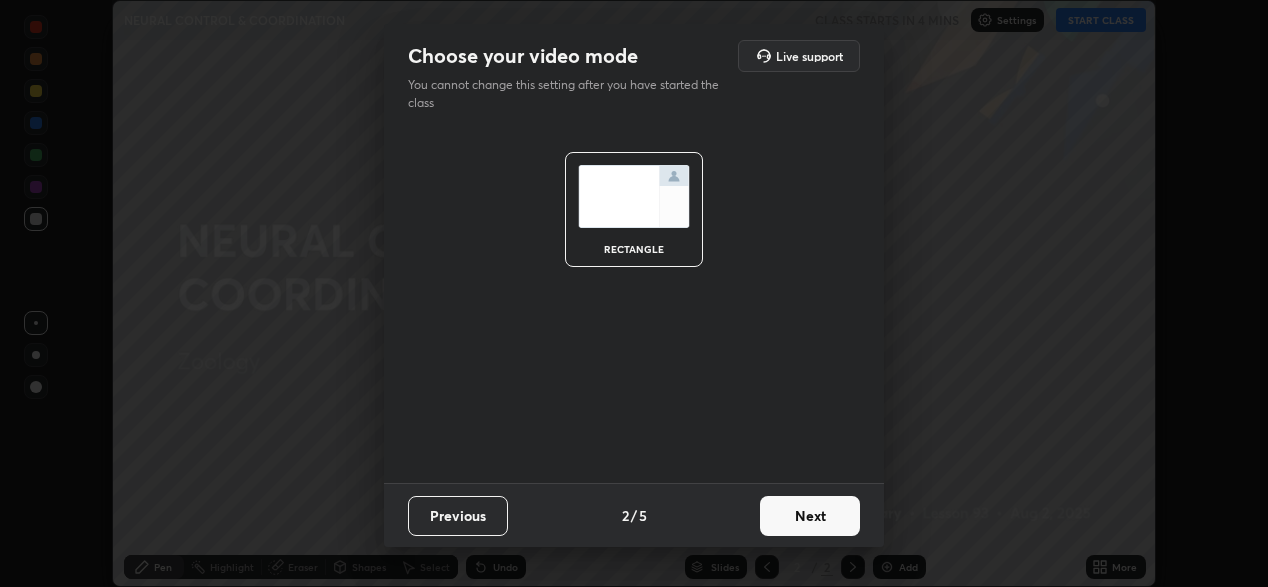 scroll, scrollTop: 0, scrollLeft: 0, axis: both 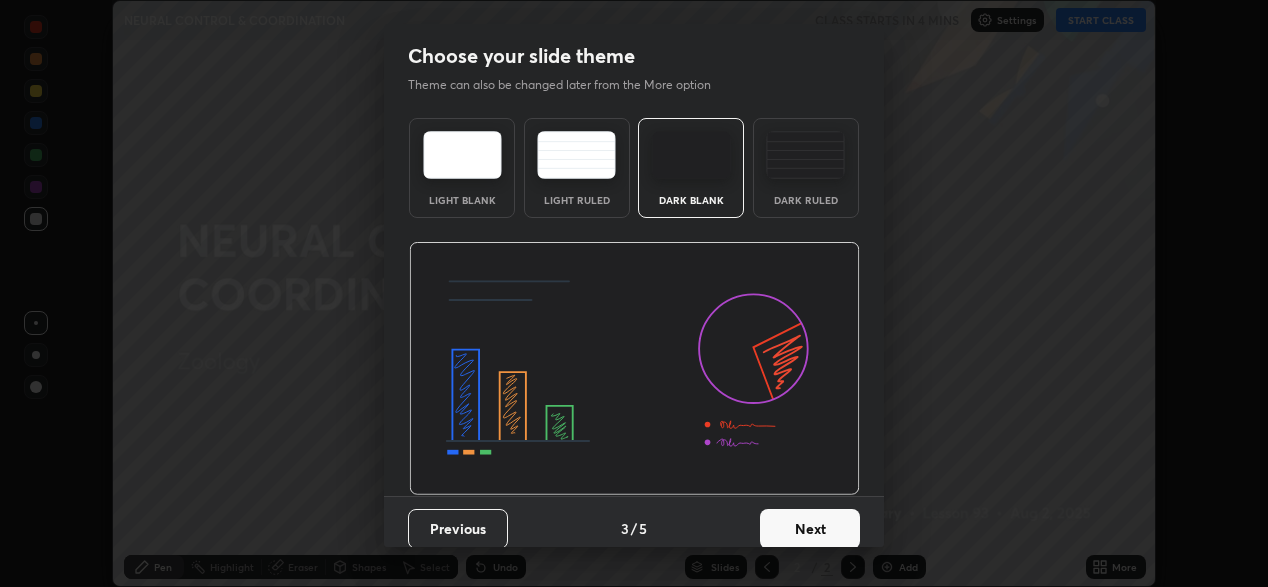 click on "Next" at bounding box center (810, 529) 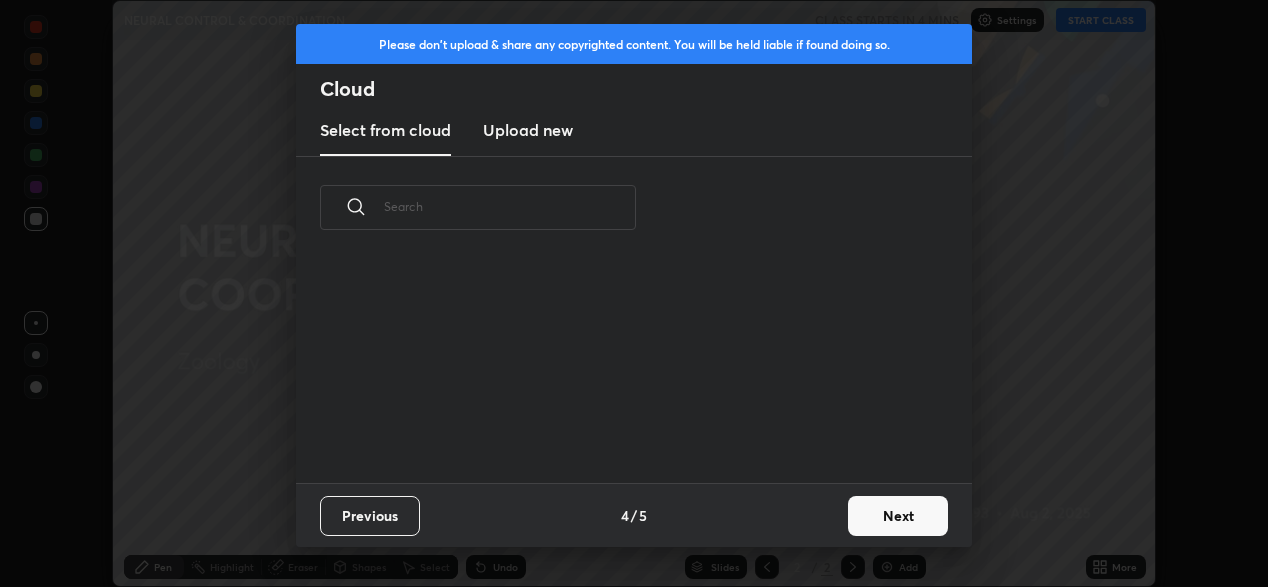 click on "Next" at bounding box center [898, 516] 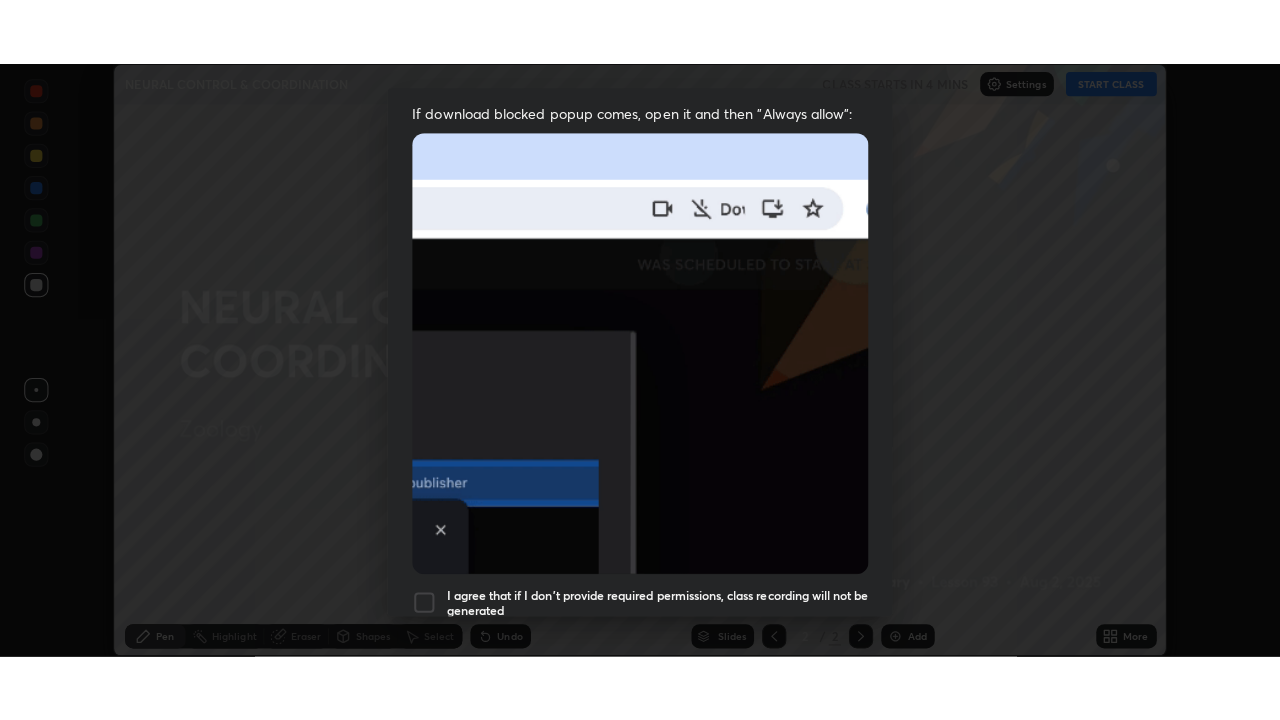 scroll, scrollTop: 477, scrollLeft: 0, axis: vertical 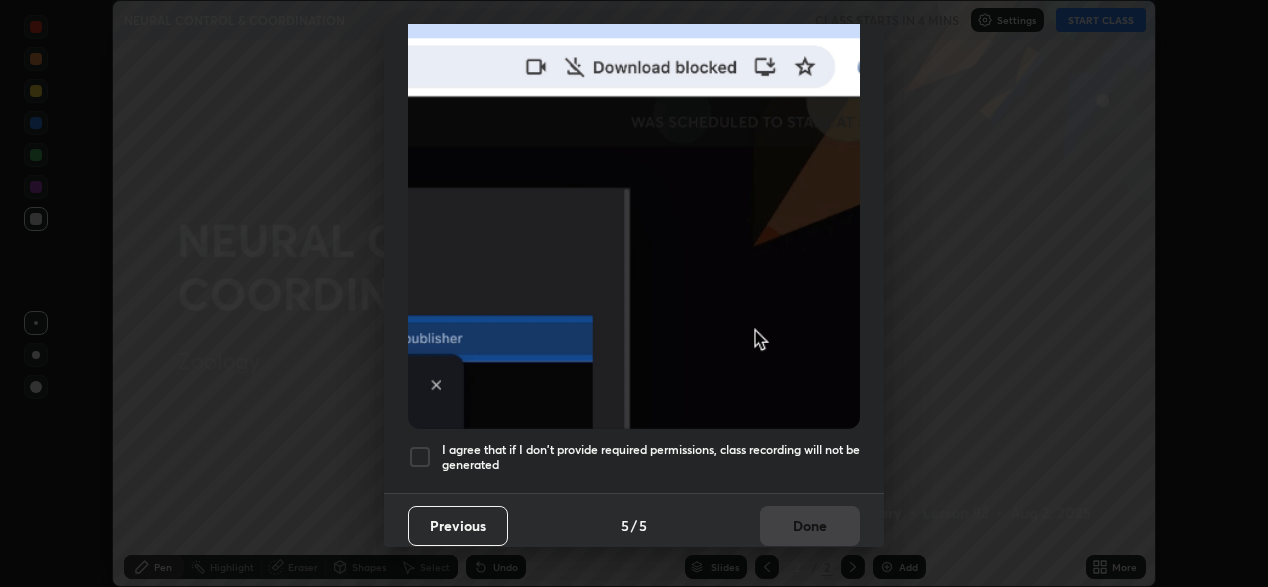 click on "I agree that if I don't provide required permissions, class recording will not be generated" at bounding box center (651, 457) 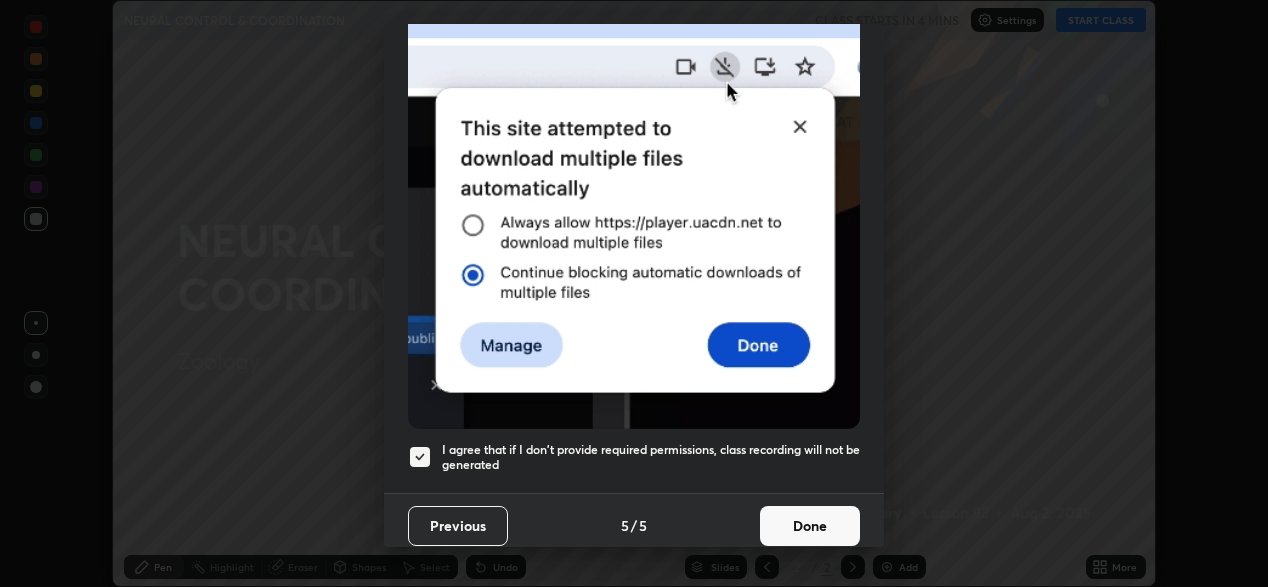 click on "Done" at bounding box center (810, 526) 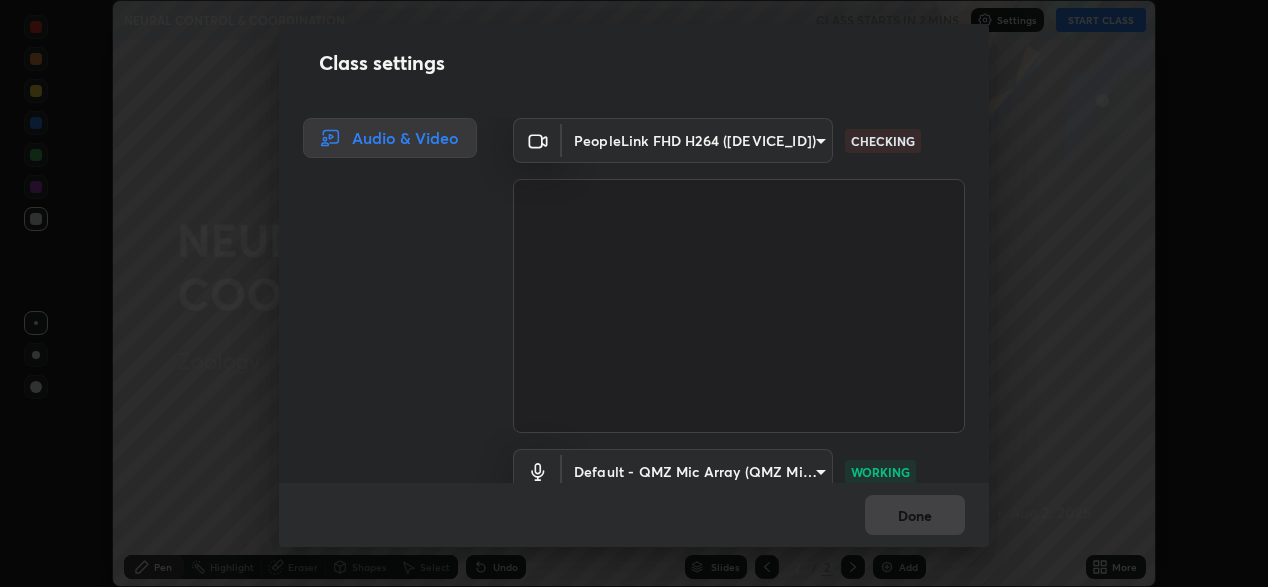 click on "Erase all NEURAL CONTROL & COORDINATION CLASS STARTS IN 2 MINS Settings START CLASS Setting up your live class NEURAL CONTROL & COORDINATION • L93 of Zoology [FIRST] [LAST] Pen Highlight Eraser Shapes Select Undo Slides 2 / 2 Add More Enable hand raising Enable raise hand to speak to learners. Once enabled, chat will be turned off temporarily. Enable x   No doubts shared Encourage your learners to ask a doubt for better clarity Report an issue Reason for reporting Buffering Chat not working Audio - Video sync issue Educator video quality low ​ Attach an image Report Class settings Audio & Video PeopleLink FHD H264 ([DEVICE_ID]) 7dc34e4d514fcc7c21c5185d560784887fc6fe97e38645157a6f515d07758d0c CHECKING Default - QMZ Mic Array (QMZ Mic Array) default WORKING Done" at bounding box center [634, 293] 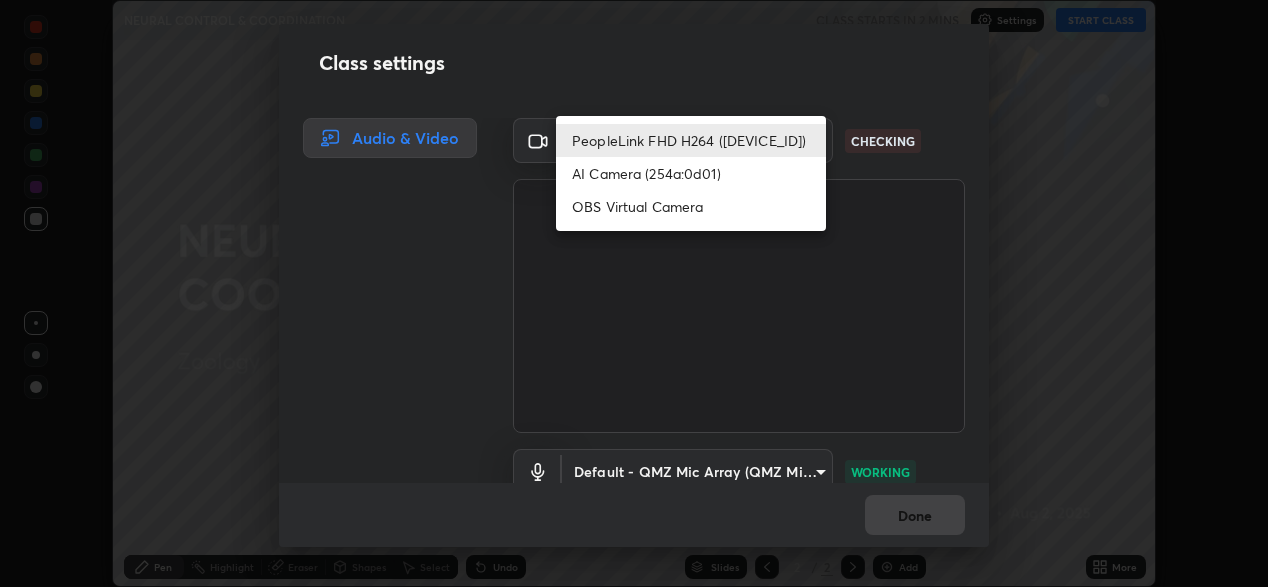 click on "AI Camera (254a:0d01)" at bounding box center [691, 173] 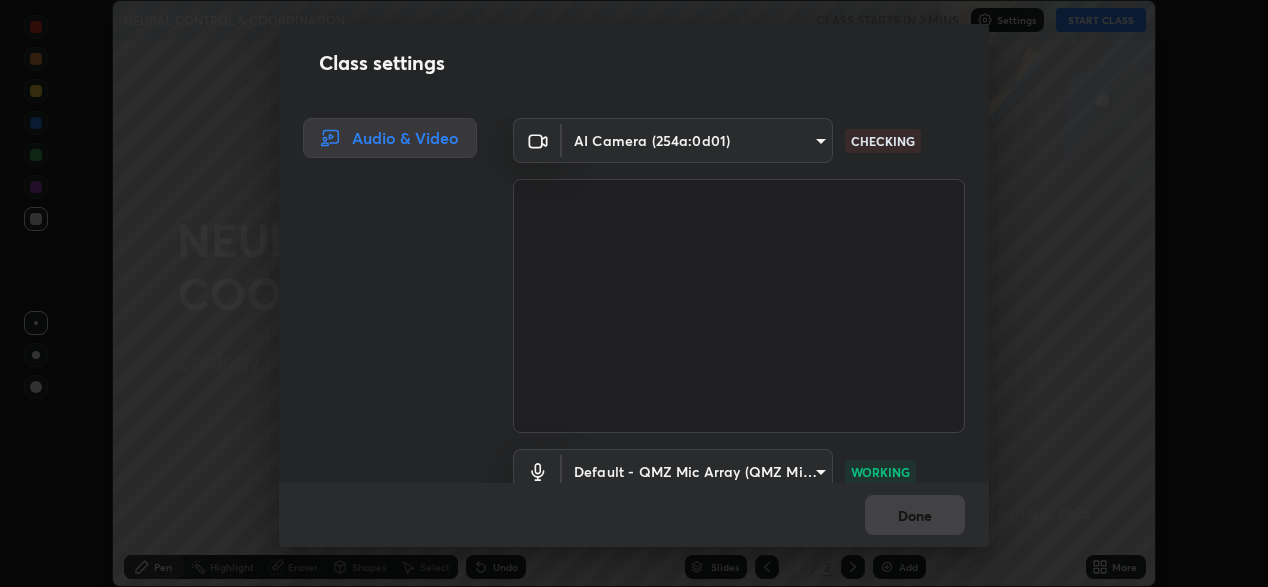 type on "664947b118d8751b82732ff26bbc17451969833cab06c9456bae3d5566fa4814" 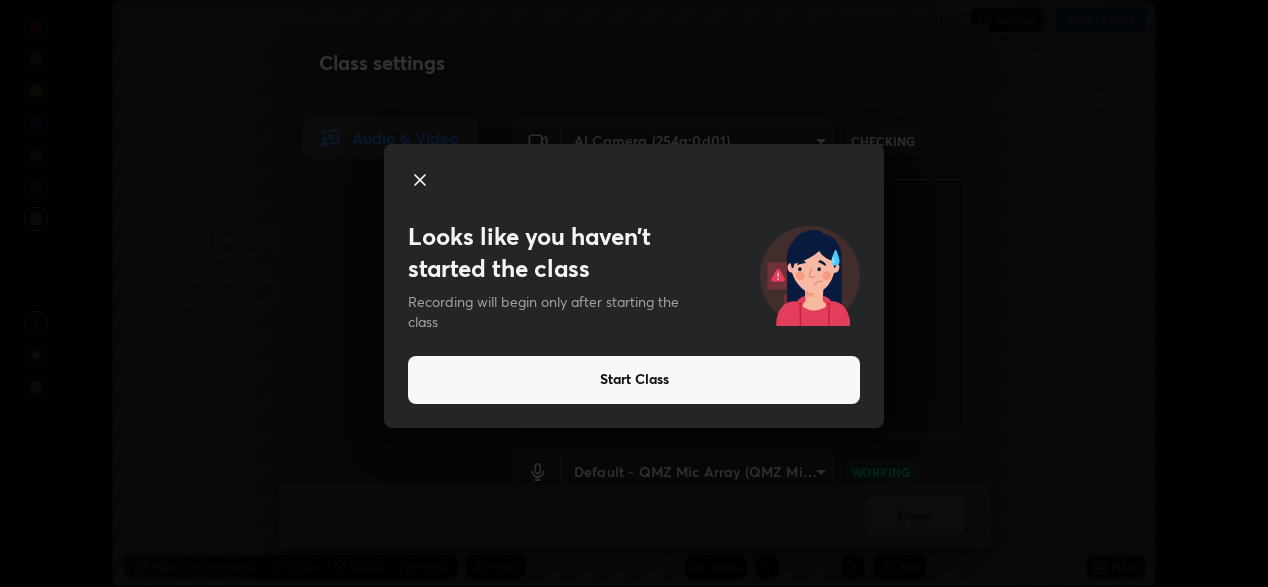 click on "Start Class" at bounding box center [634, 380] 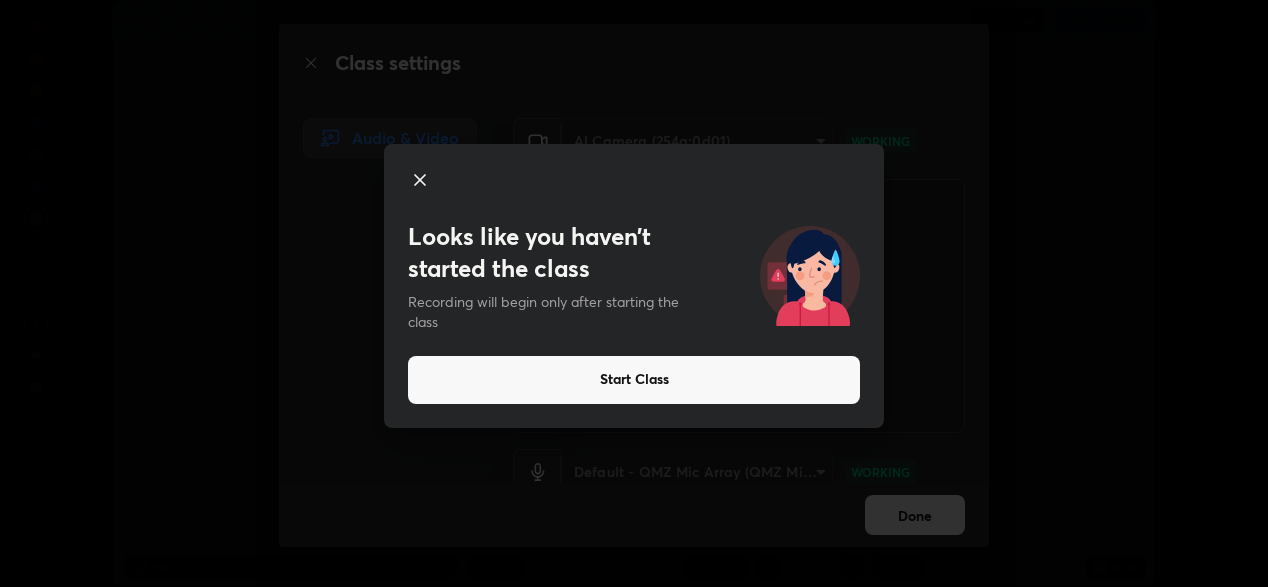 click at bounding box center [739, 306] 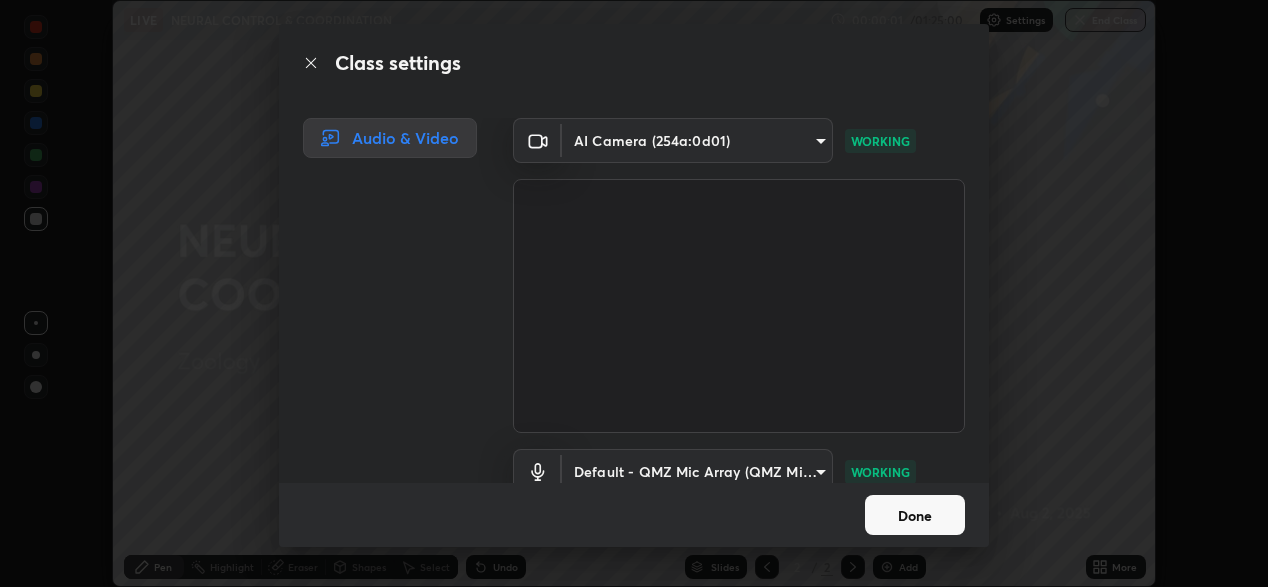 click on "Done" at bounding box center (915, 515) 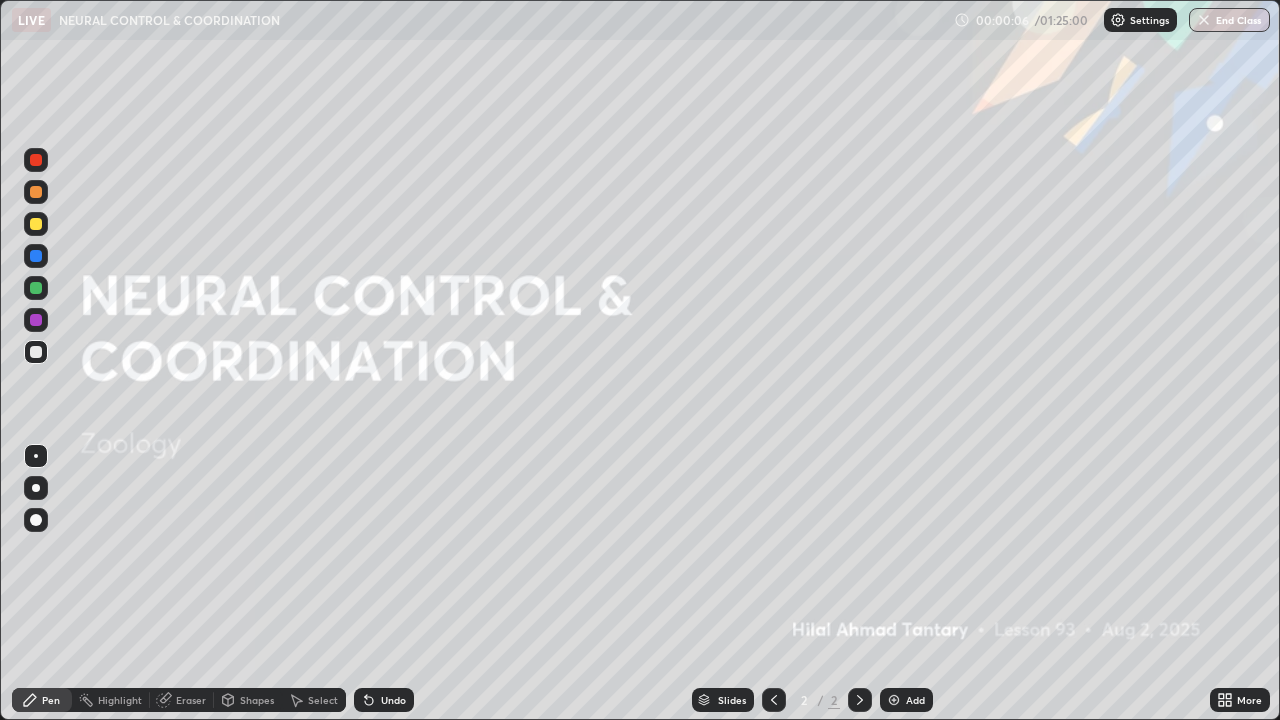 scroll, scrollTop: 99280, scrollLeft: 98720, axis: both 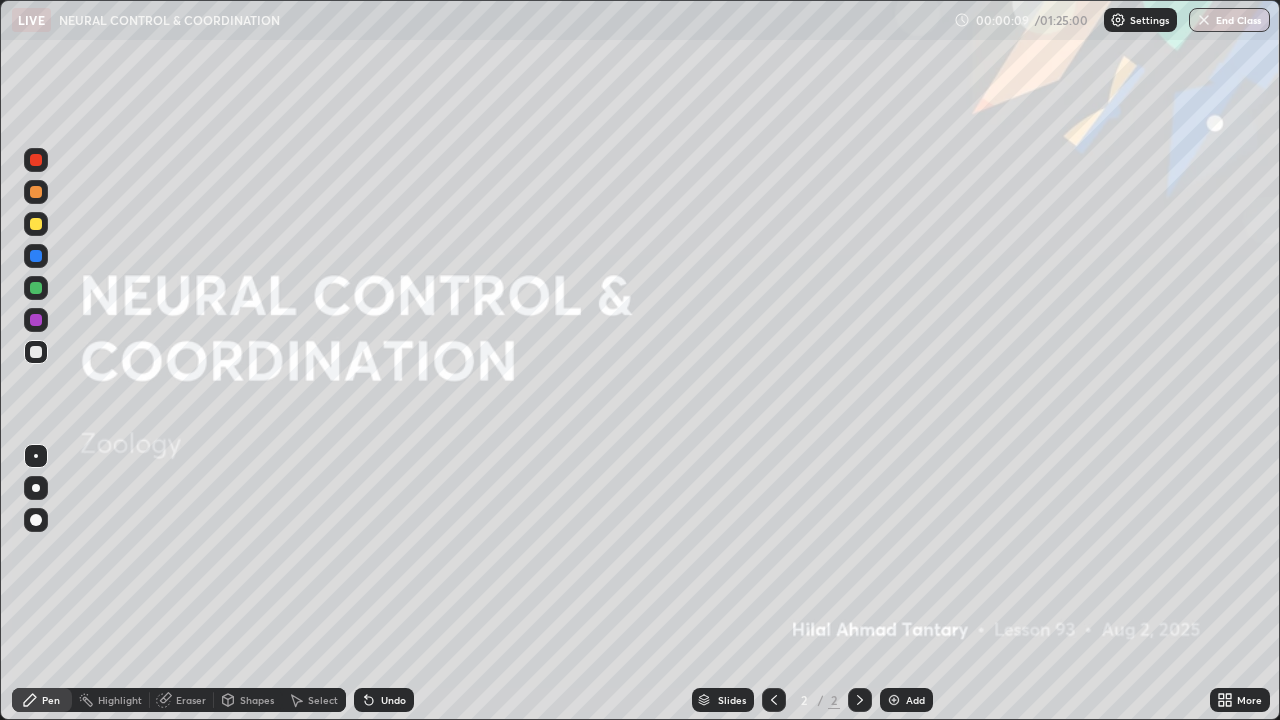 click at bounding box center (36, 488) 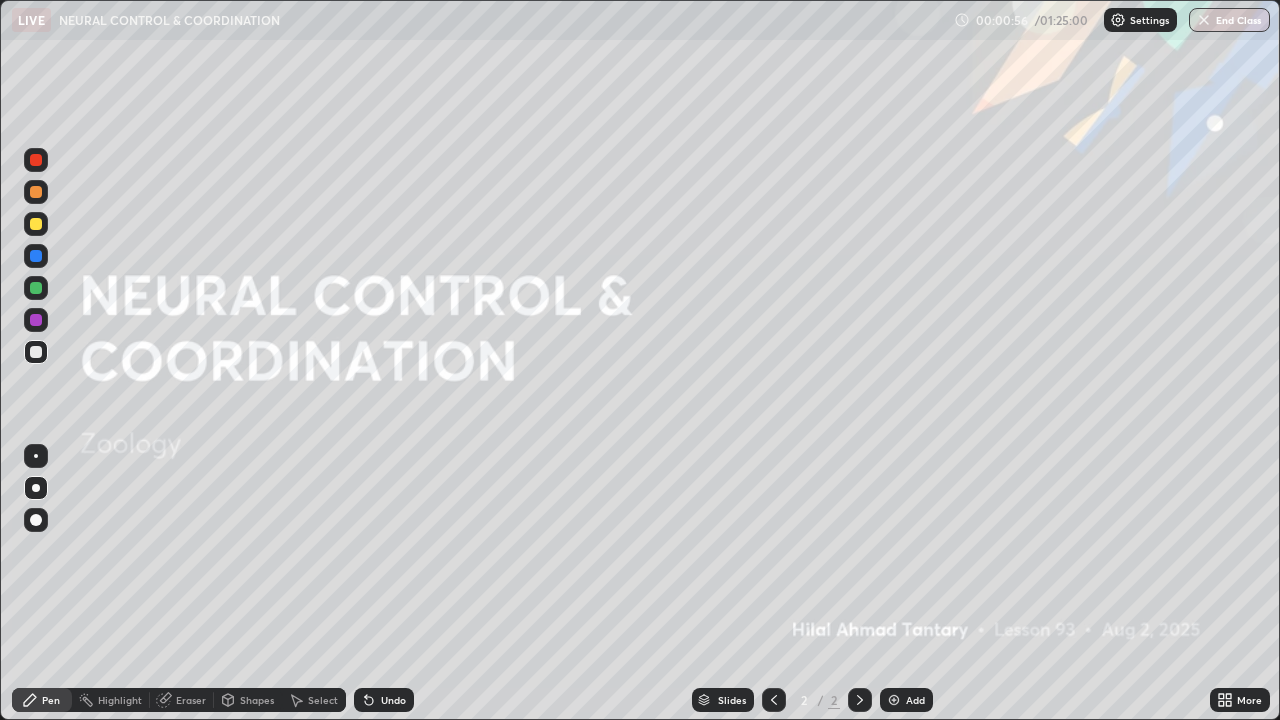 click 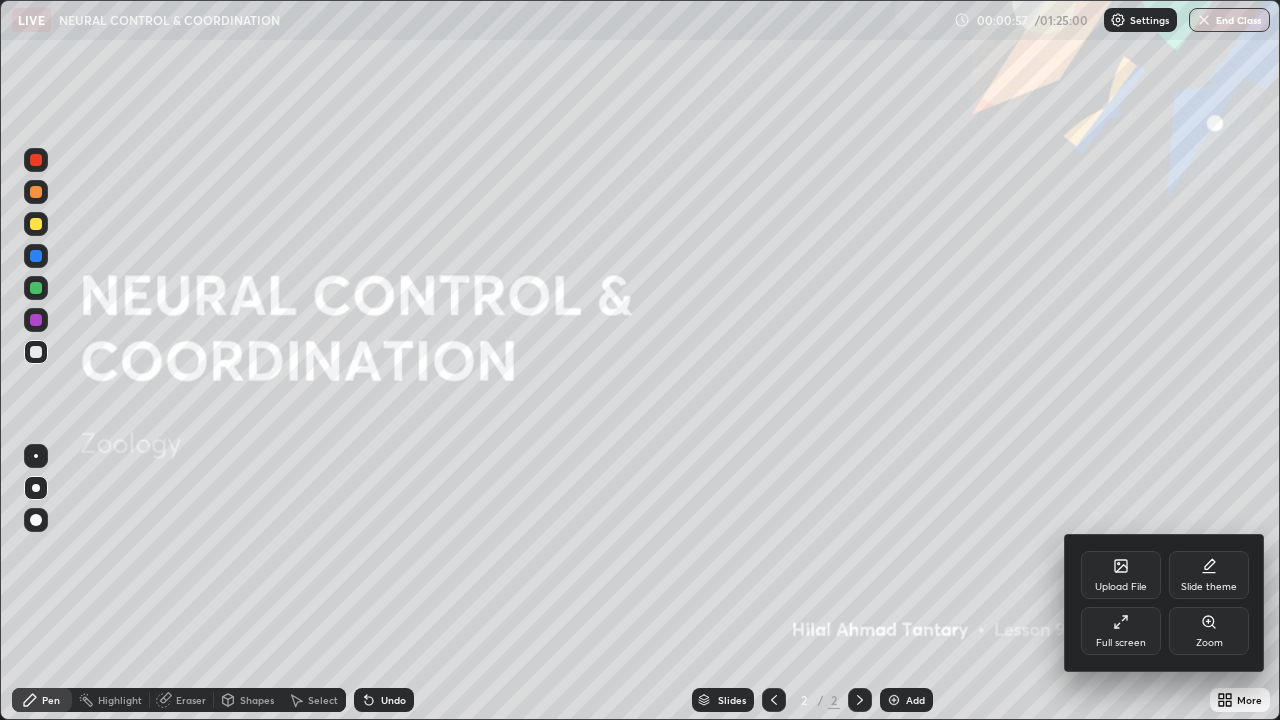 click 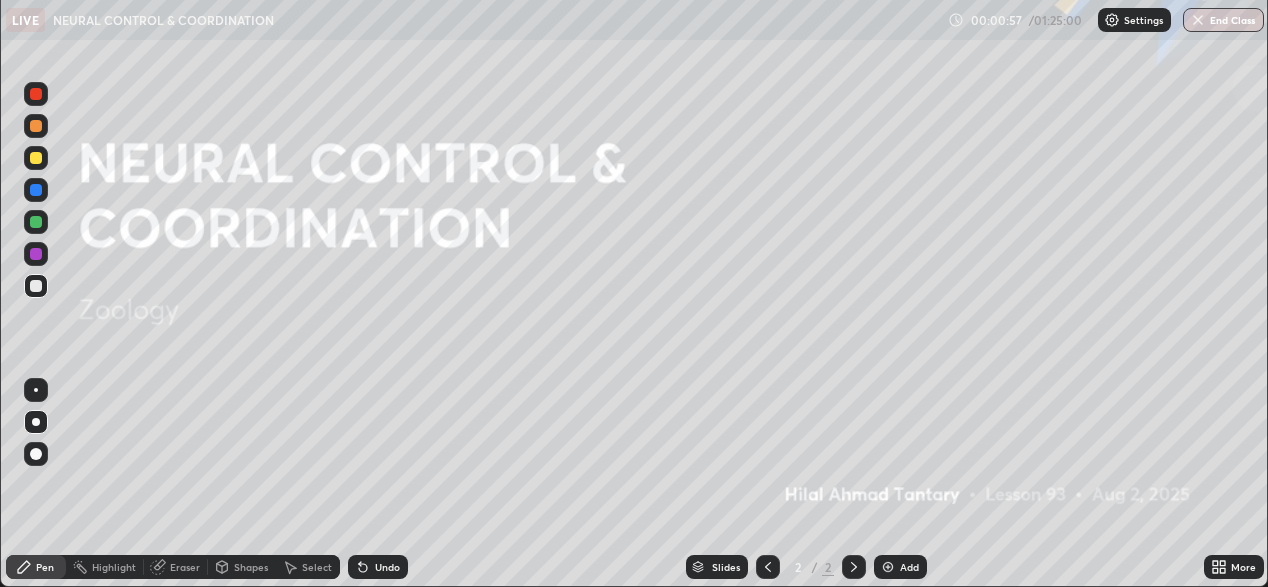 scroll, scrollTop: 587, scrollLeft: 1268, axis: both 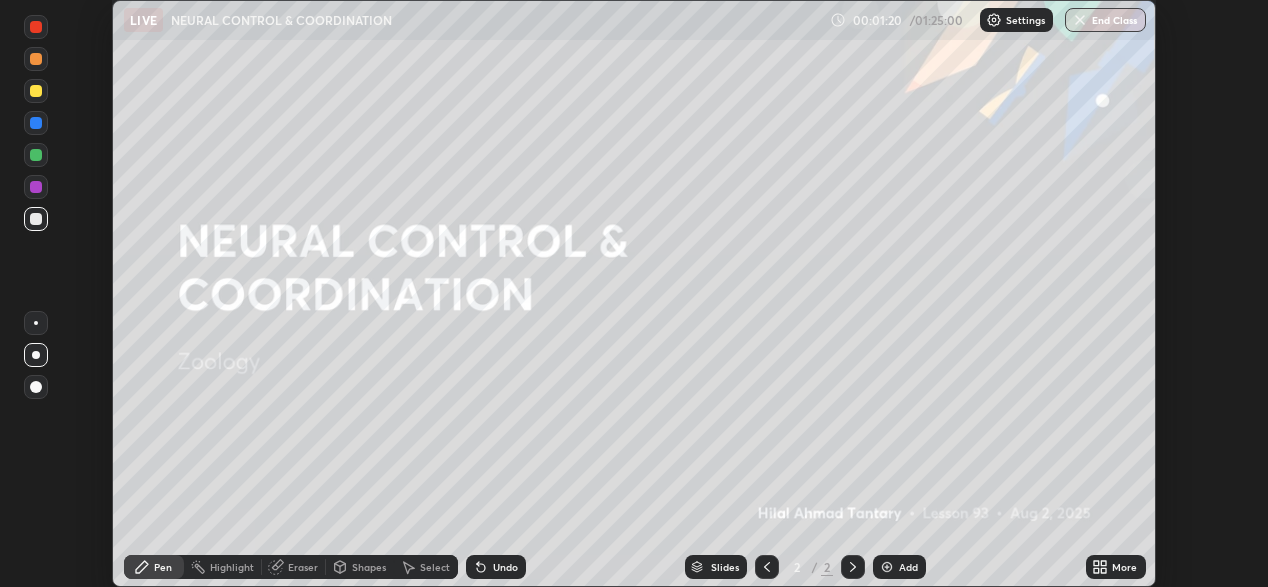 click 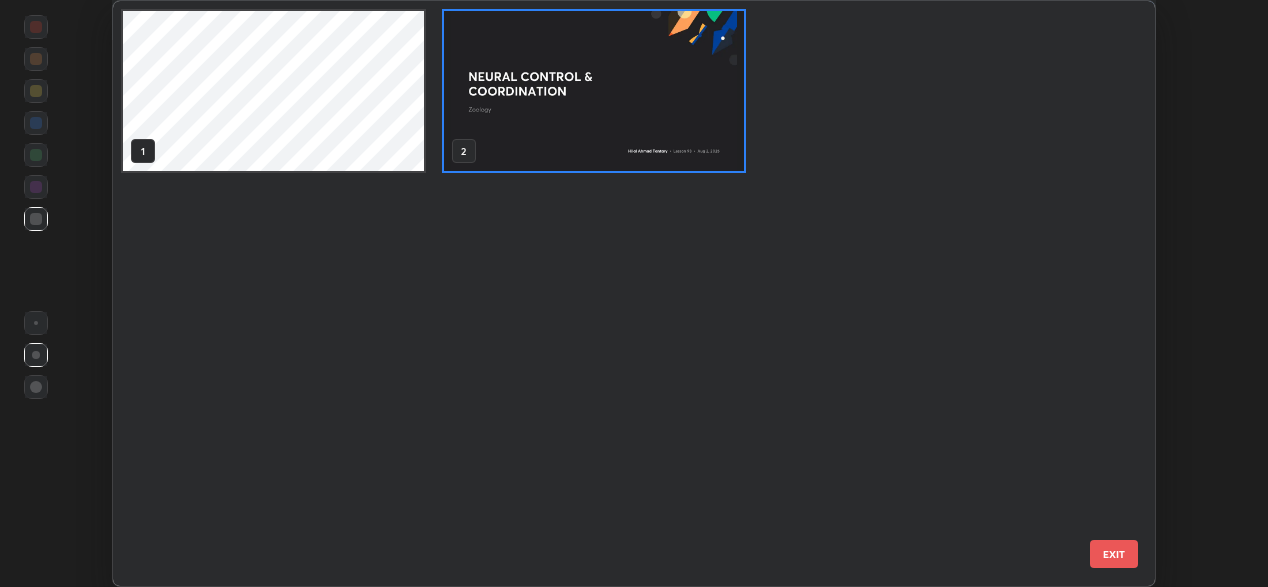 scroll, scrollTop: 7, scrollLeft: 11, axis: both 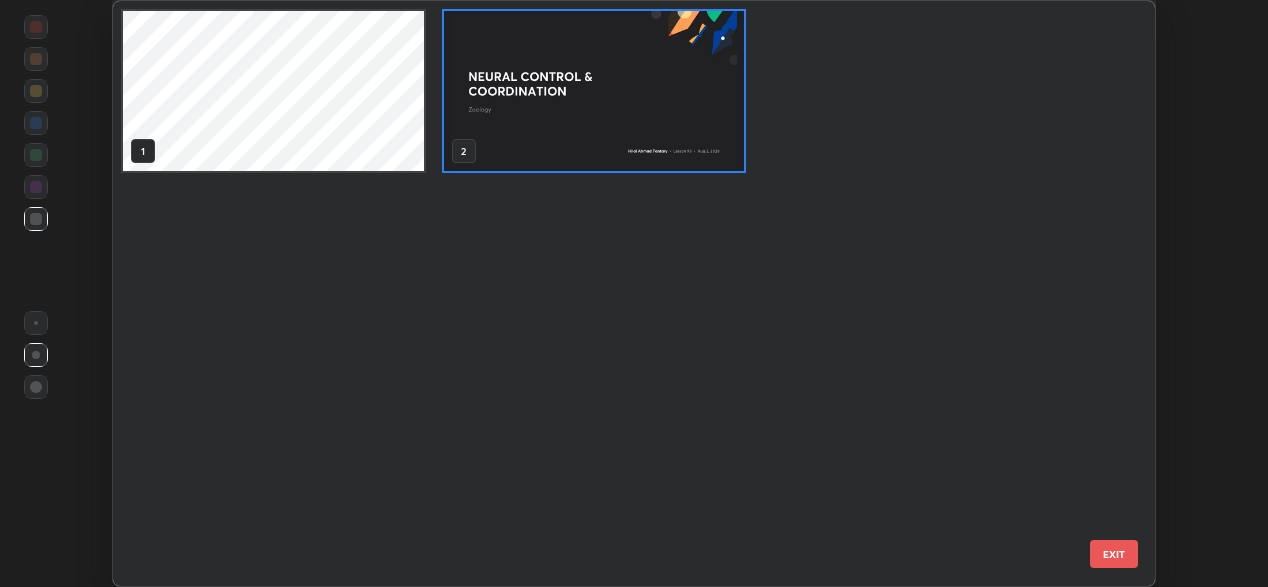 click at bounding box center (594, 91) 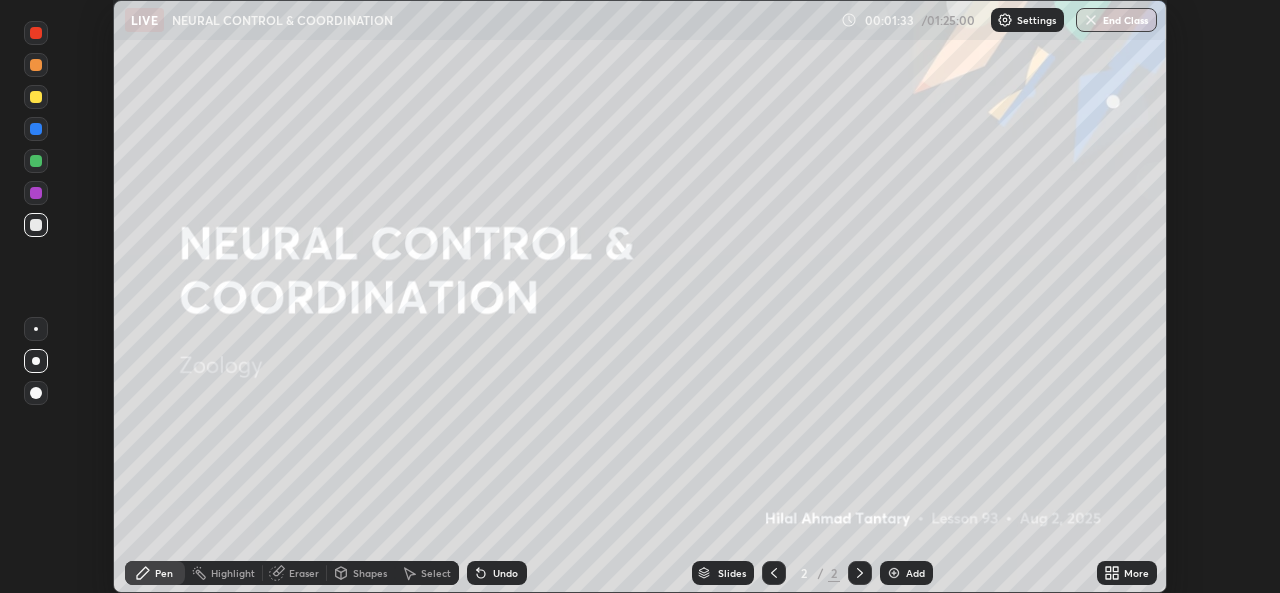 scroll, scrollTop: 99407, scrollLeft: 98720, axis: both 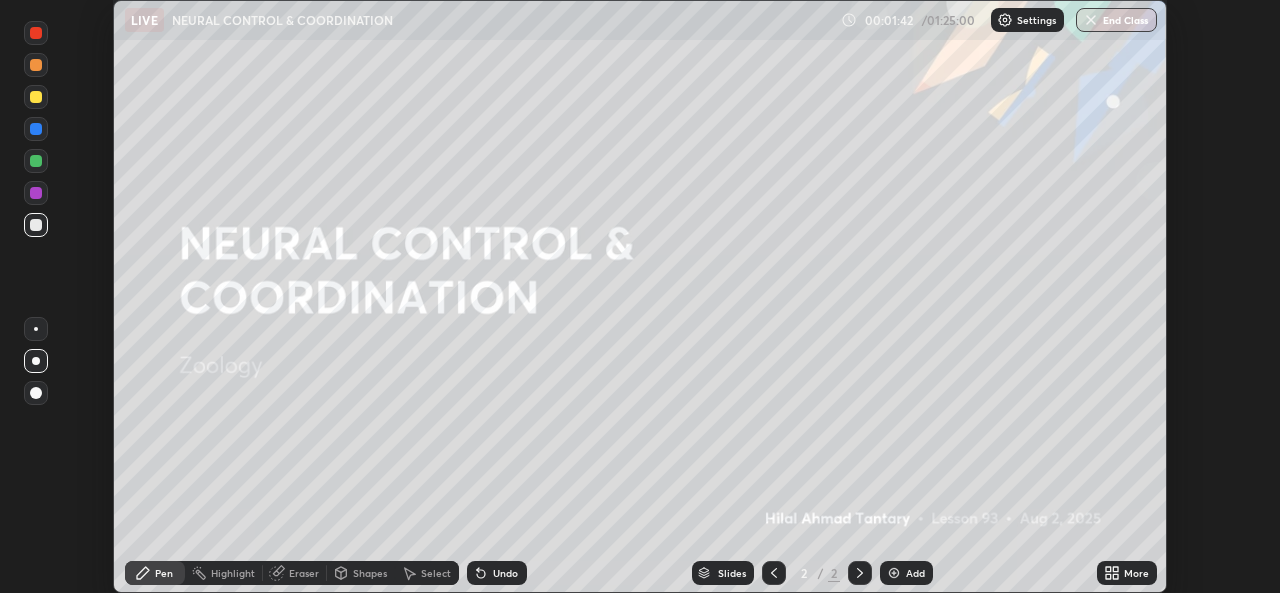 click on "Shapes" at bounding box center [370, 573] 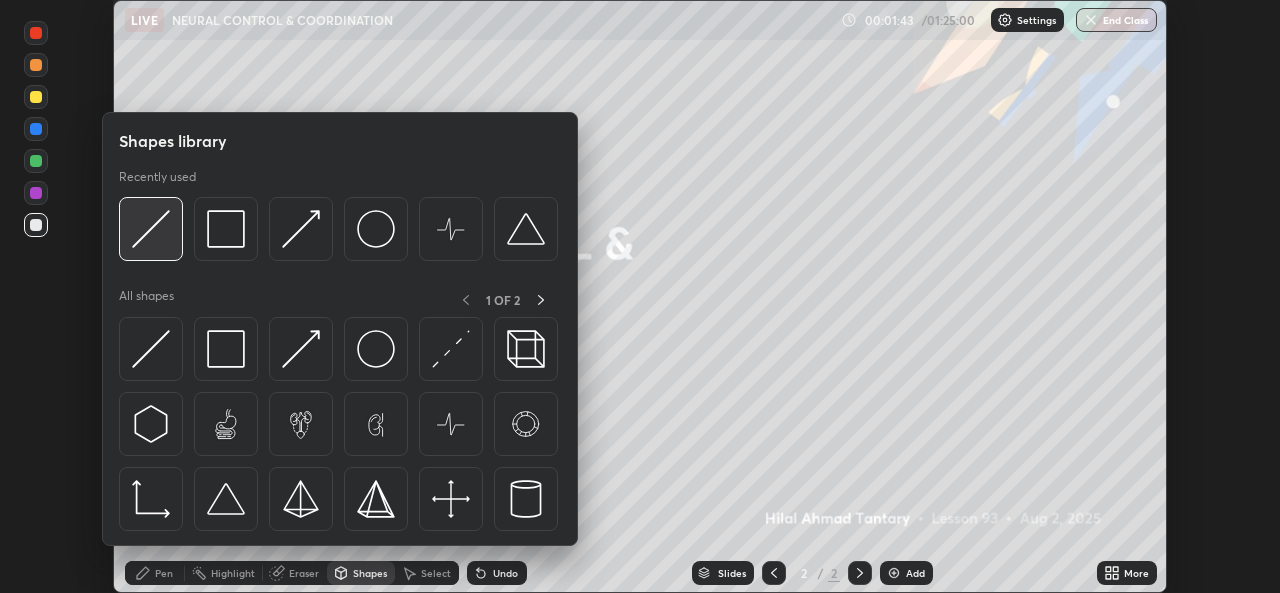 click at bounding box center [151, 229] 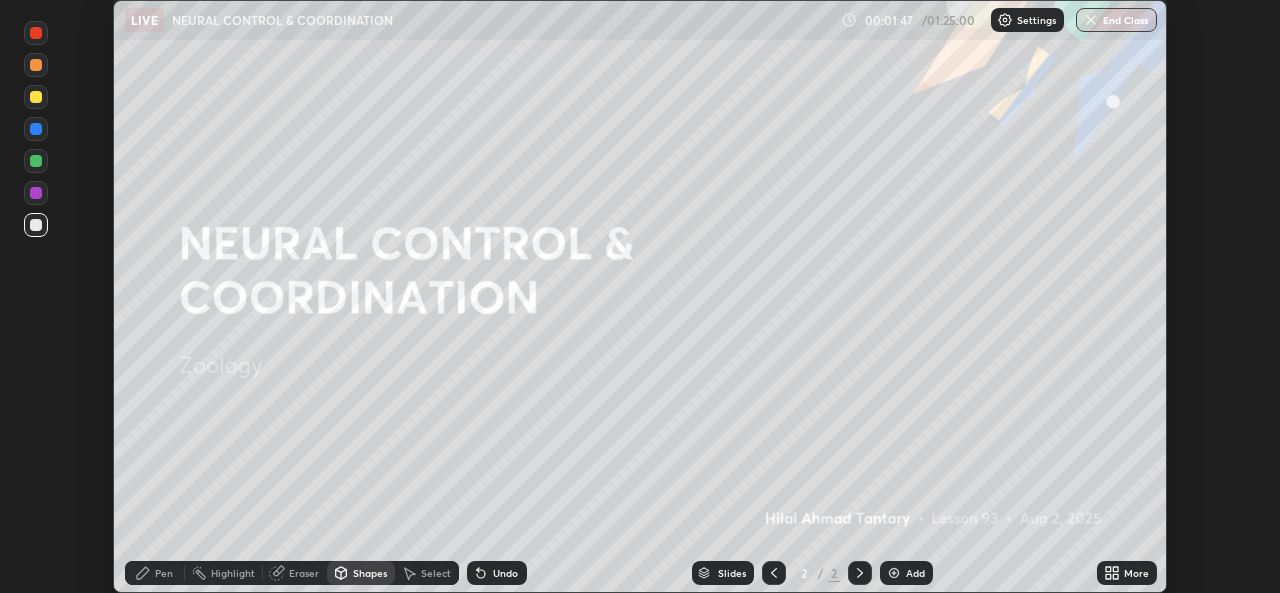 click on "Pen" at bounding box center (155, 573) 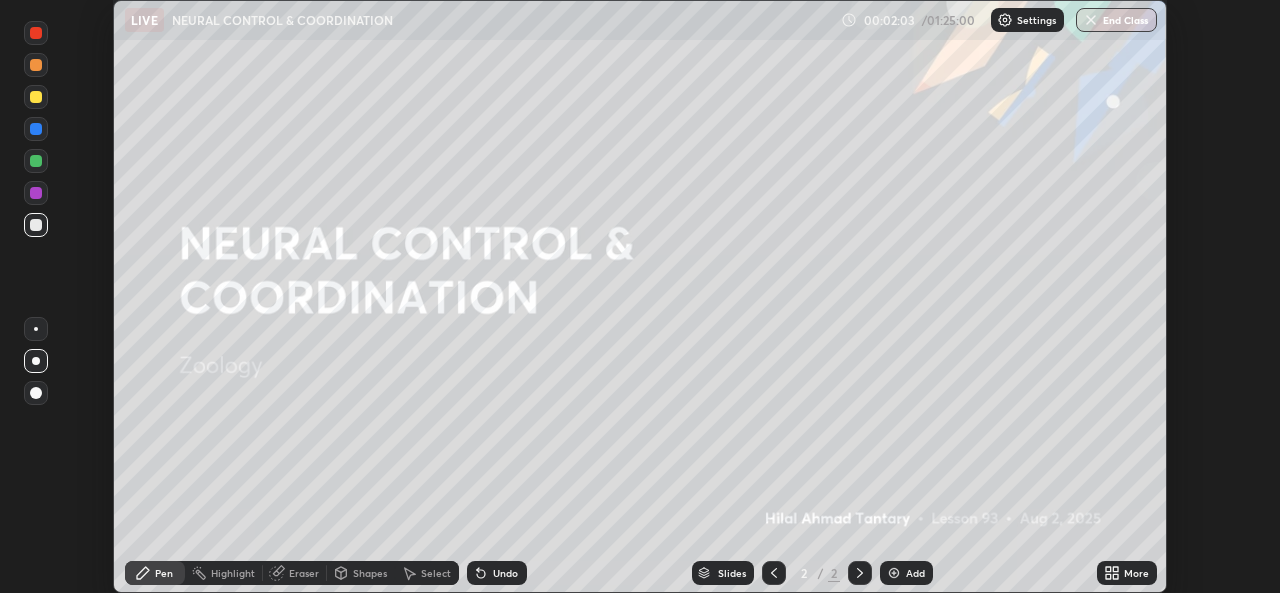 click on "Shapes" at bounding box center (370, 573) 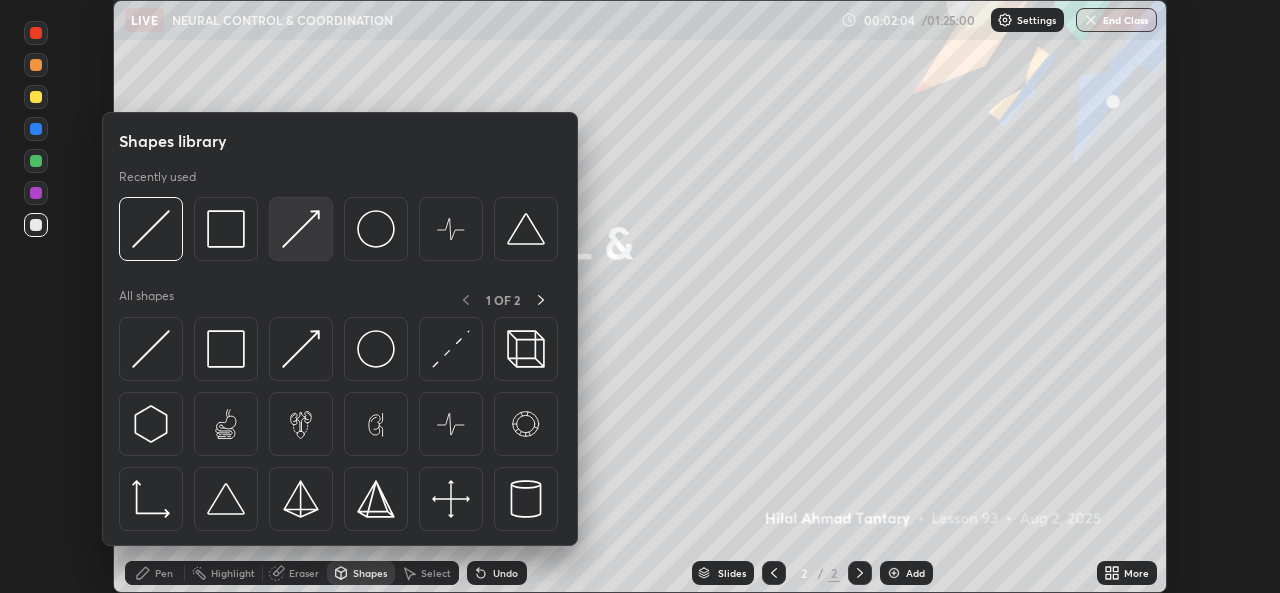 click at bounding box center (301, 229) 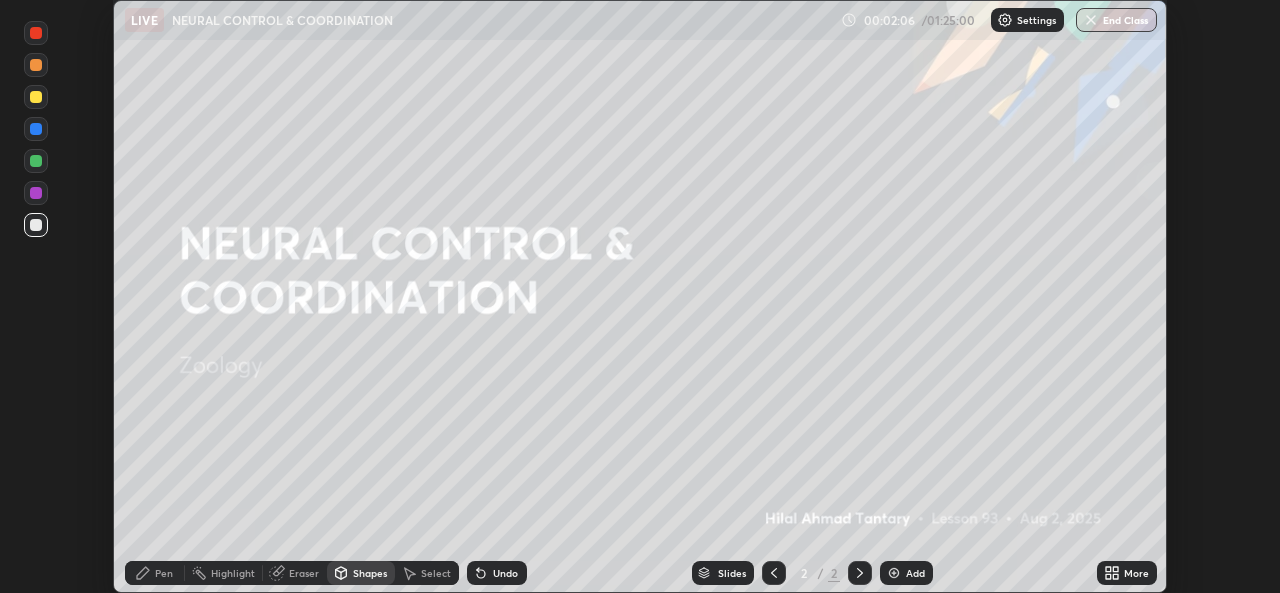 click on "Pen" at bounding box center (164, 573) 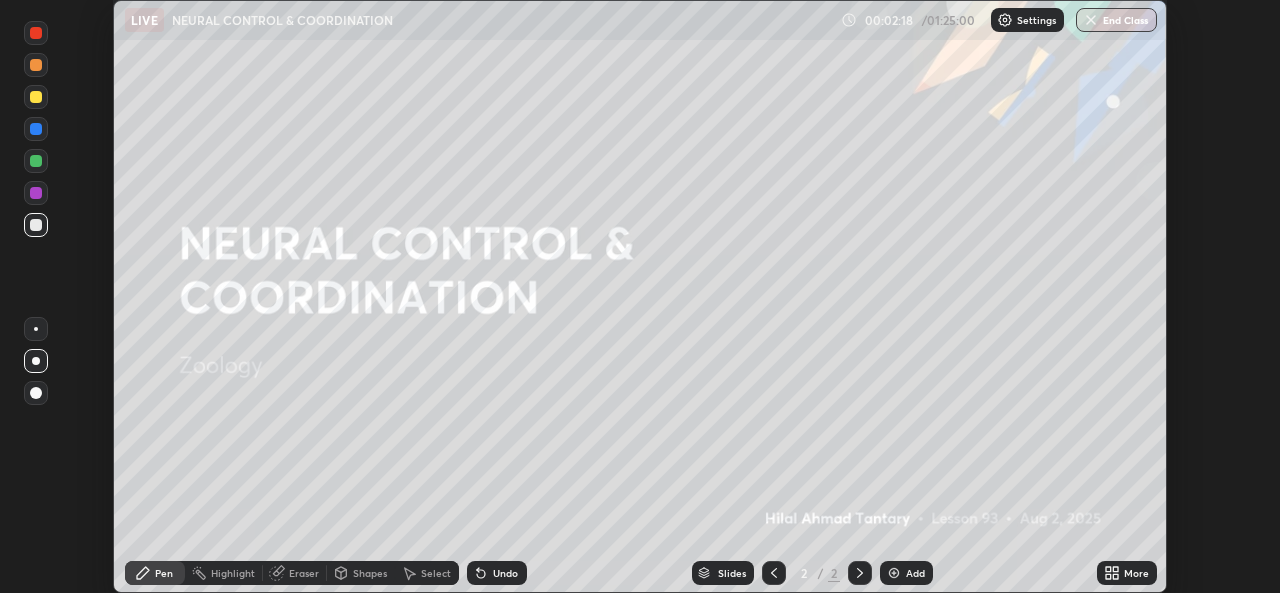 click at bounding box center (36, 193) 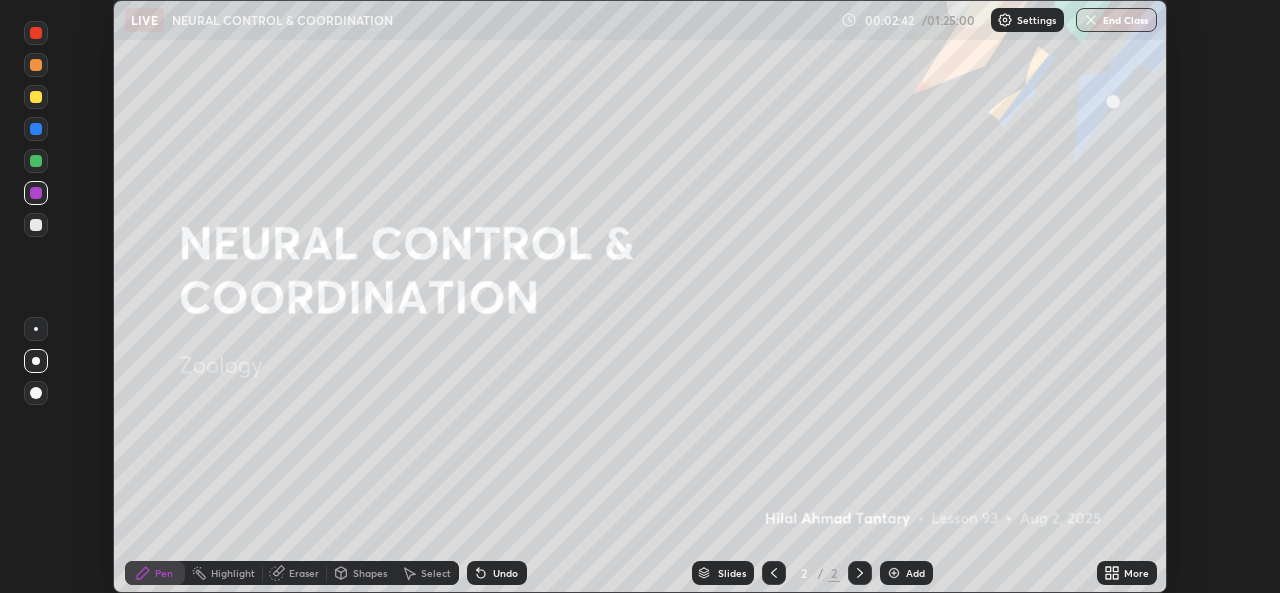 click on "Shapes" at bounding box center (370, 573) 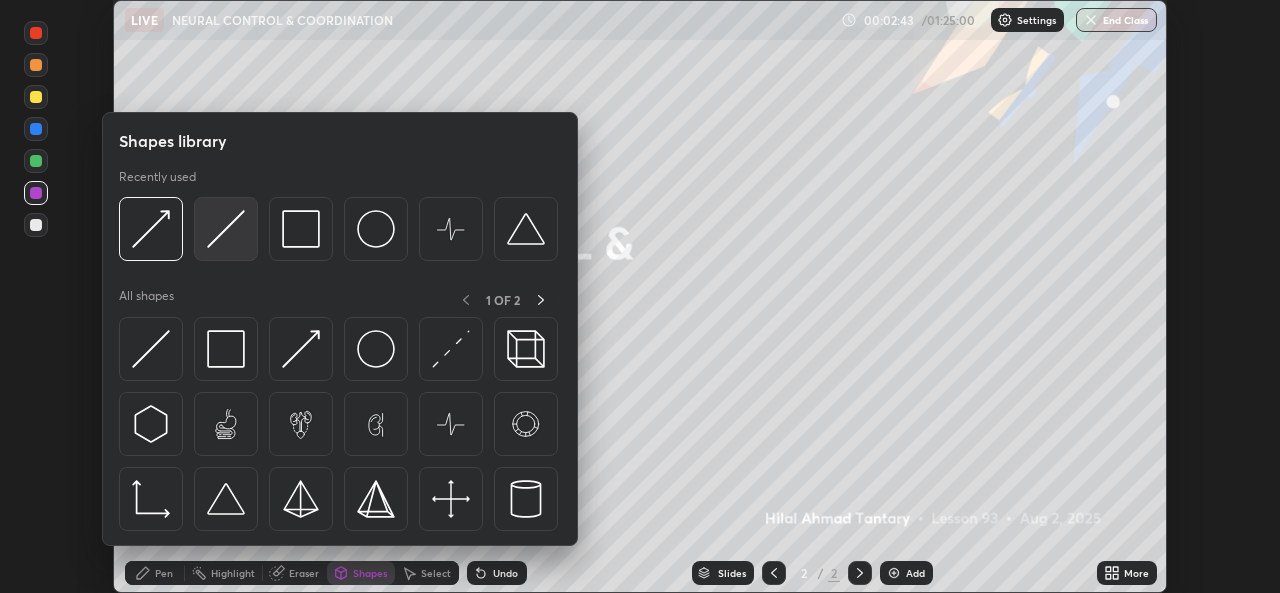 click at bounding box center (226, 229) 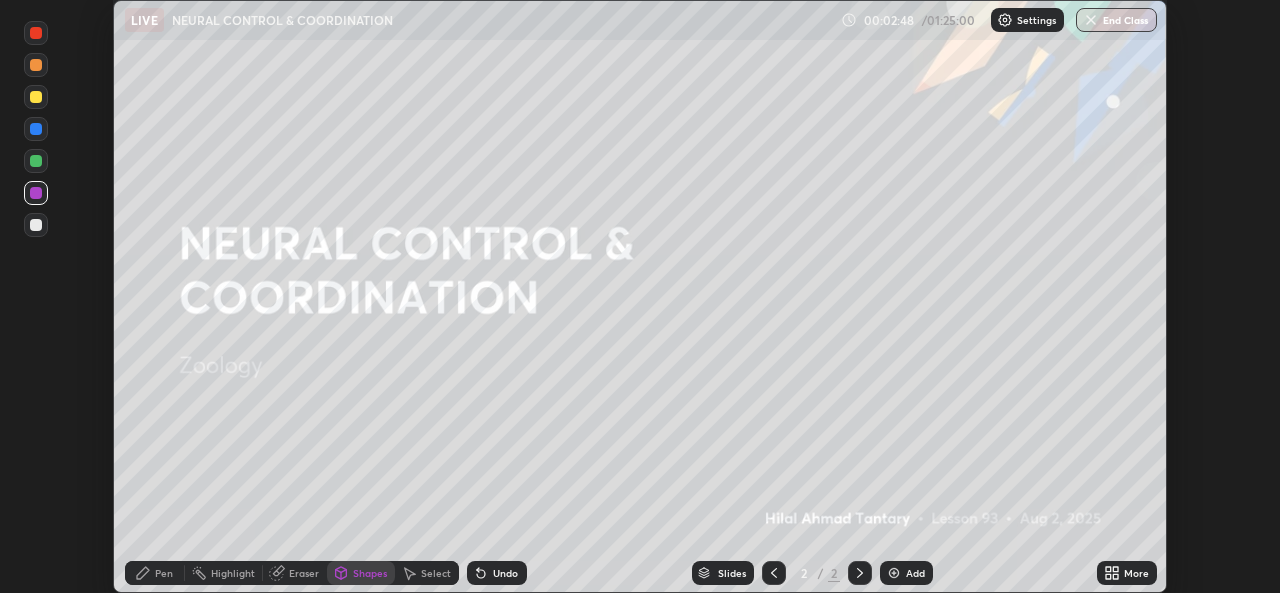 click on "Pen" at bounding box center (164, 573) 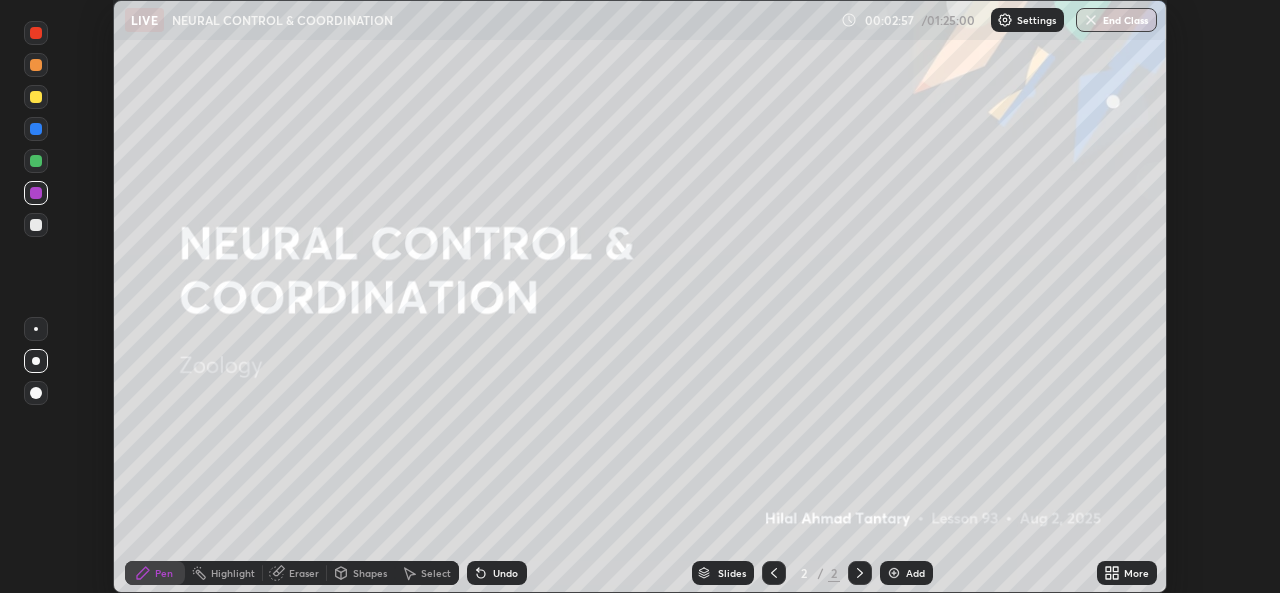 click on "Undo" at bounding box center [505, 573] 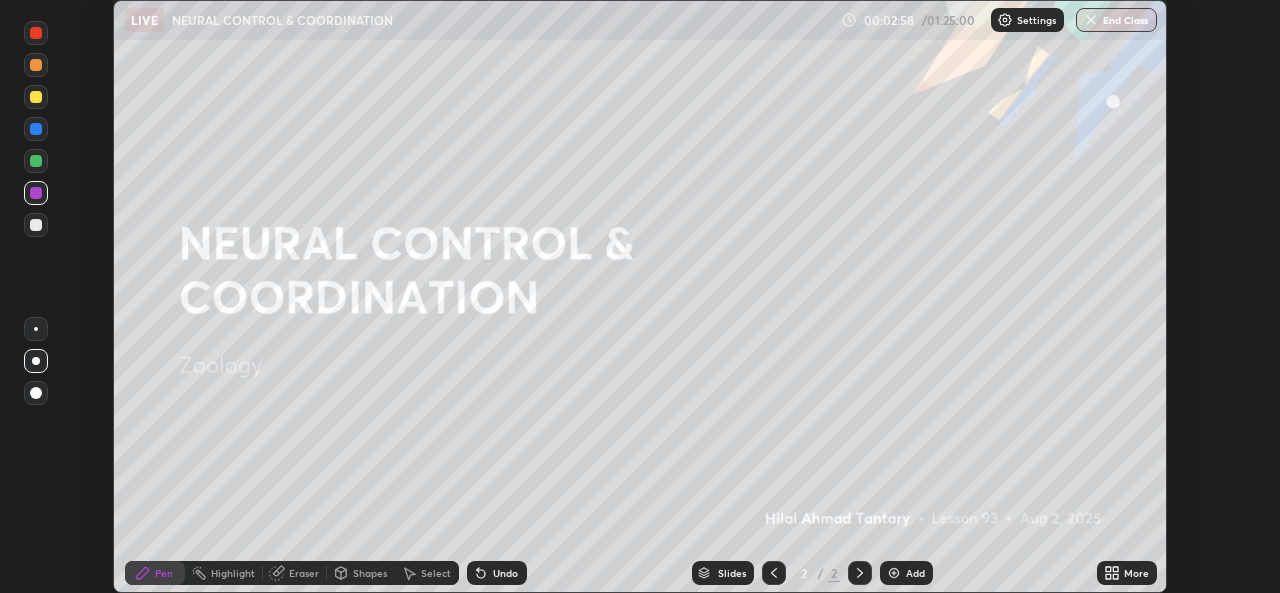 click on "Undo" at bounding box center (505, 573) 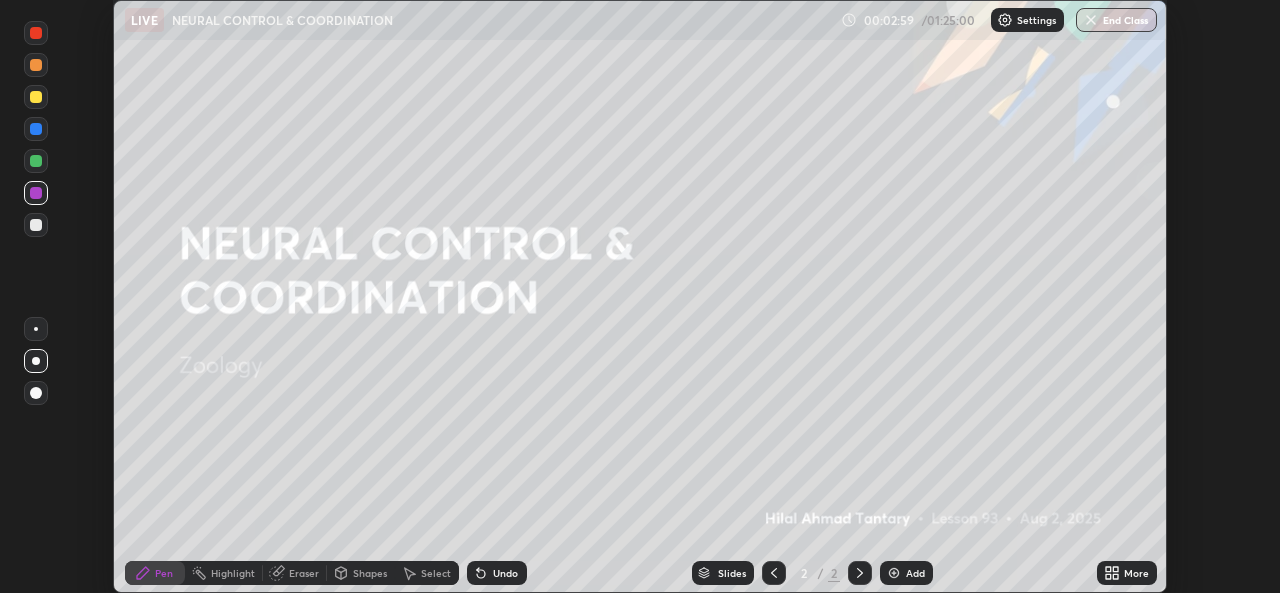 click on "Undo" at bounding box center (505, 573) 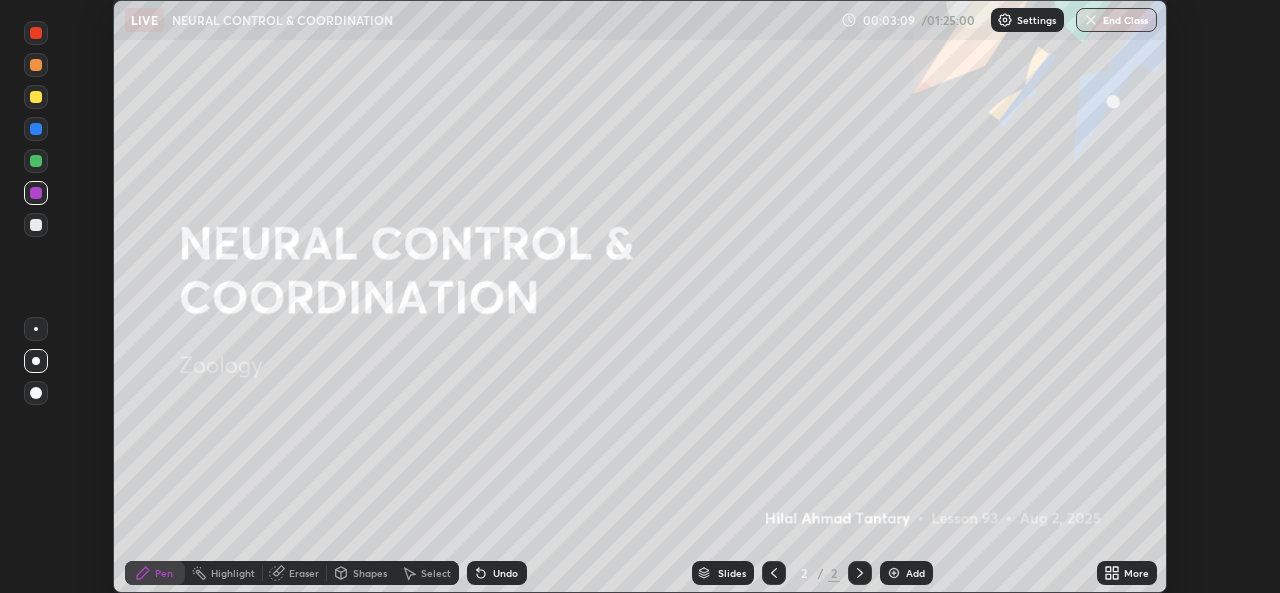 click on "Shapes" at bounding box center (370, 573) 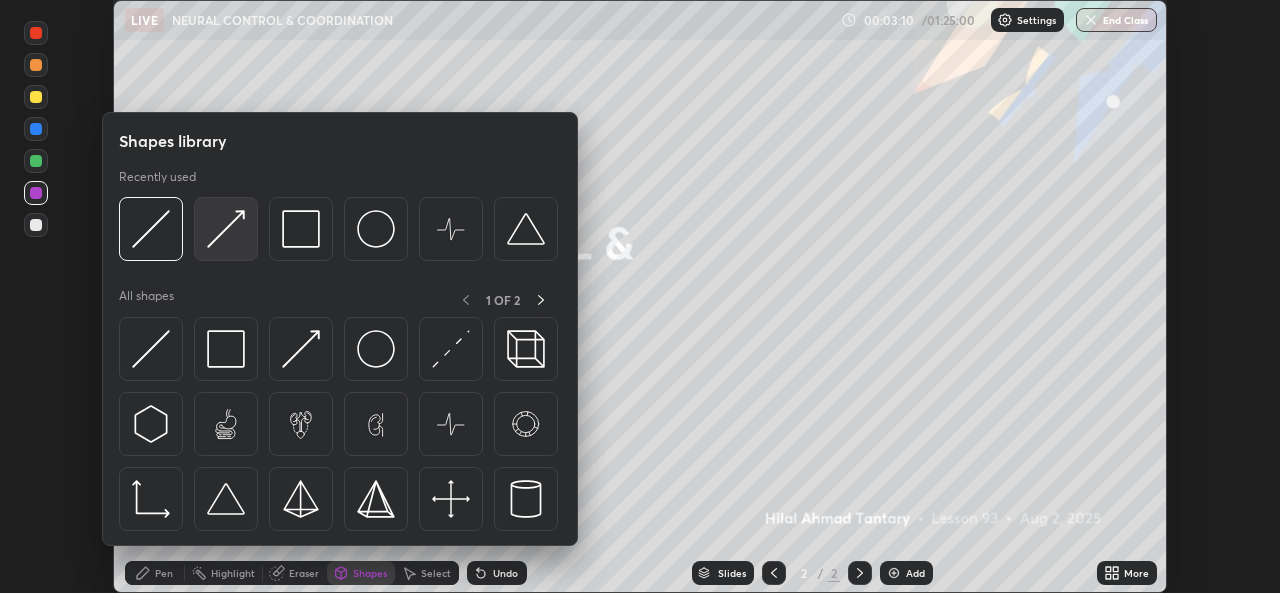 click at bounding box center (226, 229) 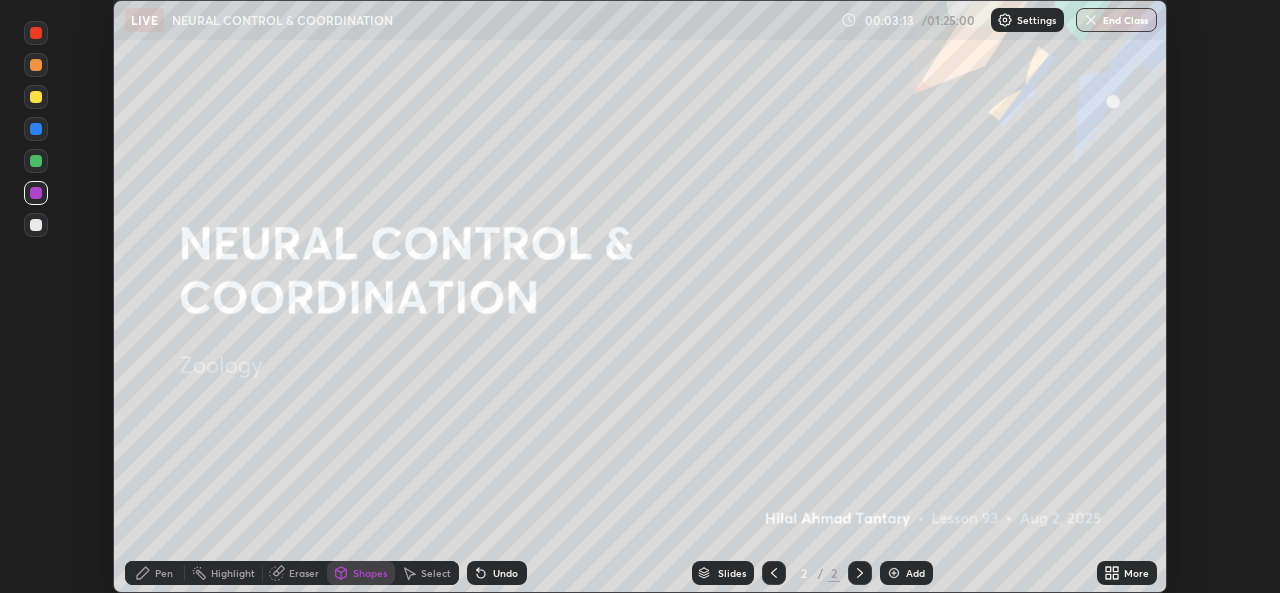 click on "Pen" at bounding box center (155, 573) 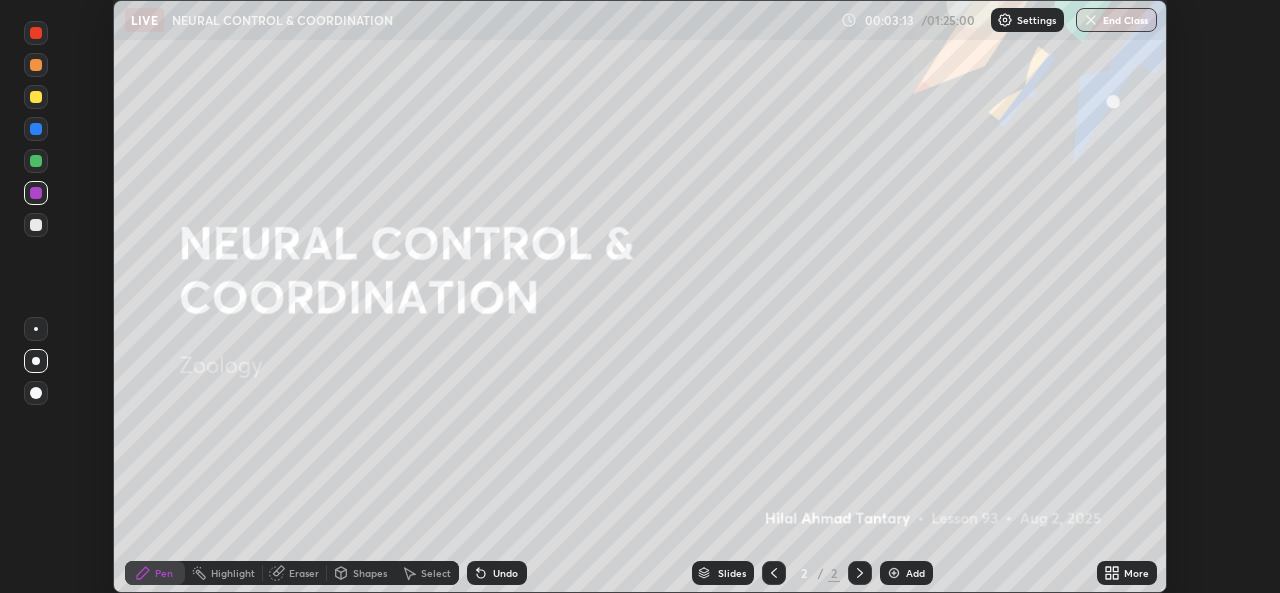 click on "Shapes" at bounding box center [370, 573] 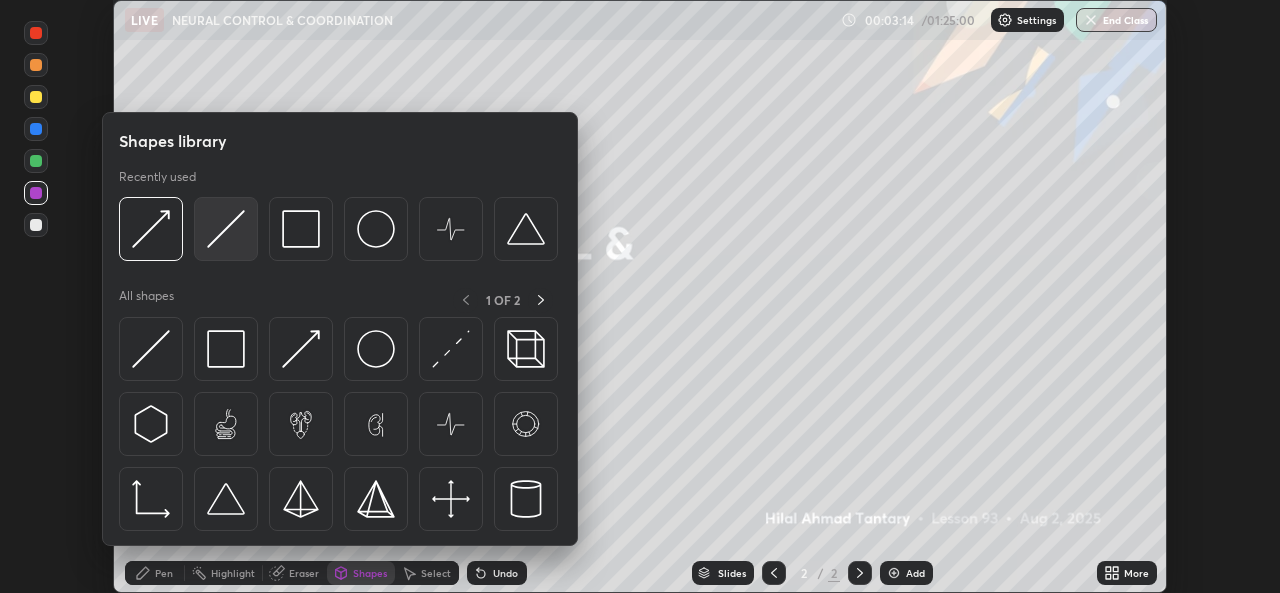 click at bounding box center [226, 229] 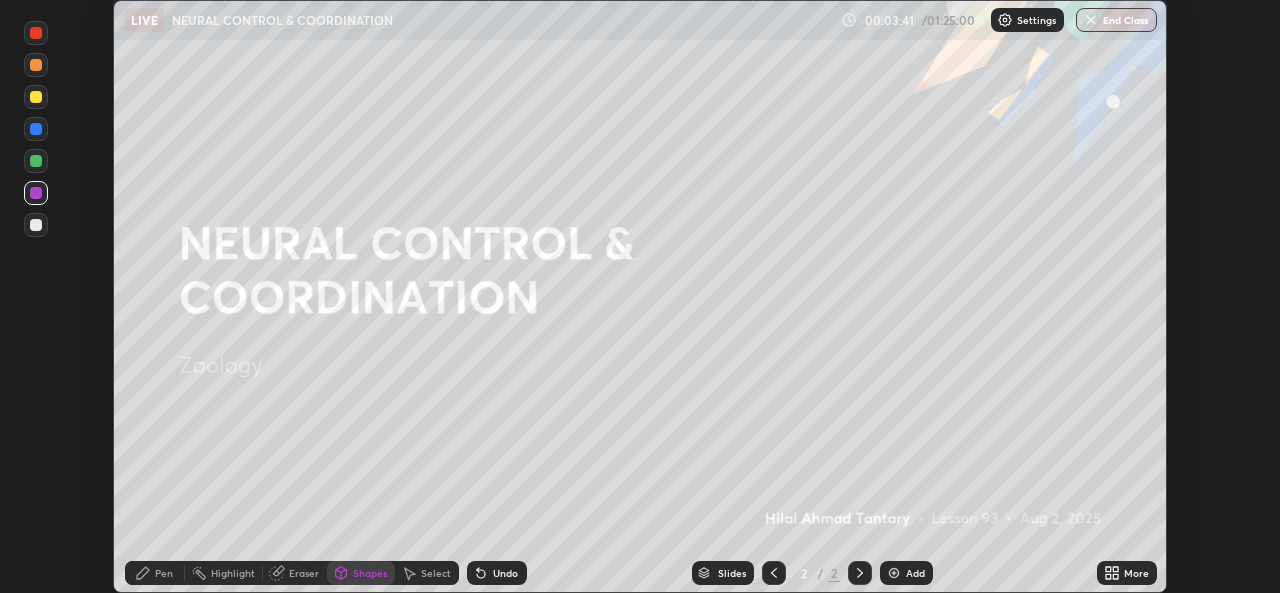 click on "Shapes" at bounding box center [370, 573] 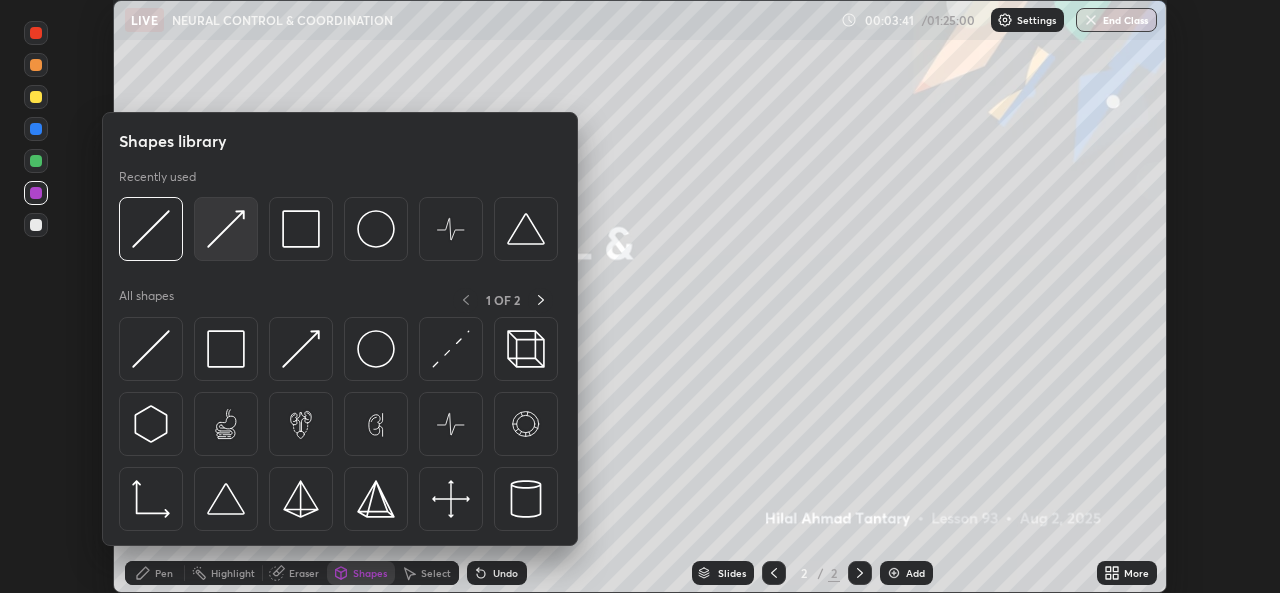 click at bounding box center (226, 229) 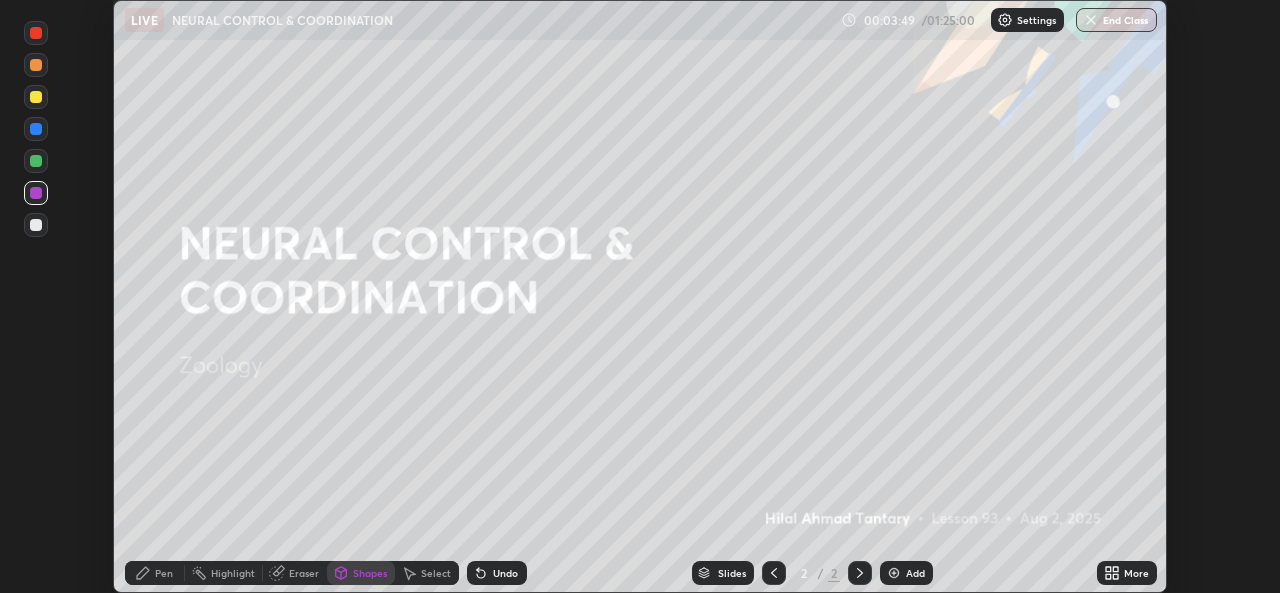 click on "Pen" at bounding box center (164, 573) 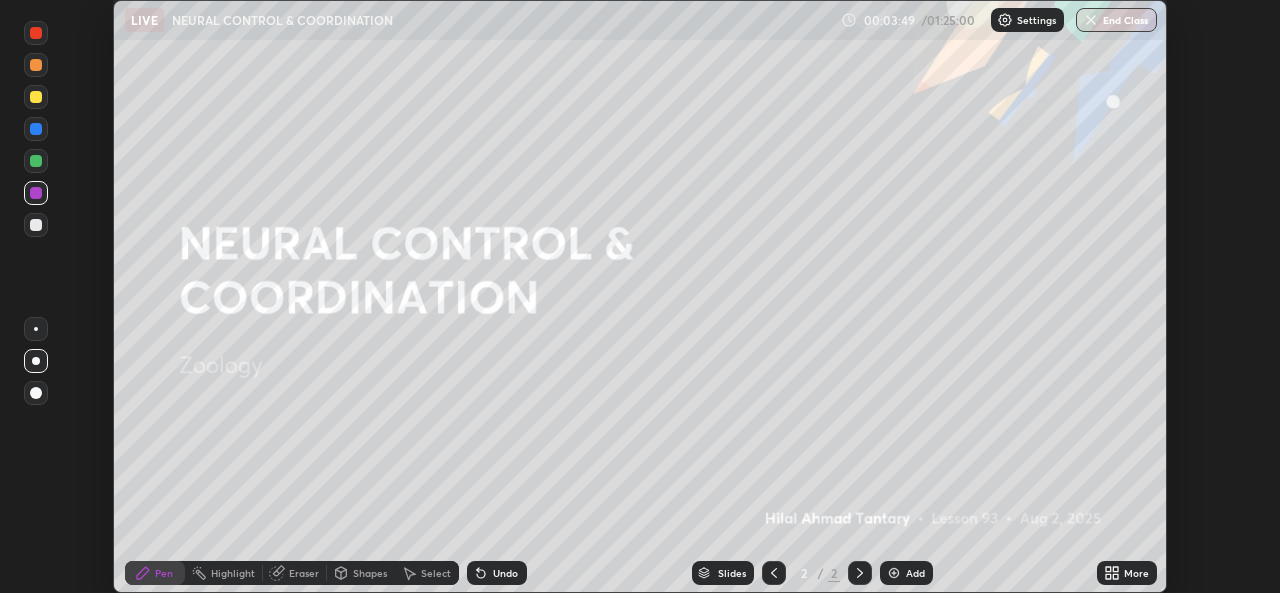 click on "Pen" at bounding box center [164, 573] 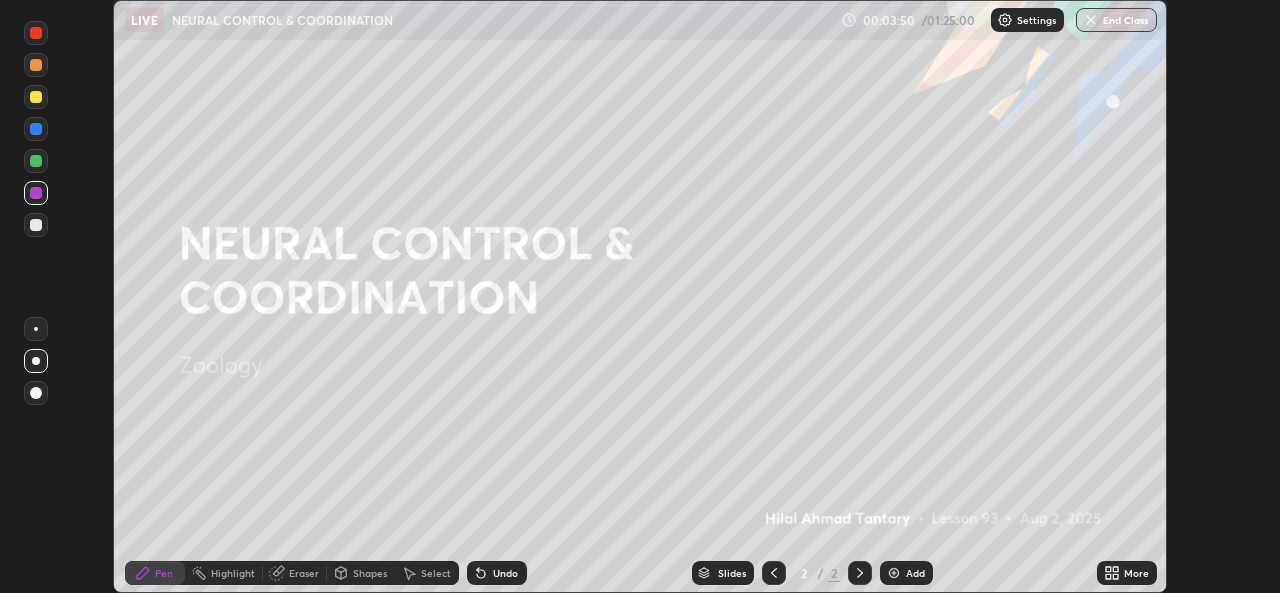 click at bounding box center (36, 161) 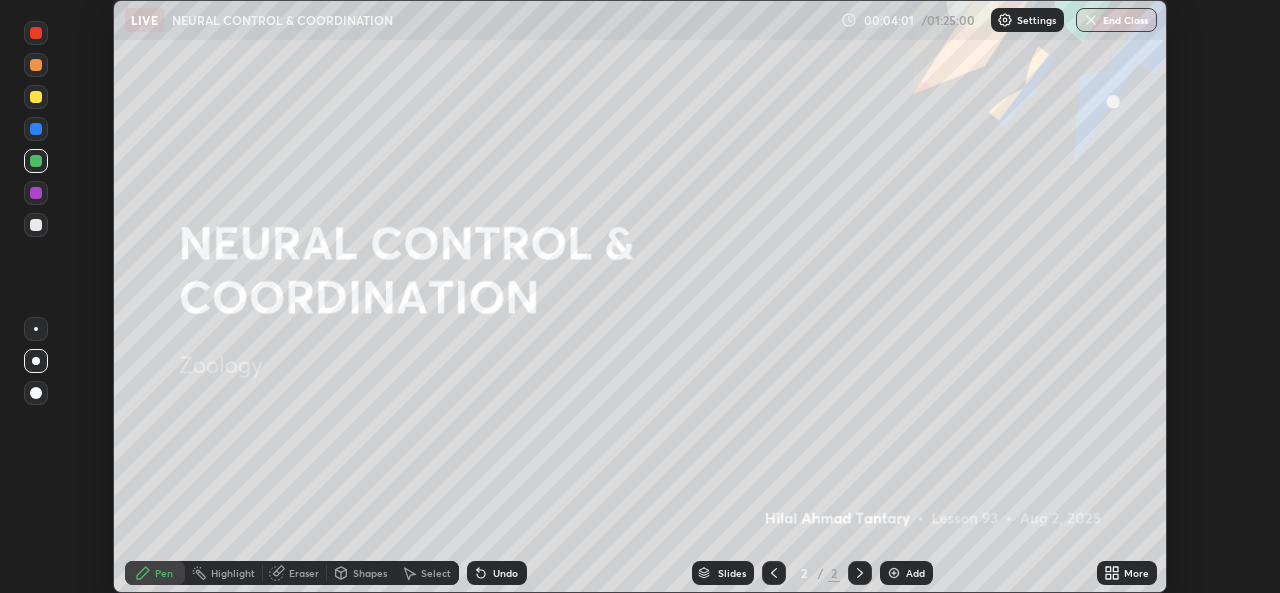 click on "Shapes" at bounding box center (370, 573) 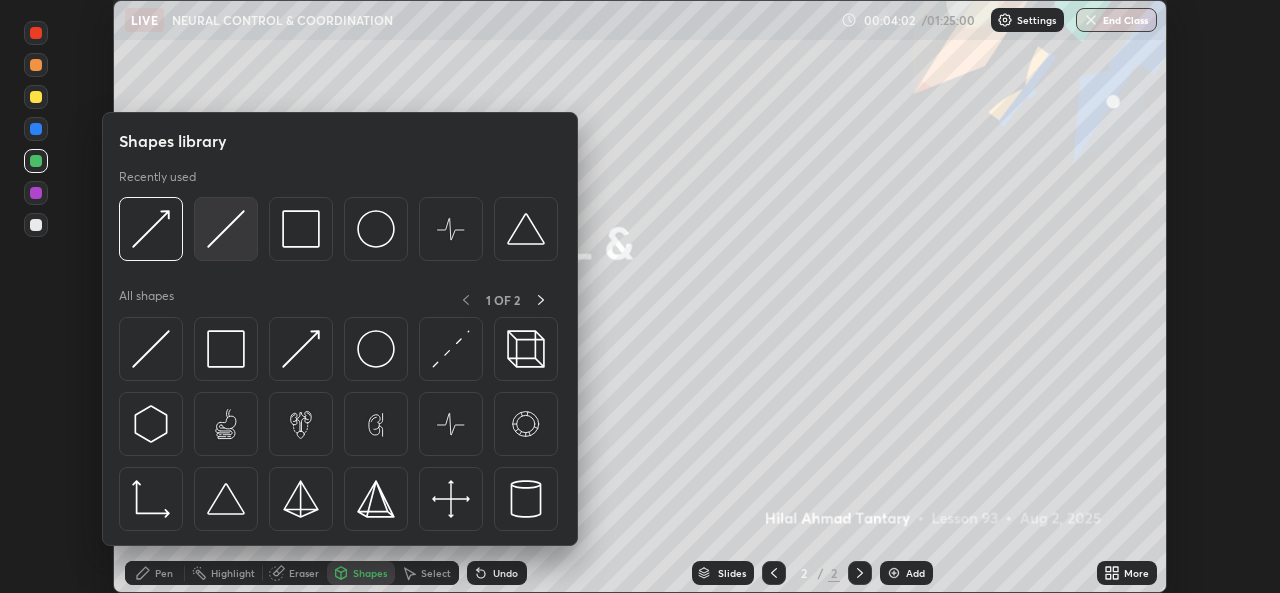 click at bounding box center (226, 229) 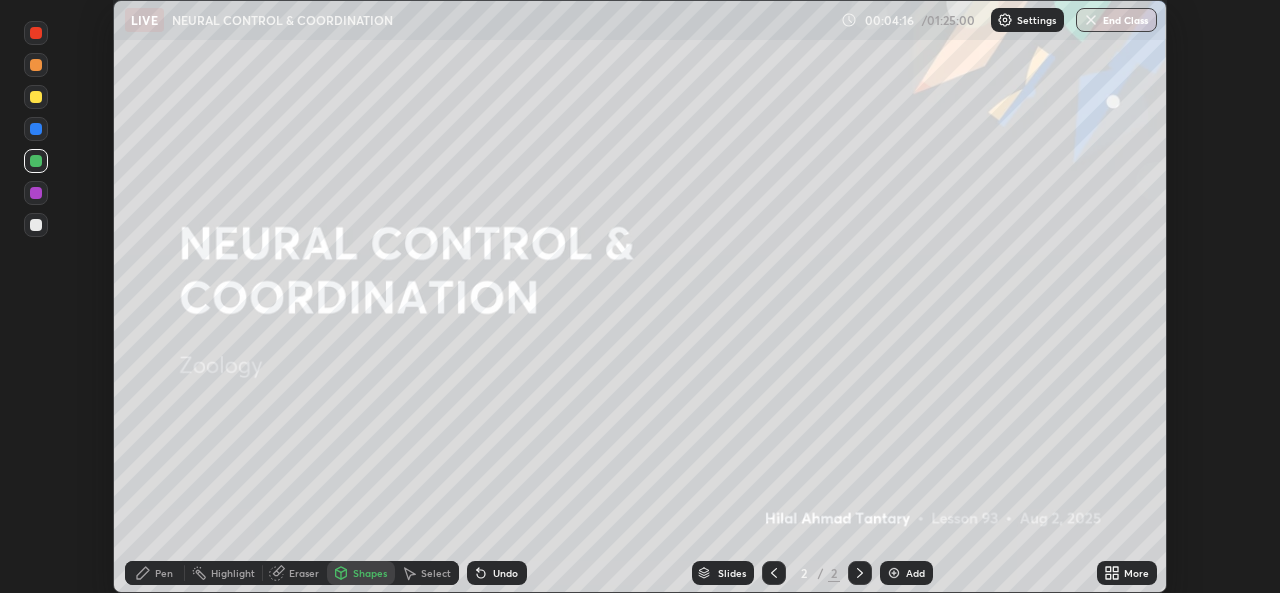 click on "Pen" at bounding box center (164, 573) 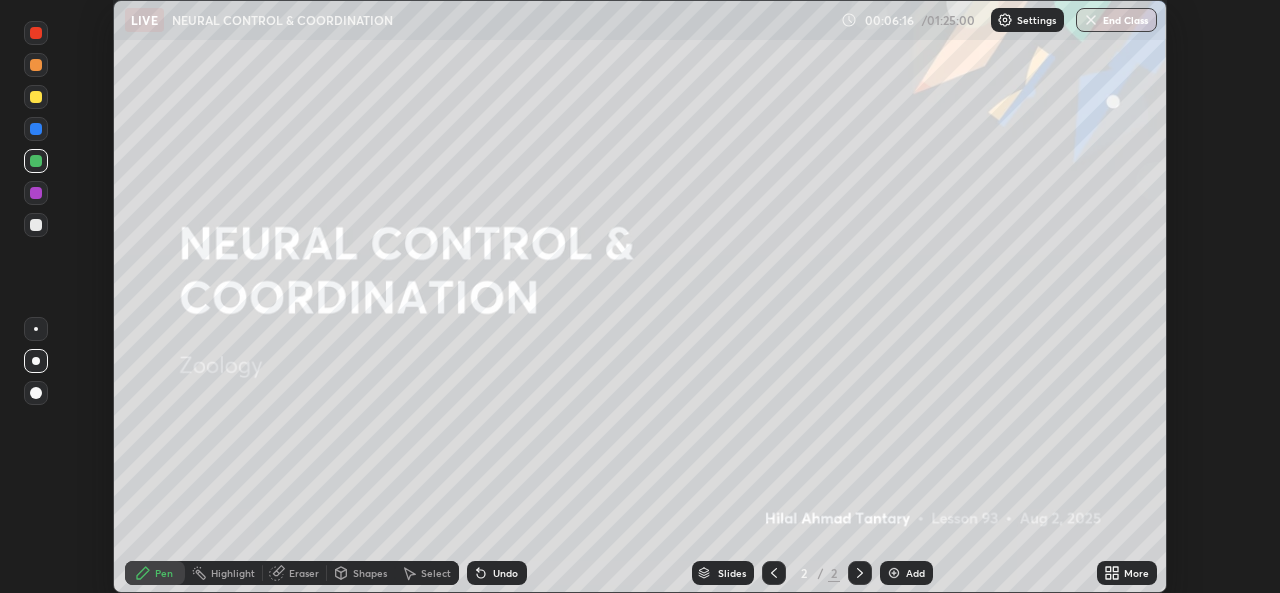 click 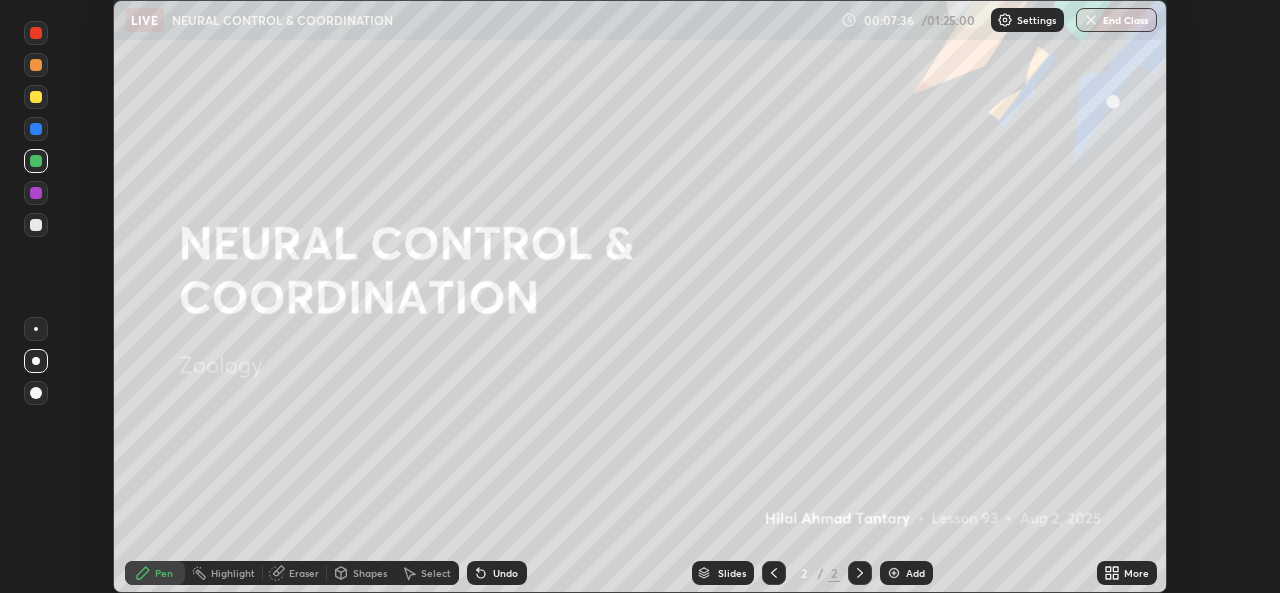 click at bounding box center (36, 225) 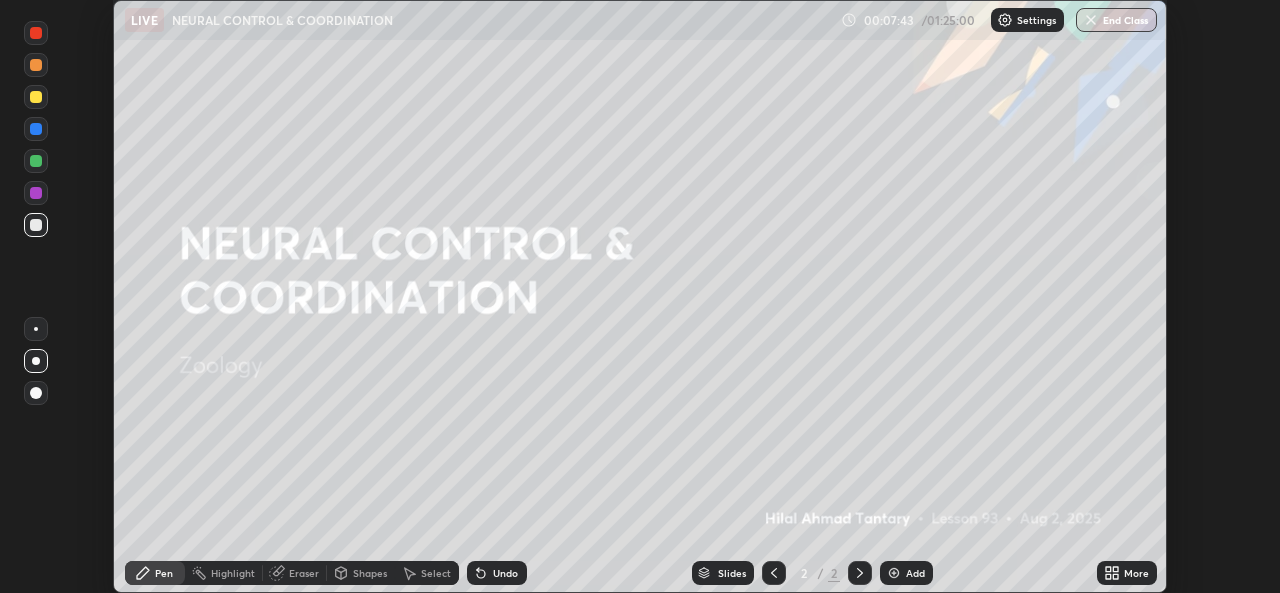 click on "Shapes" at bounding box center [361, 573] 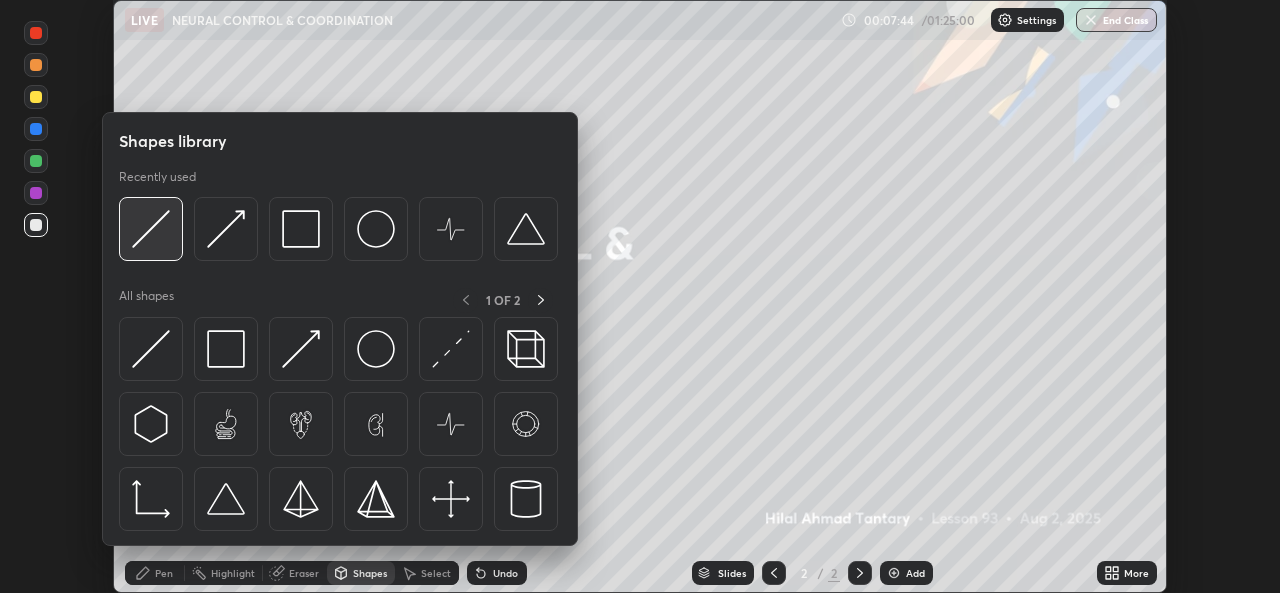 click at bounding box center [151, 229] 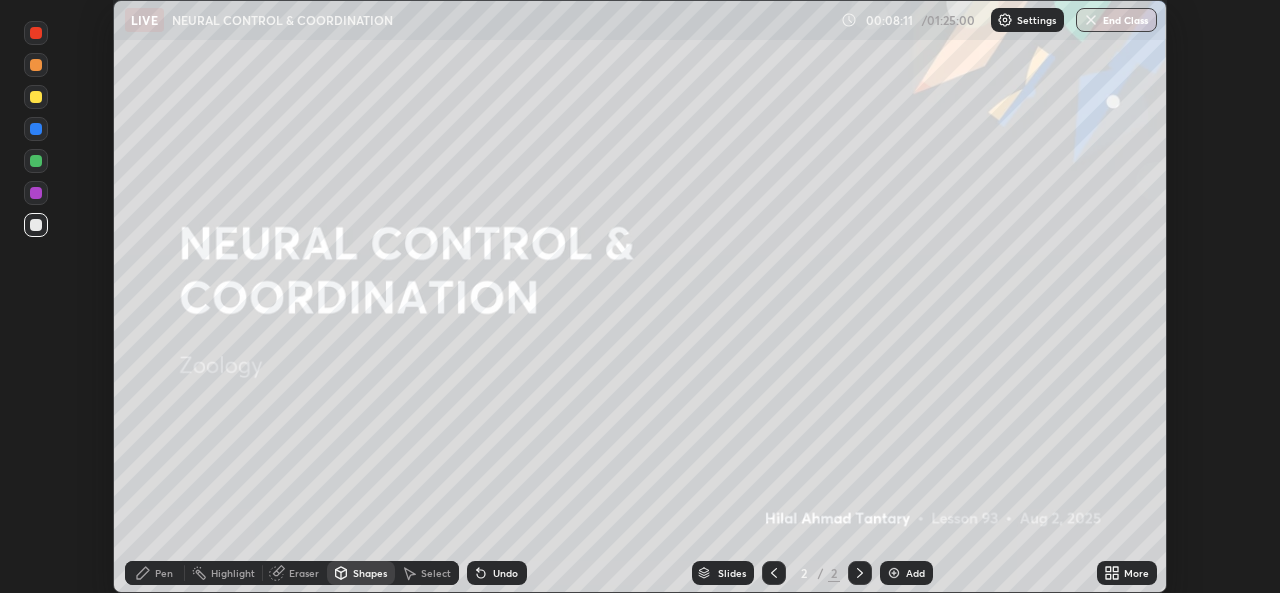 click on "Pen" at bounding box center [164, 573] 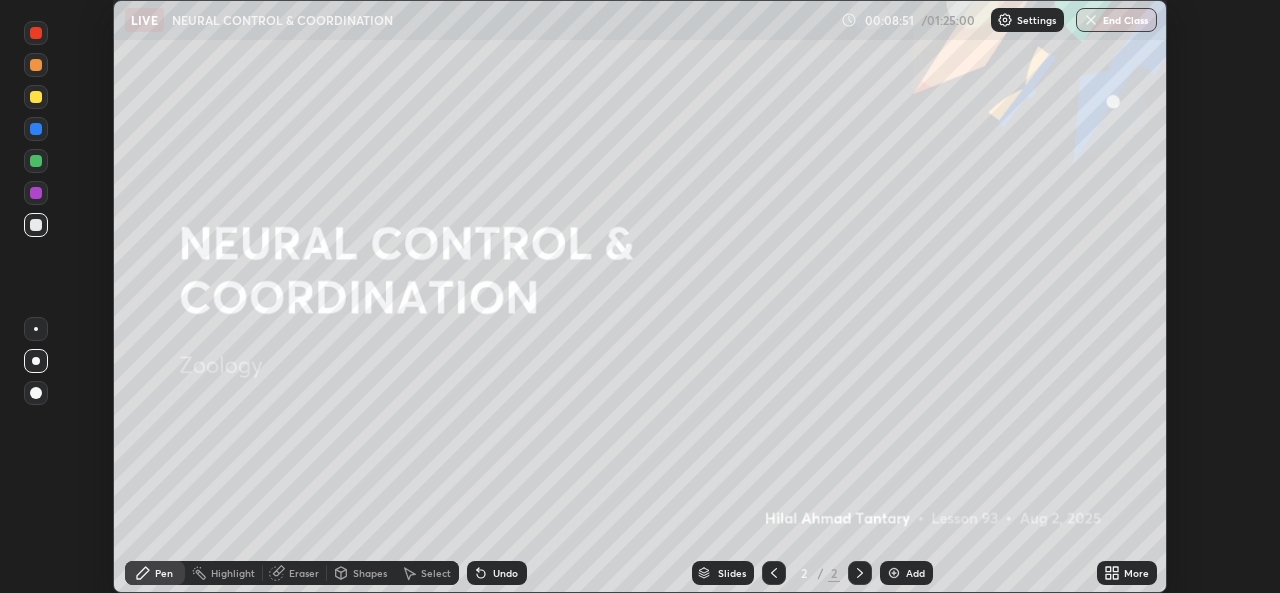 click on "Shapes" at bounding box center (370, 573) 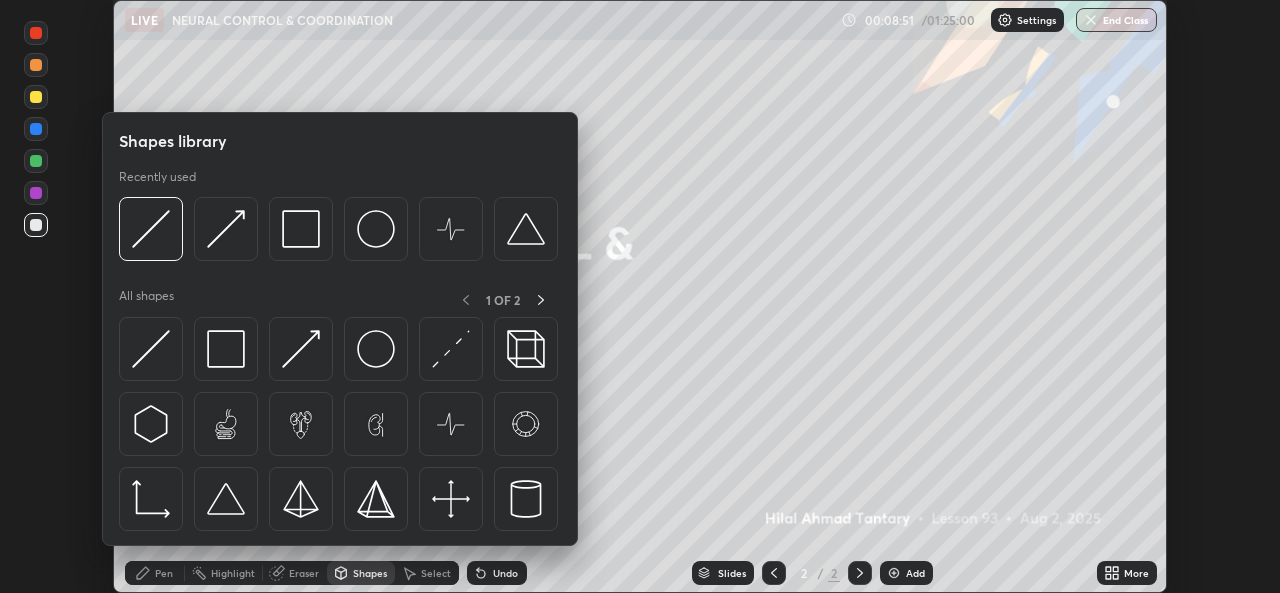 click on "Shapes" at bounding box center [370, 573] 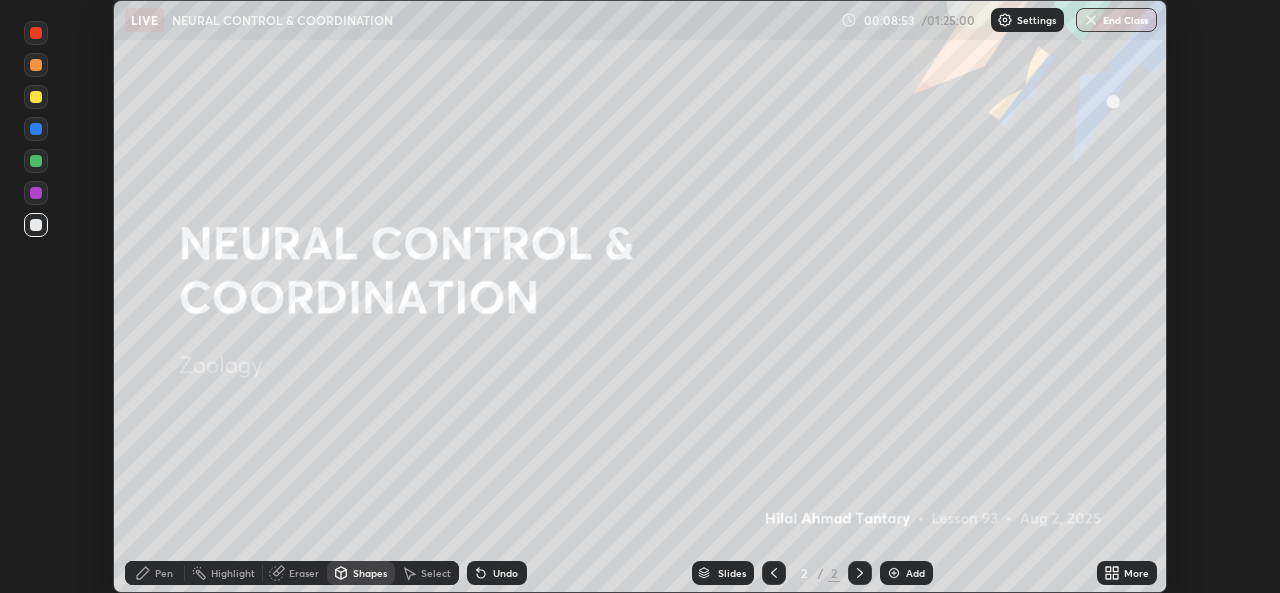 click on "Shapes" at bounding box center (370, 573) 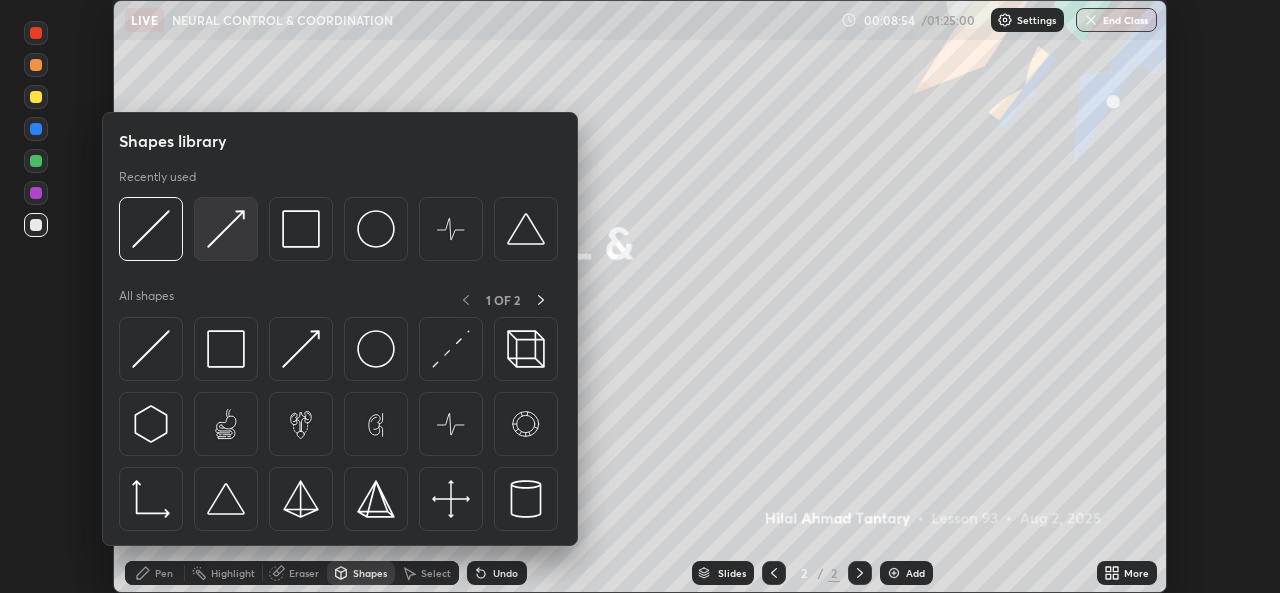 click at bounding box center [226, 229] 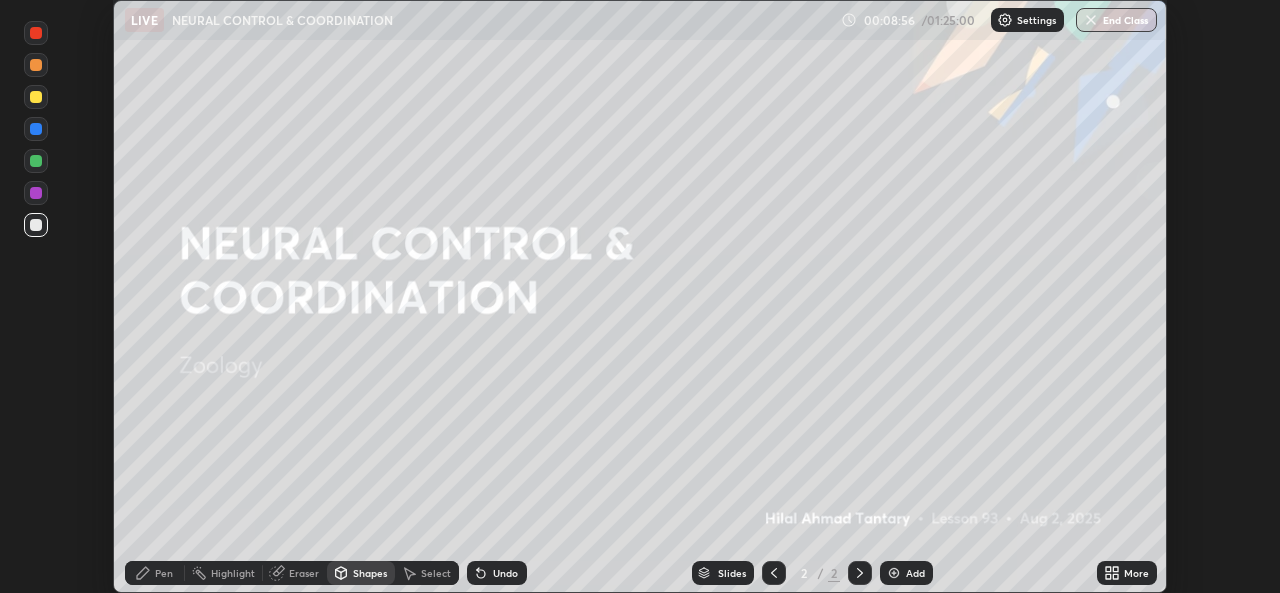 click on "Pen" at bounding box center (164, 573) 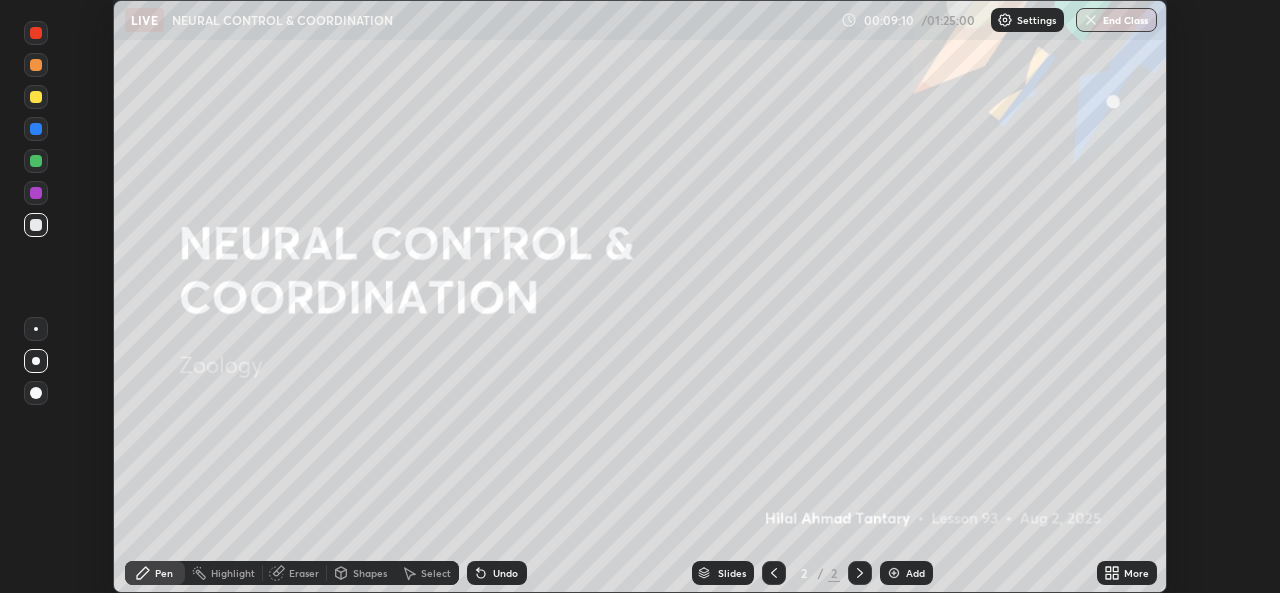 click at bounding box center (894, 573) 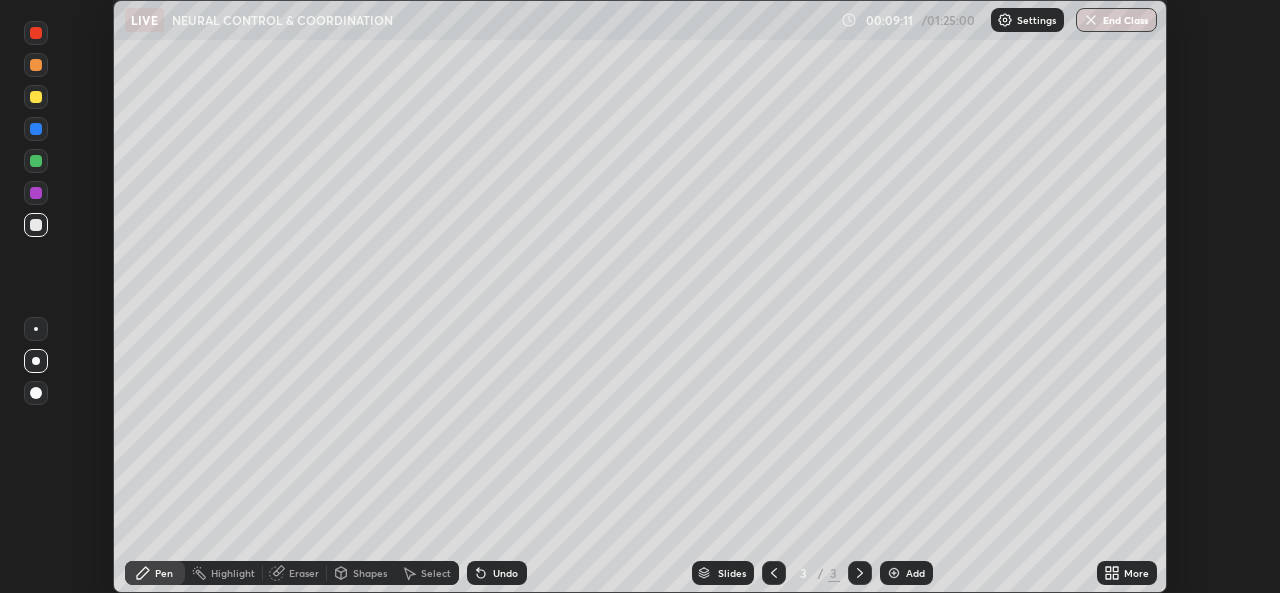 click on "Shapes" at bounding box center (370, 573) 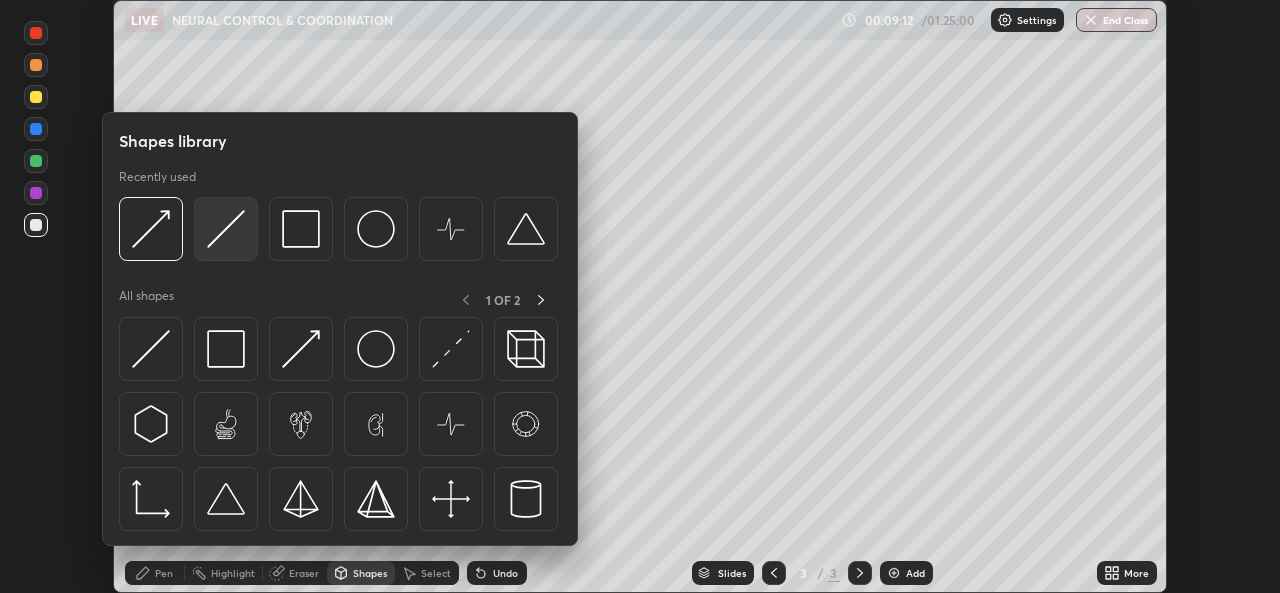 click at bounding box center [226, 229] 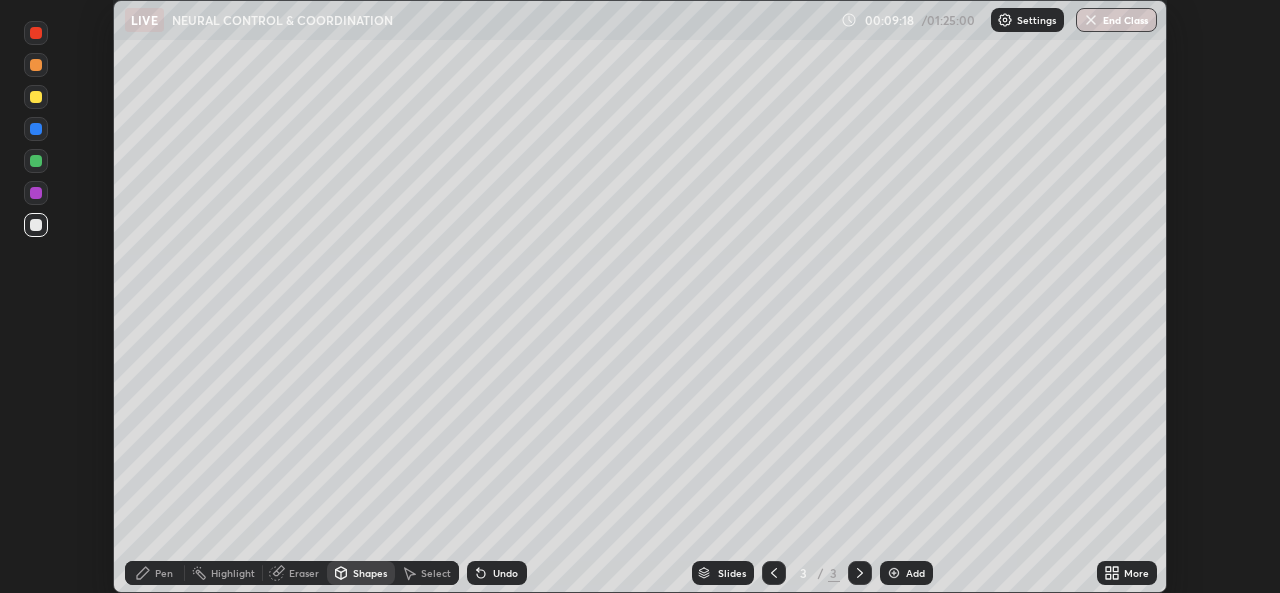 click on "Pen" at bounding box center [164, 573] 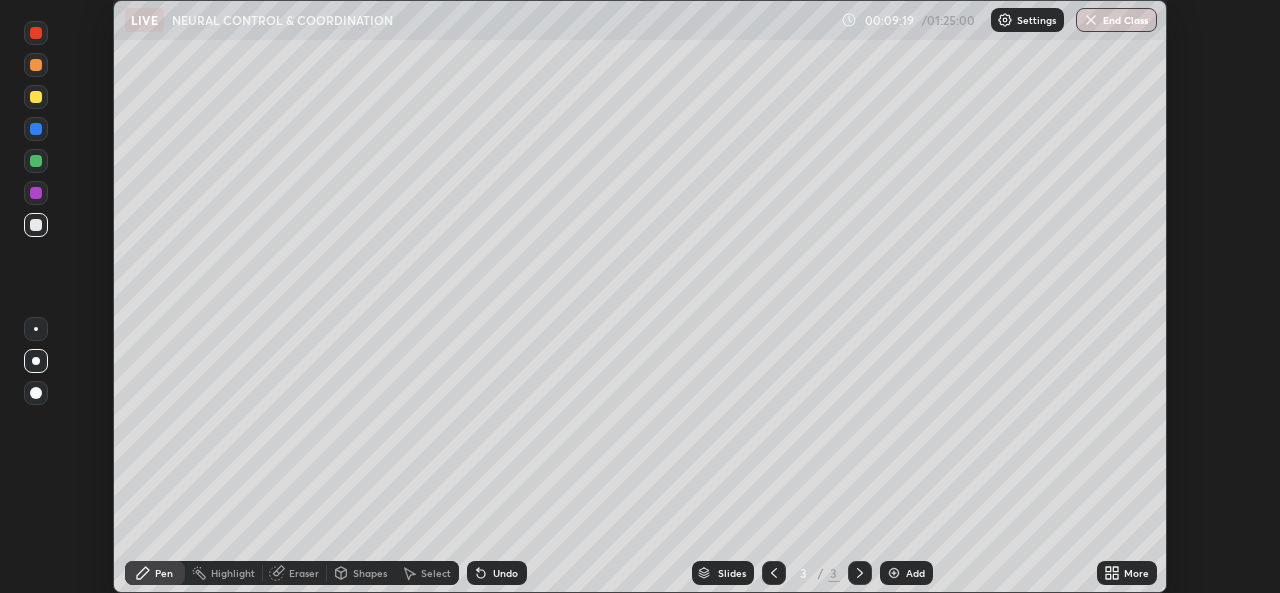 click on "Eraser" at bounding box center (304, 573) 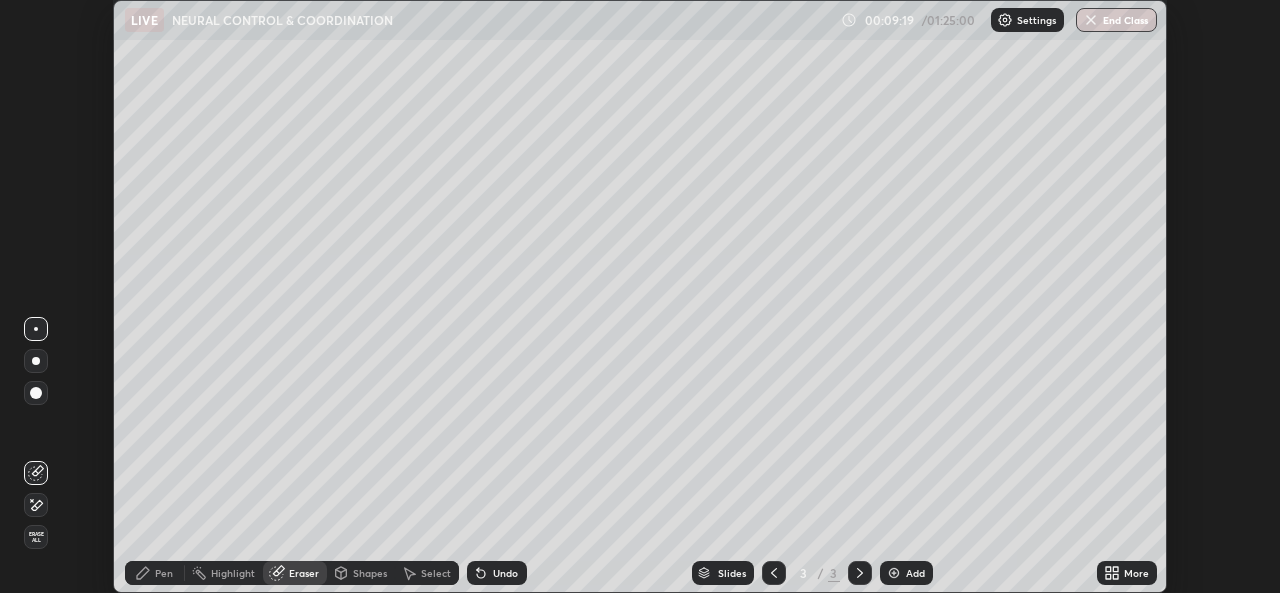click on "Shapes" at bounding box center [370, 573] 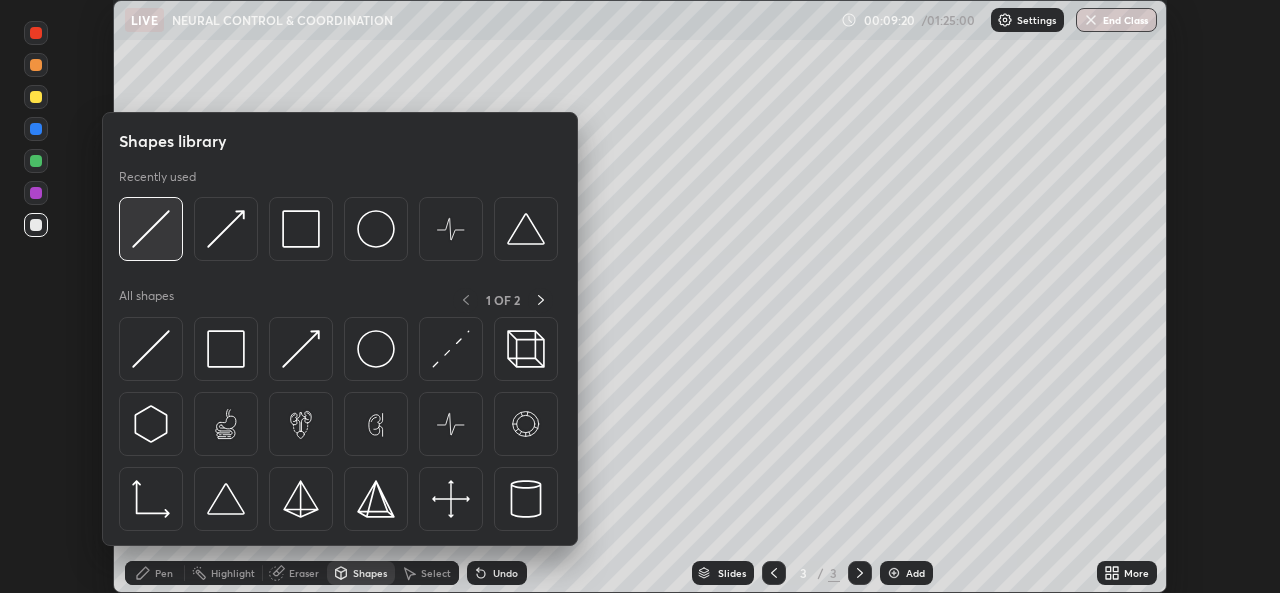 click at bounding box center (151, 229) 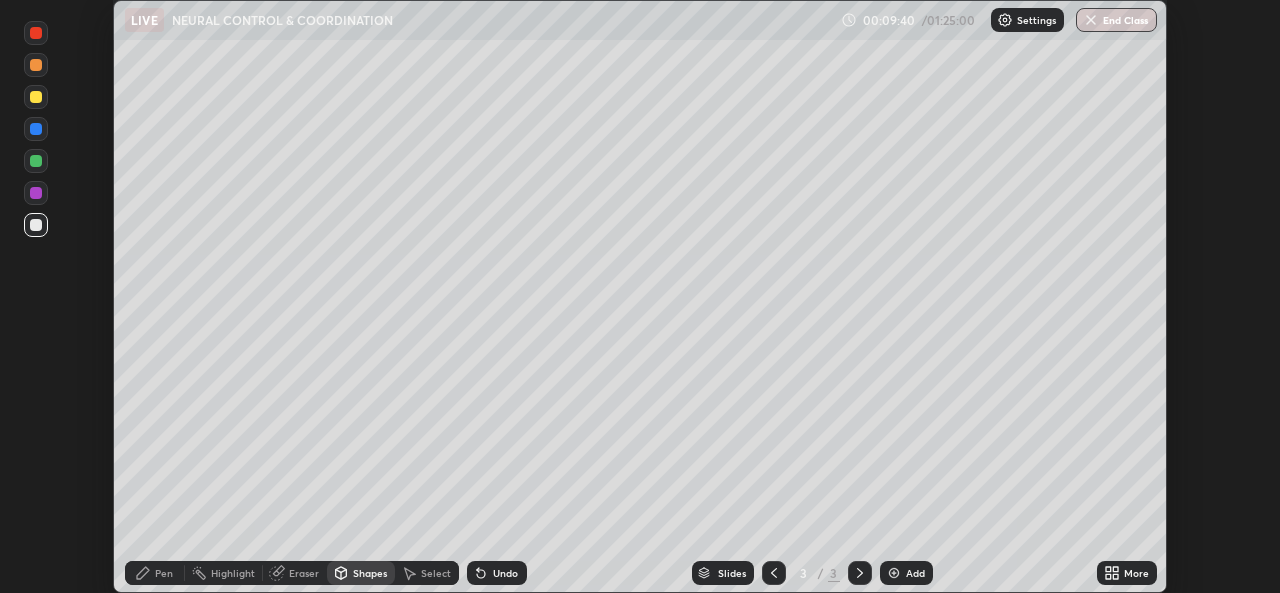 click on "Undo" at bounding box center (505, 573) 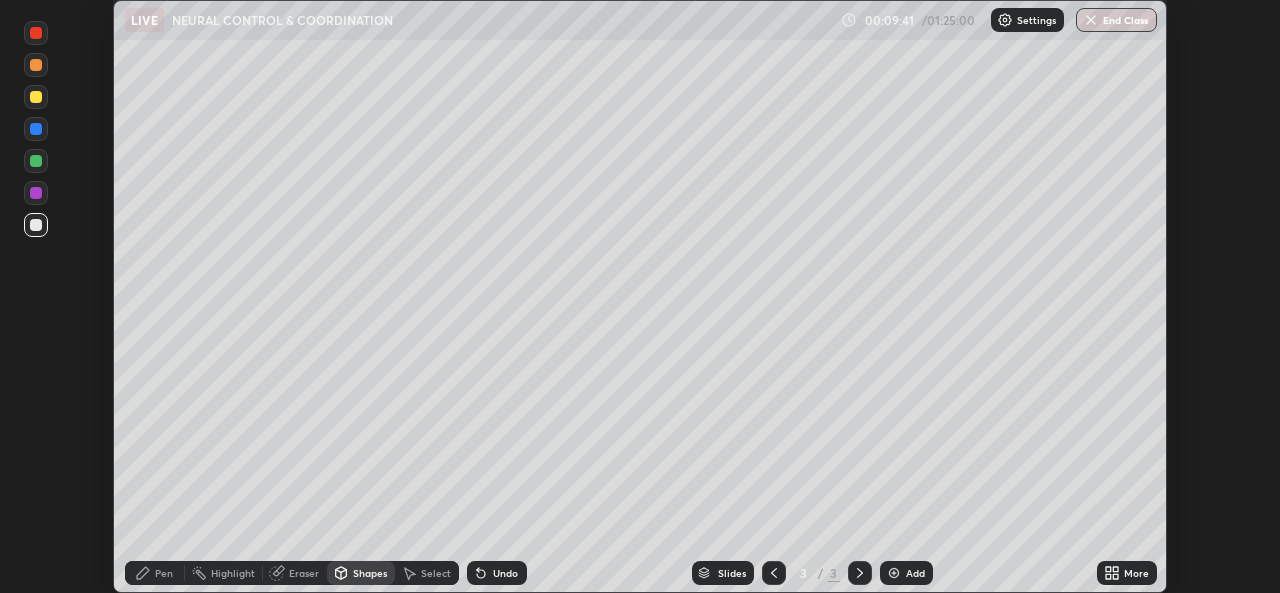click on "Undo" at bounding box center (505, 573) 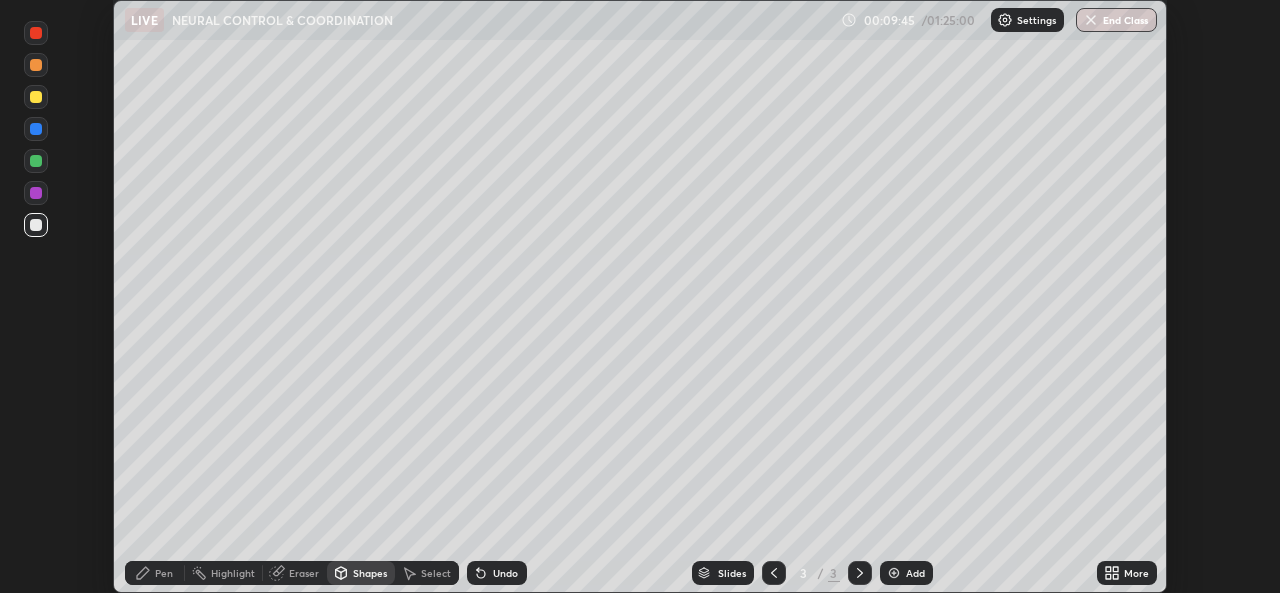 click on "Pen" at bounding box center (155, 573) 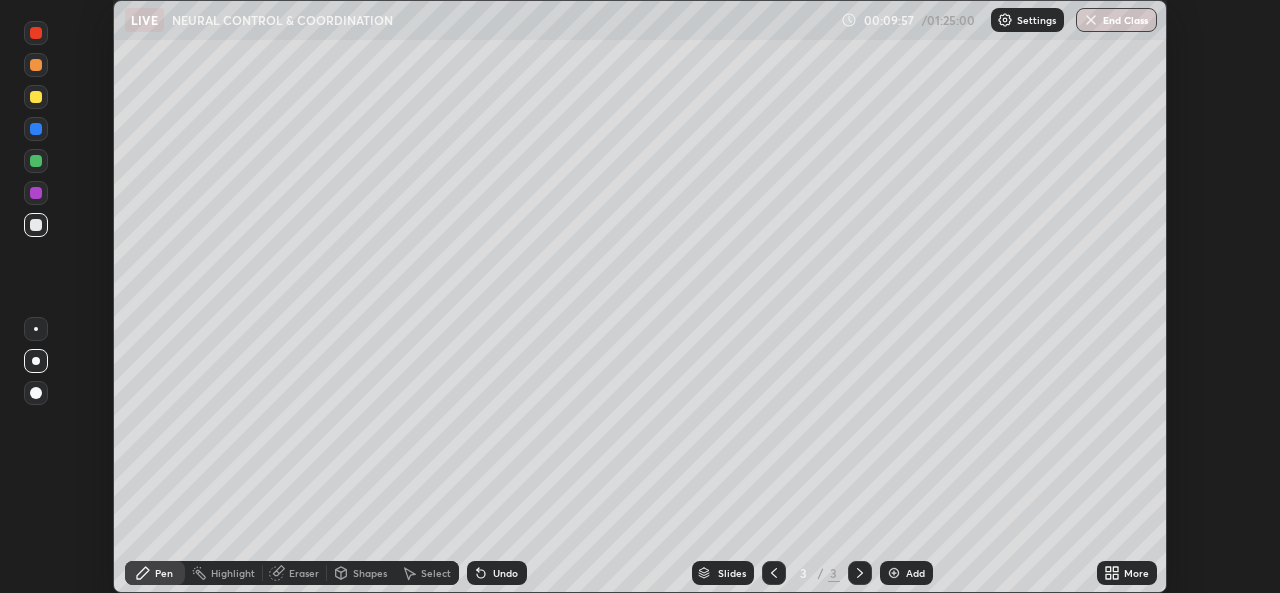 click on "Shapes" at bounding box center (370, 573) 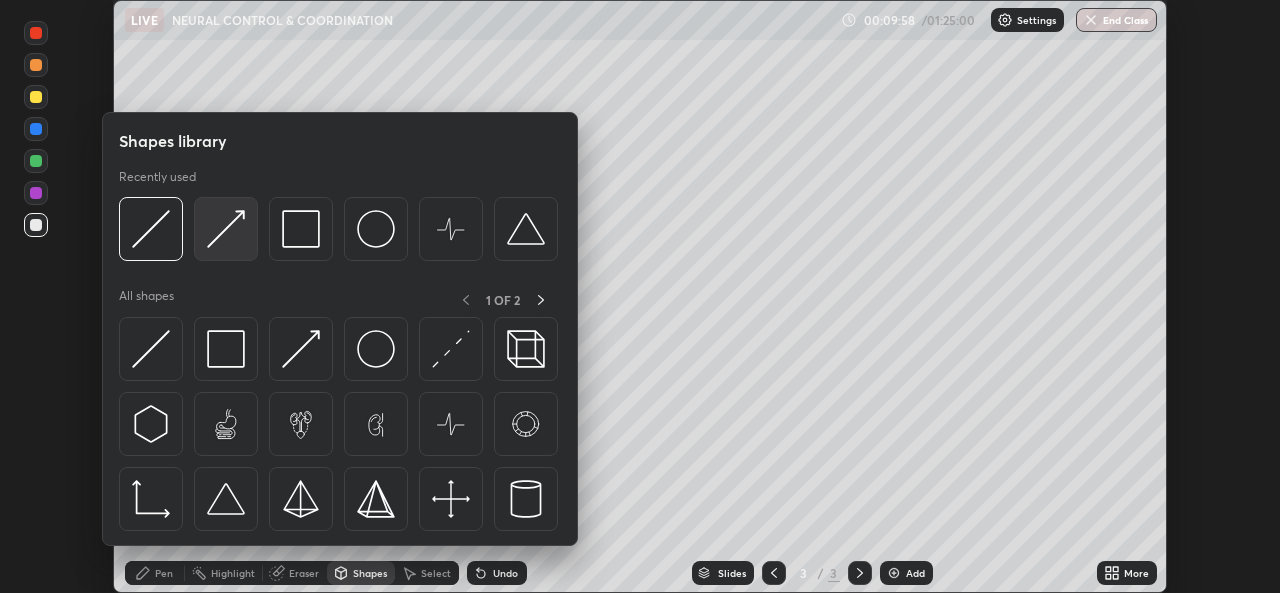 click at bounding box center (226, 229) 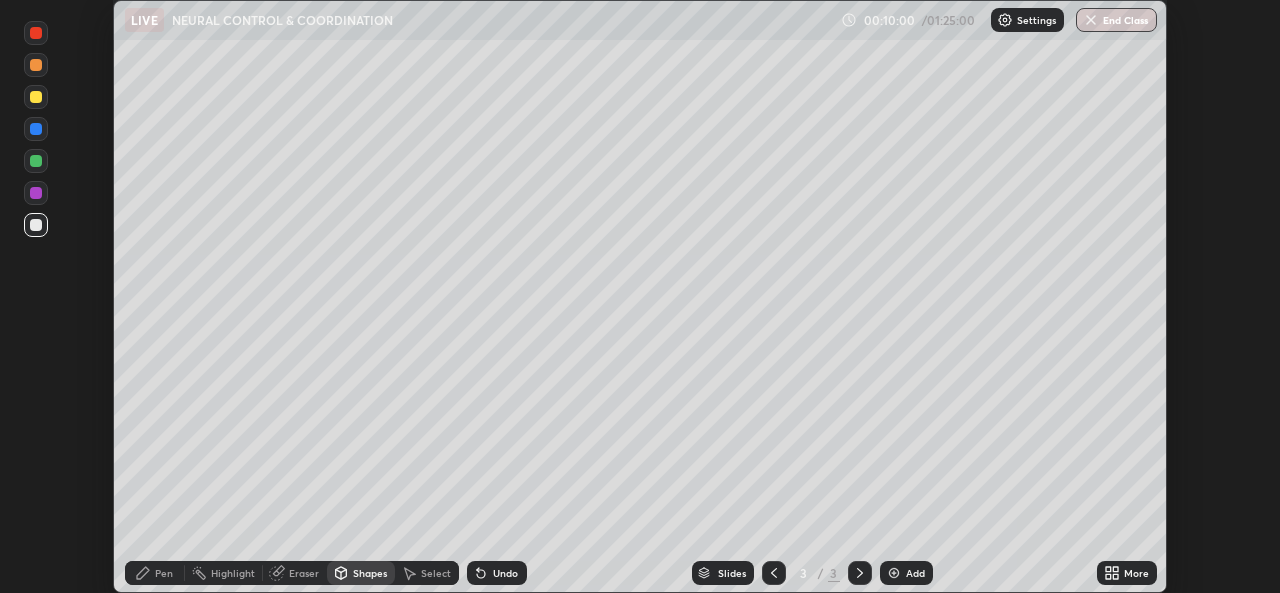 click on "Undo" at bounding box center (505, 573) 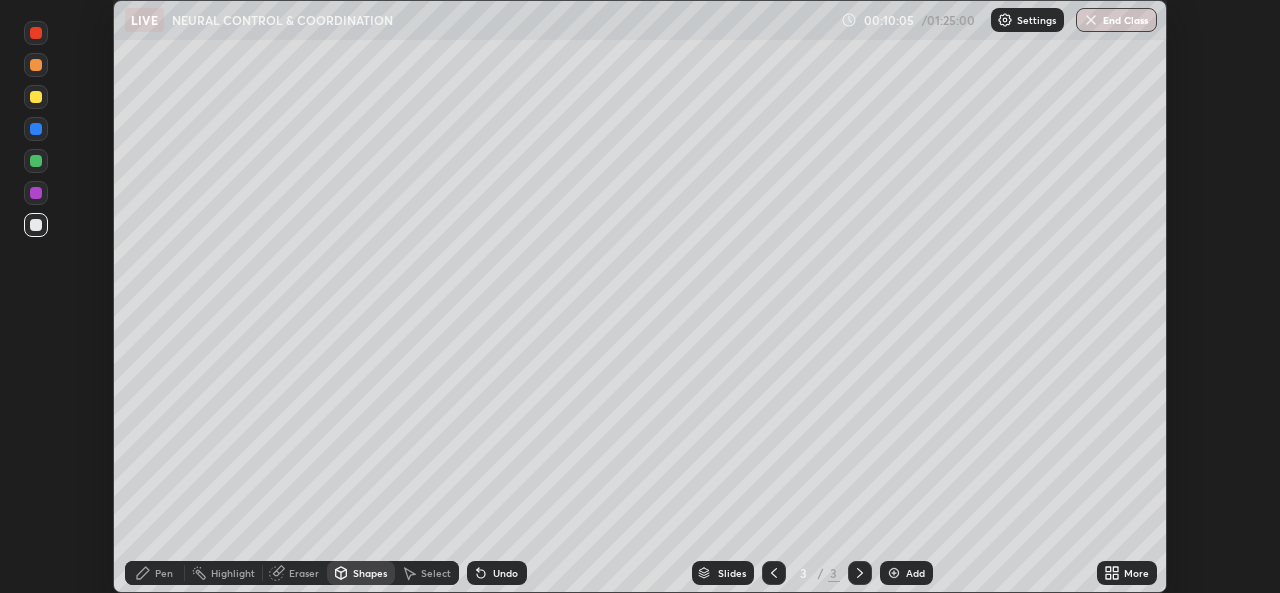 click on "Undo" at bounding box center (497, 573) 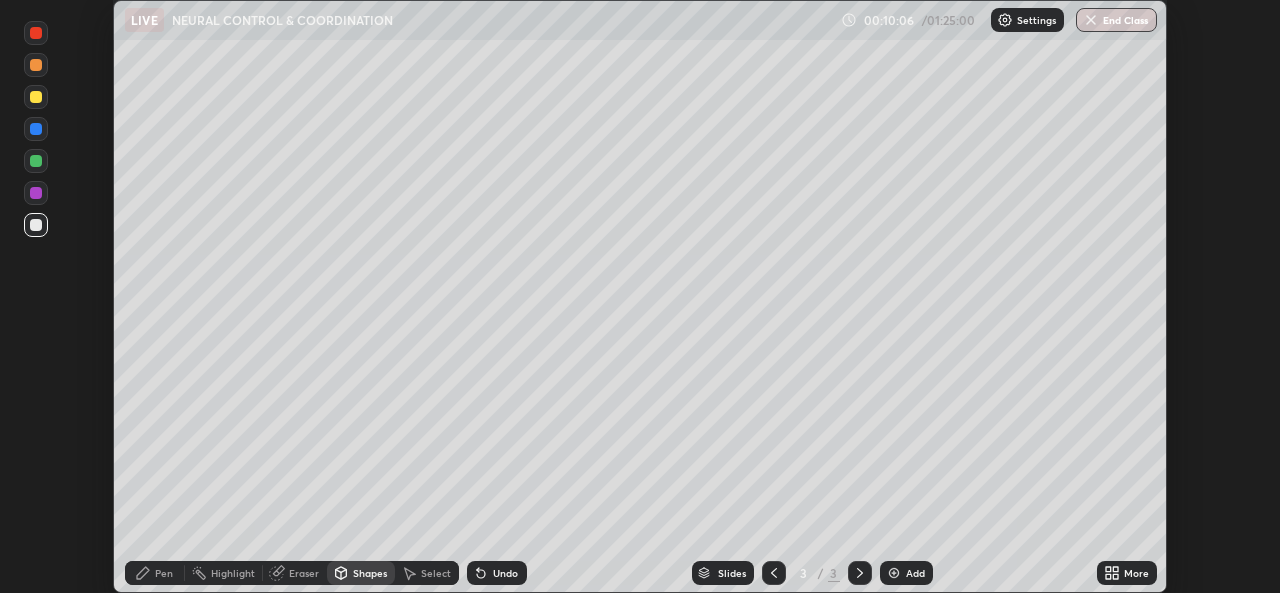 click on "Pen" at bounding box center (164, 573) 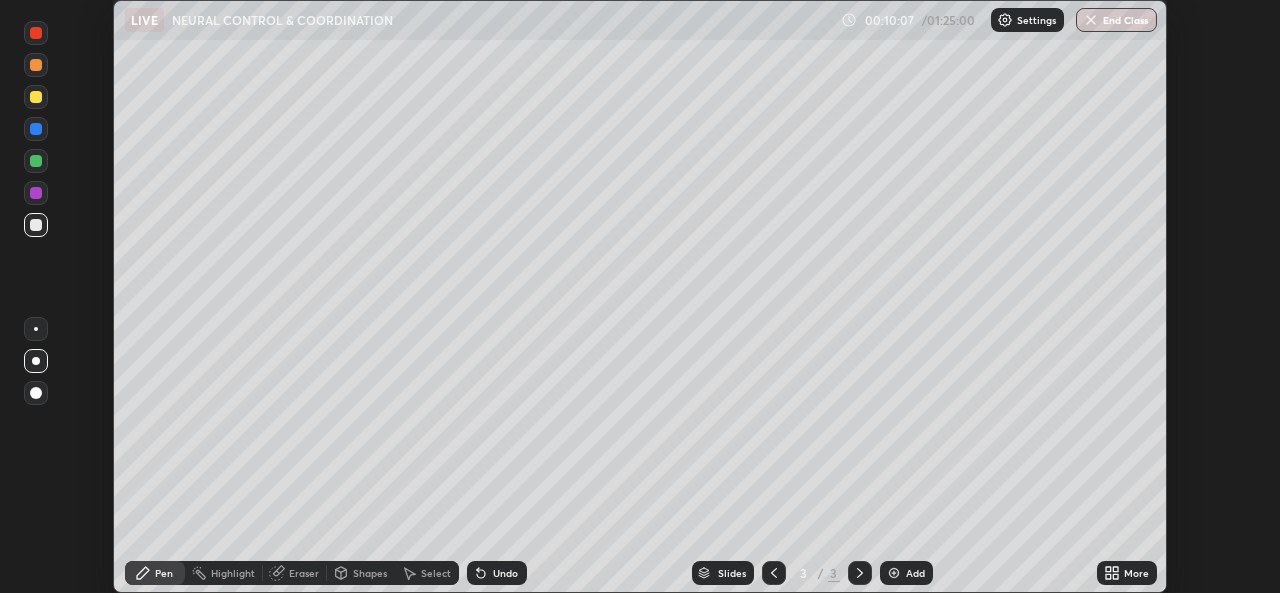 click on "Shapes" at bounding box center (361, 573) 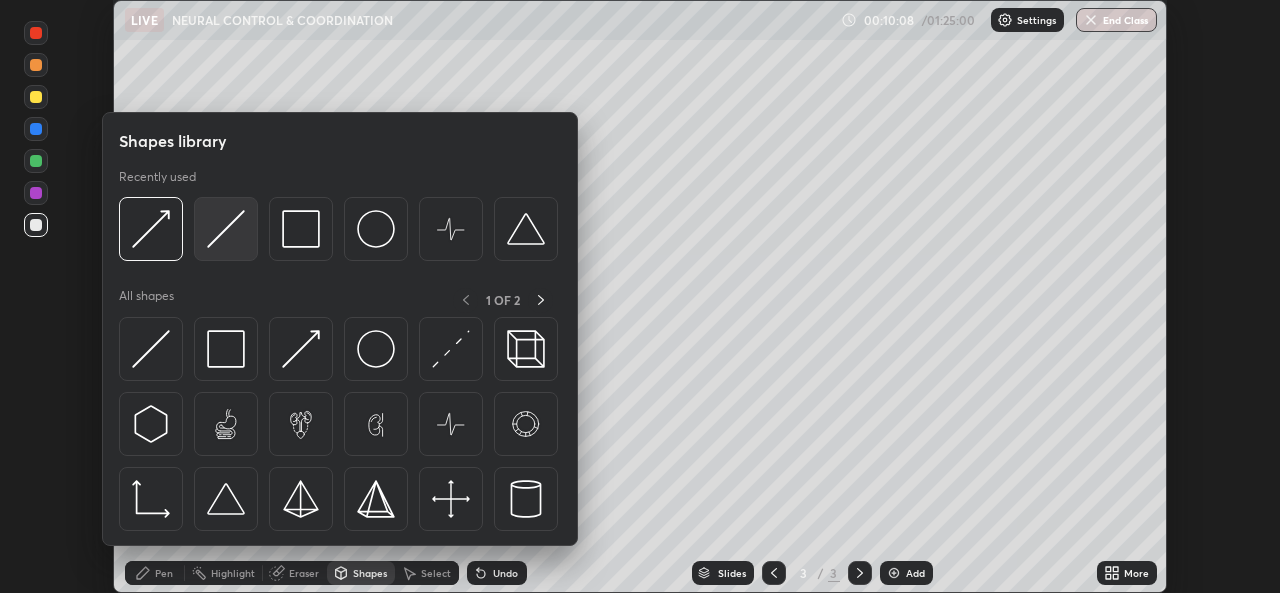 click at bounding box center [226, 229] 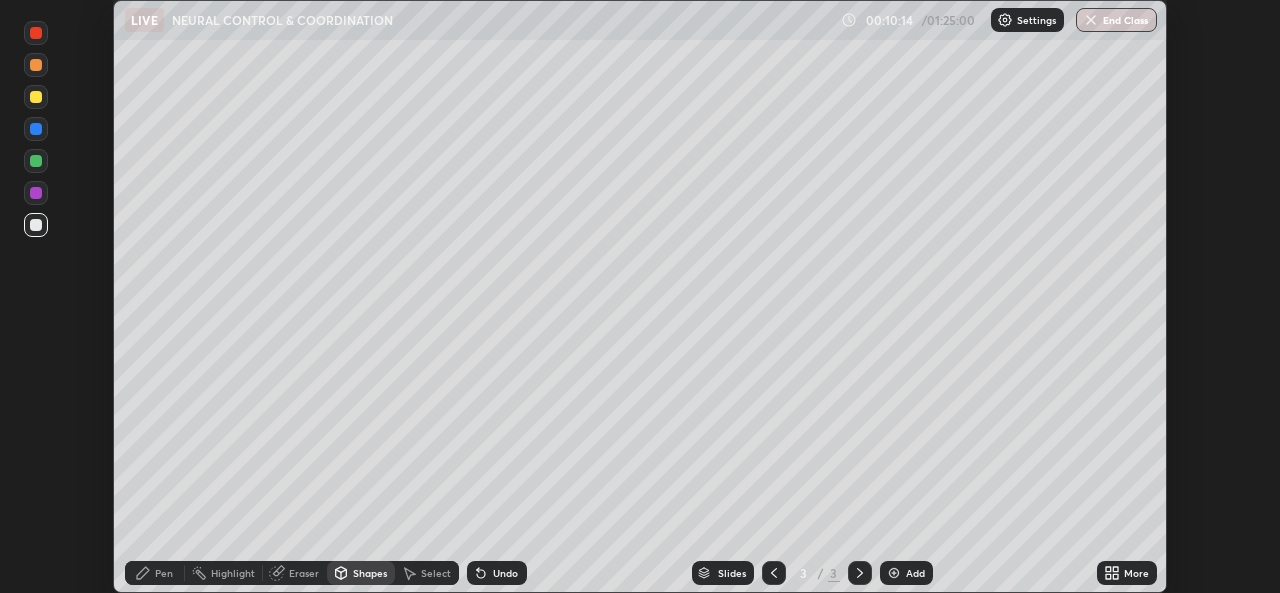 click on "Undo" at bounding box center (505, 573) 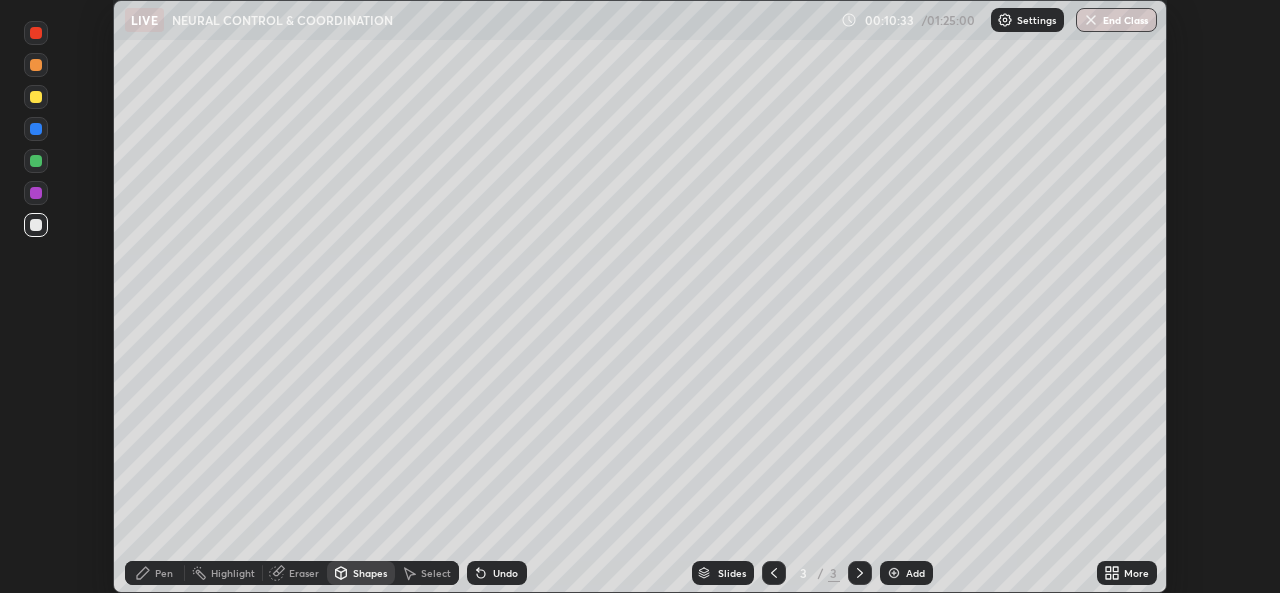 click 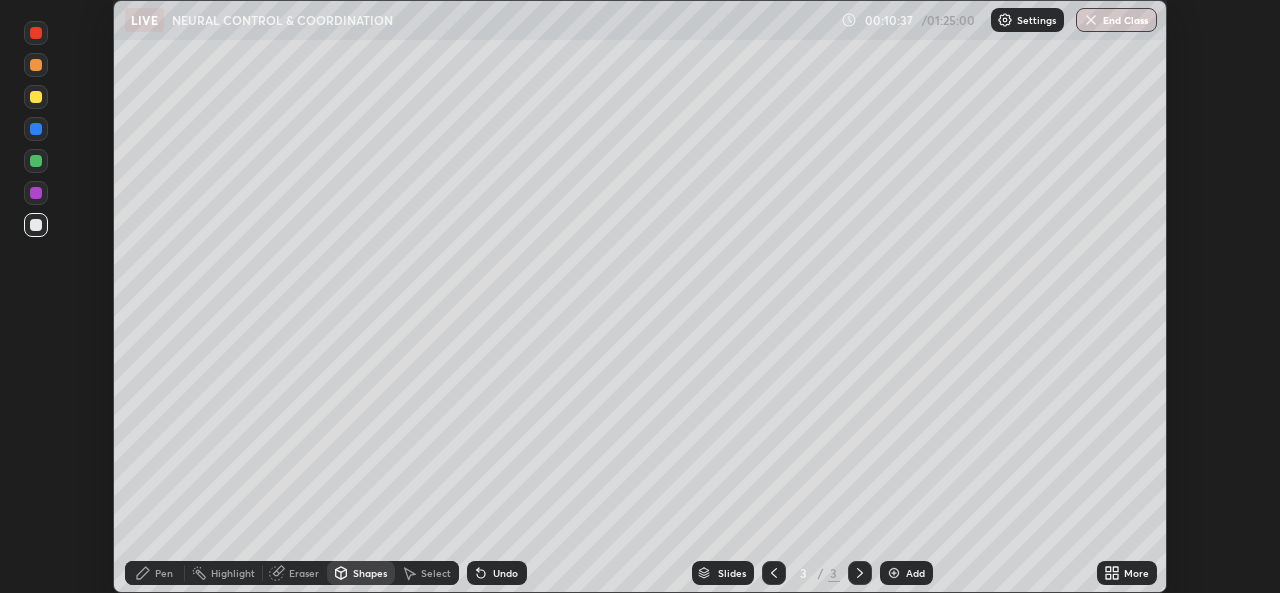 click on "Undo" at bounding box center [505, 573] 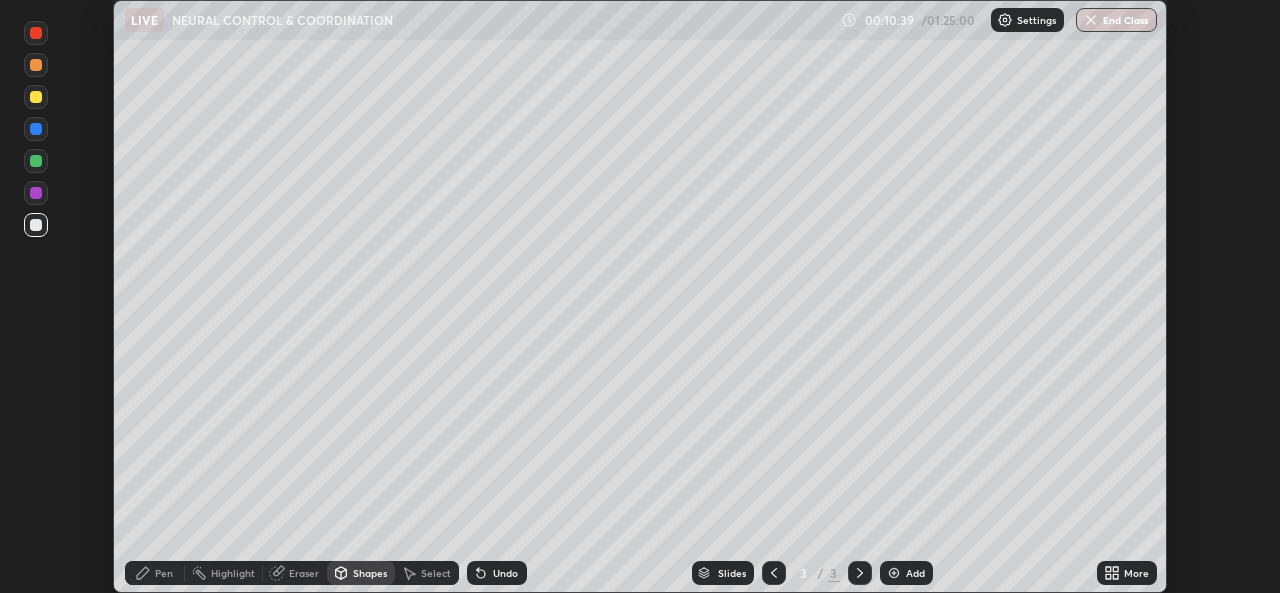 click on "Pen" at bounding box center (164, 573) 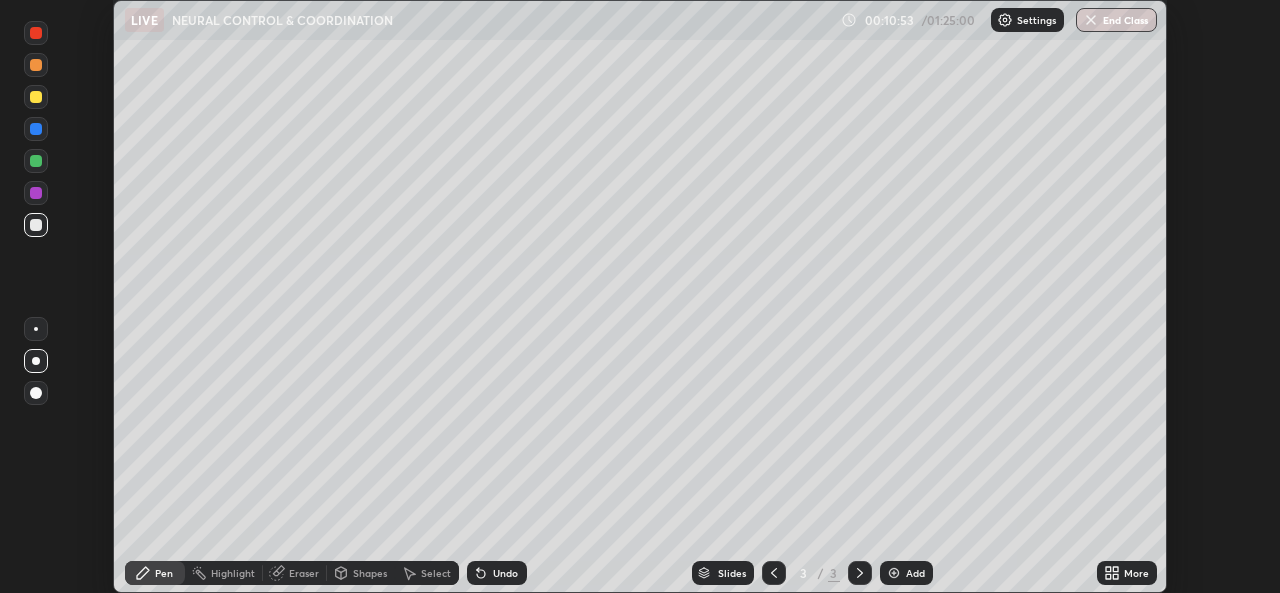 click 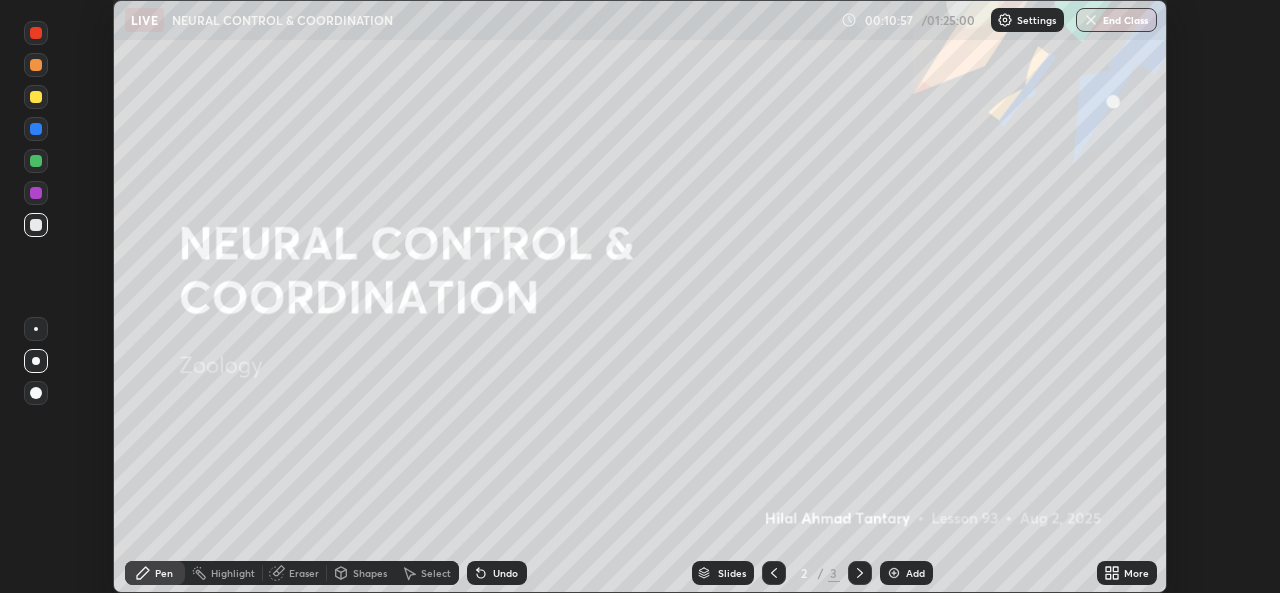 click 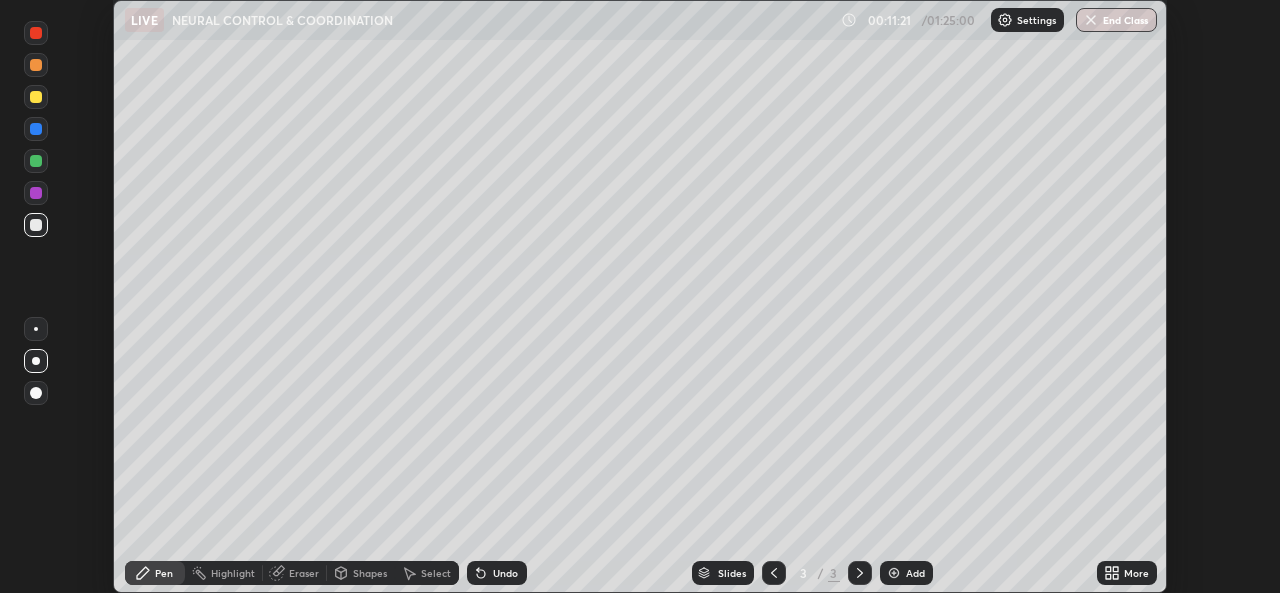 click on "Eraser" at bounding box center (304, 573) 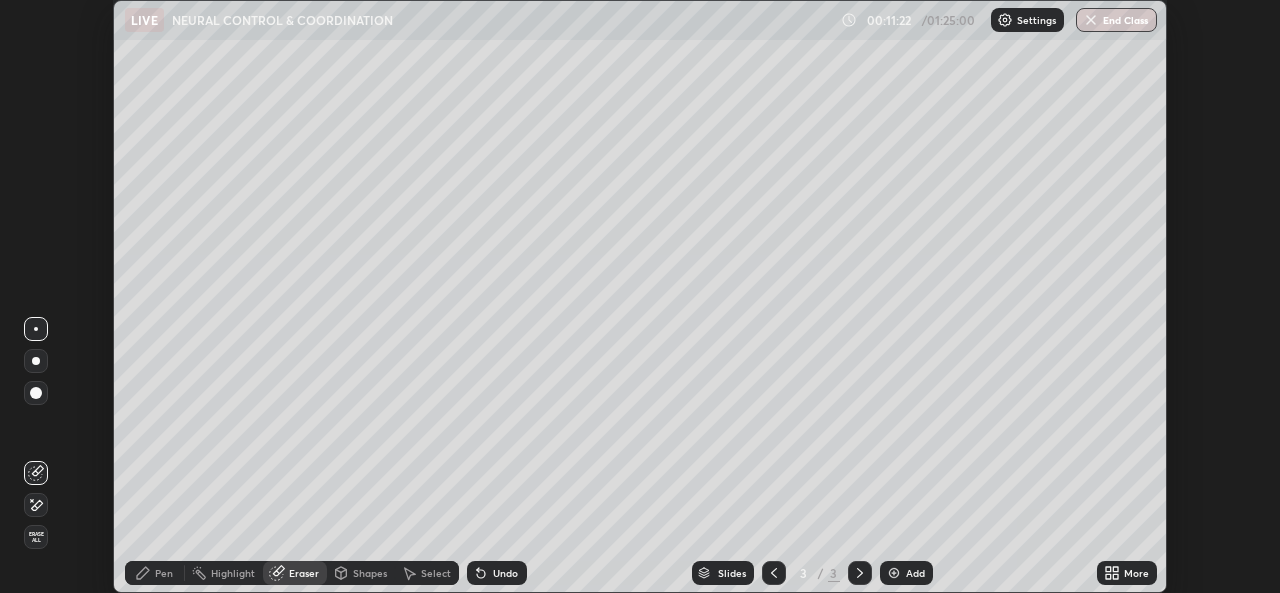 click on "Erase all" at bounding box center [36, 537] 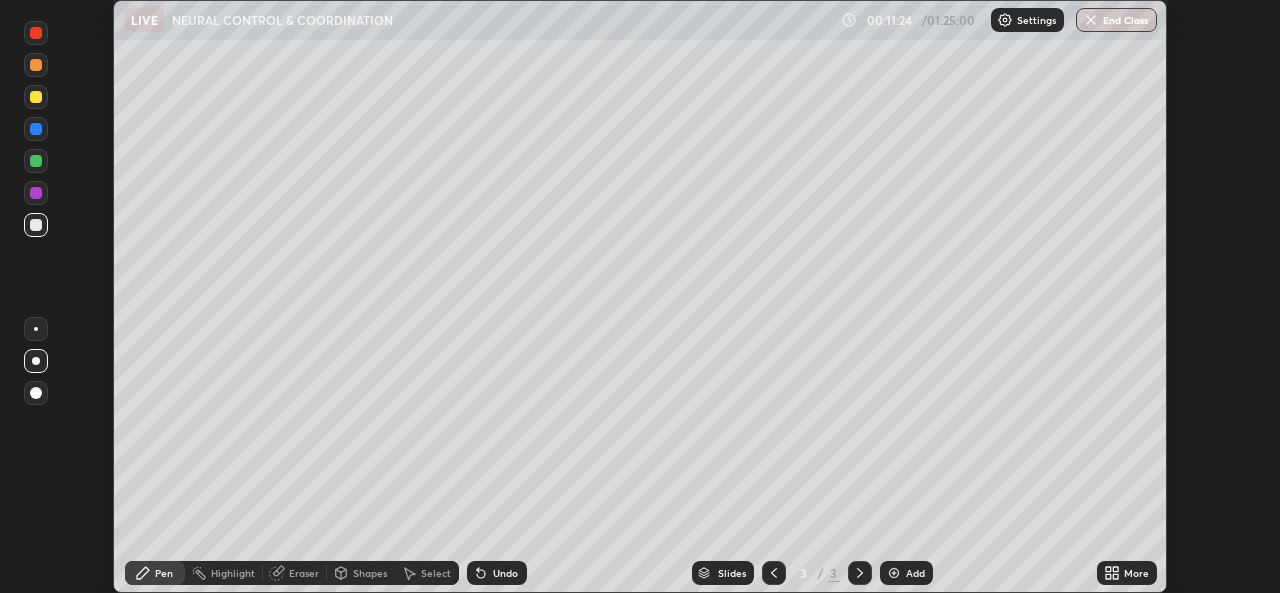 click 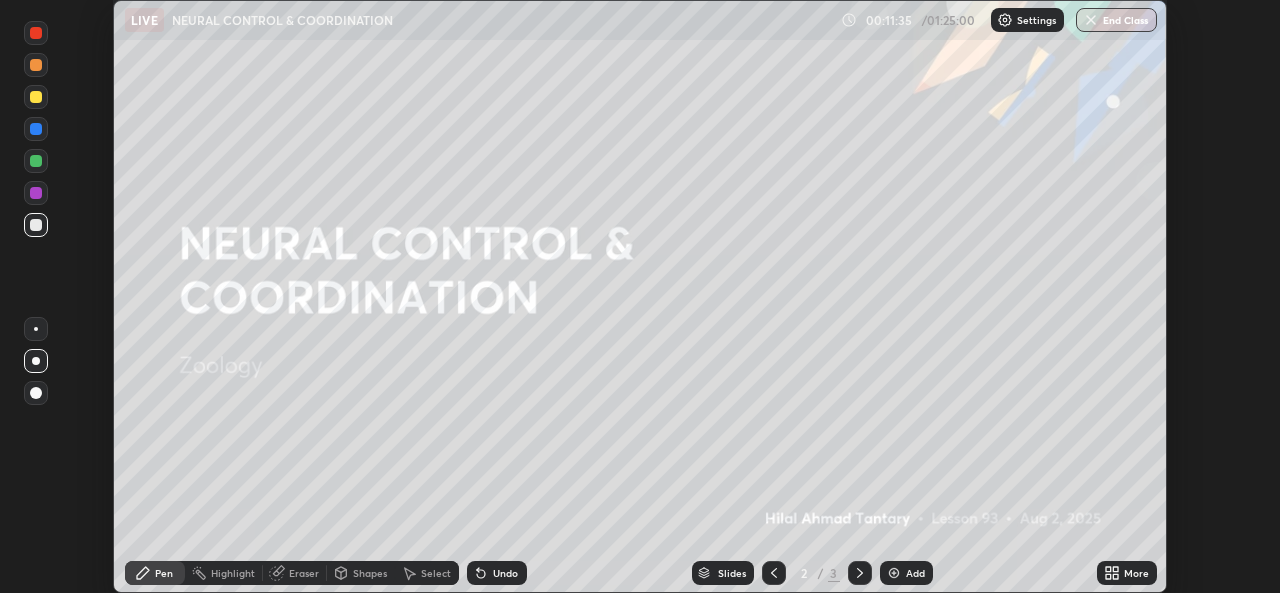 click at bounding box center (36, 129) 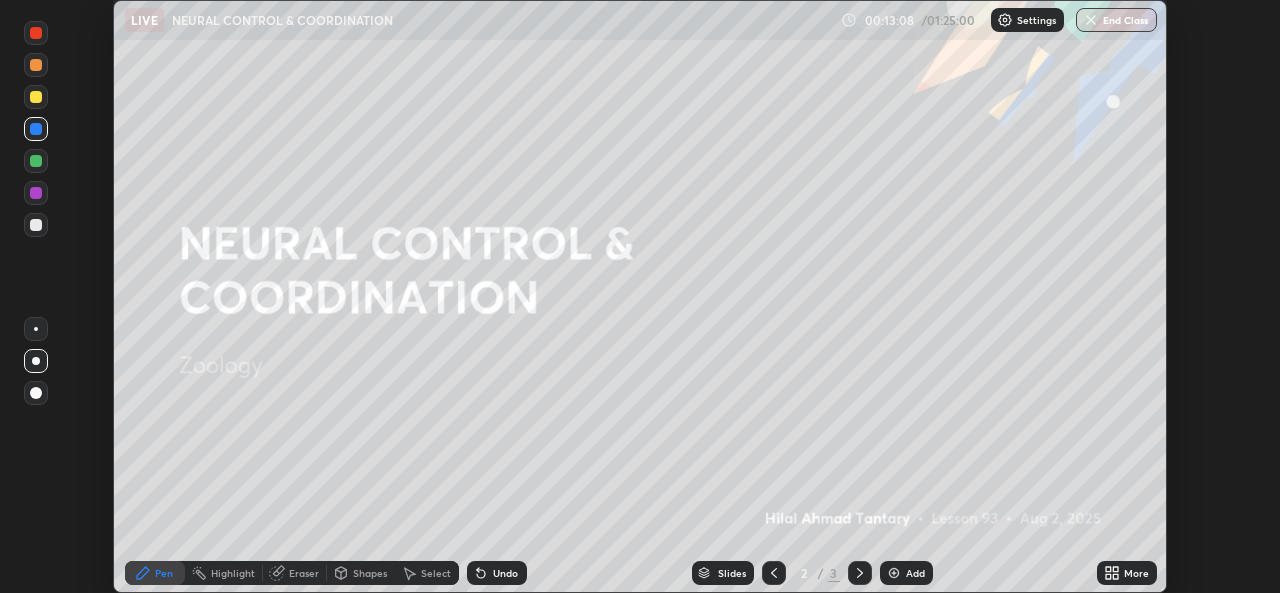 click on "Shapes" at bounding box center [361, 573] 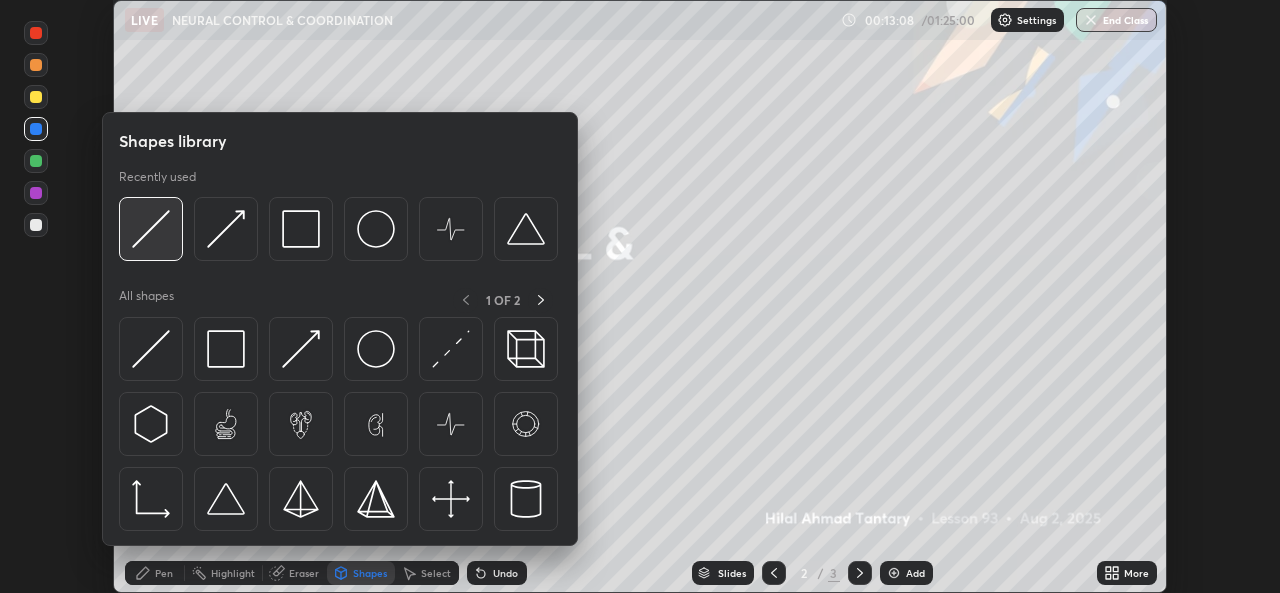 click at bounding box center (151, 229) 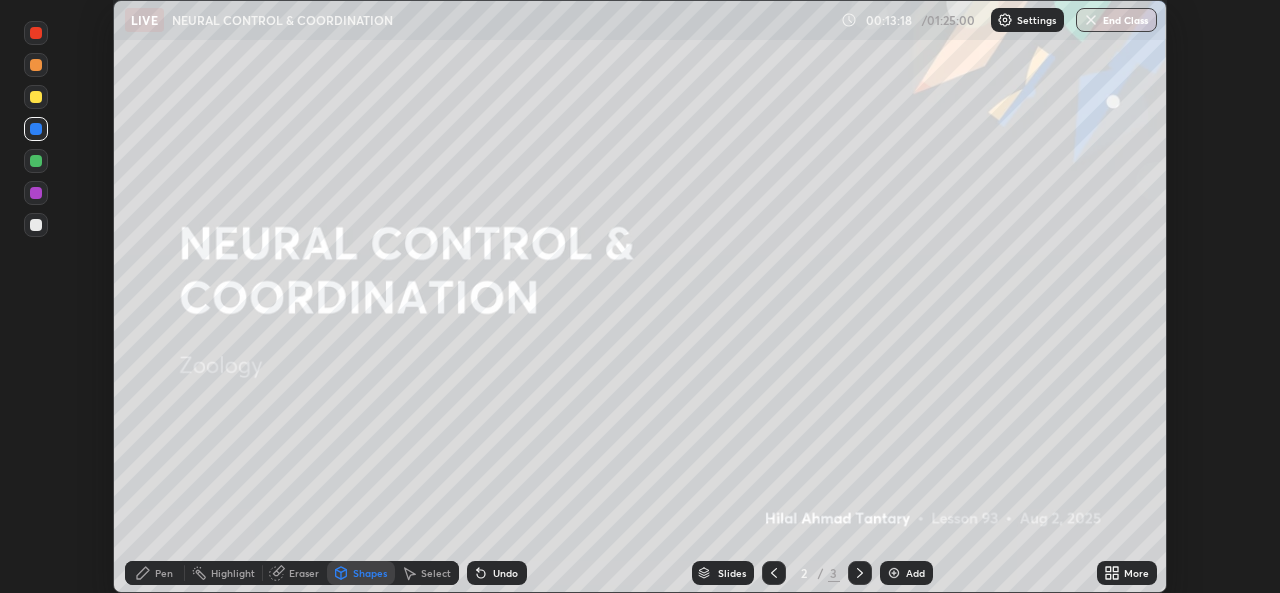 click on "Undo" at bounding box center [505, 573] 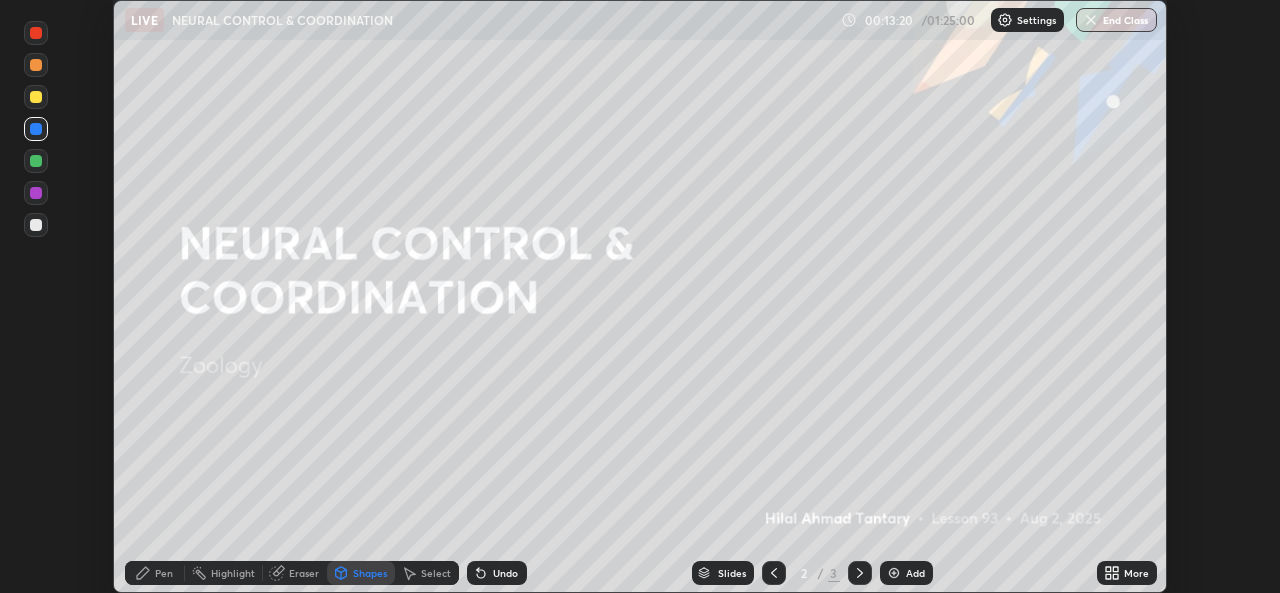 click on "Undo" at bounding box center [505, 573] 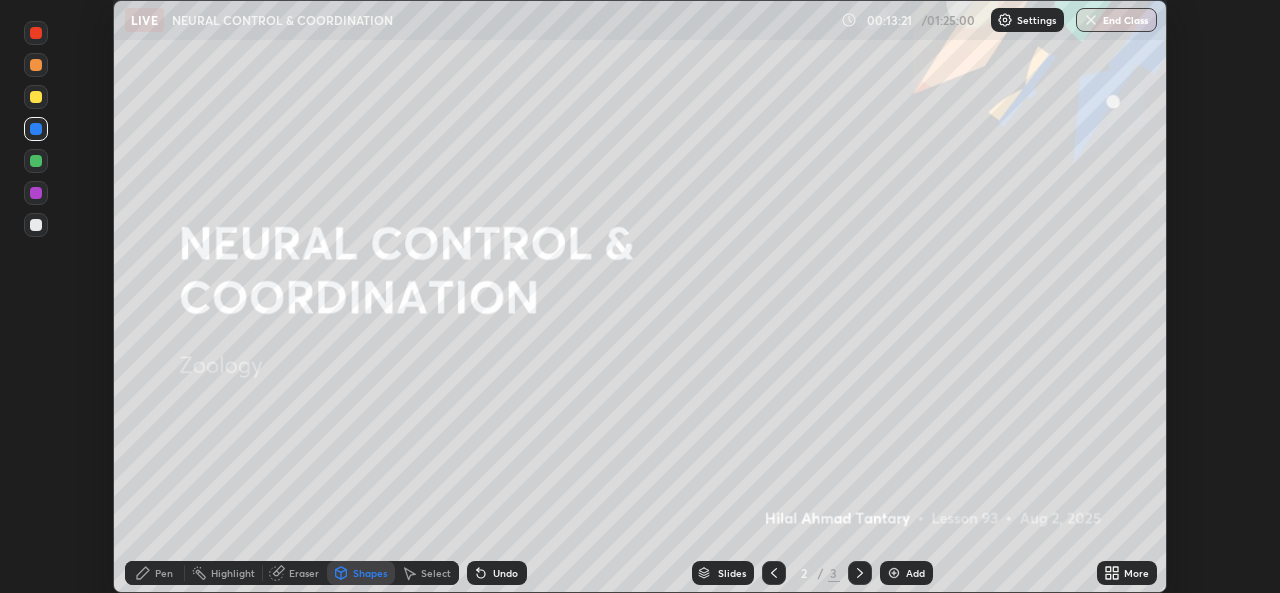 click on "Pen" at bounding box center (164, 573) 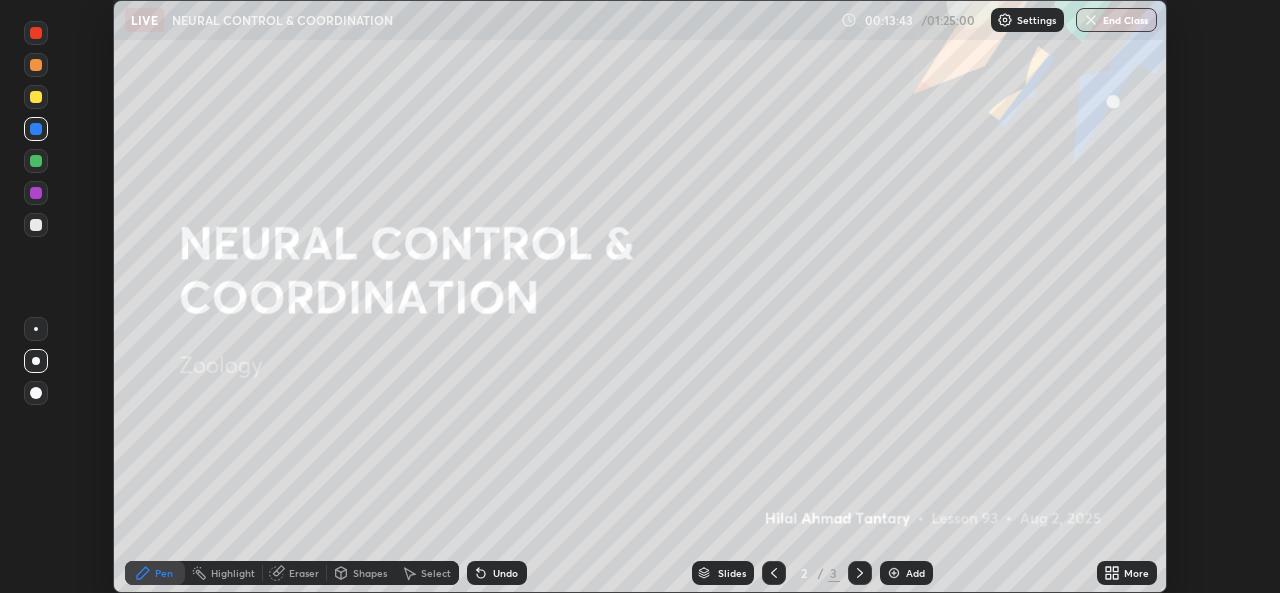 click at bounding box center [36, 97] 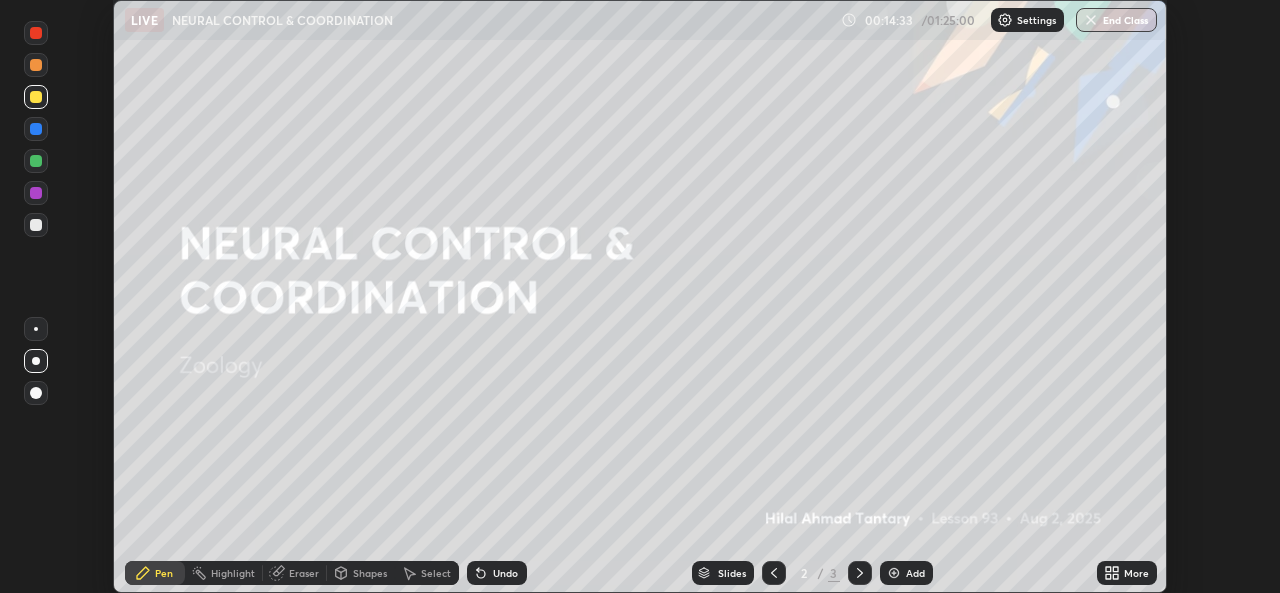 click at bounding box center [36, 33] 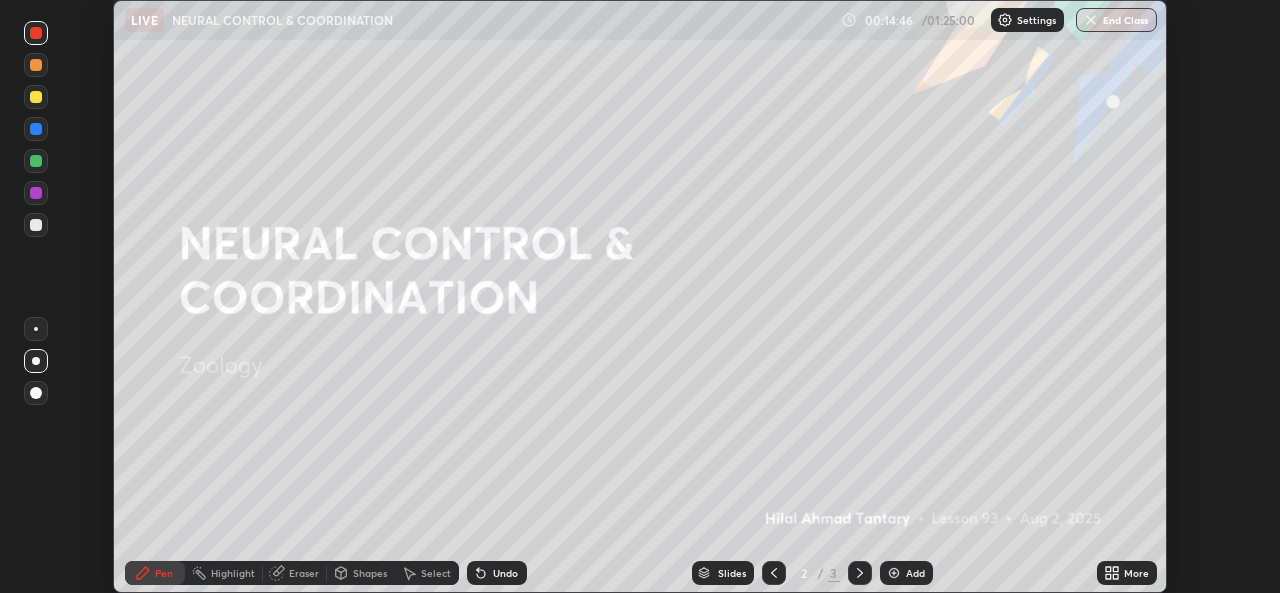 click on "Shapes" at bounding box center [370, 573] 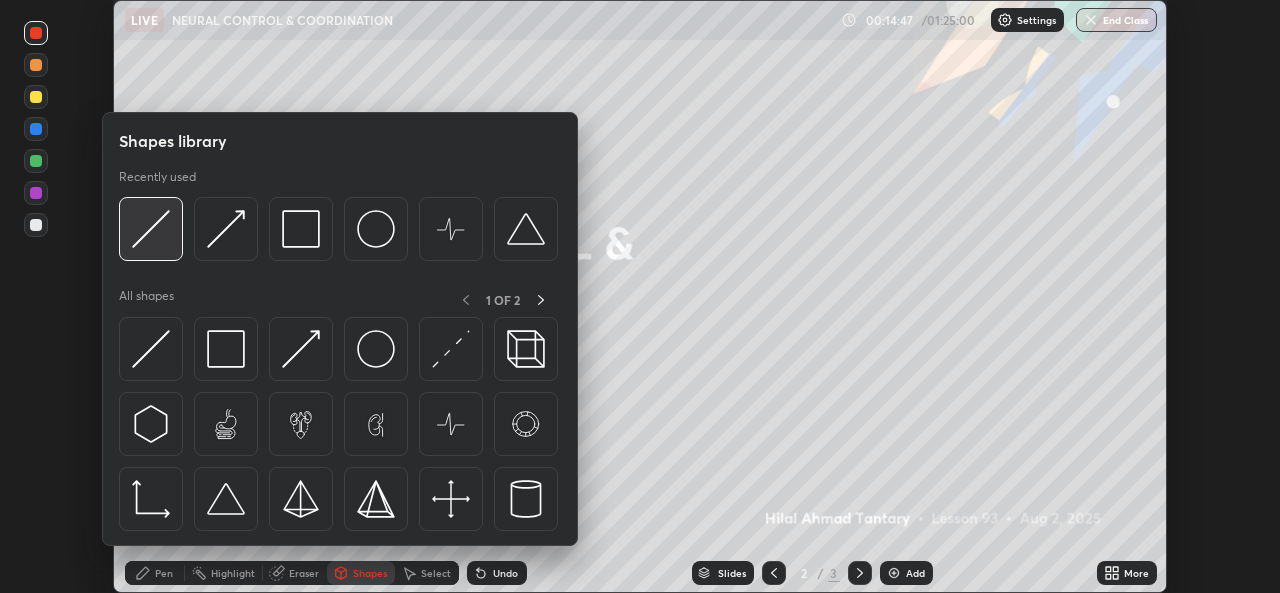 click at bounding box center [151, 229] 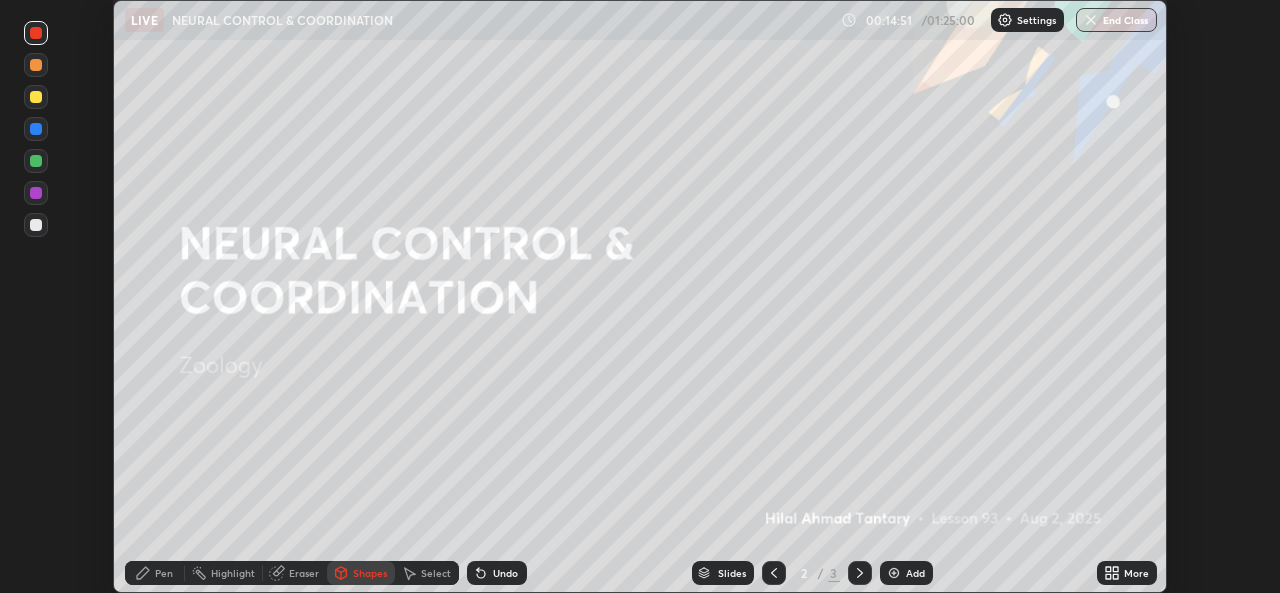click on "Pen" at bounding box center (155, 573) 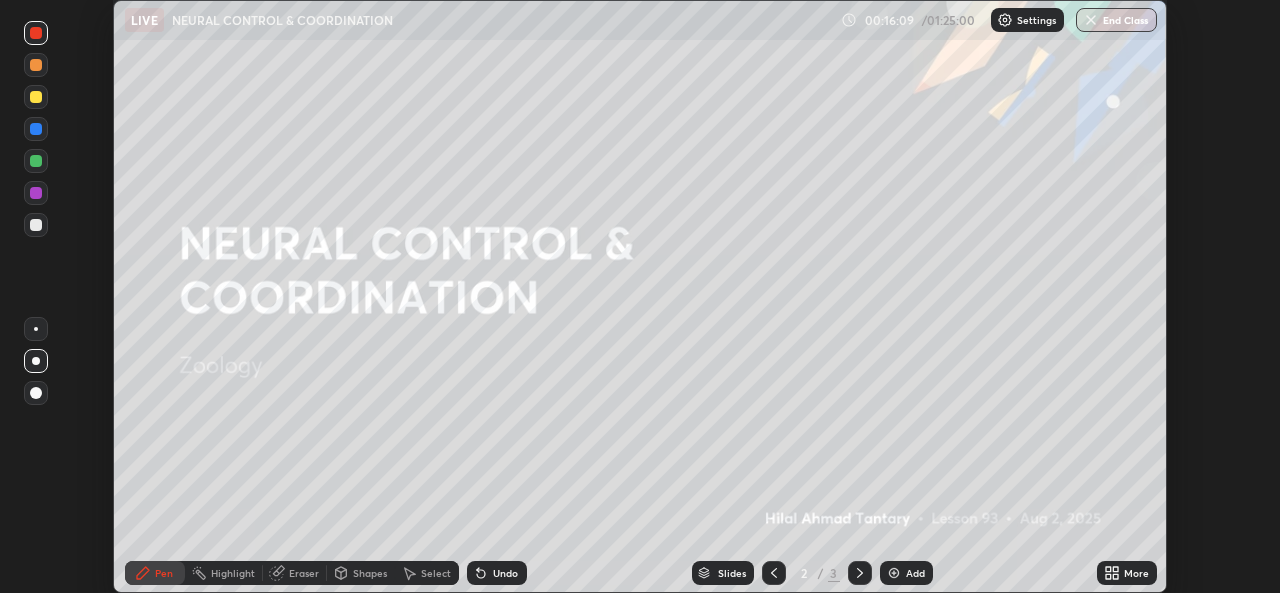 click 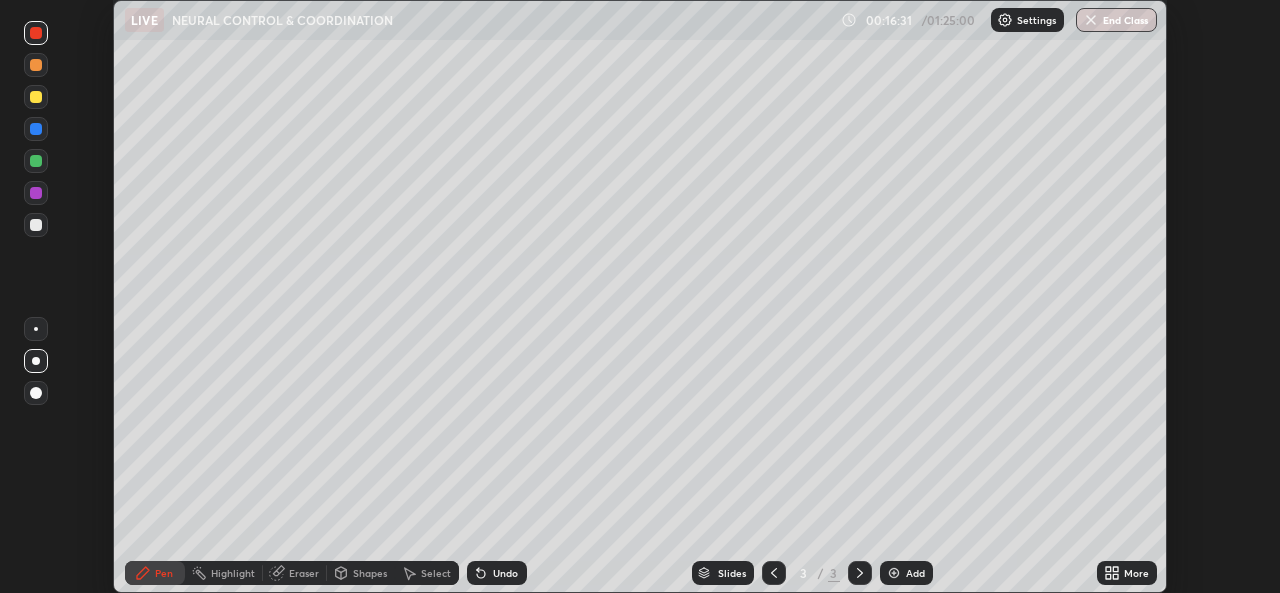 click on "Shapes" at bounding box center [370, 573] 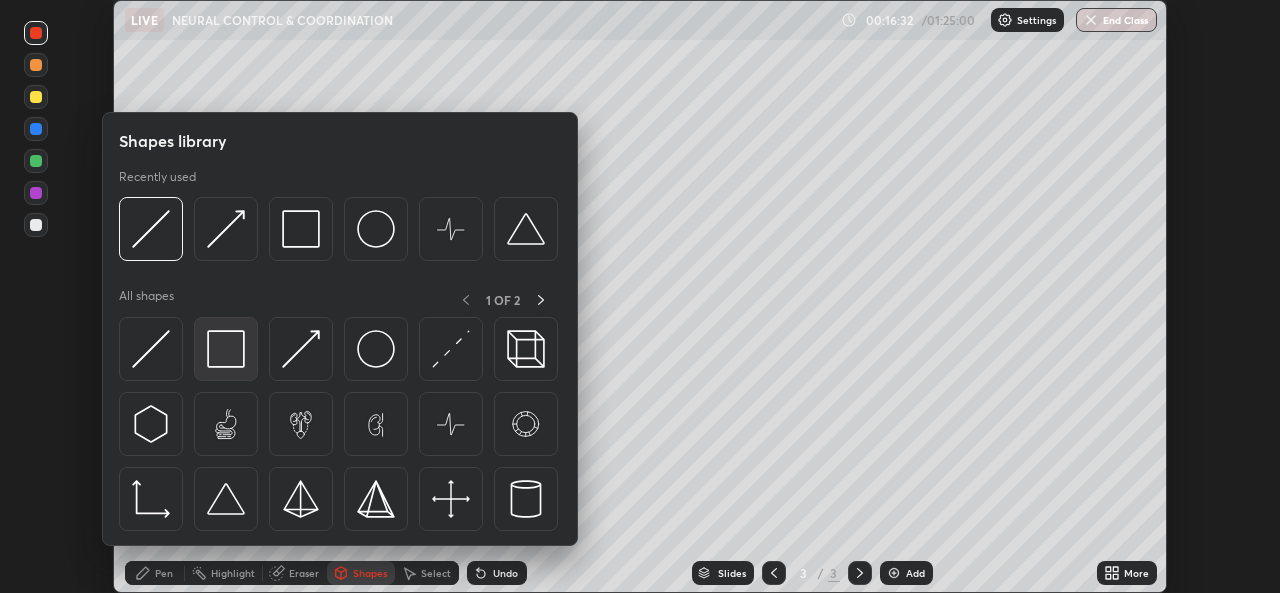click at bounding box center (226, 349) 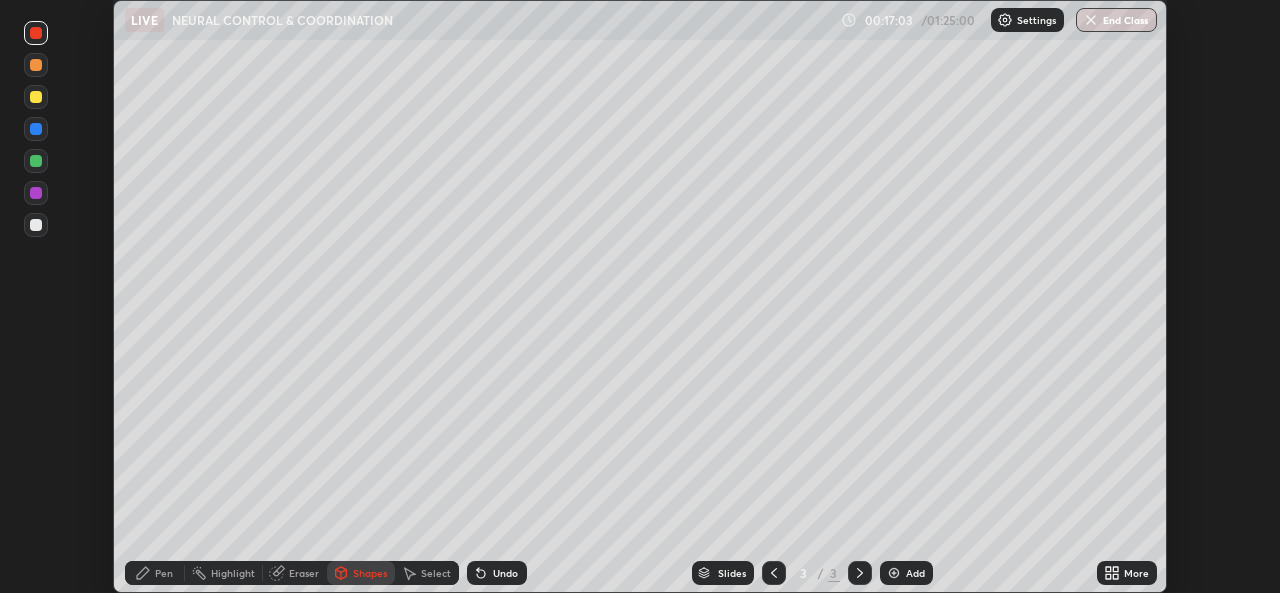 click on "Pen" at bounding box center (164, 573) 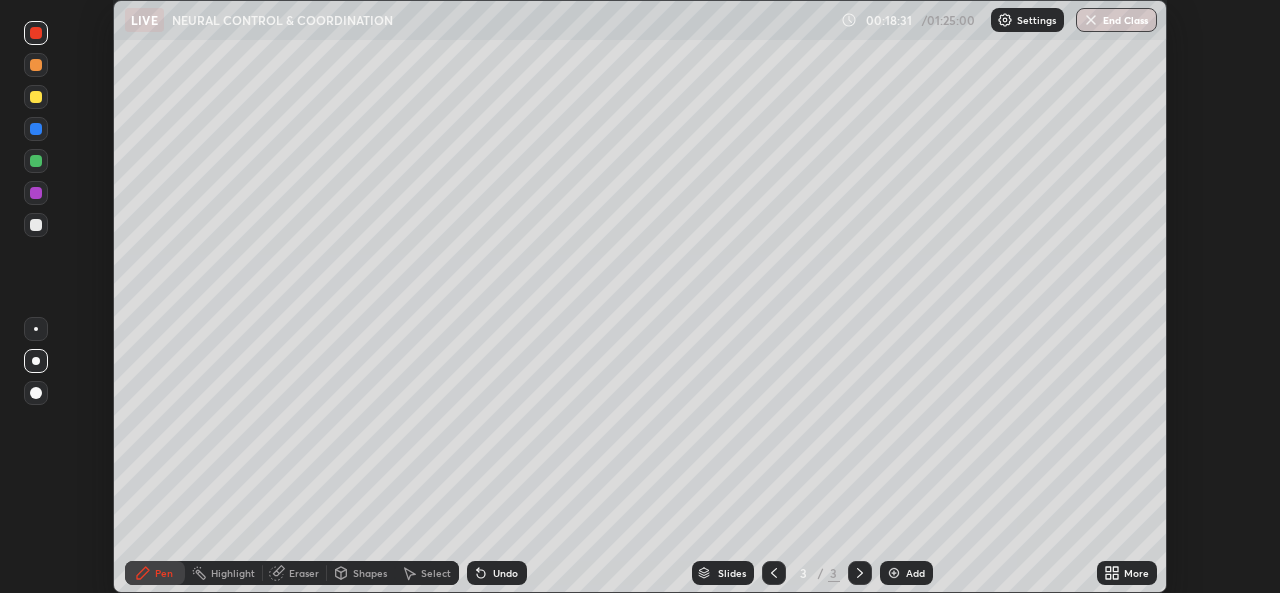 click on "Shapes" at bounding box center (370, 573) 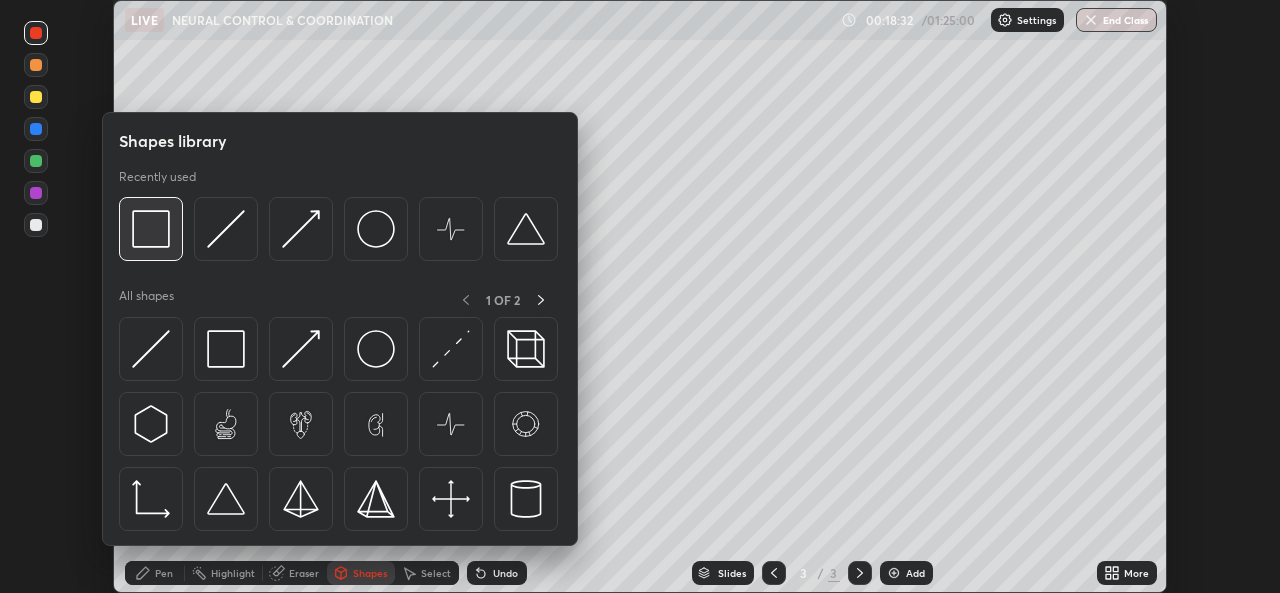 click at bounding box center (151, 229) 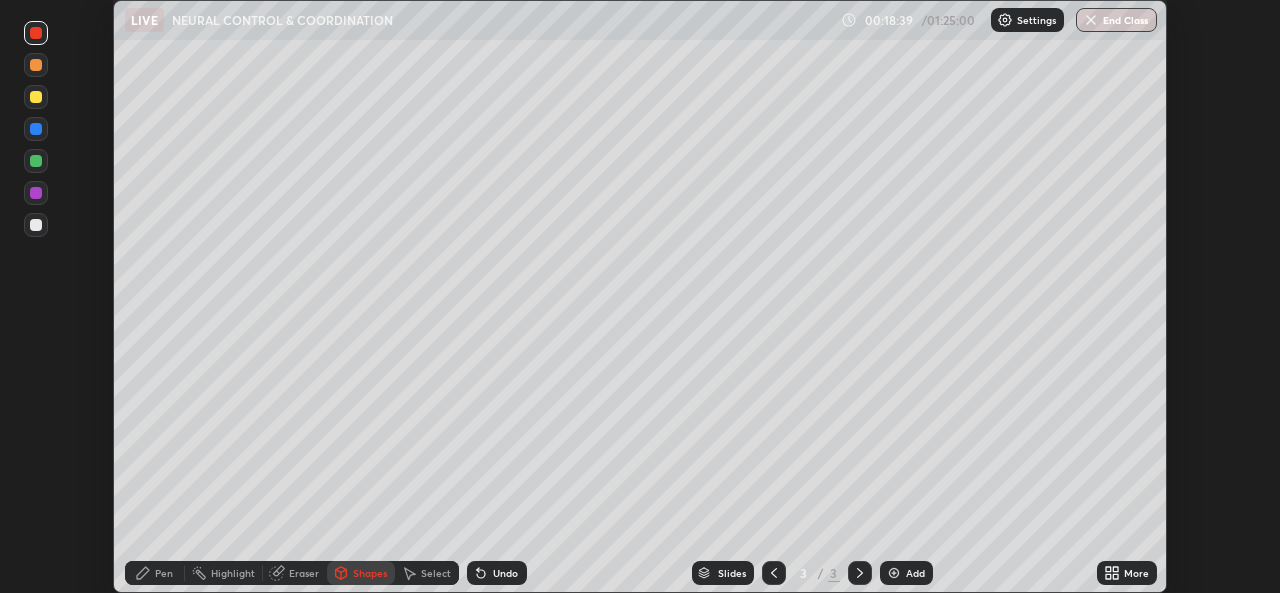 click on "Eraser" at bounding box center (304, 573) 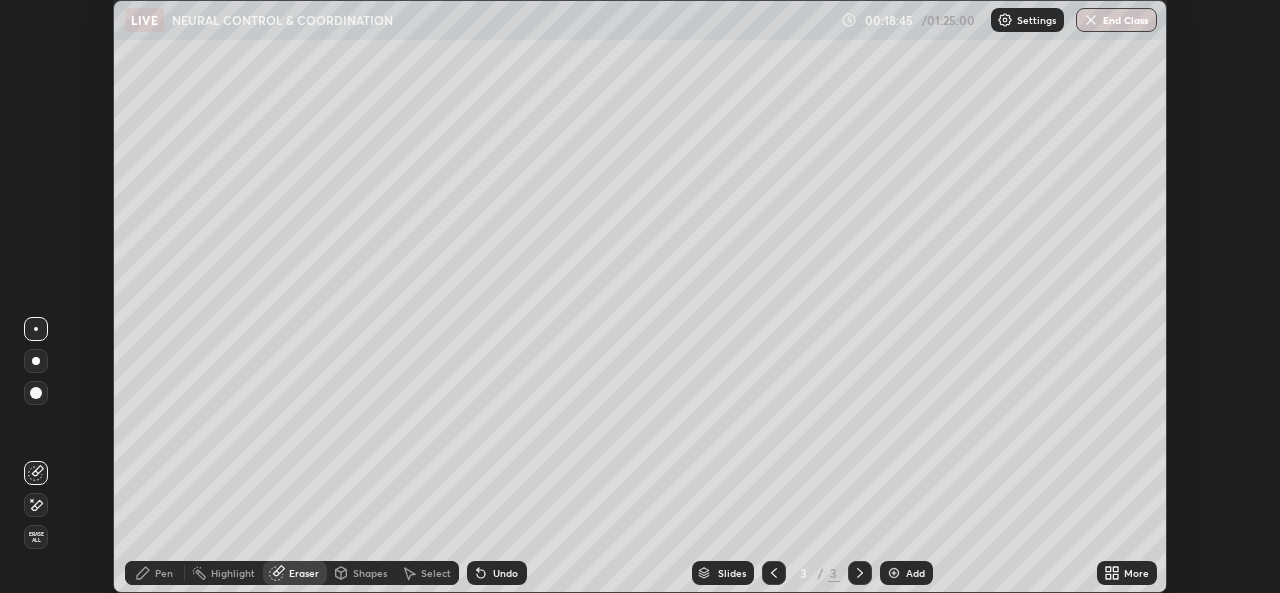 click on "Pen" at bounding box center (164, 573) 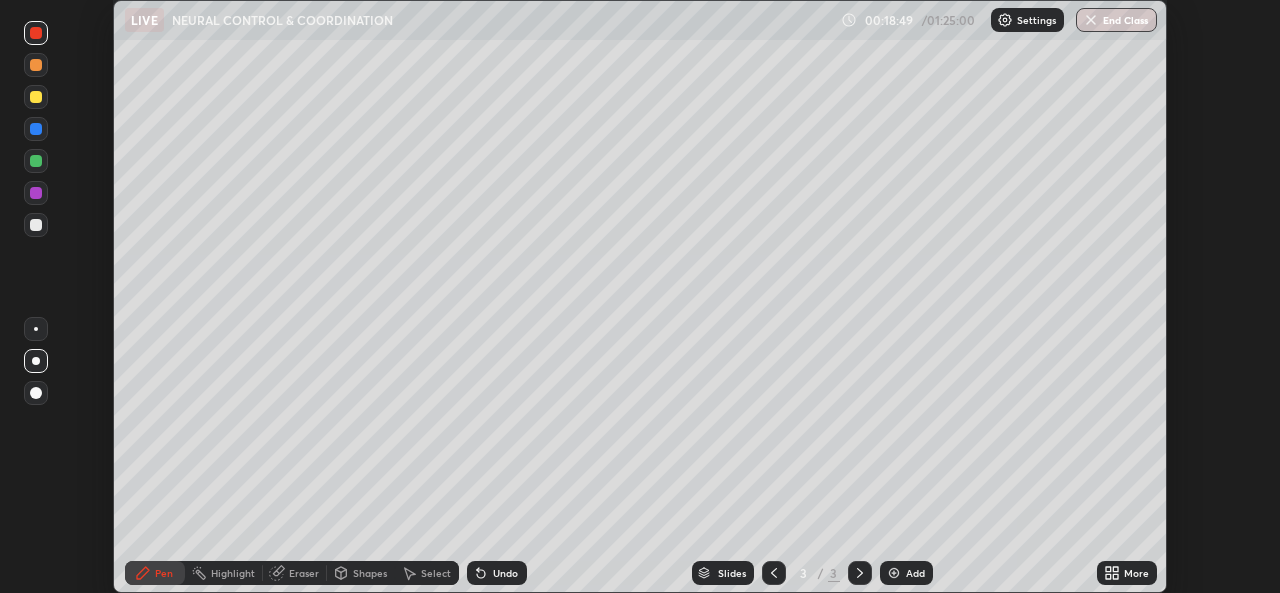 click at bounding box center (36, 161) 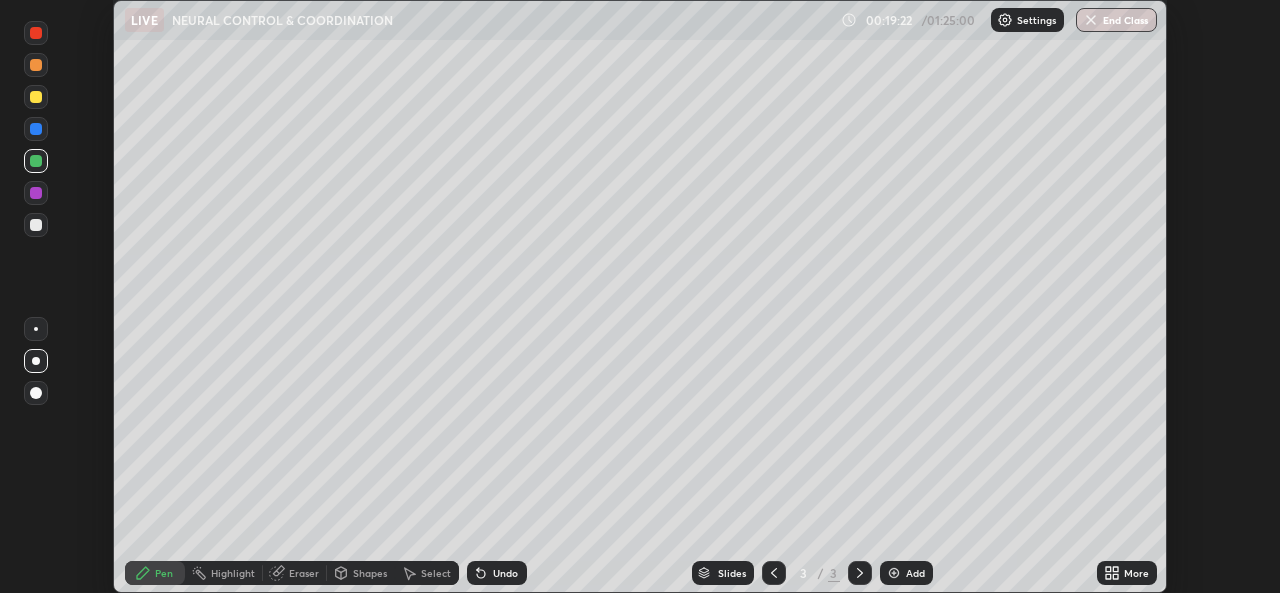 click on "Shapes" at bounding box center [370, 573] 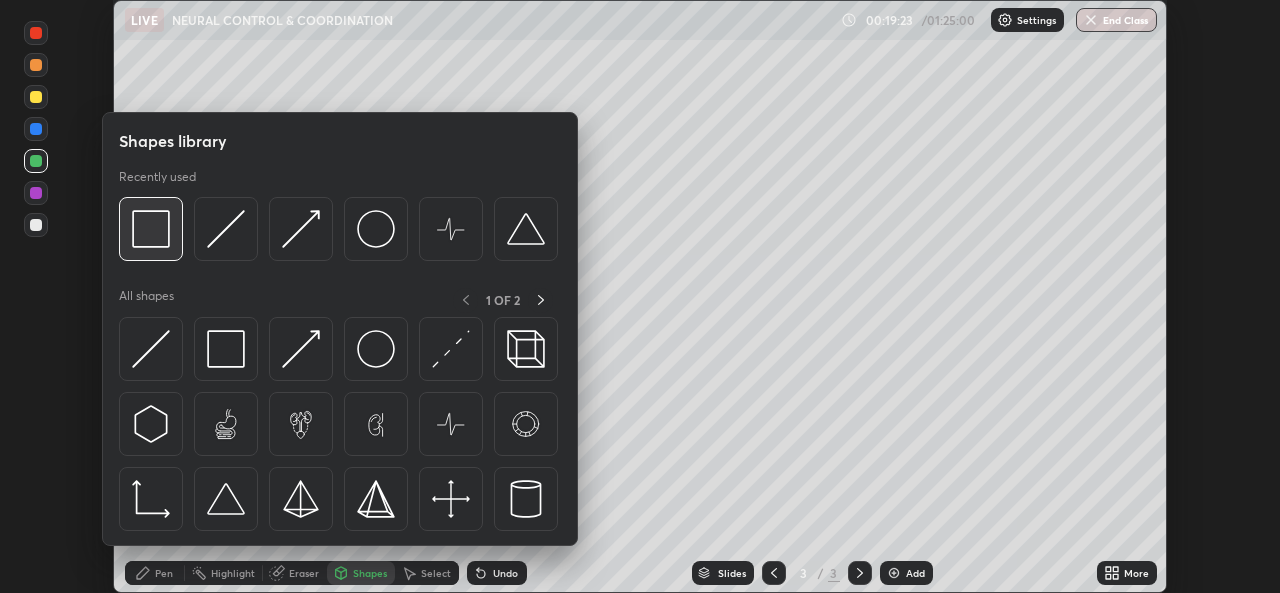 click at bounding box center [151, 229] 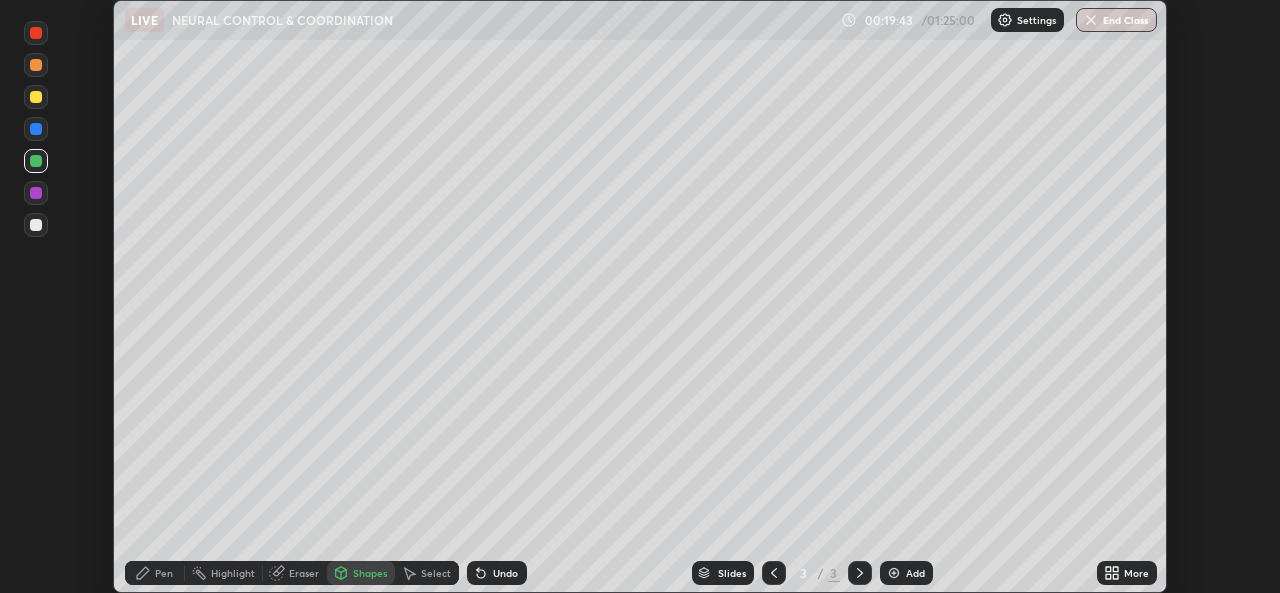 click on "Pen" at bounding box center [164, 573] 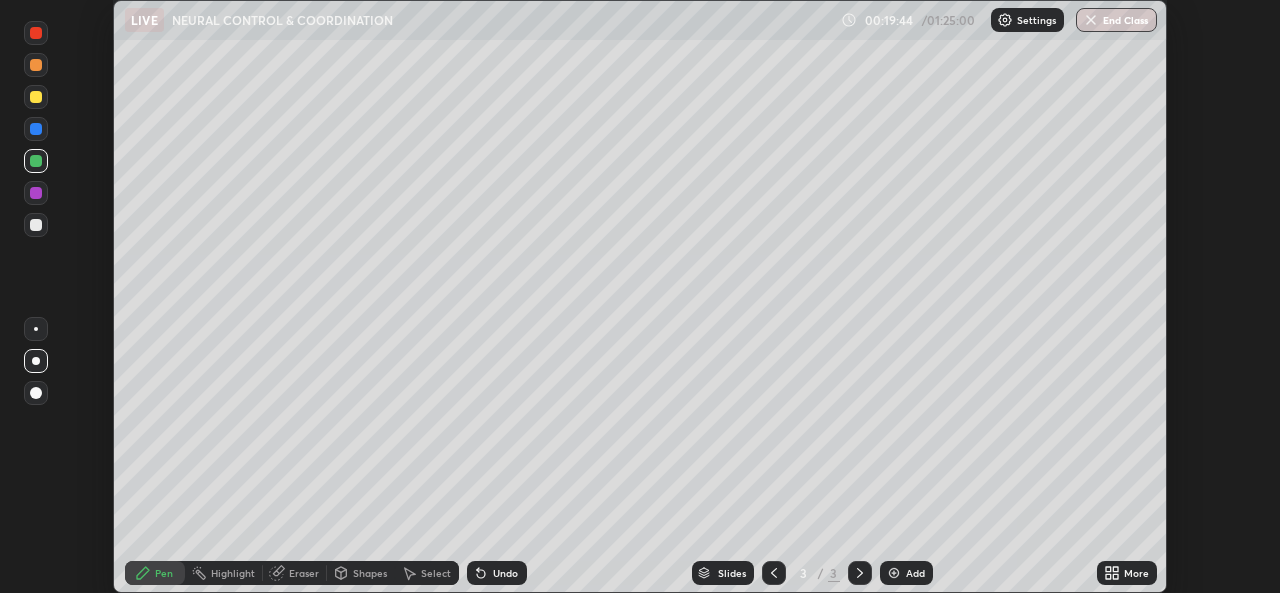click at bounding box center [36, 129] 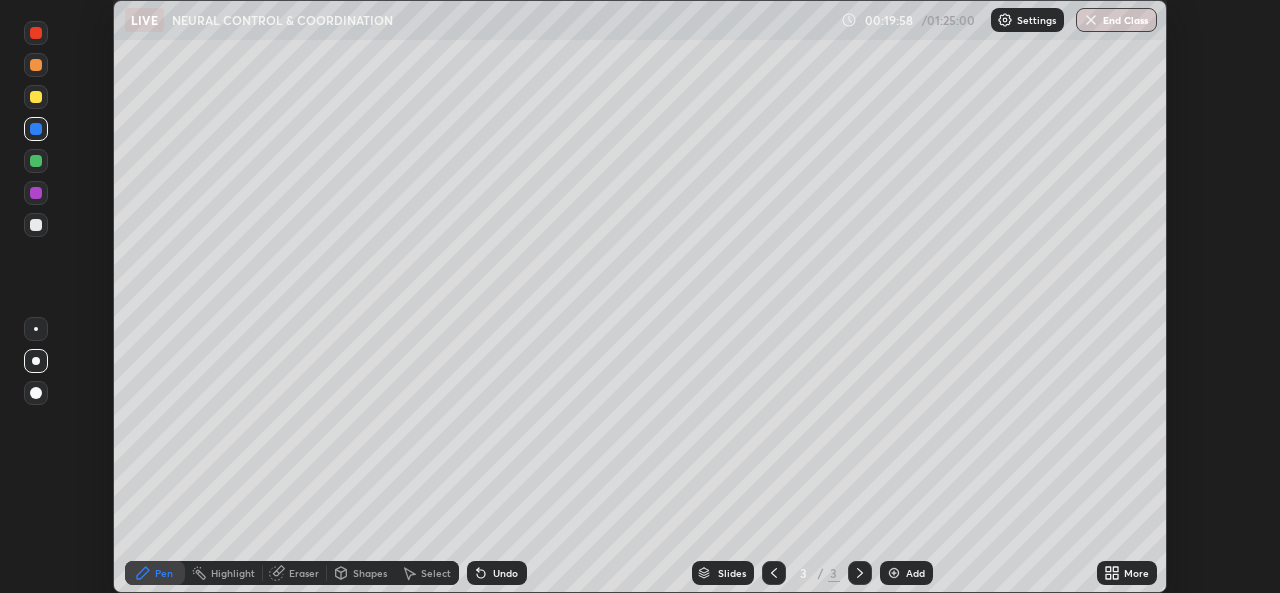 click on "Shapes" at bounding box center [370, 573] 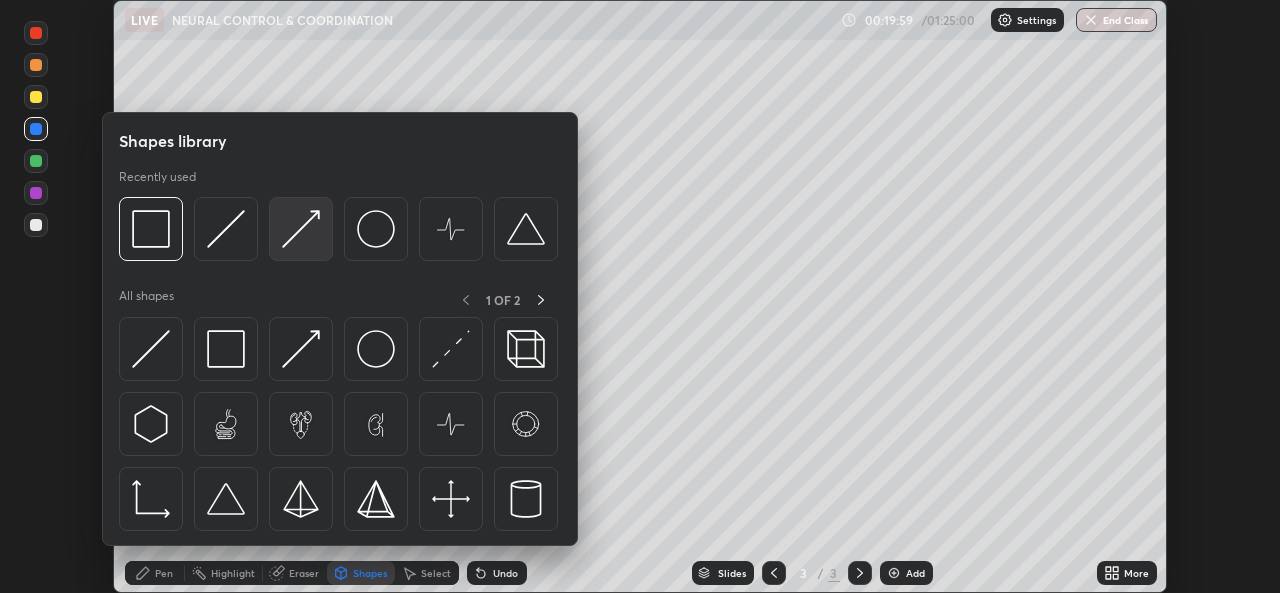 click at bounding box center [301, 229] 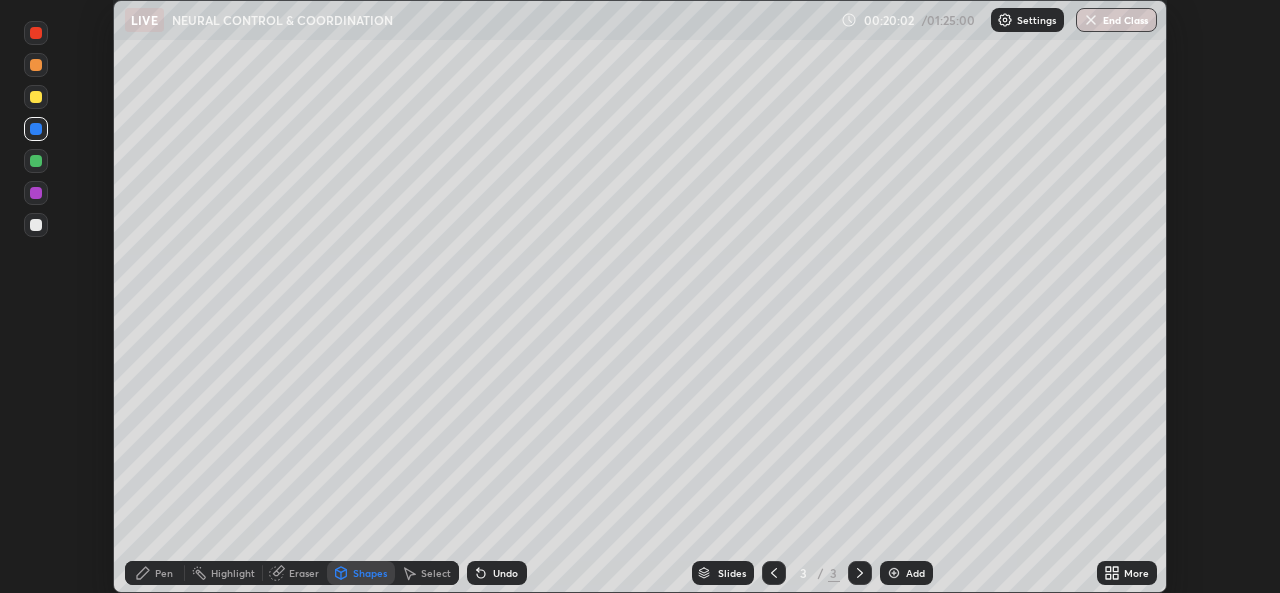 click on "Shapes" at bounding box center [370, 573] 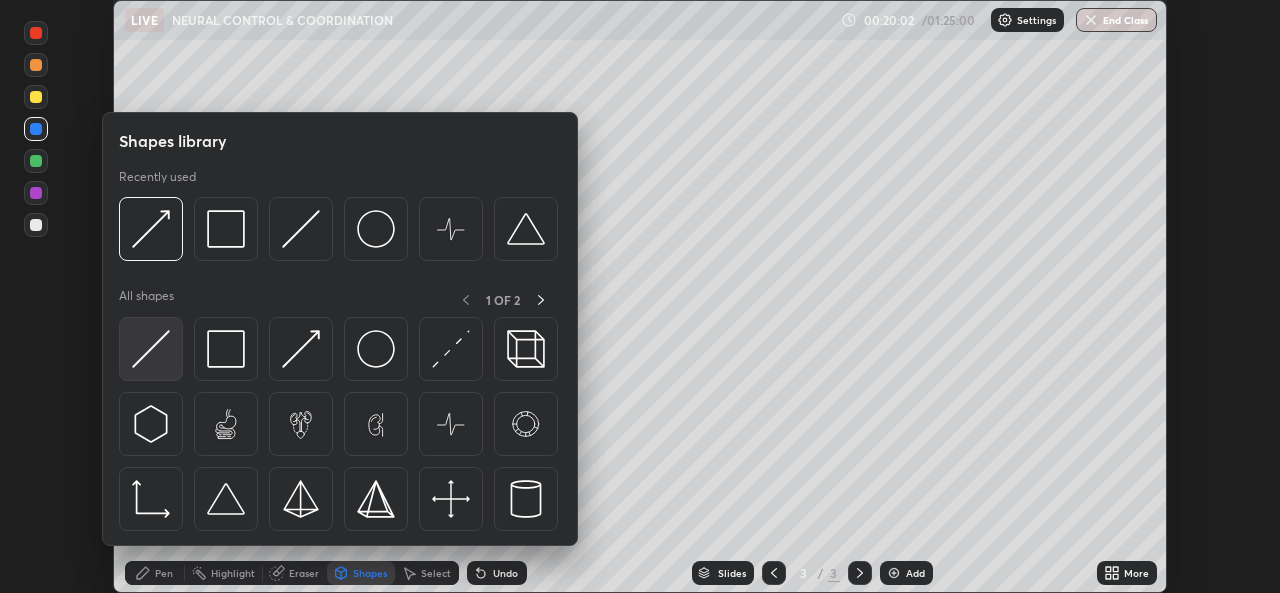 click at bounding box center [151, 349] 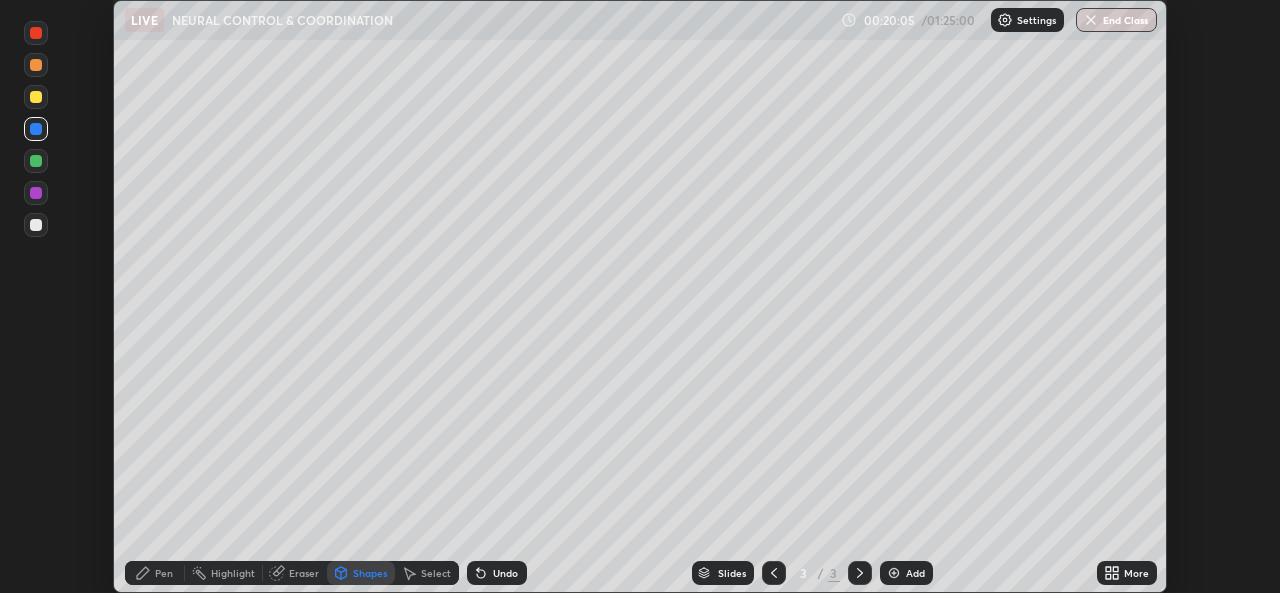 click on "Pen" at bounding box center [164, 573] 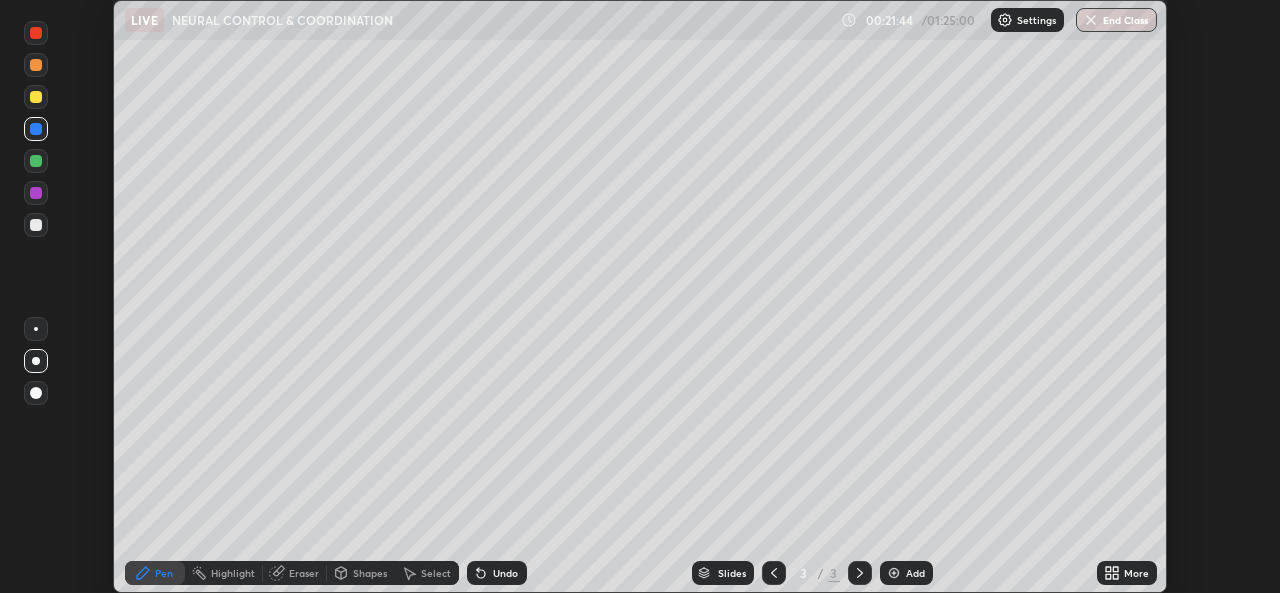 click on "Undo" at bounding box center (505, 573) 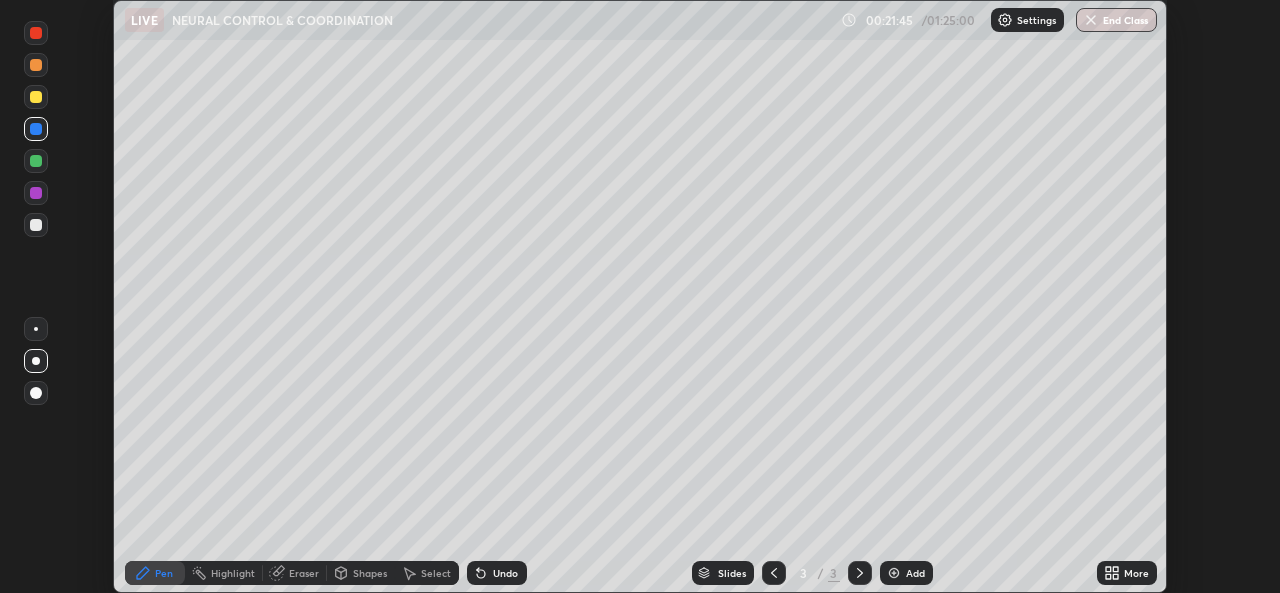 click on "Undo" at bounding box center [497, 573] 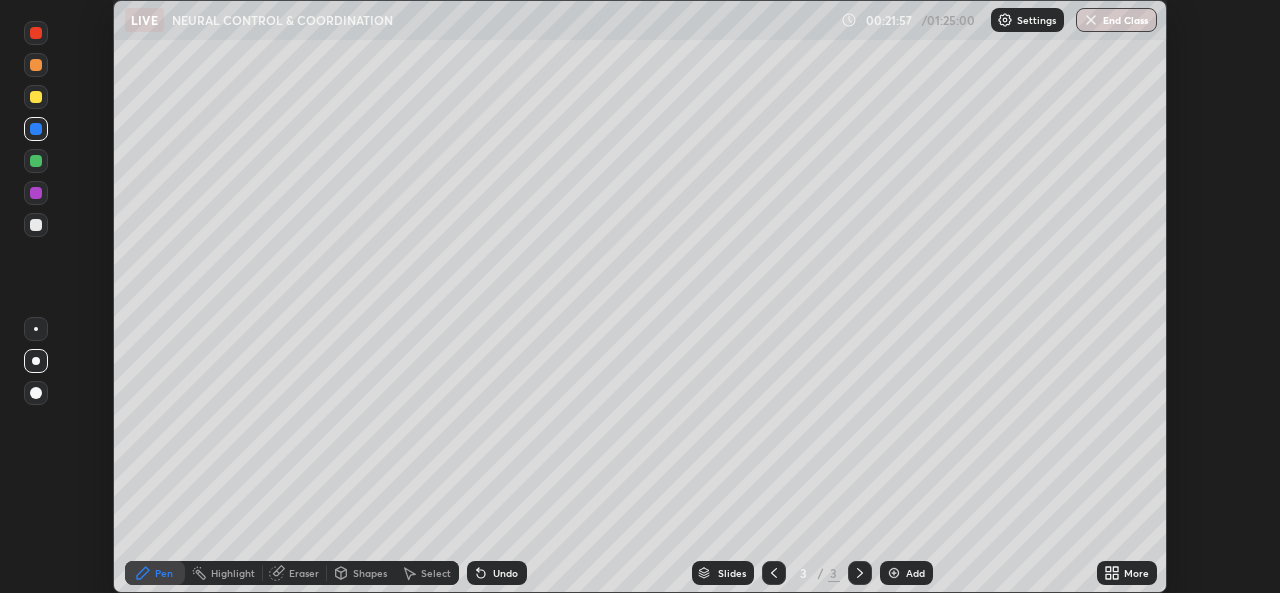 click on "Undo" at bounding box center [505, 573] 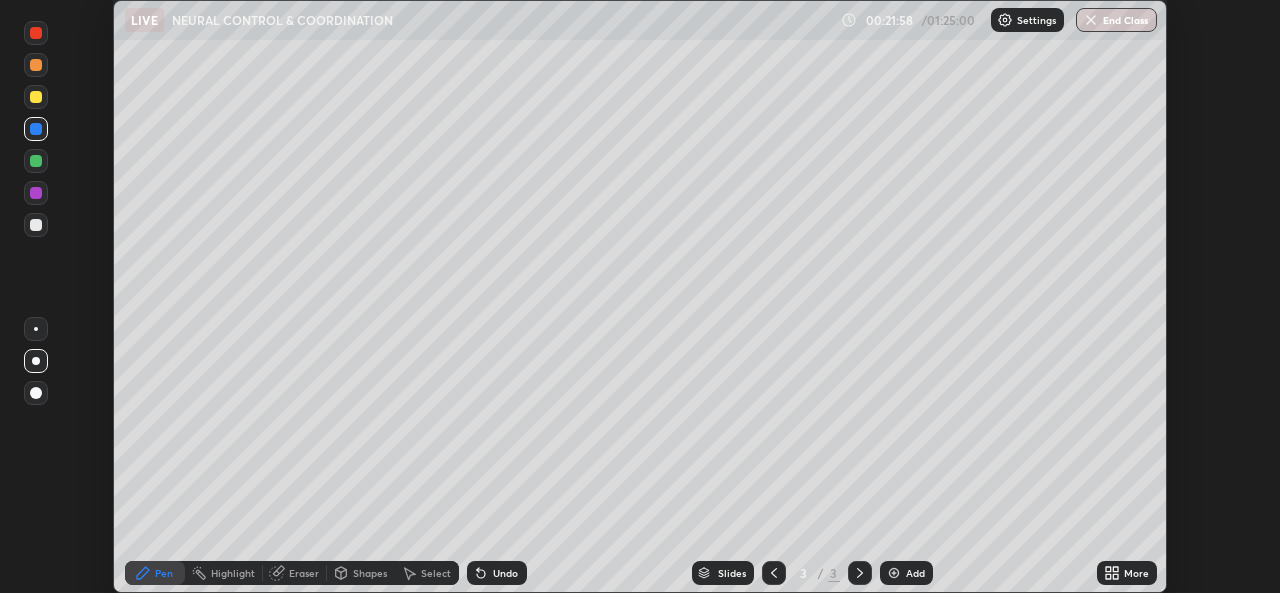 click on "Undo" at bounding box center [497, 573] 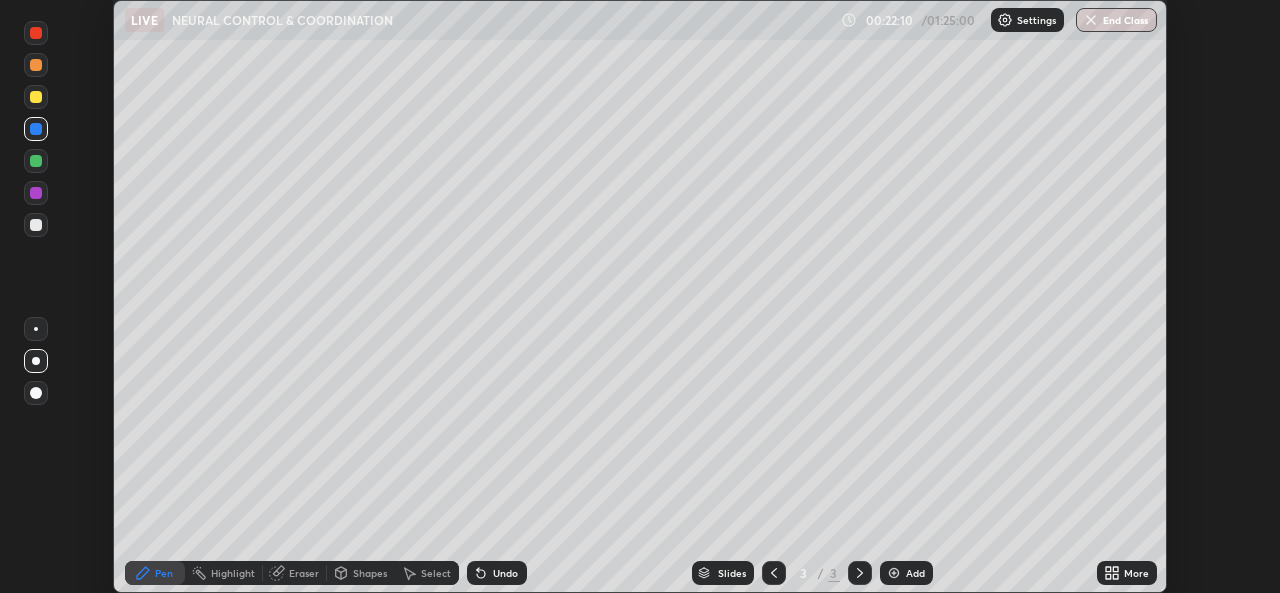 click 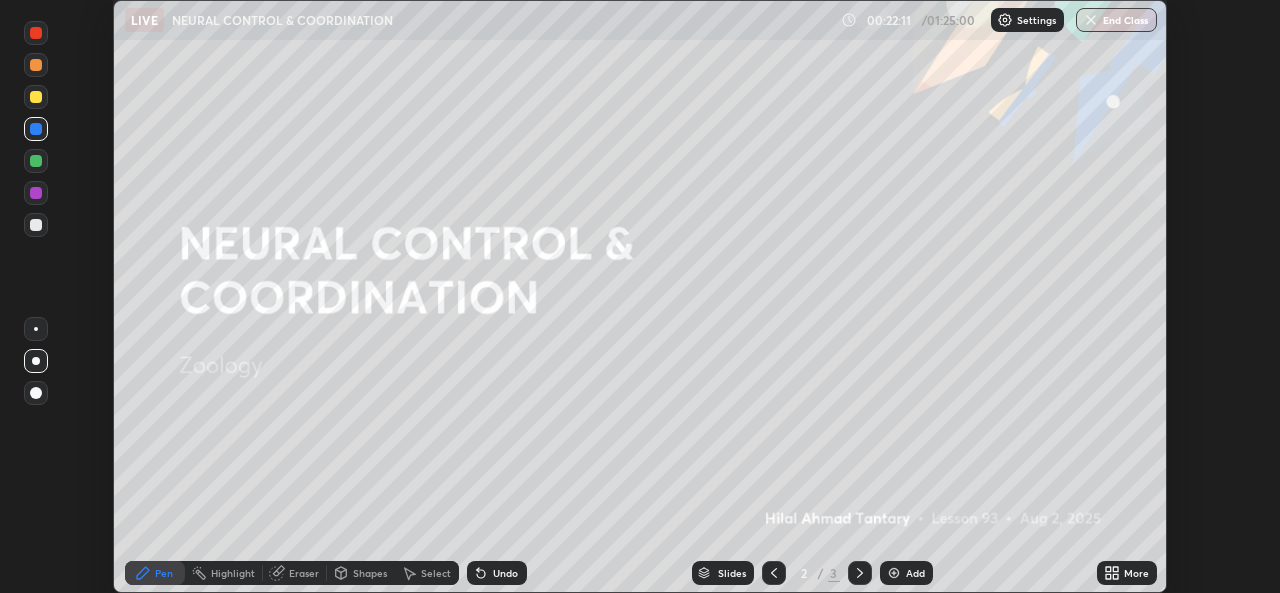 click 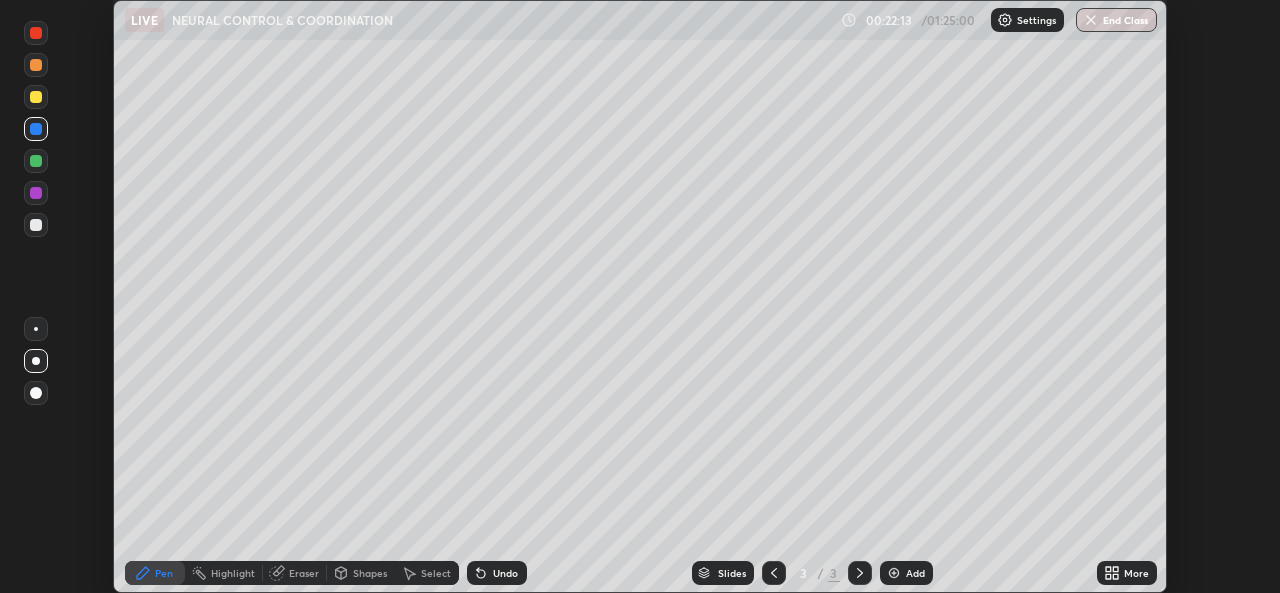 click on "Shapes" at bounding box center (370, 573) 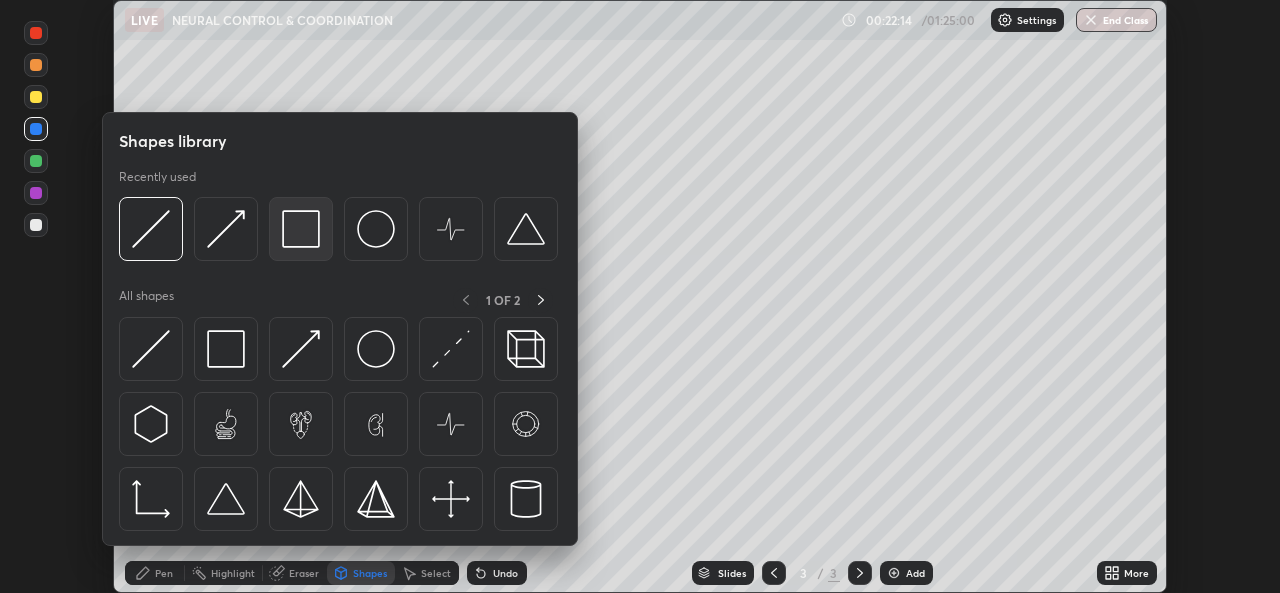 click at bounding box center [301, 229] 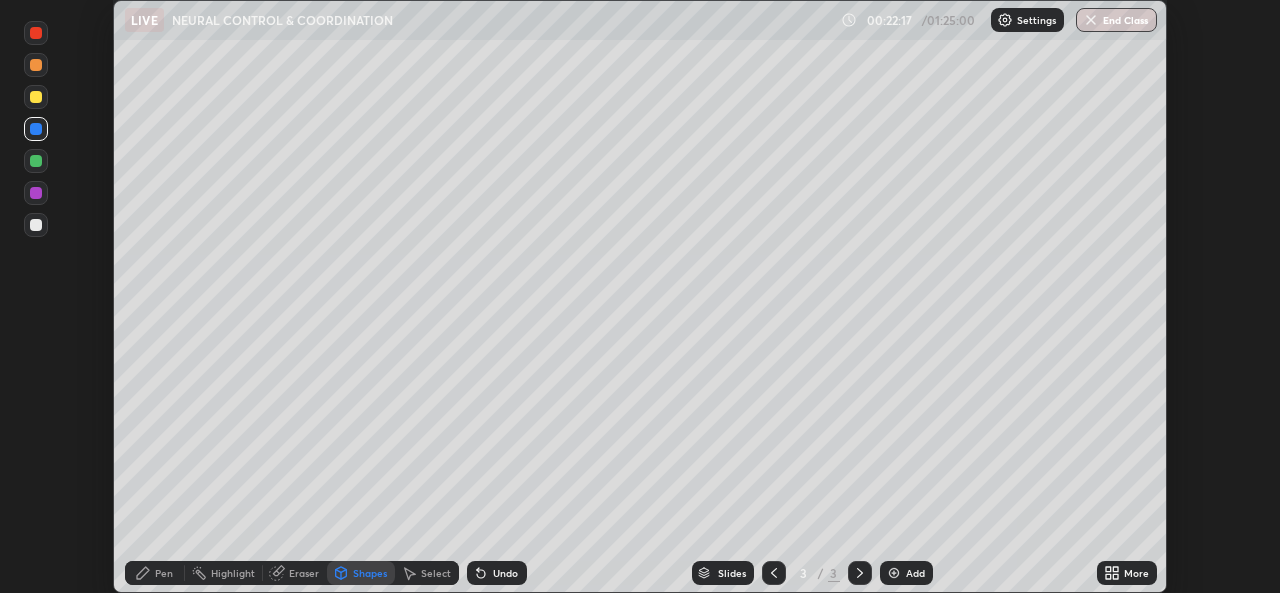 click on "Pen" at bounding box center (164, 573) 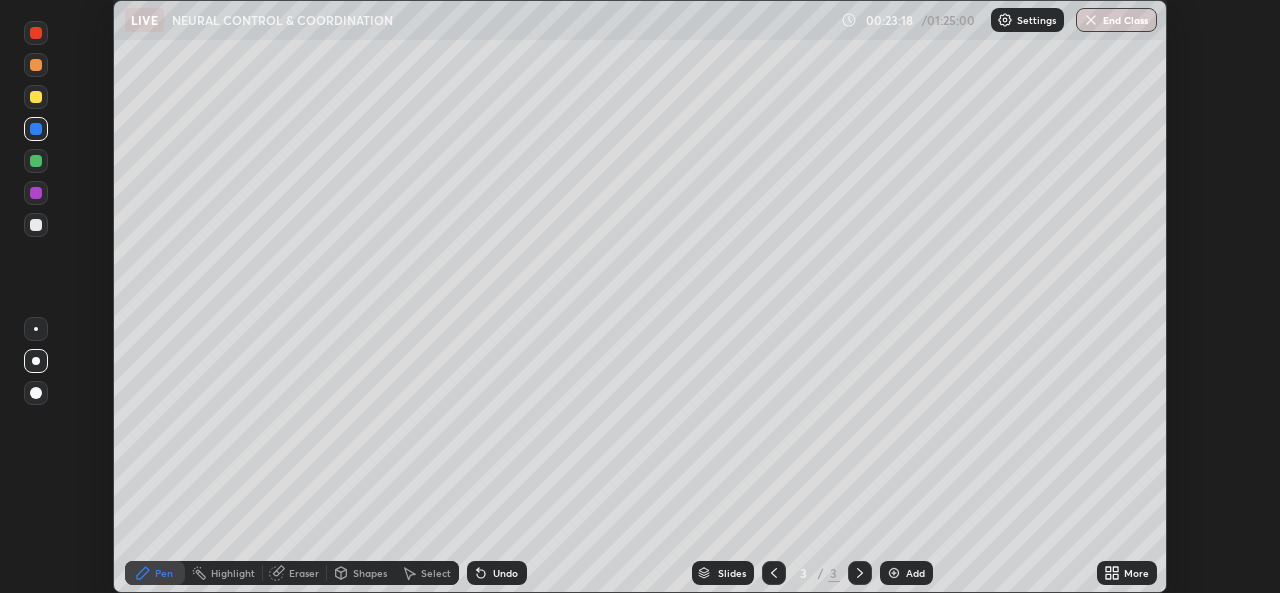 click on "Eraser" at bounding box center (304, 573) 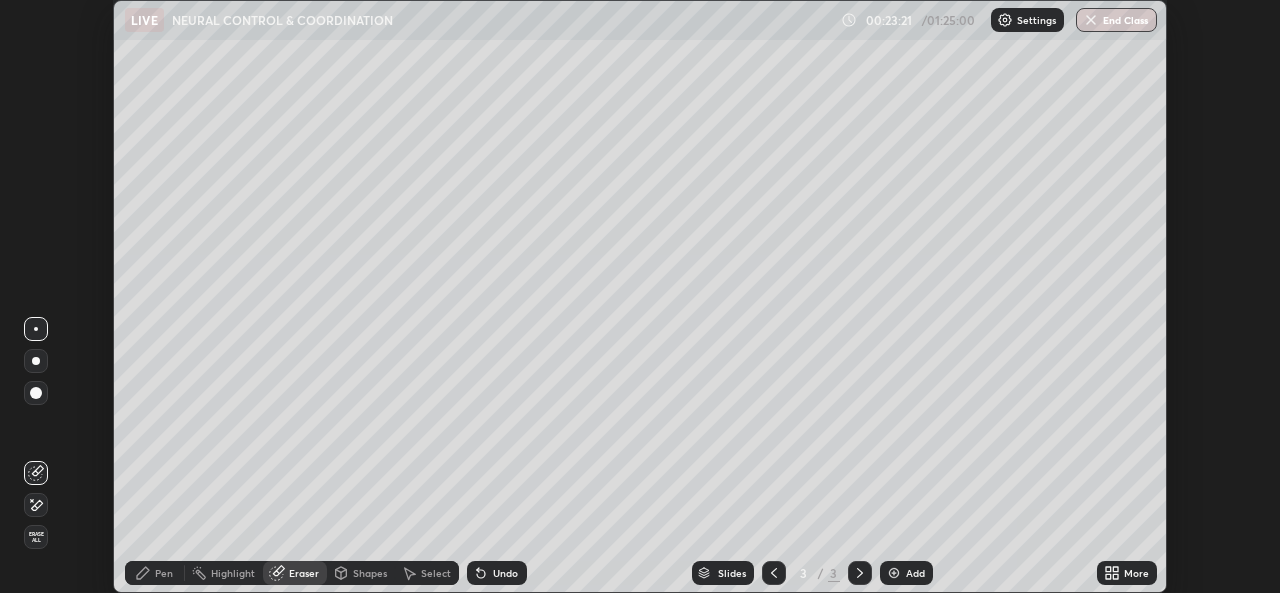 click on "Pen" at bounding box center [164, 573] 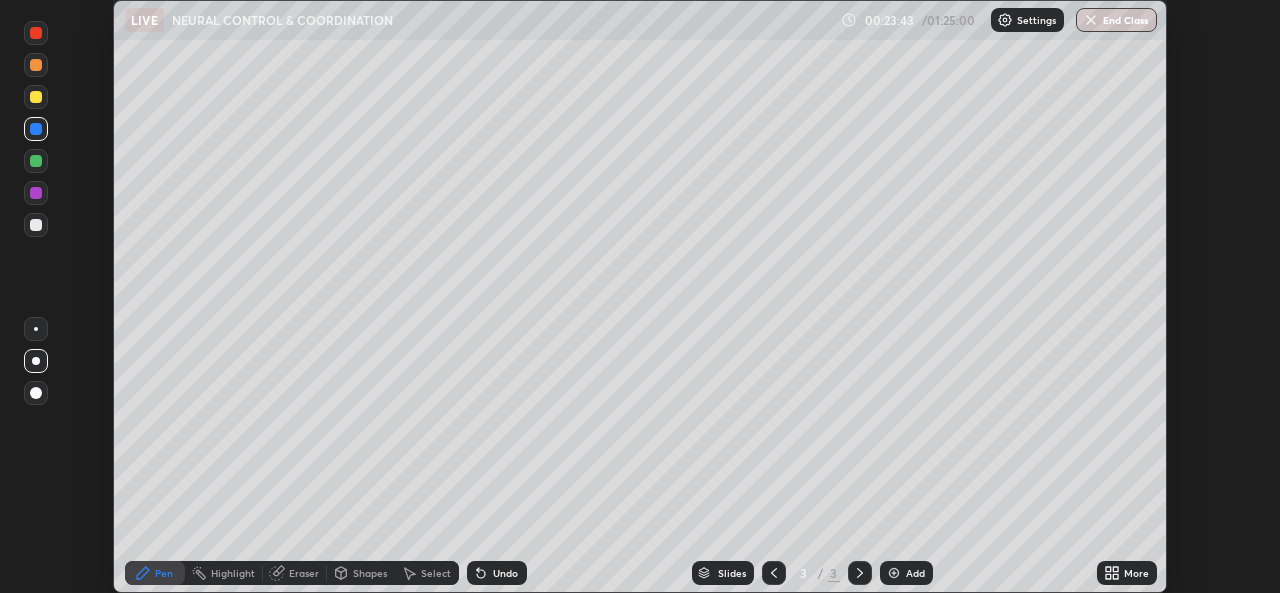 click on "Undo" at bounding box center [505, 573] 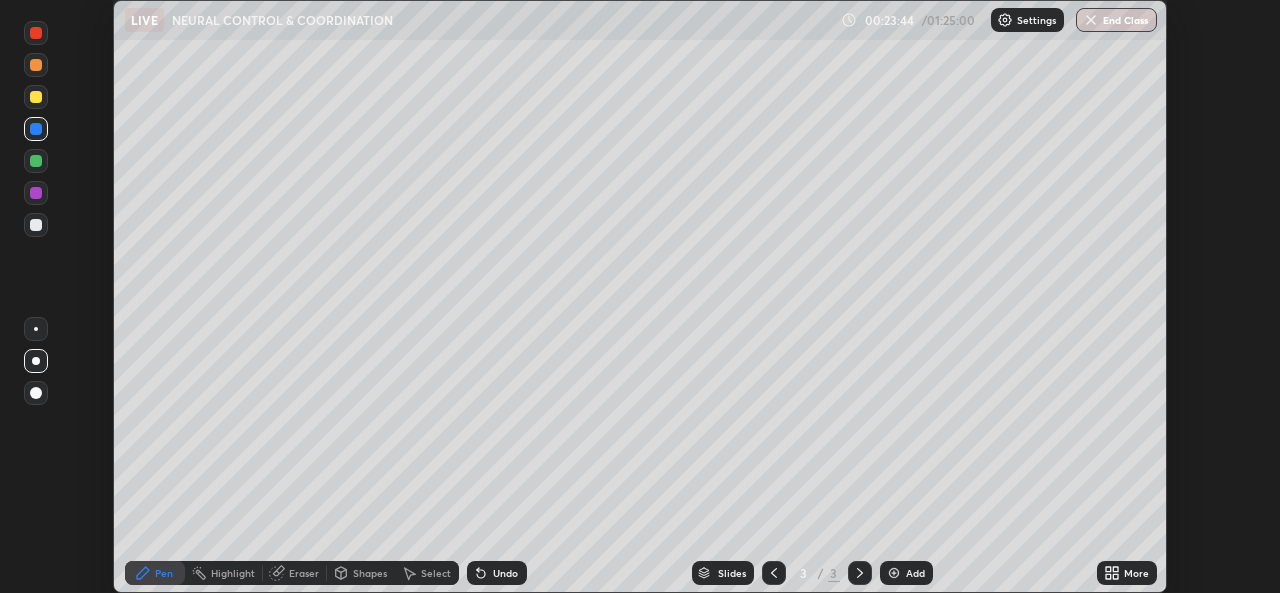 click on "Undo" at bounding box center (505, 573) 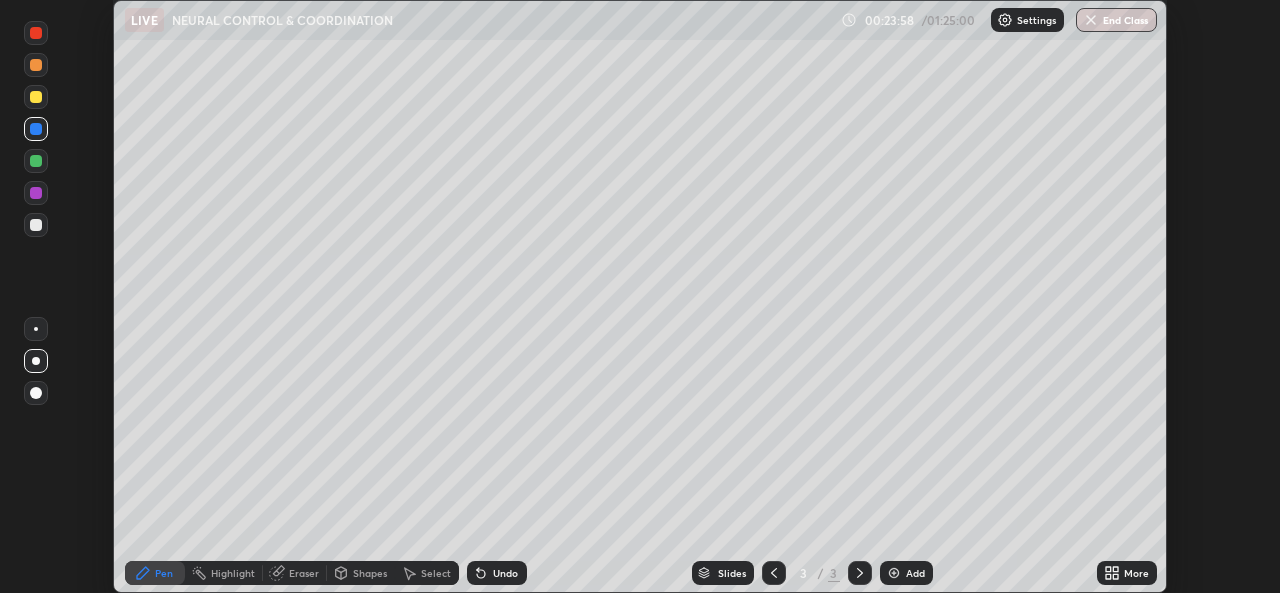 click on "Shapes" at bounding box center (361, 573) 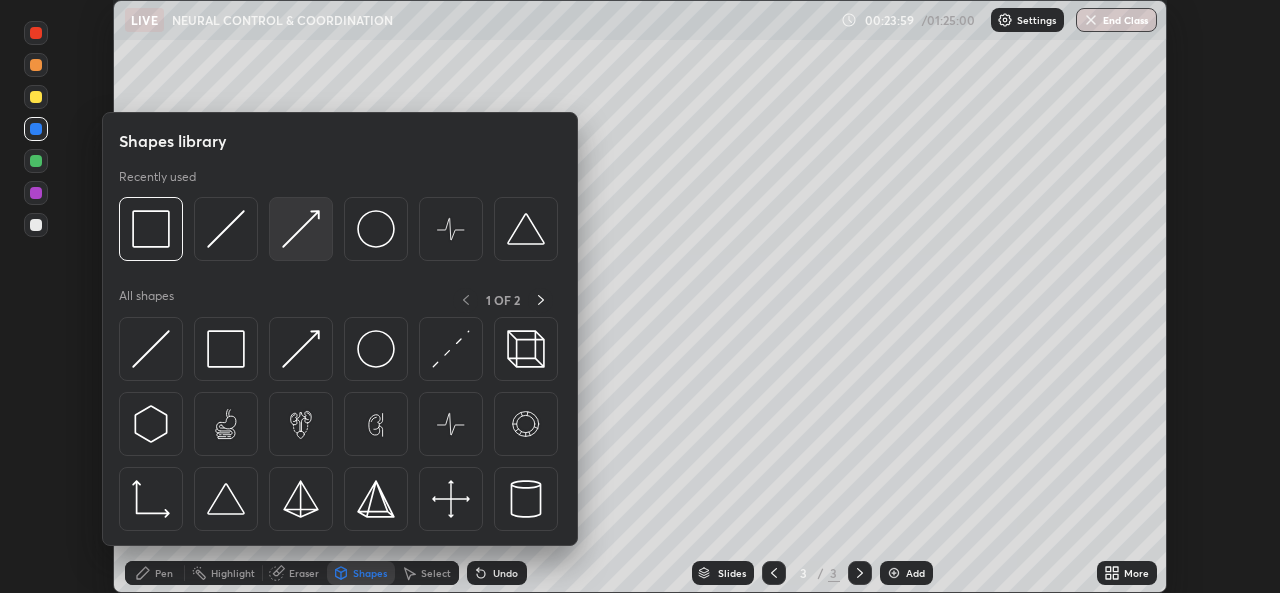 click at bounding box center [301, 229] 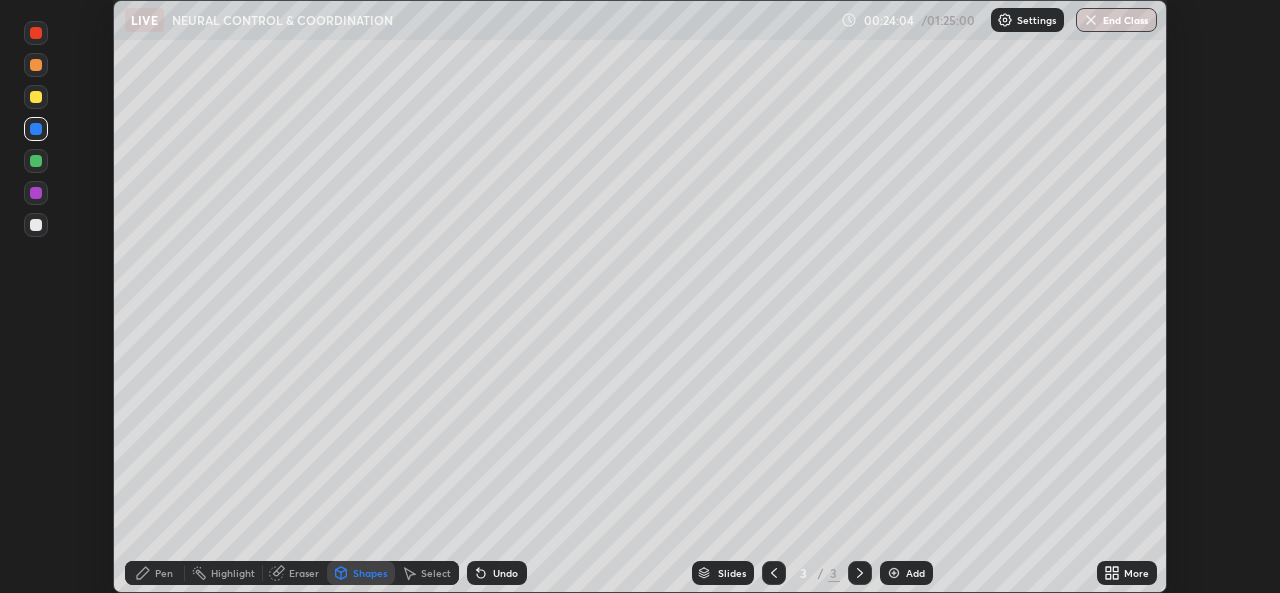 click on "Pen" at bounding box center (164, 573) 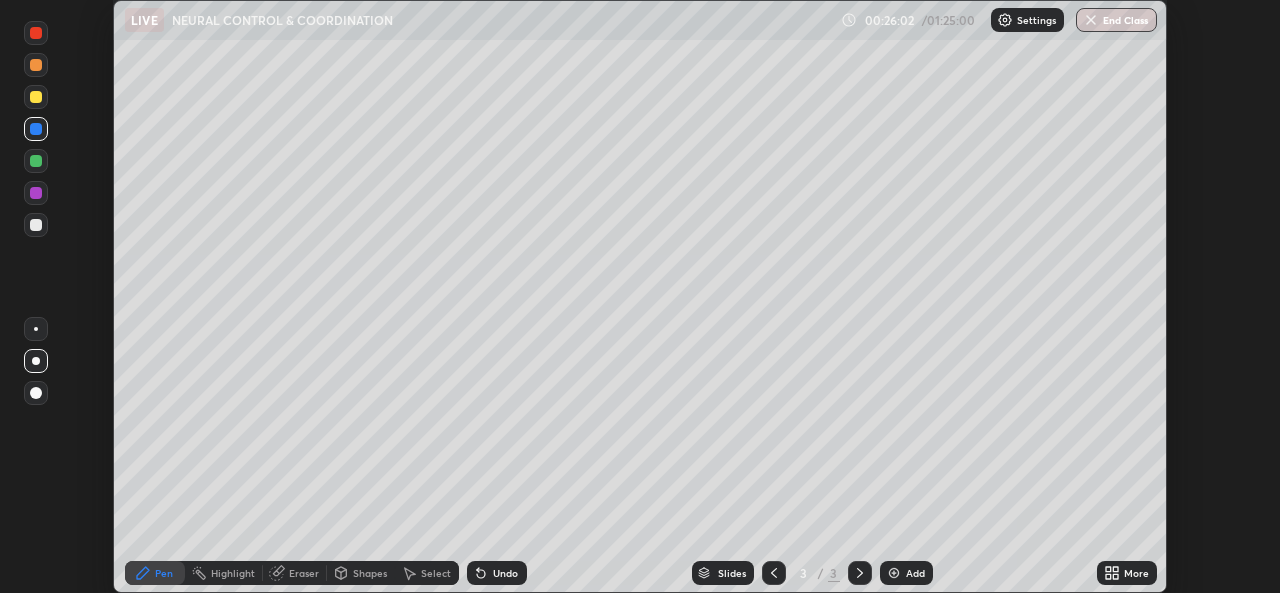 click 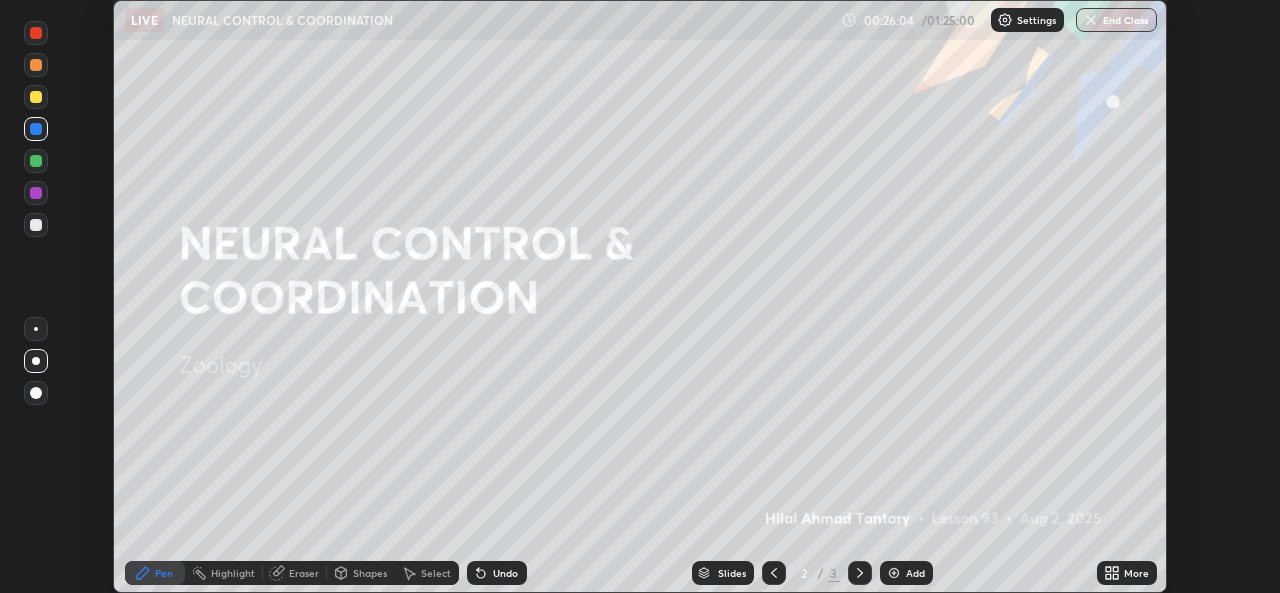 click 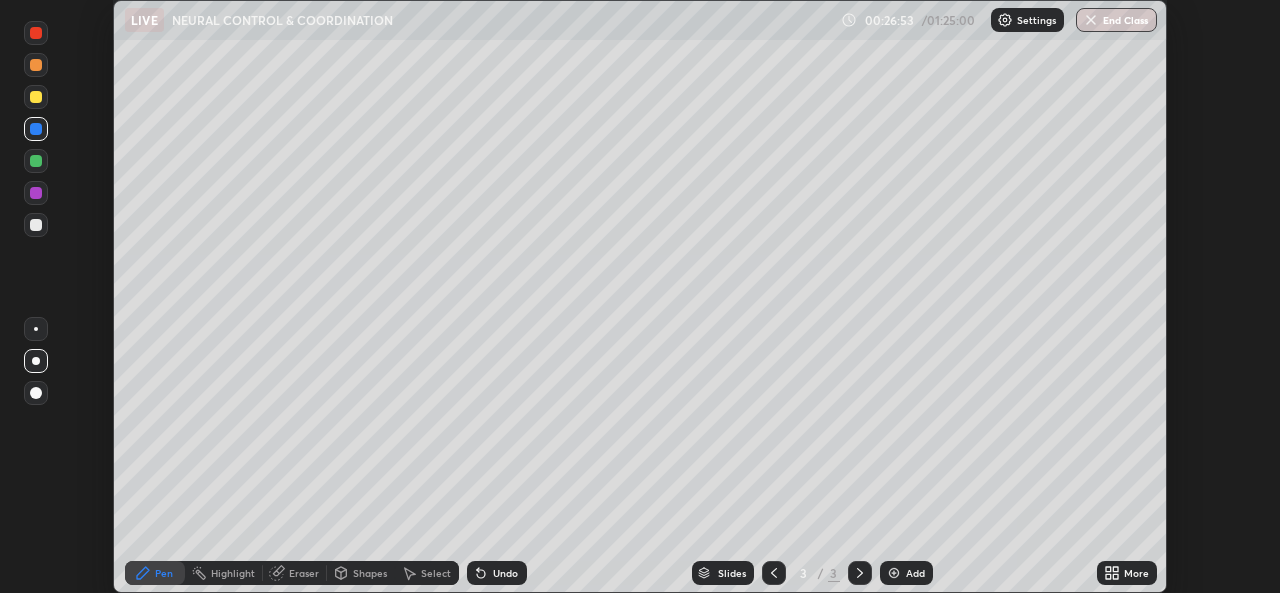 click at bounding box center [894, 573] 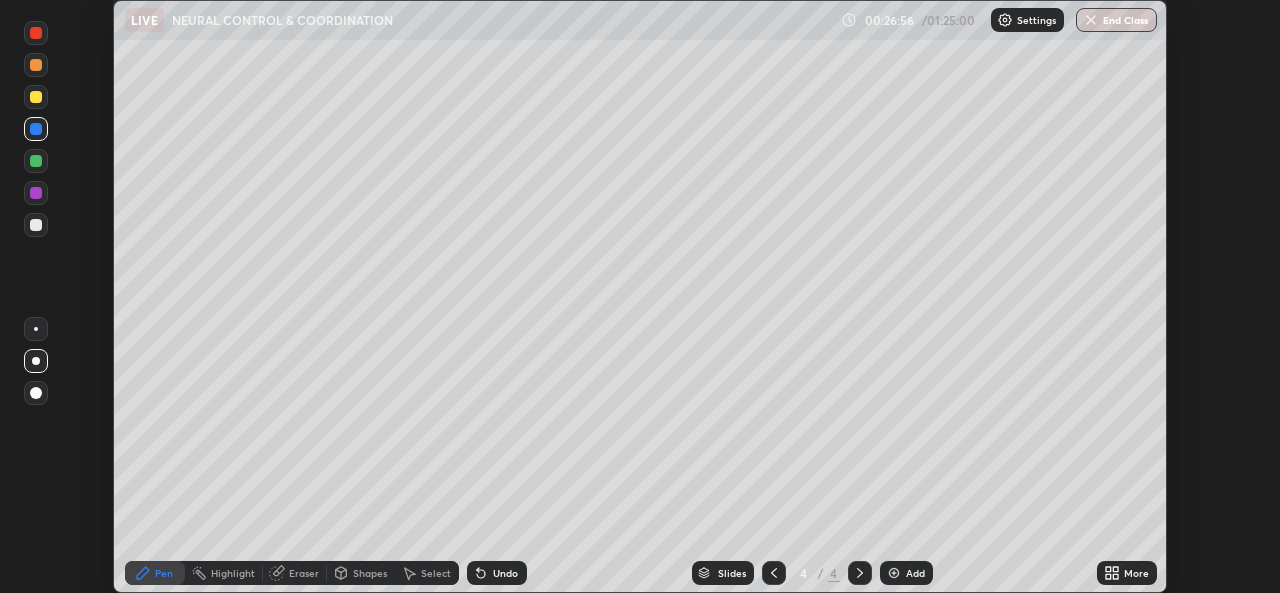 click on "Shapes" at bounding box center [370, 573] 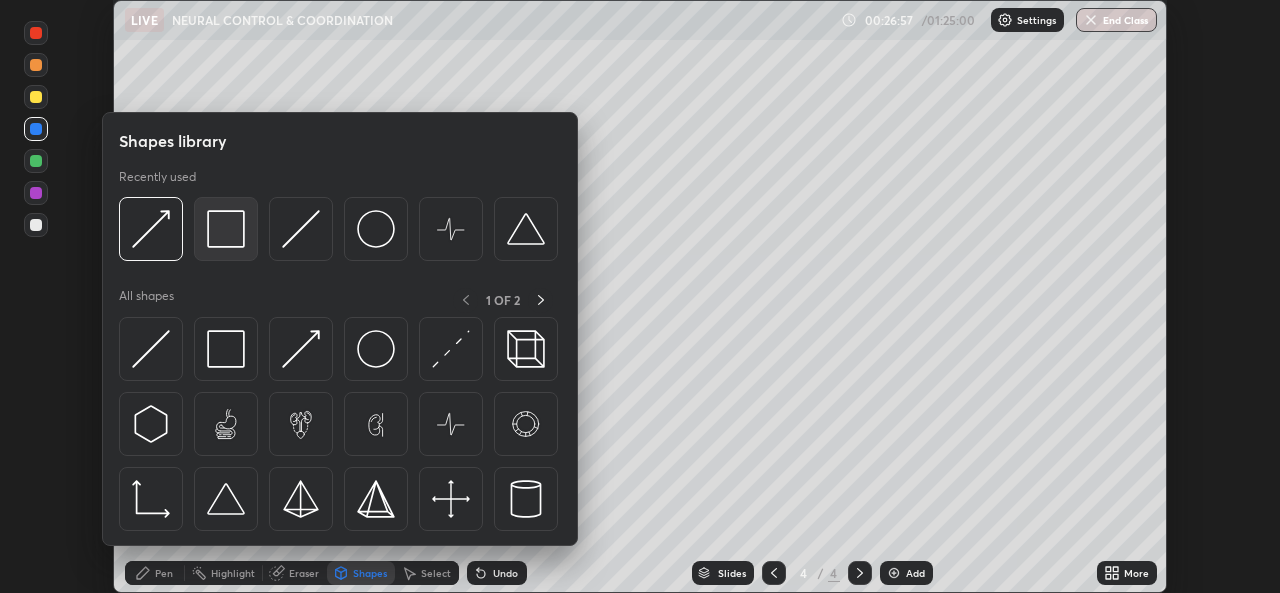 click at bounding box center (226, 229) 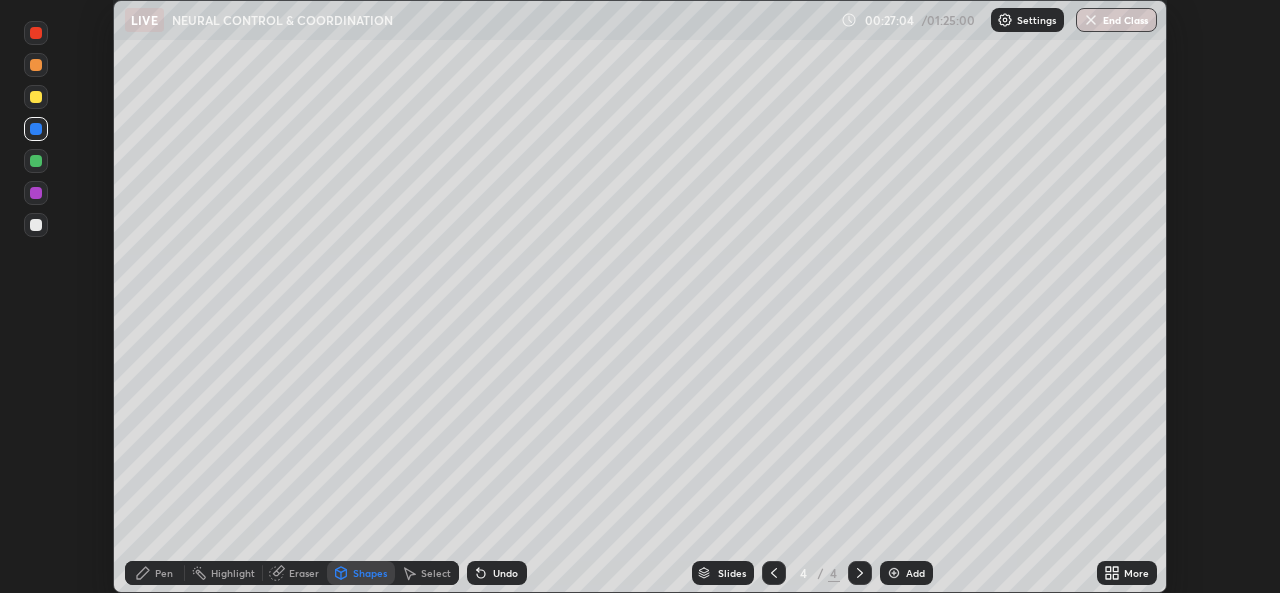 click on "Undo" at bounding box center [497, 573] 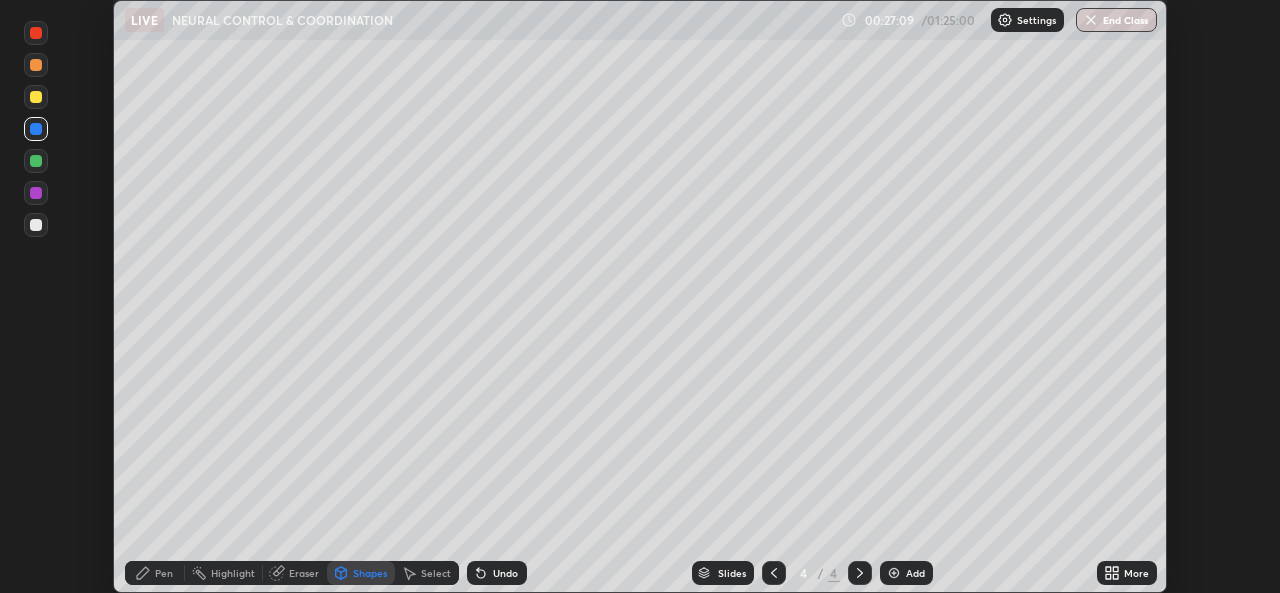 click on "Shapes" at bounding box center (361, 573) 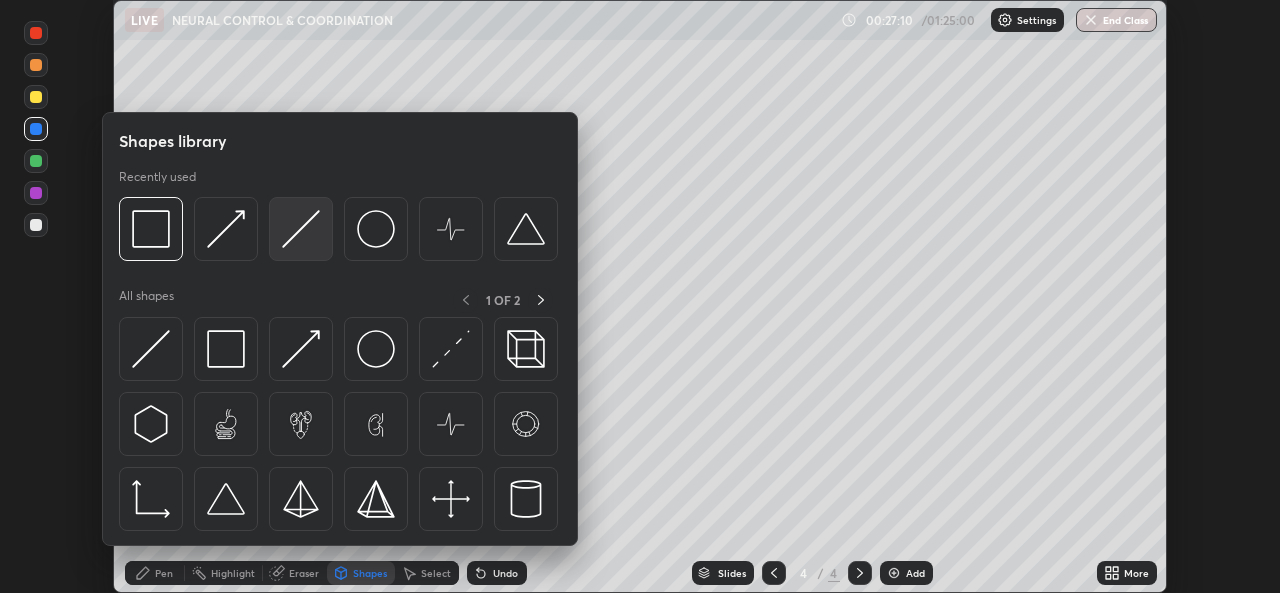 click at bounding box center (301, 229) 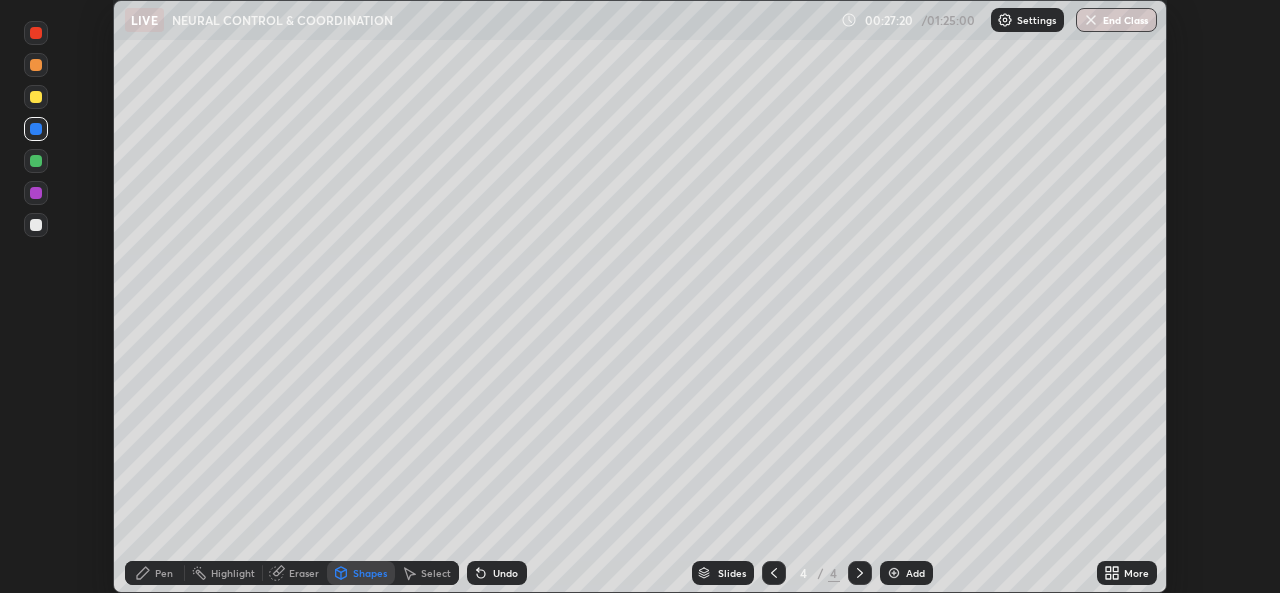 click on "Pen" at bounding box center [164, 573] 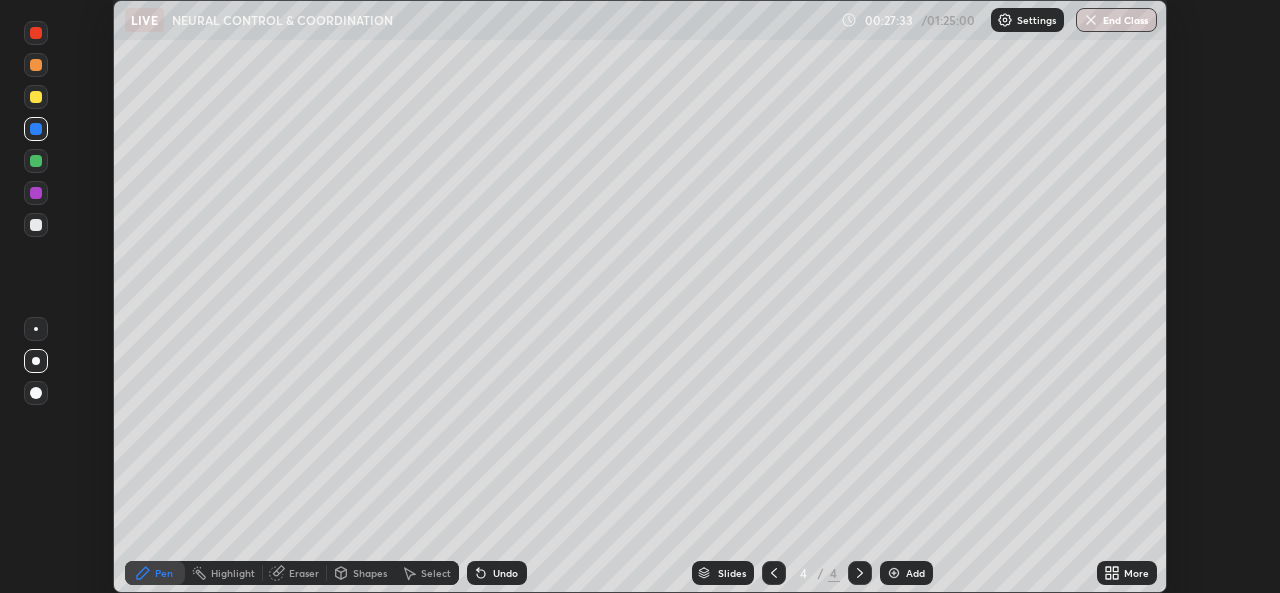 click on "Shapes" at bounding box center (361, 573) 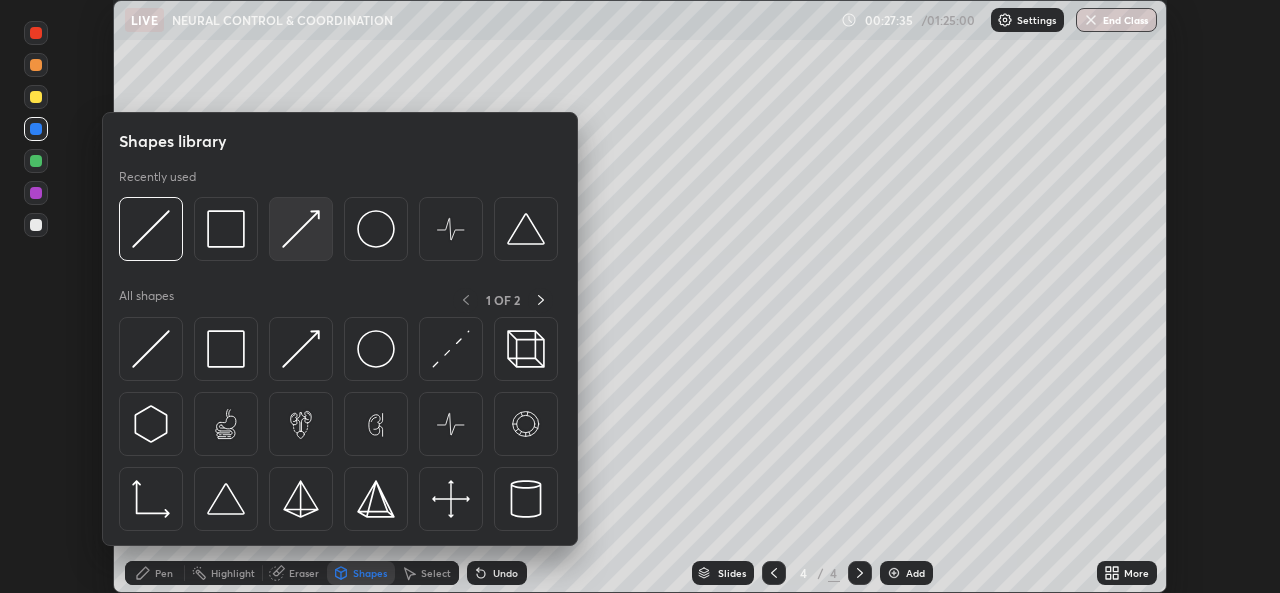 click at bounding box center (301, 229) 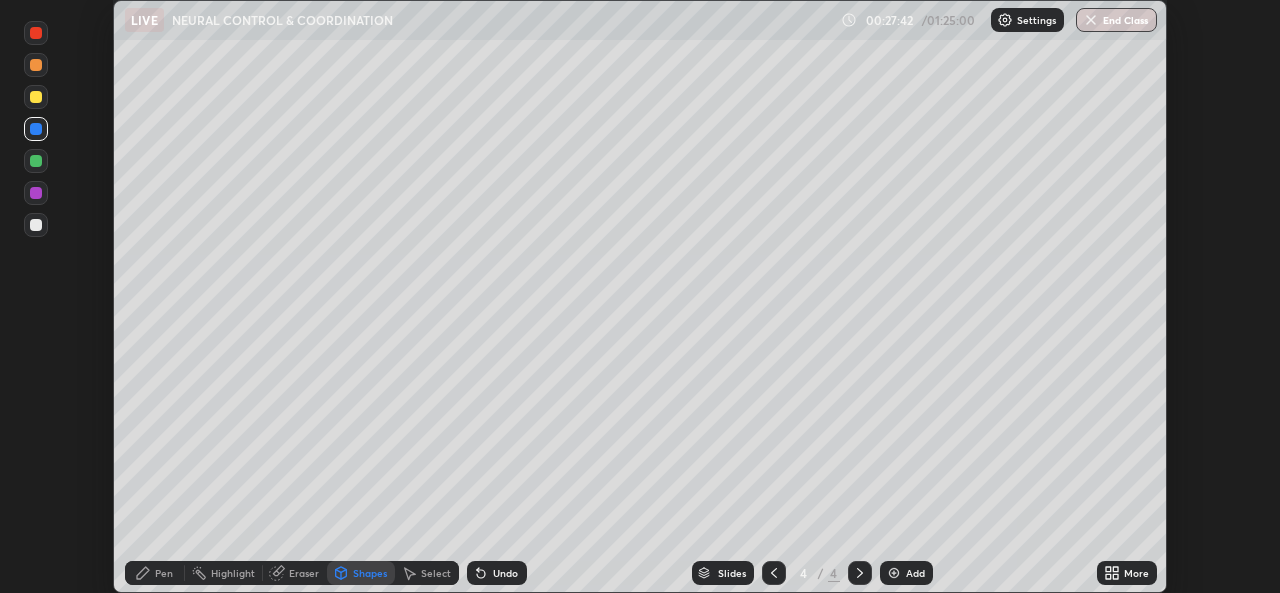 click on "Undo" at bounding box center (505, 573) 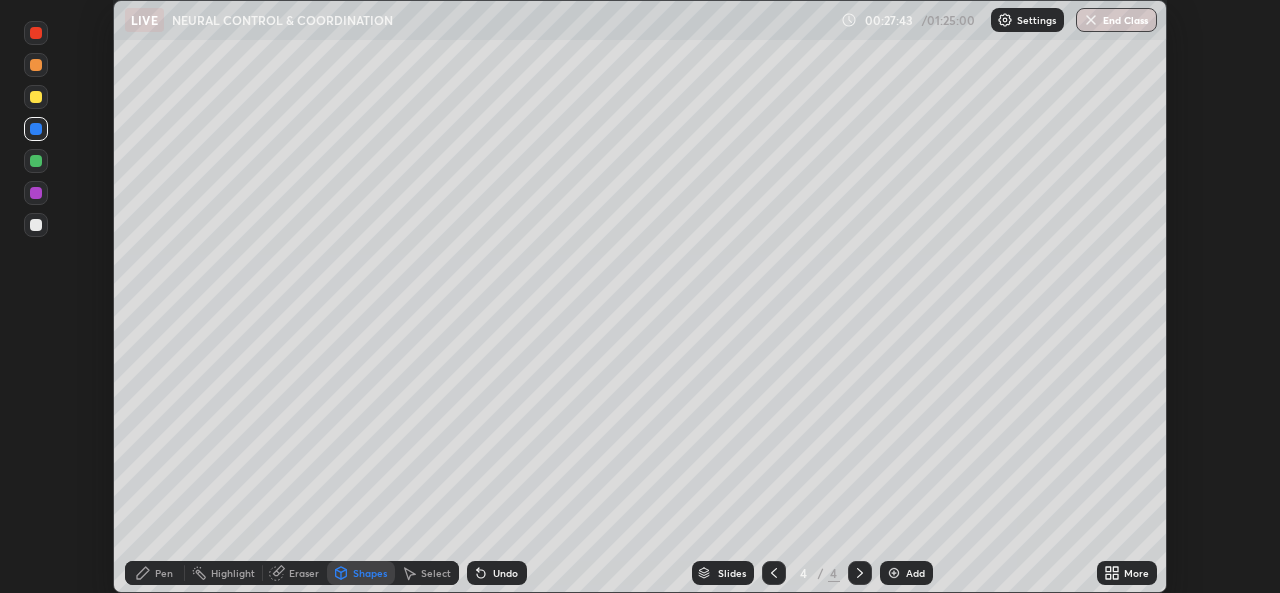 click on "Pen" at bounding box center [164, 573] 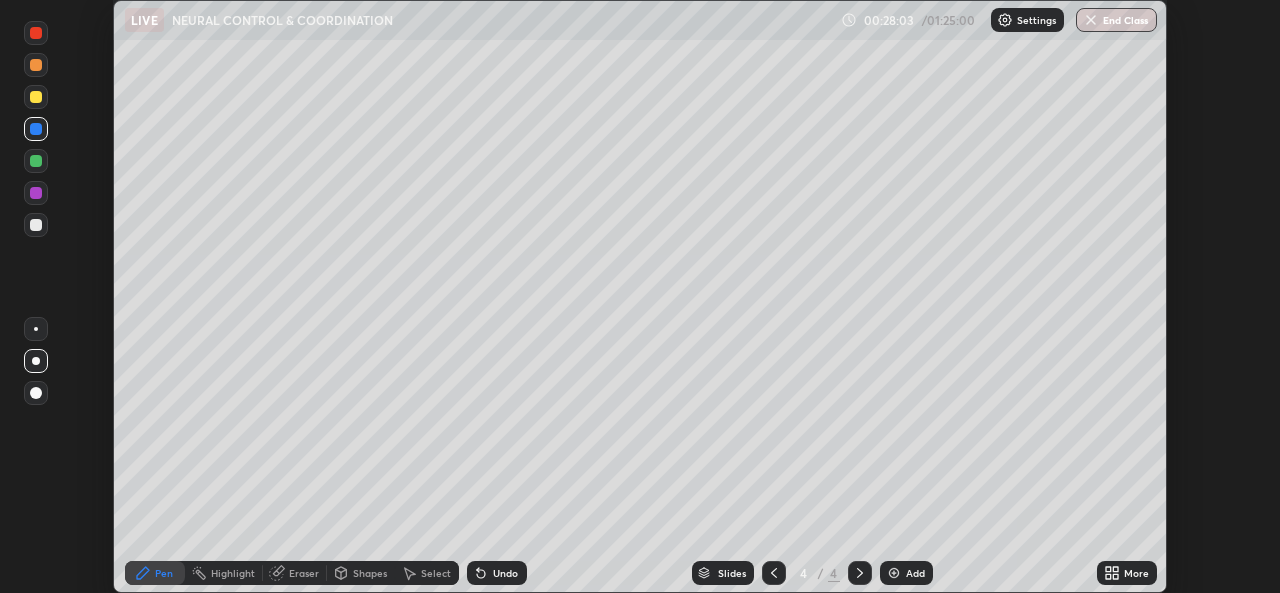 click on "Shapes" at bounding box center [361, 573] 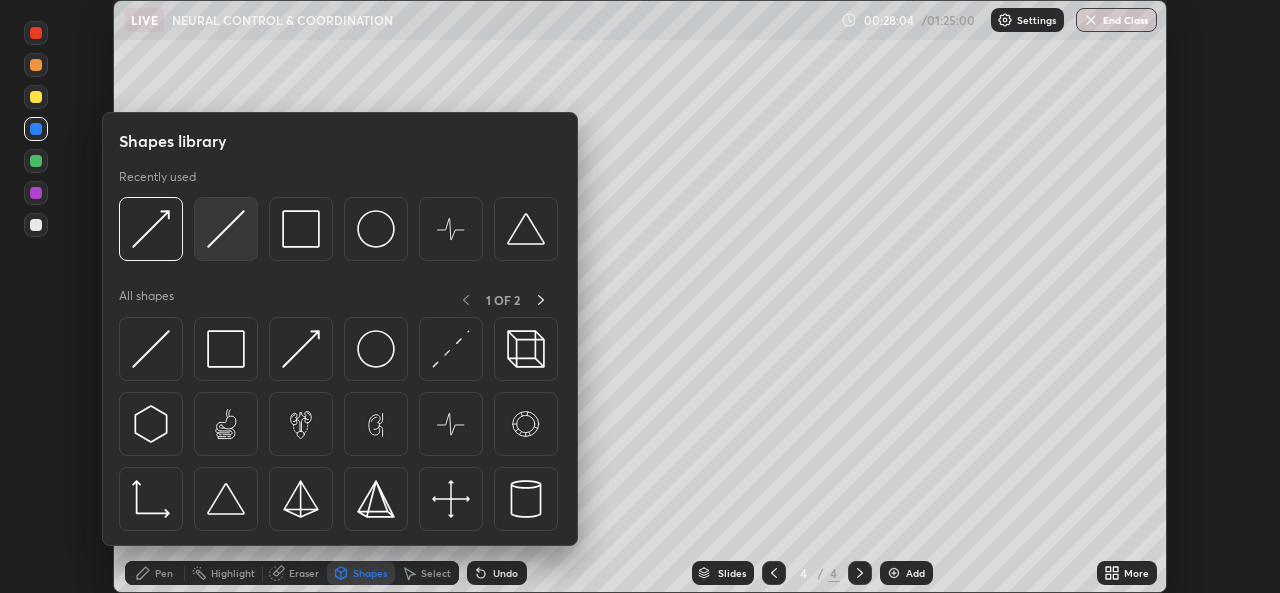 click at bounding box center (226, 229) 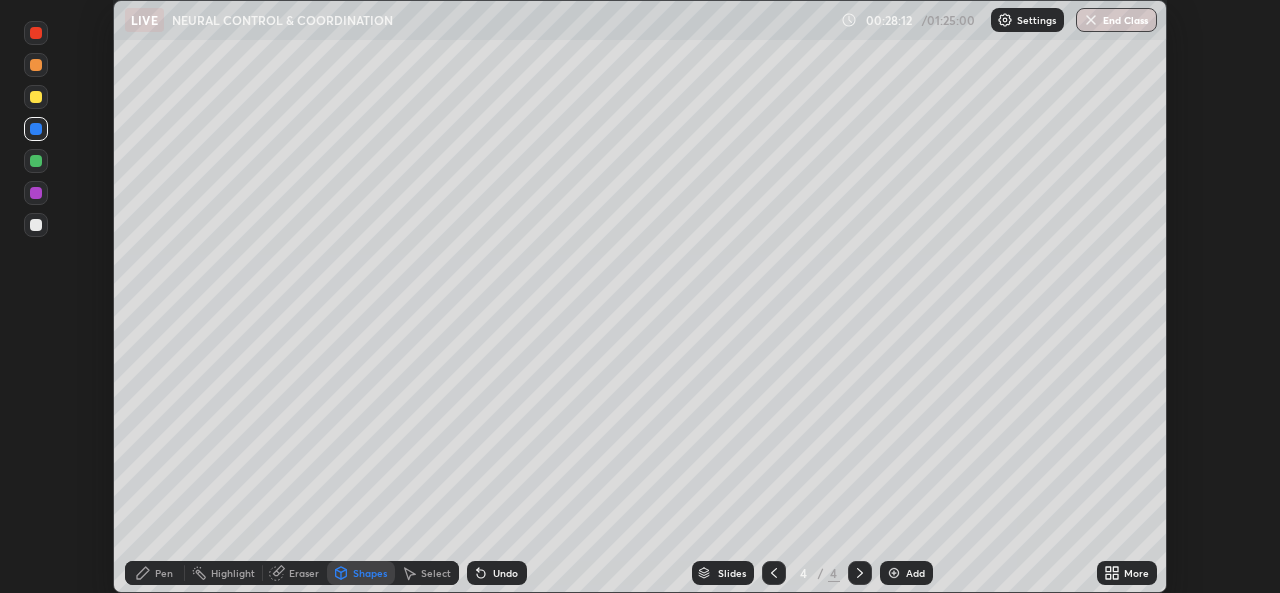 click on "Undo" at bounding box center (497, 573) 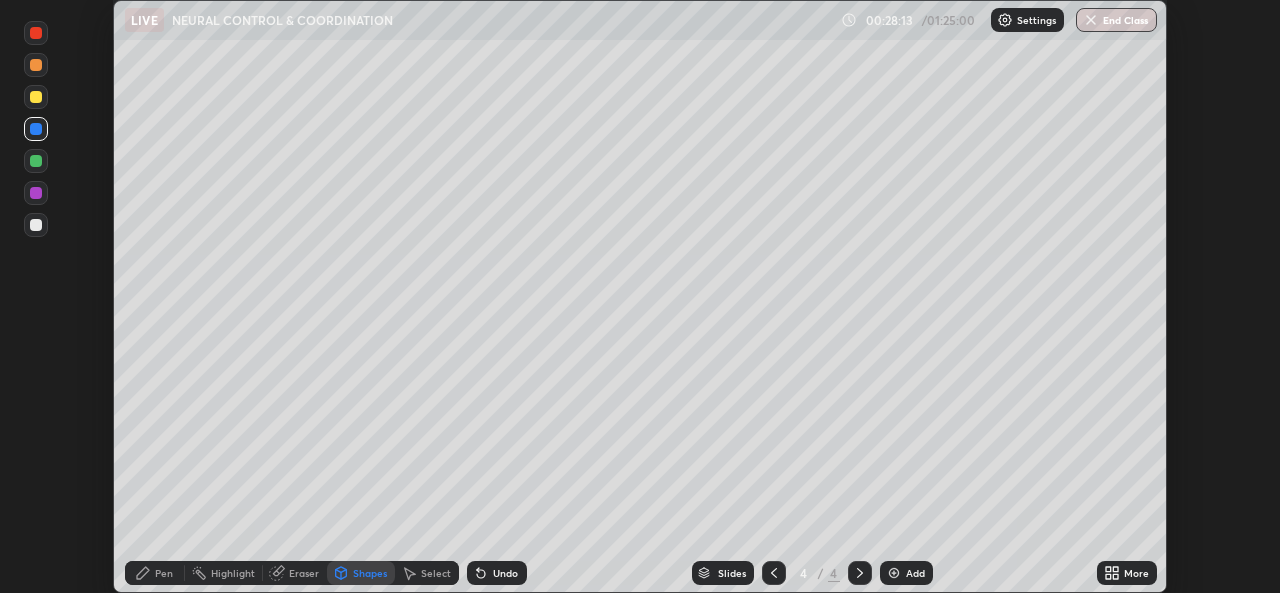 click on "Pen" at bounding box center (155, 573) 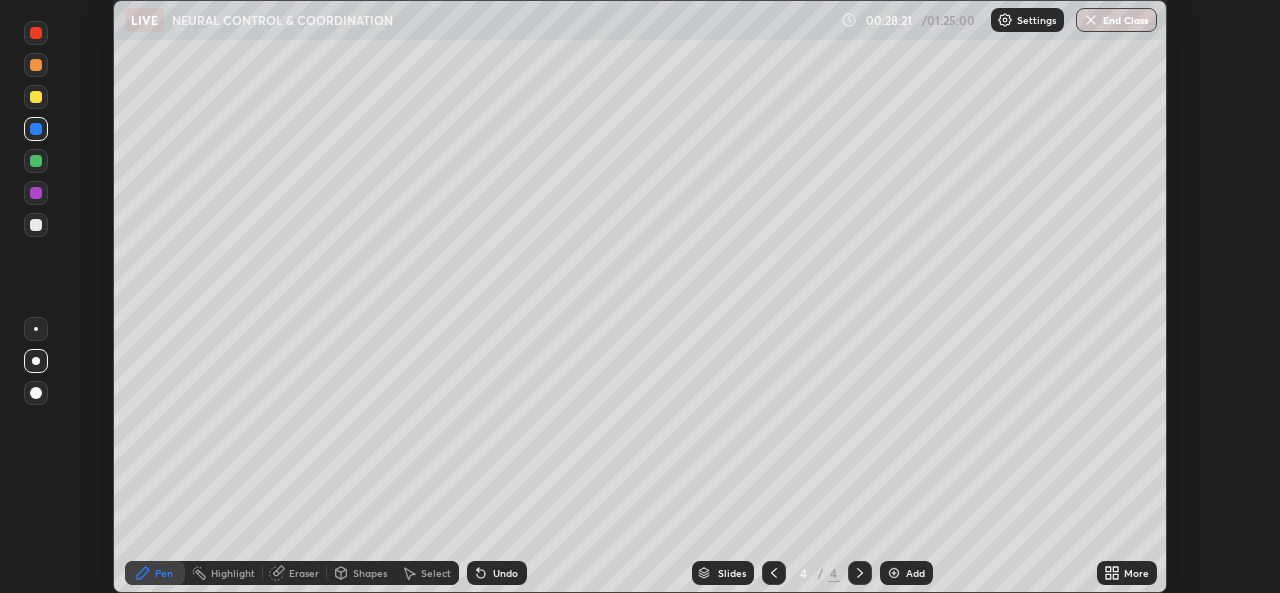click on "Shapes" at bounding box center (370, 573) 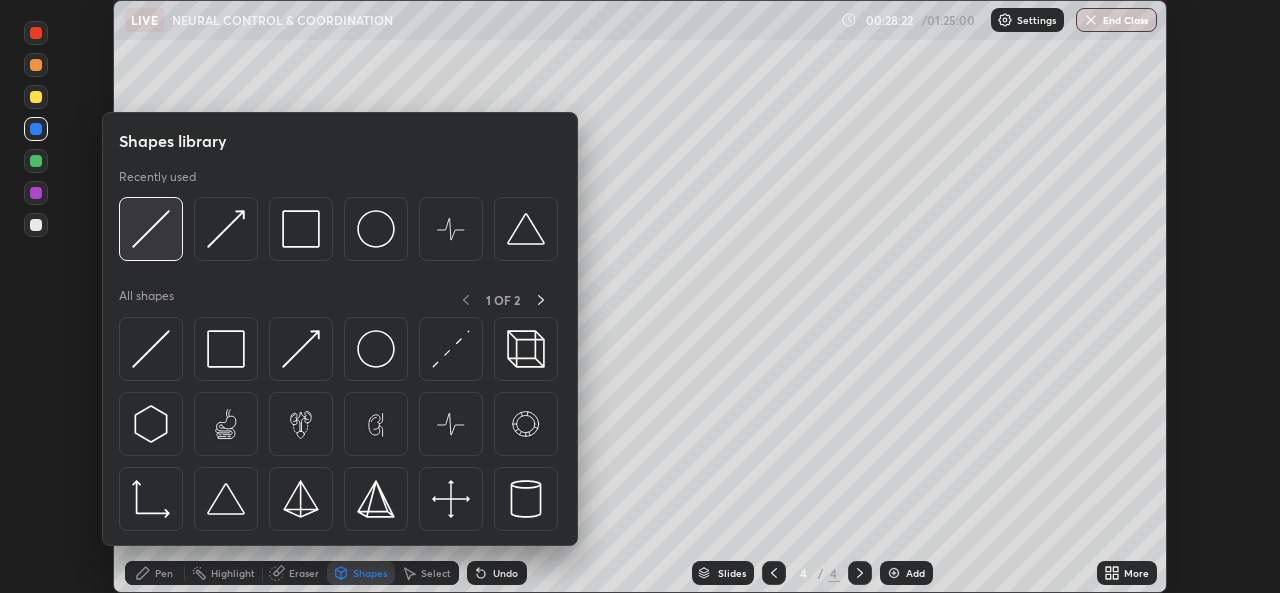 click at bounding box center (151, 229) 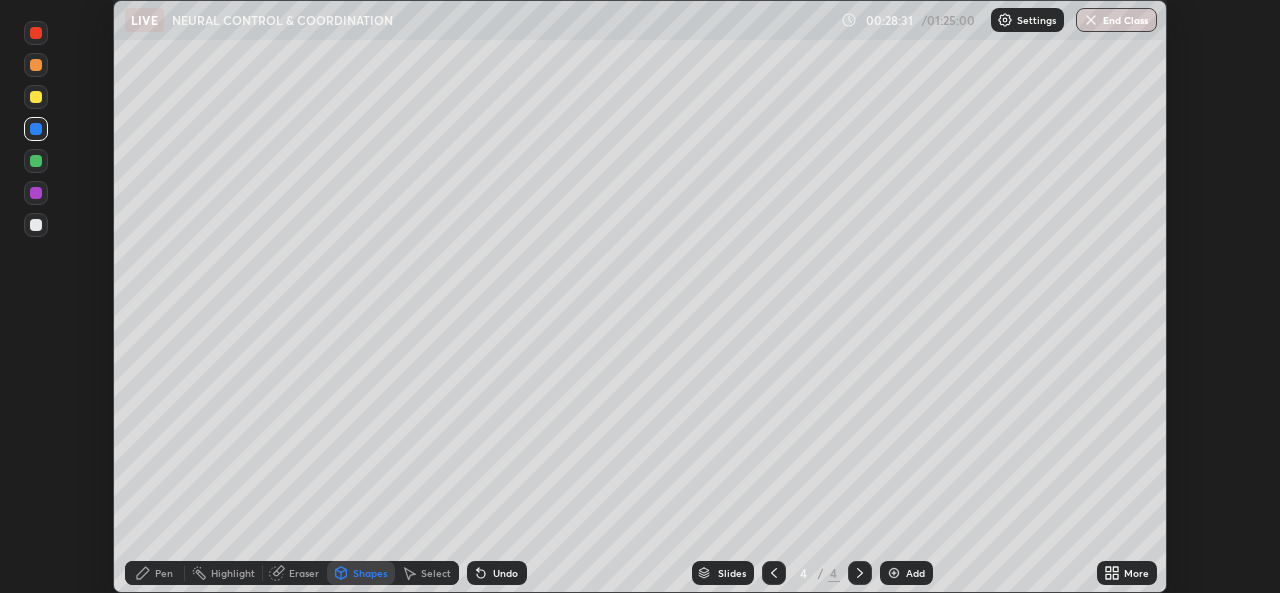 click on "Pen" at bounding box center [164, 573] 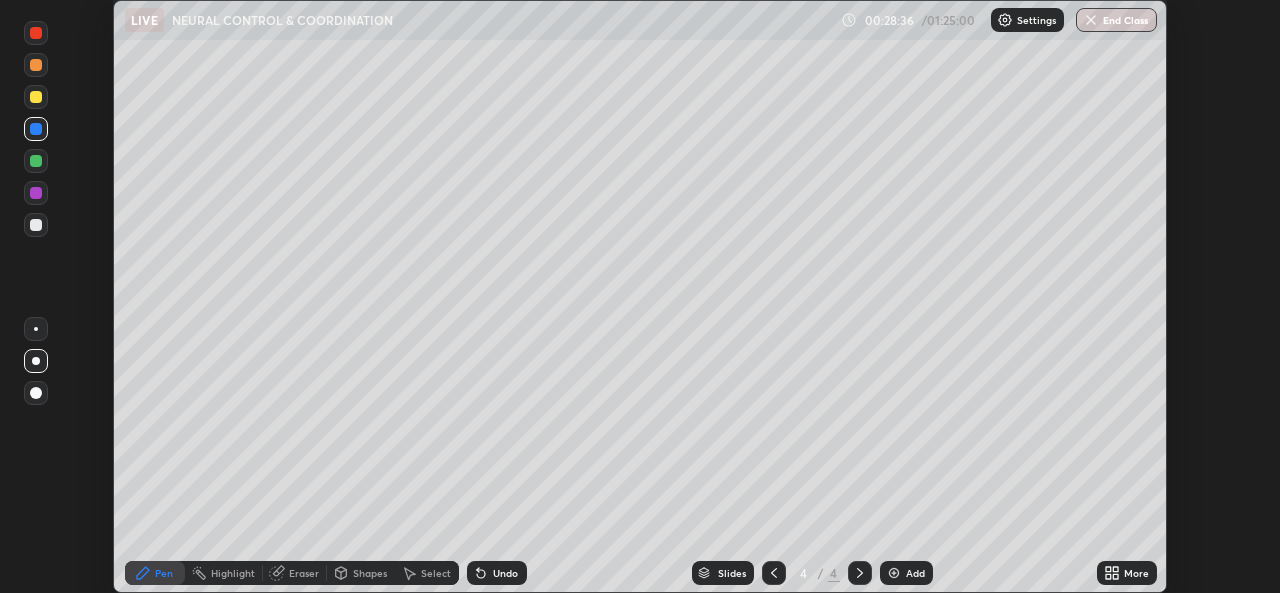 click on "Shapes" at bounding box center [370, 573] 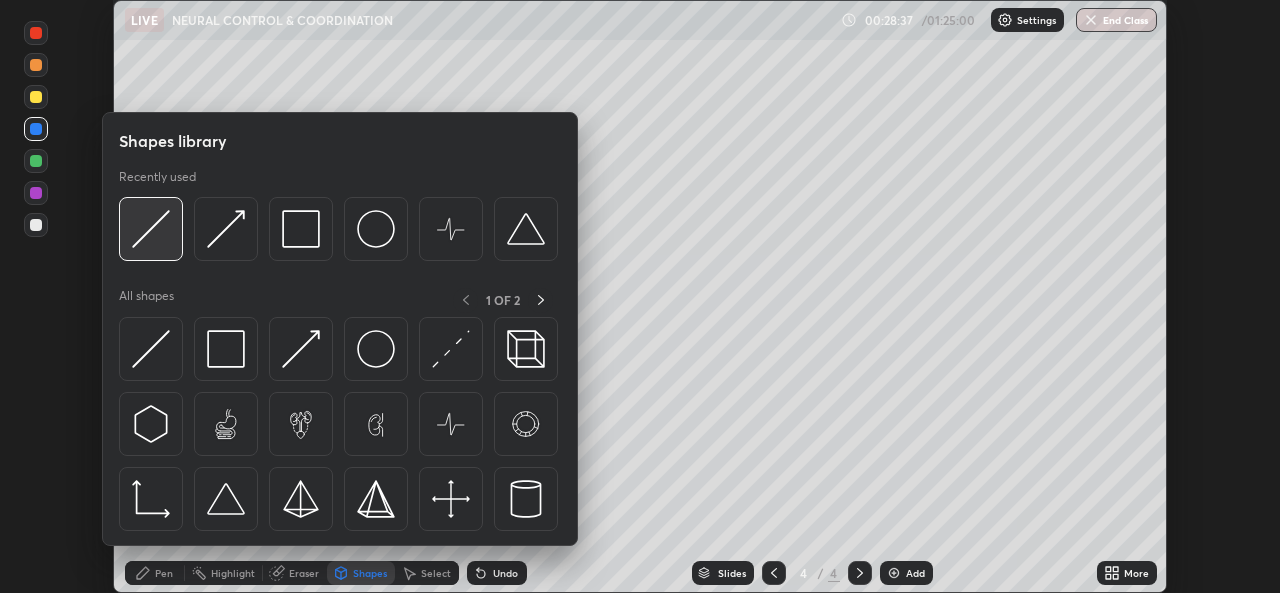 click at bounding box center (151, 229) 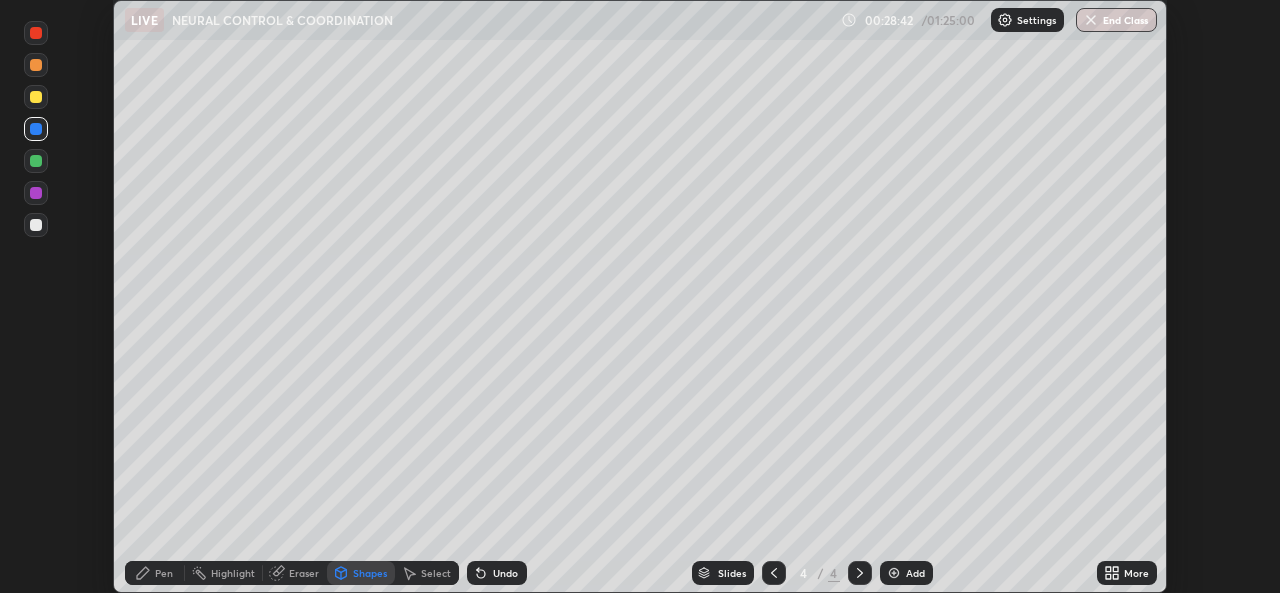 click on "Pen" at bounding box center (164, 573) 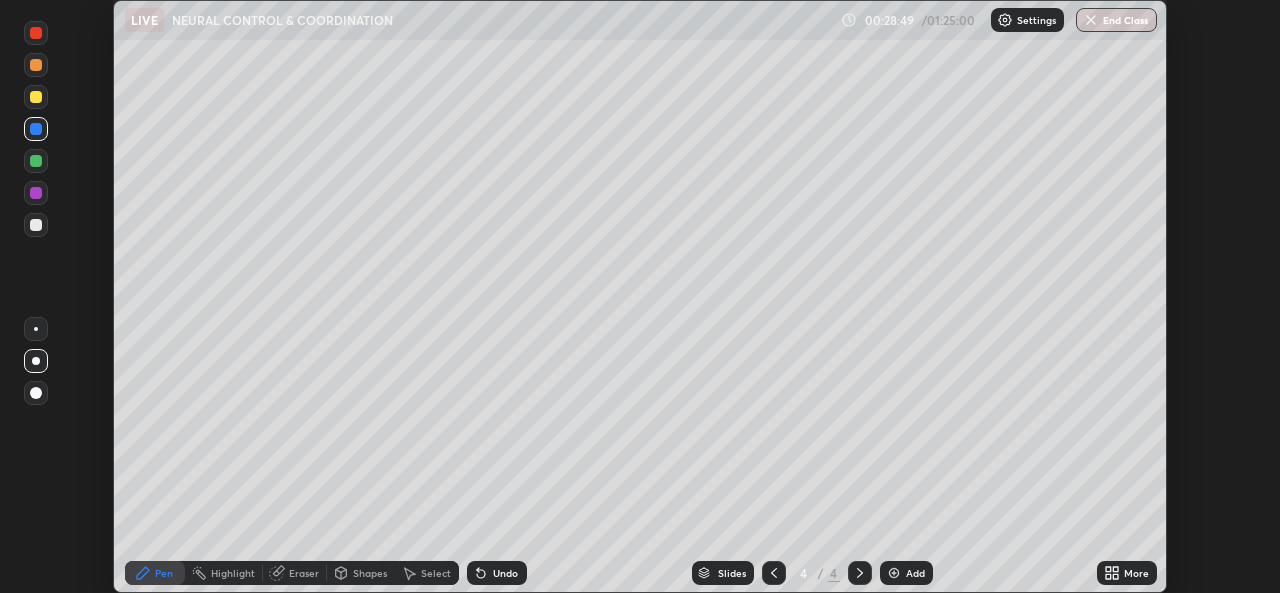 click on "Undo" at bounding box center (505, 573) 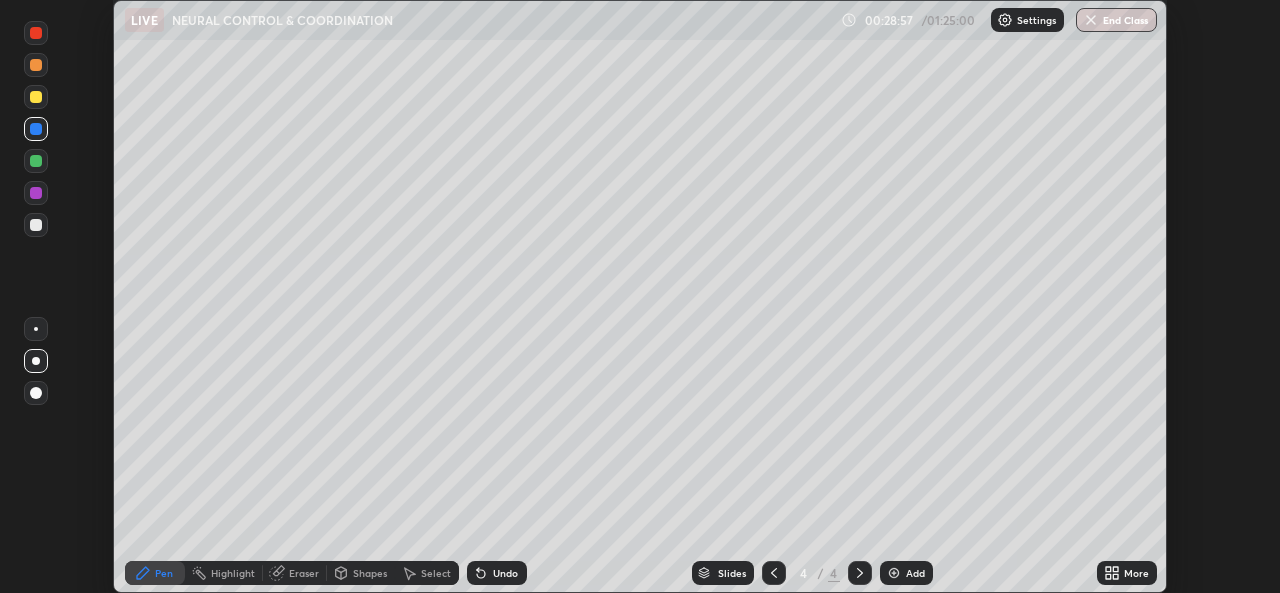 click on "Undo" at bounding box center (505, 573) 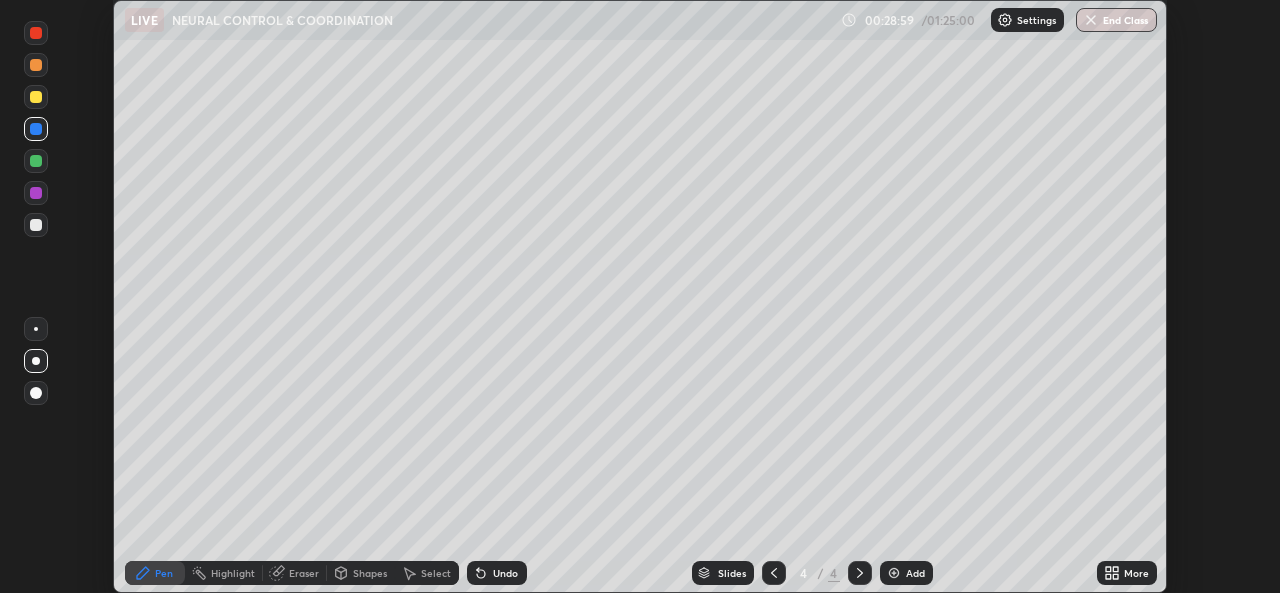 click on "Undo" at bounding box center (505, 573) 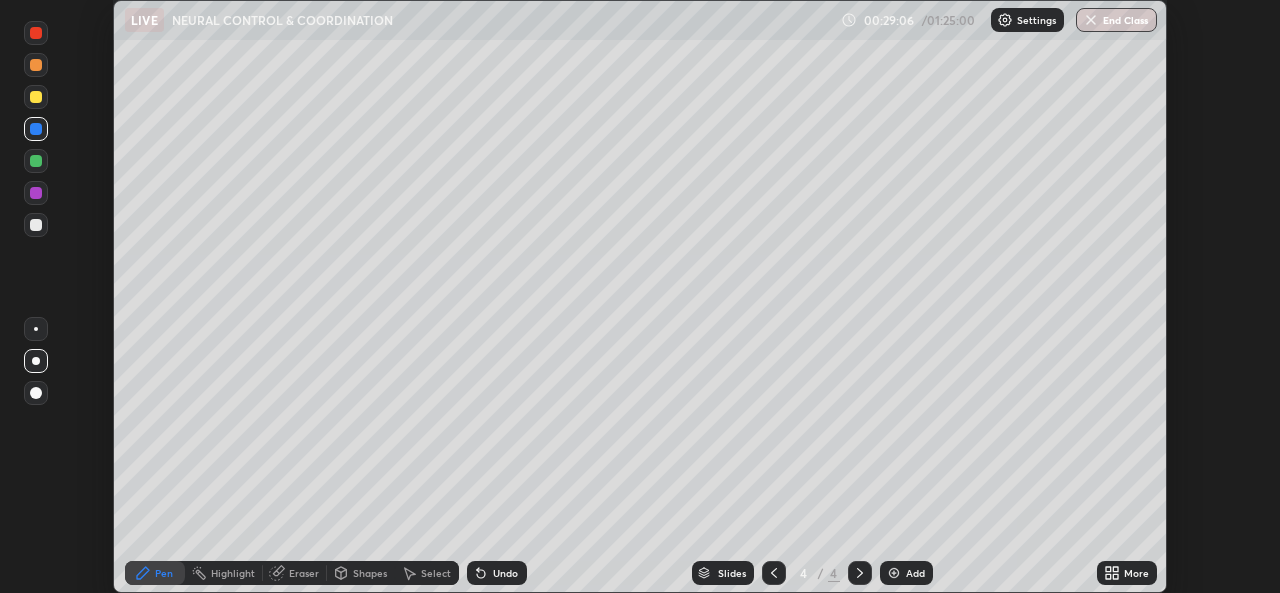 click on "Shapes" at bounding box center (370, 573) 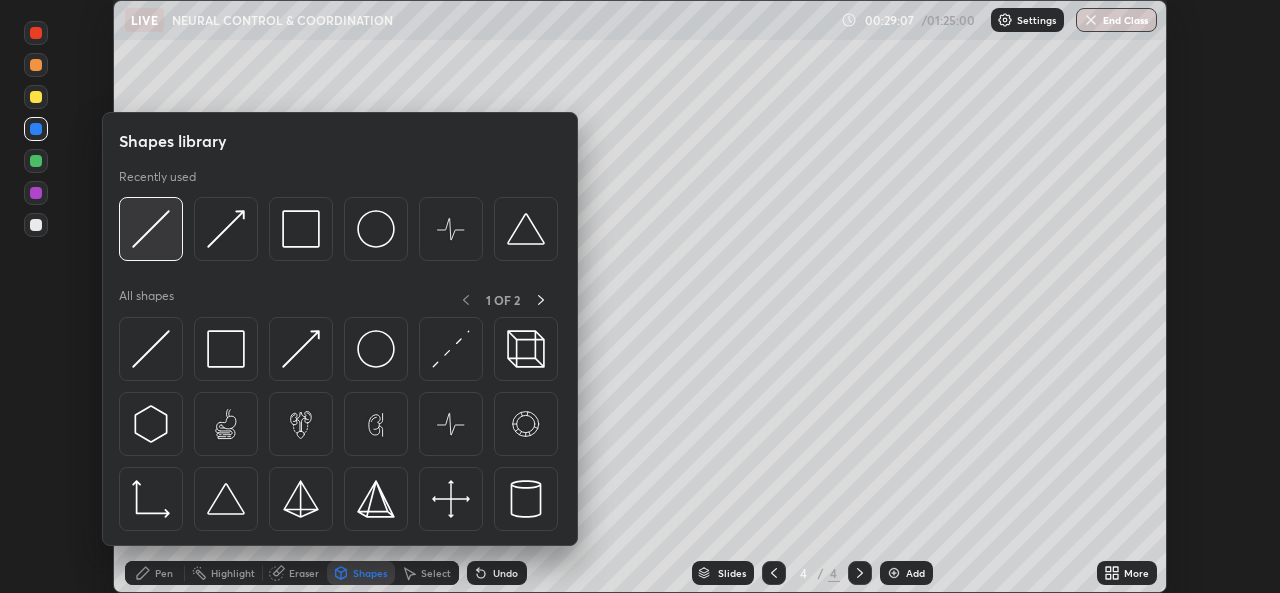 click at bounding box center [151, 229] 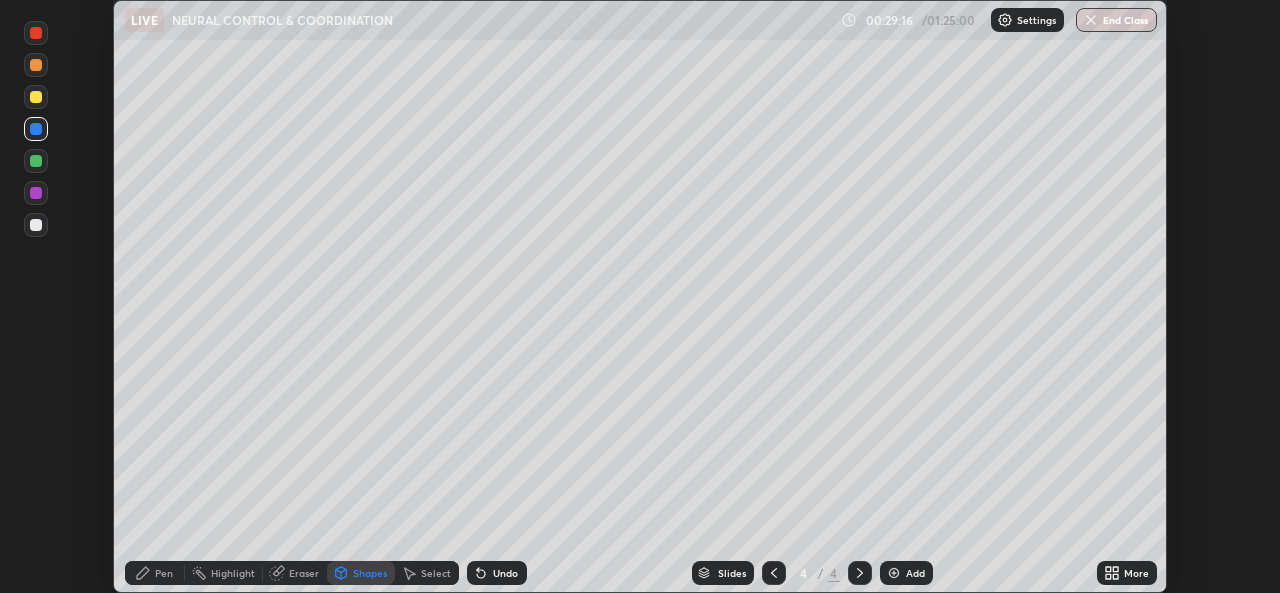 click on "Pen" at bounding box center [164, 573] 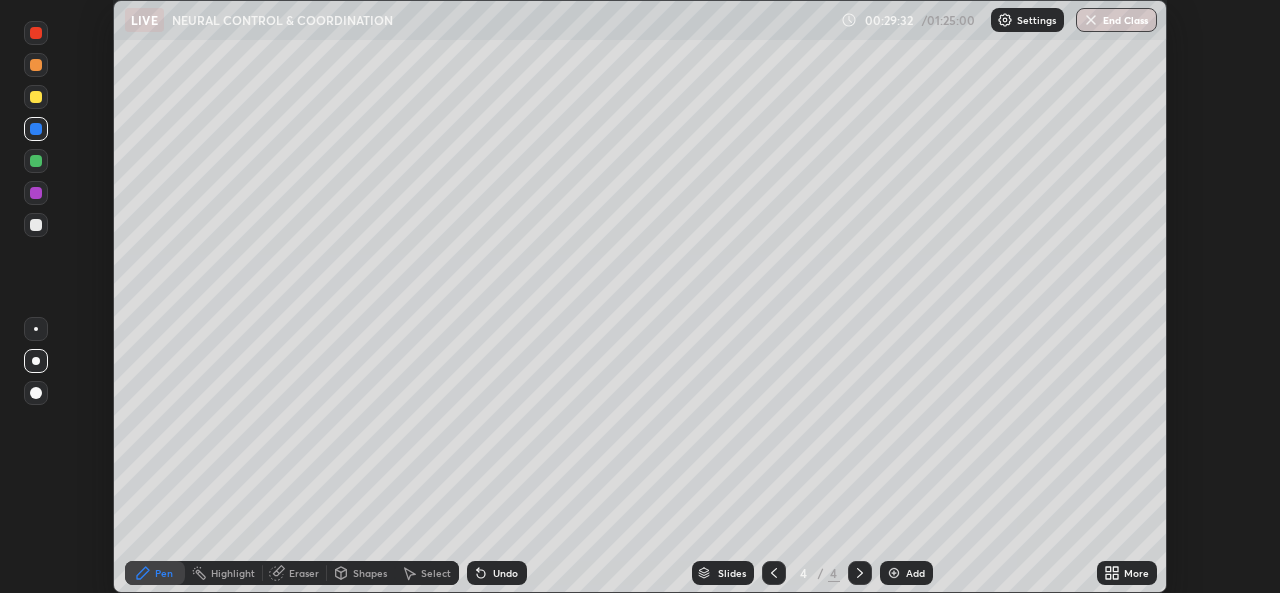 click on "Shapes" at bounding box center [370, 573] 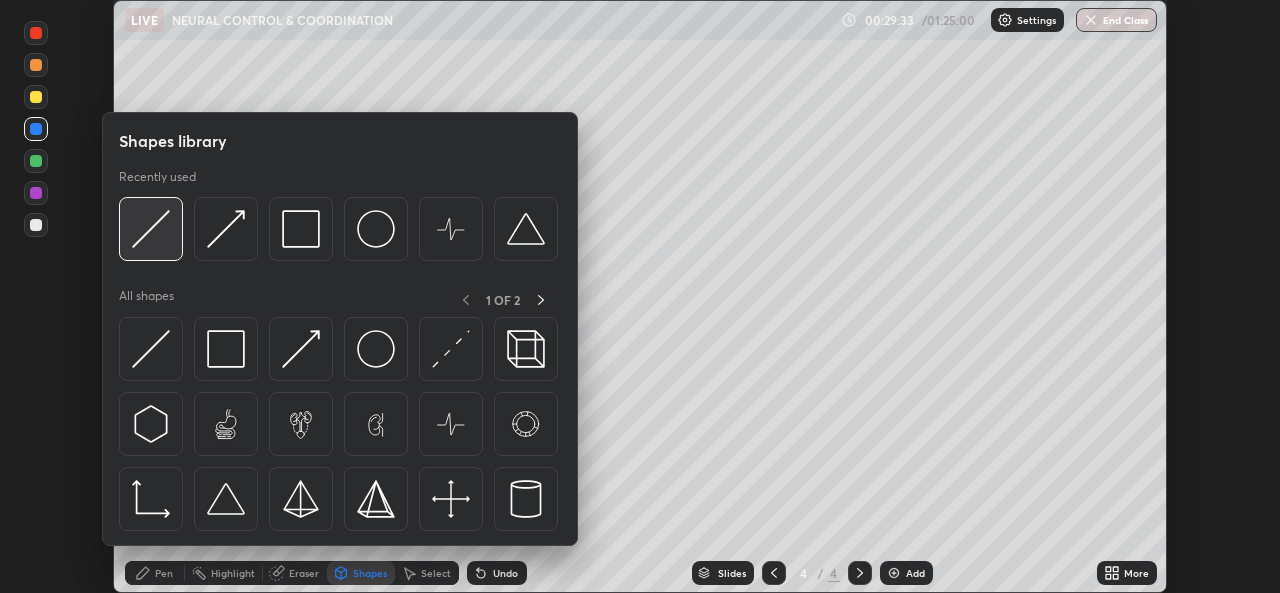 click at bounding box center (151, 229) 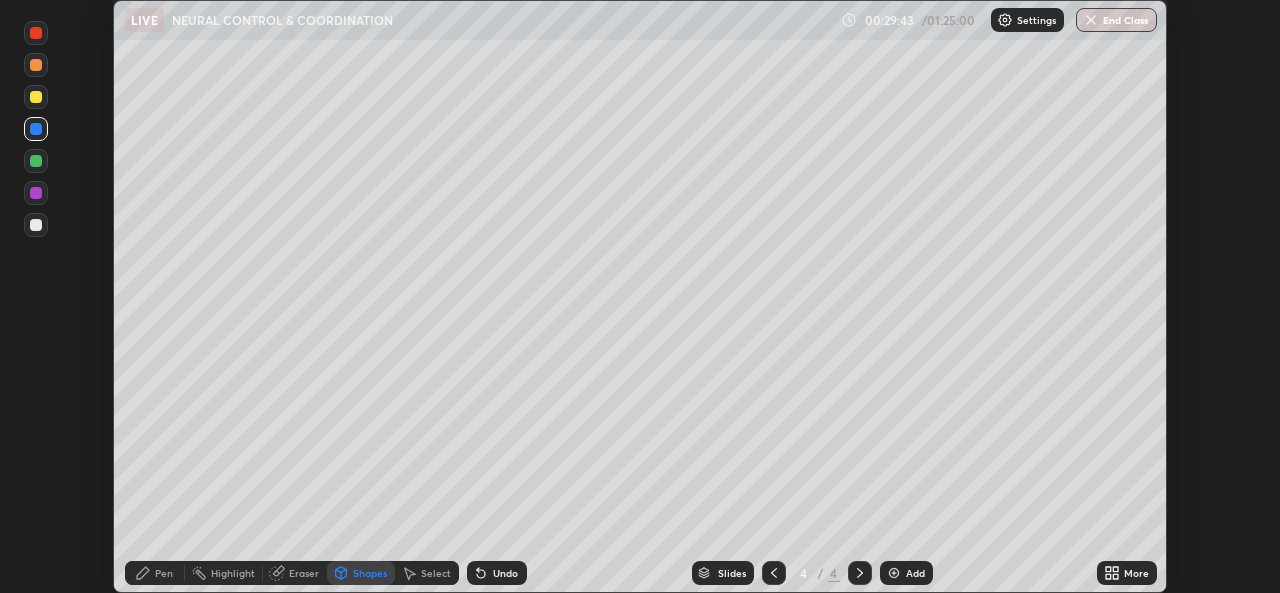 click on "Pen" at bounding box center [164, 573] 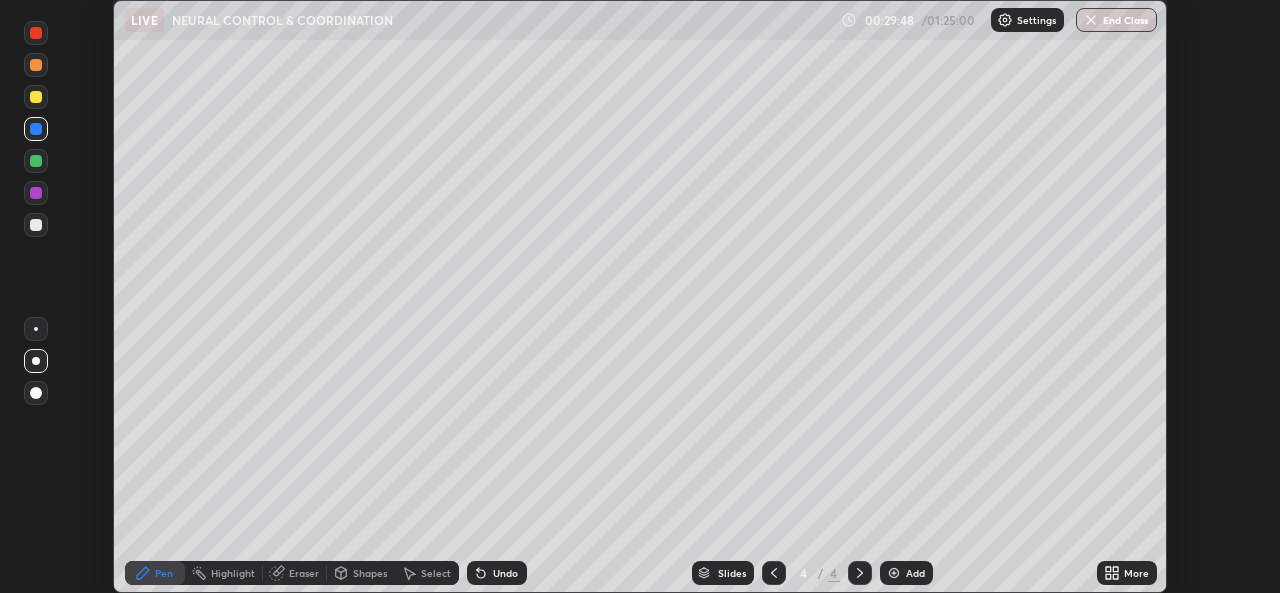 click at bounding box center (36, 161) 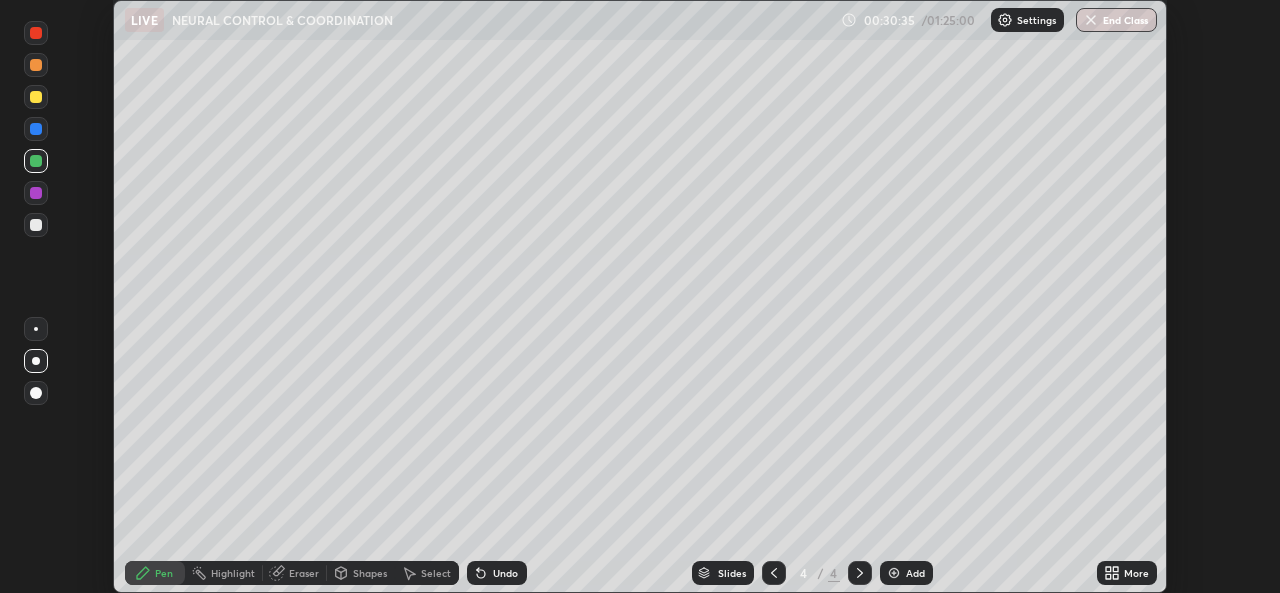 click on "Shapes" at bounding box center (370, 573) 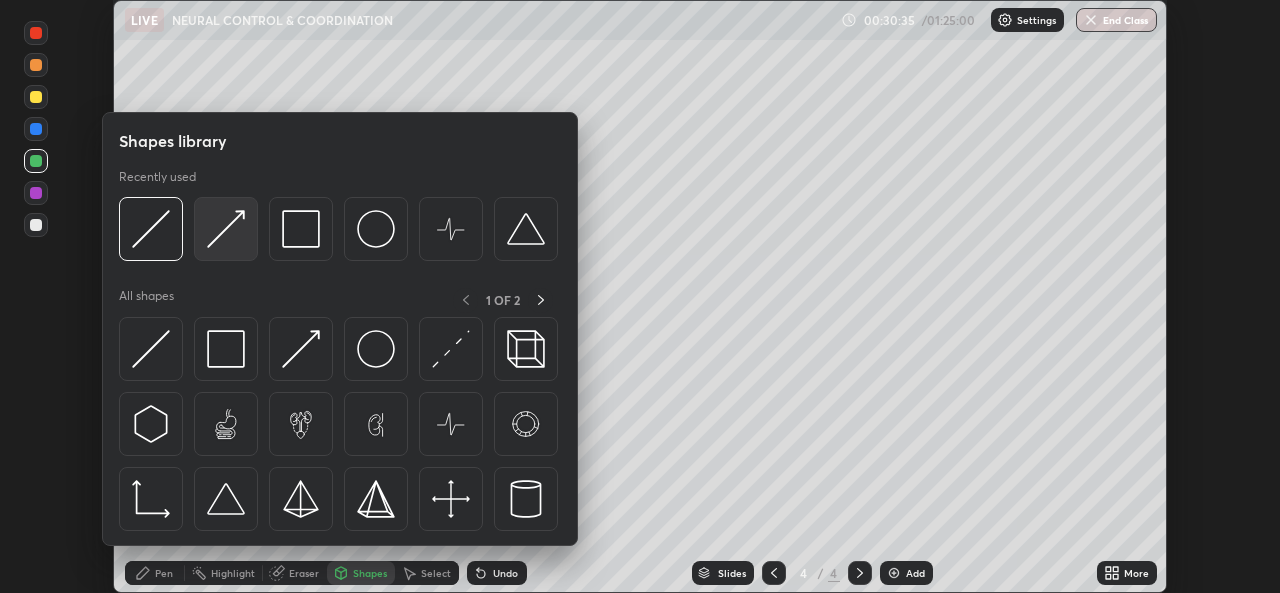 click at bounding box center [226, 229] 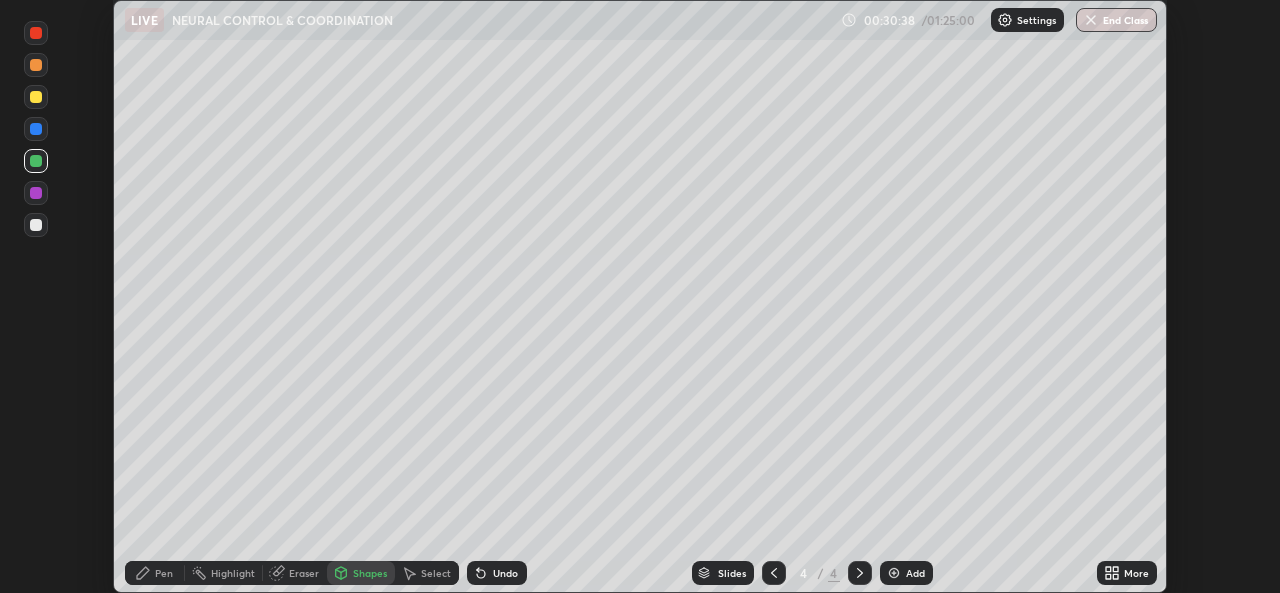 click on "Pen" at bounding box center (164, 573) 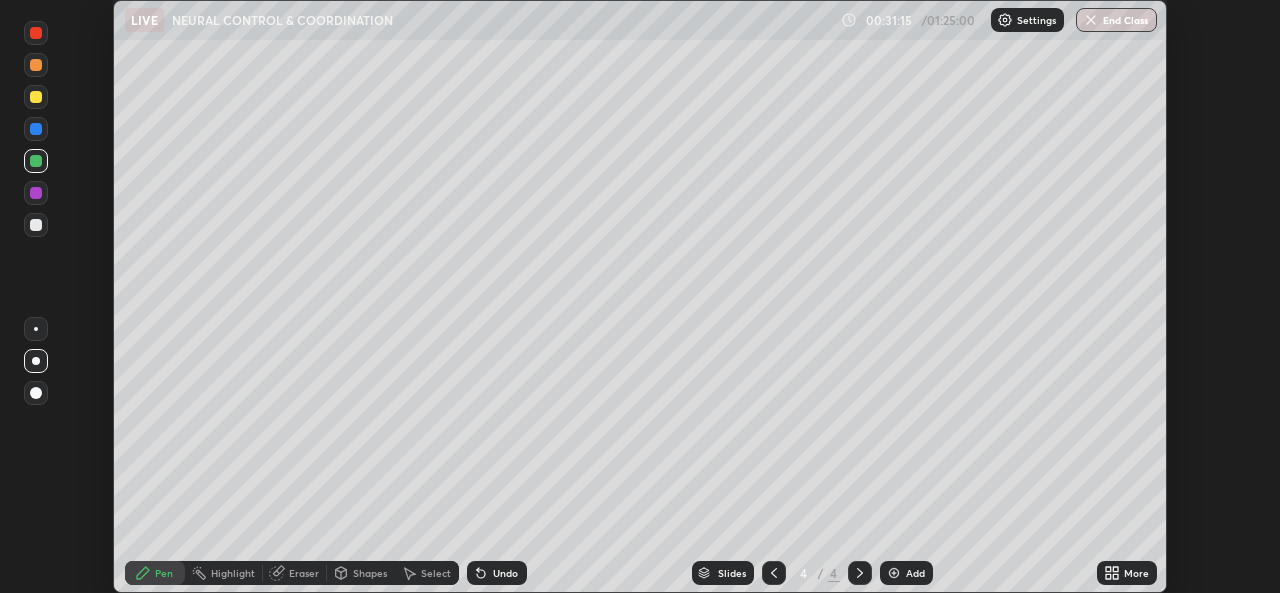 click on "Undo" at bounding box center (505, 573) 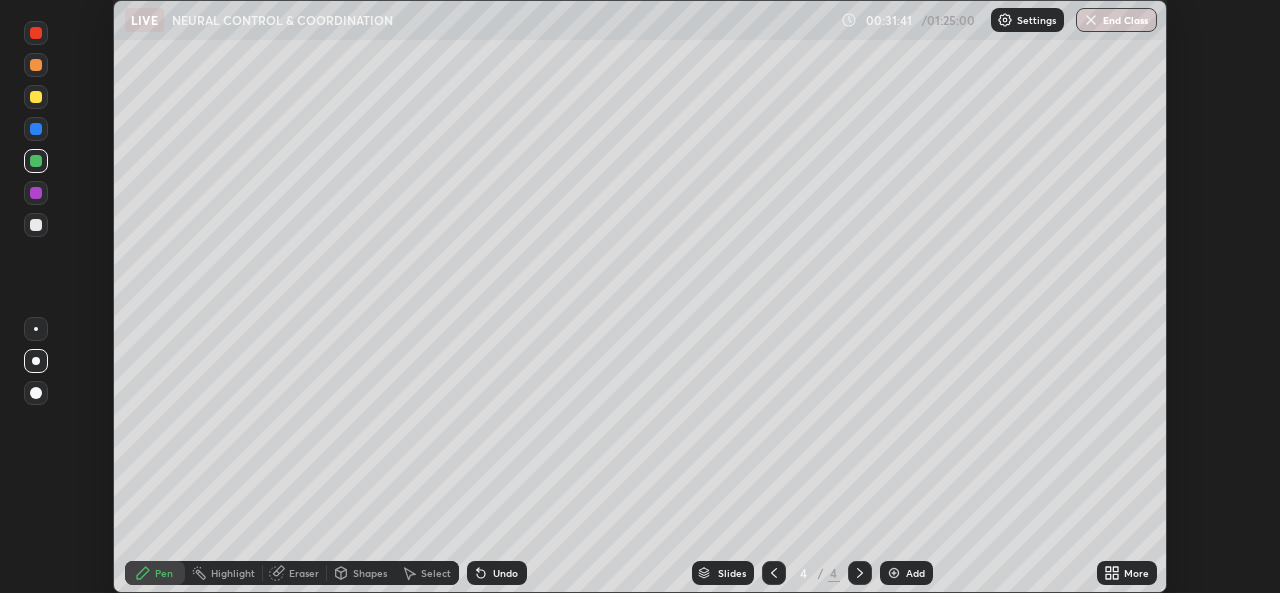 click on "Shapes" at bounding box center [370, 573] 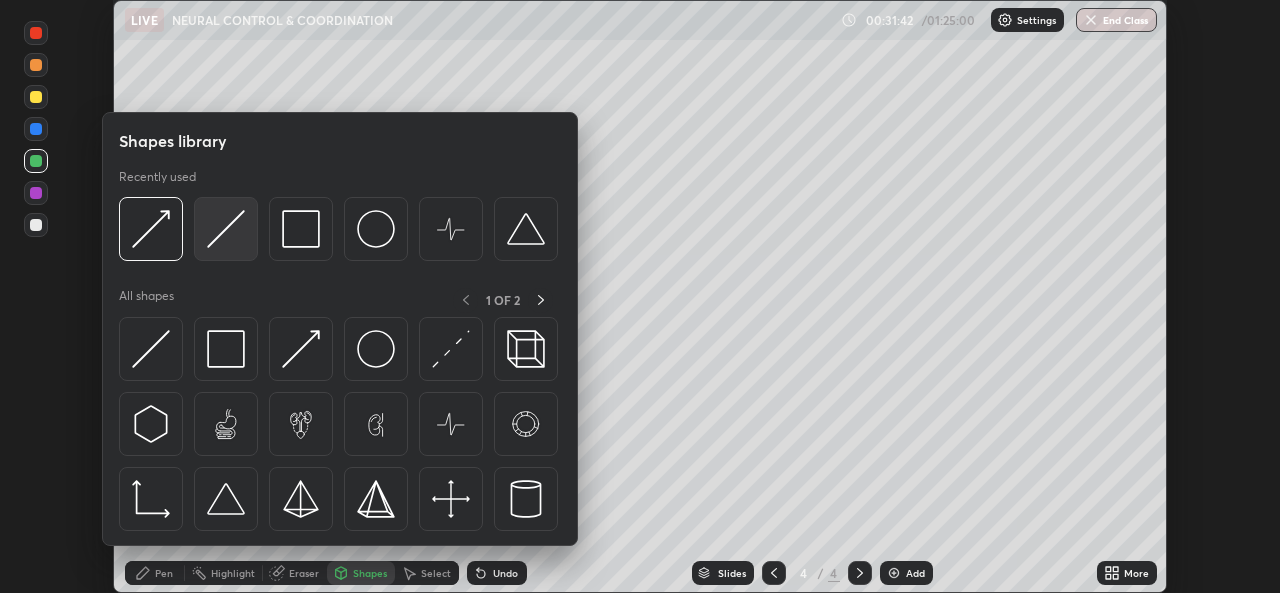 click at bounding box center (226, 229) 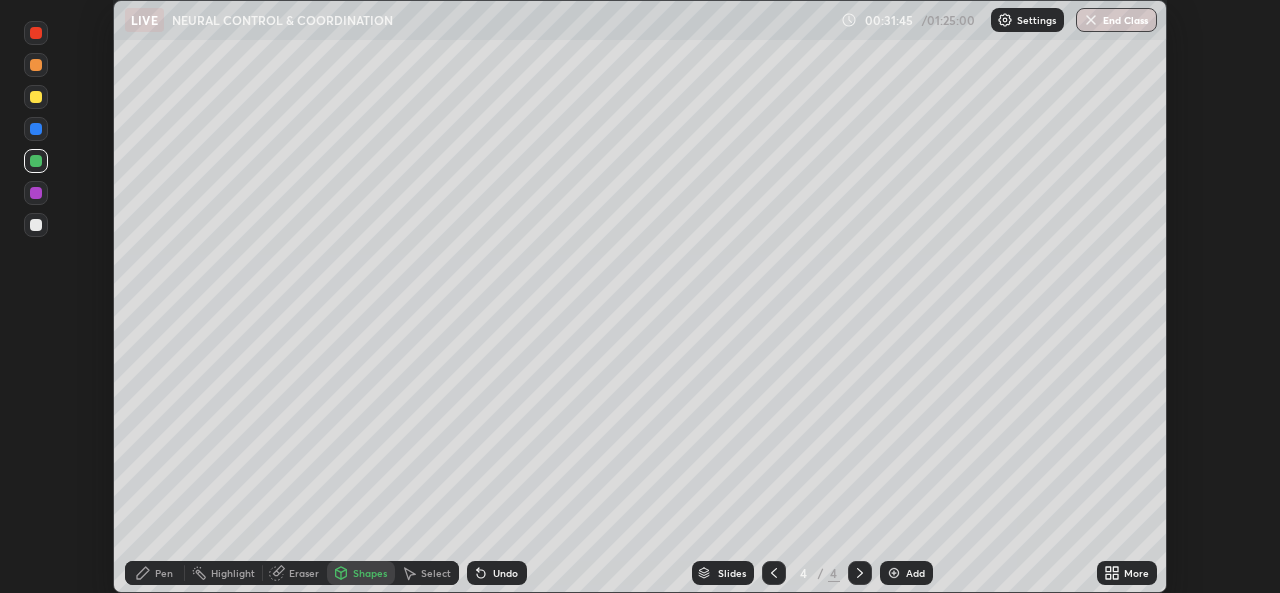 click on "Undo" at bounding box center [505, 573] 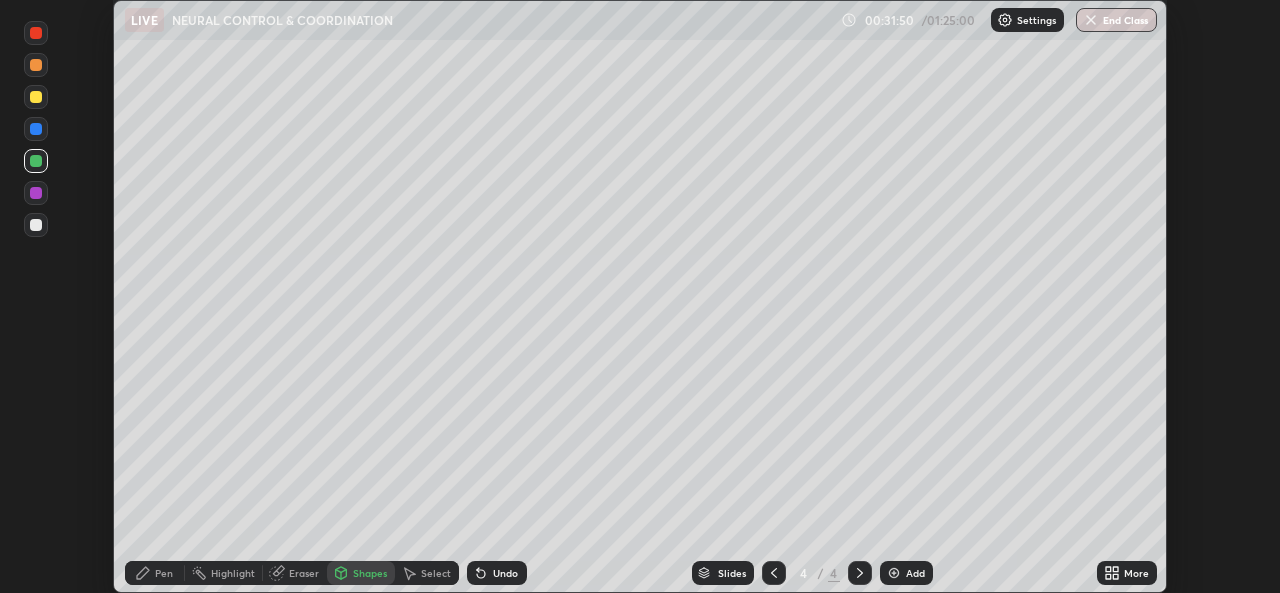 click on "Pen" at bounding box center [164, 573] 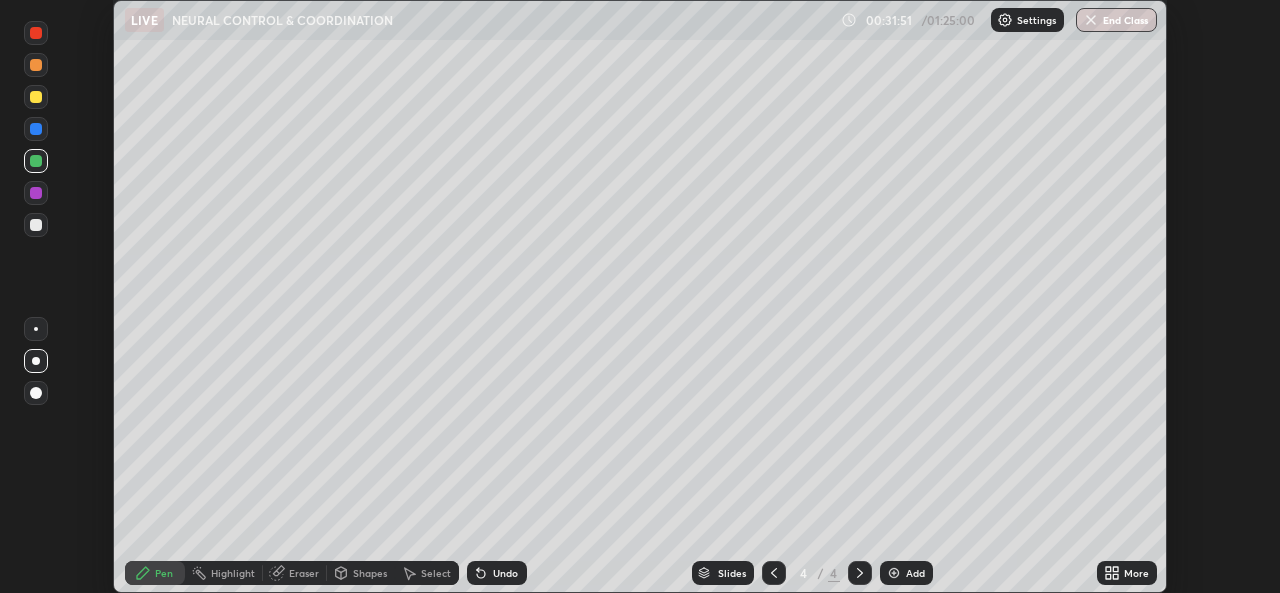 click at bounding box center [36, 225] 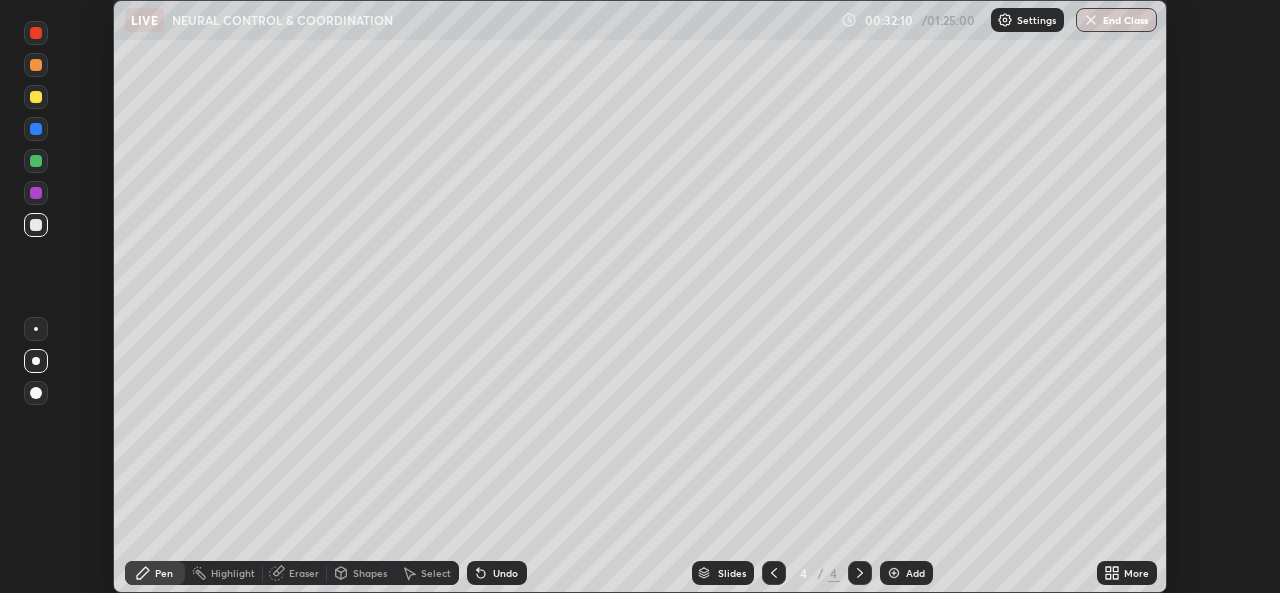 click 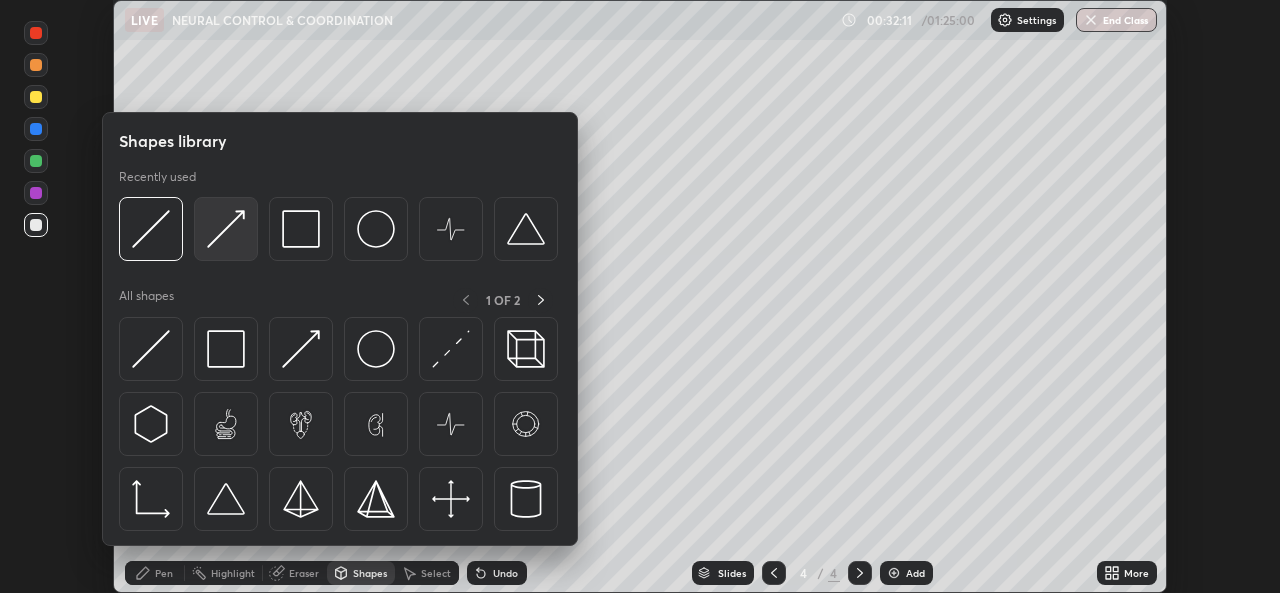 click at bounding box center [226, 229] 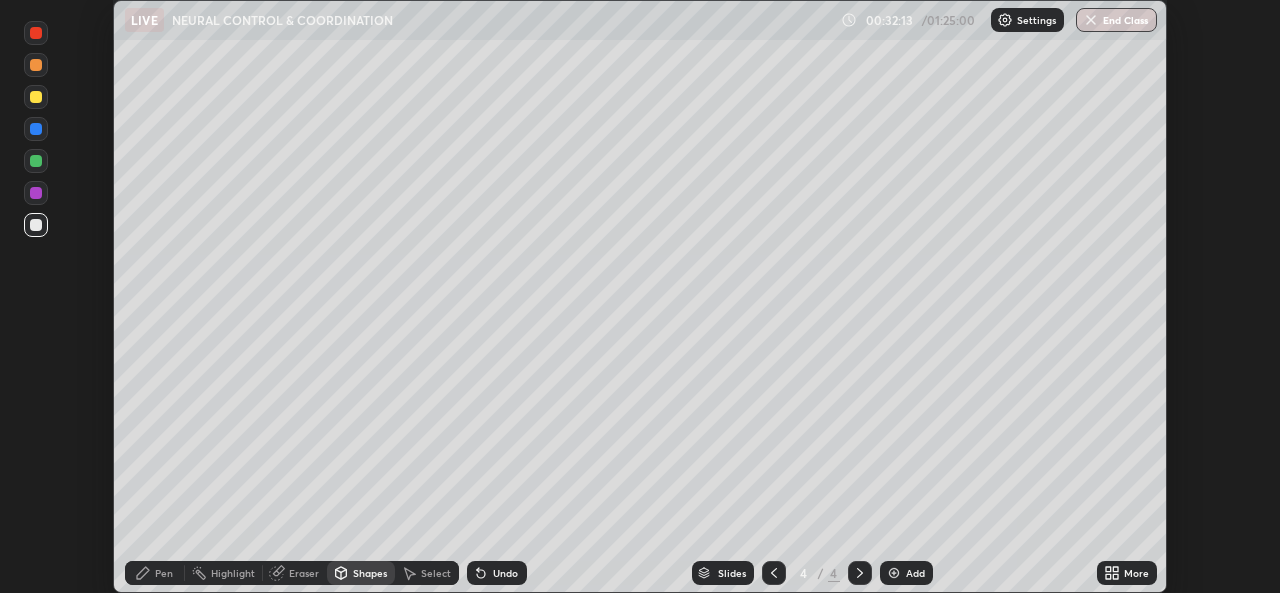 click 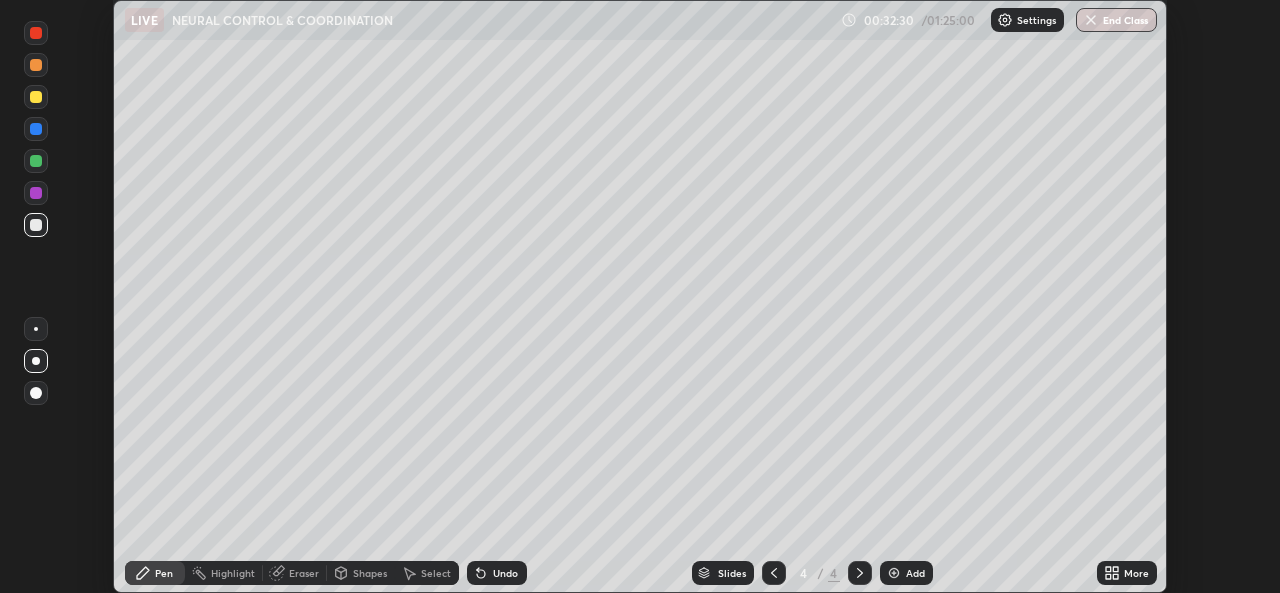 click on "Shapes" at bounding box center (370, 573) 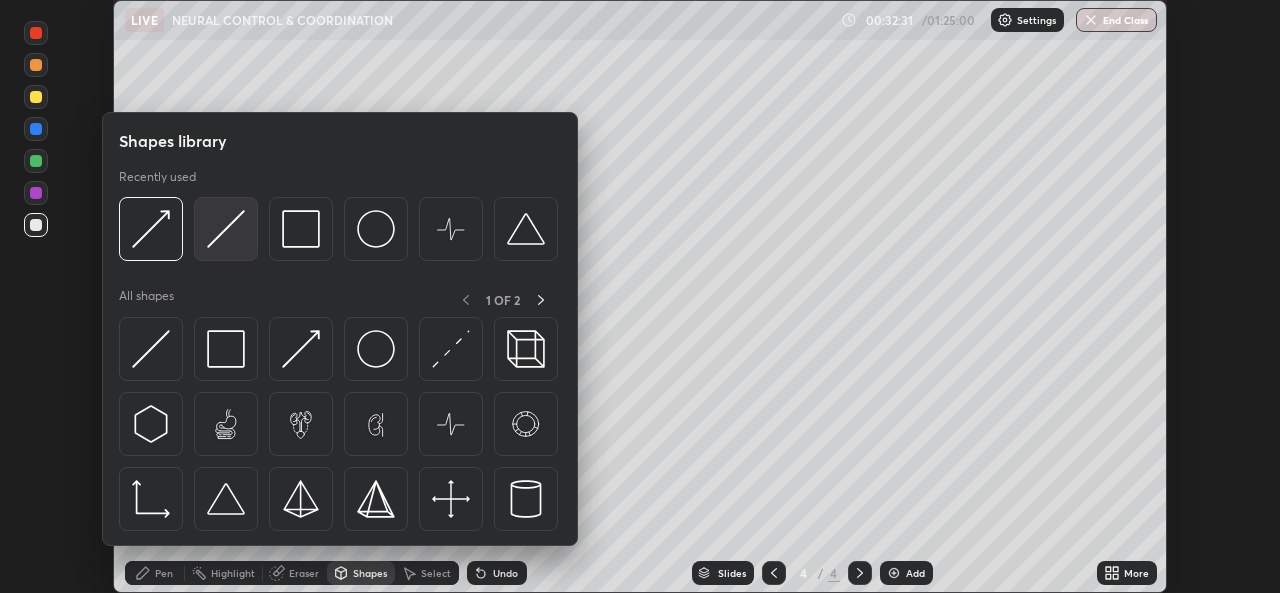 click at bounding box center (226, 229) 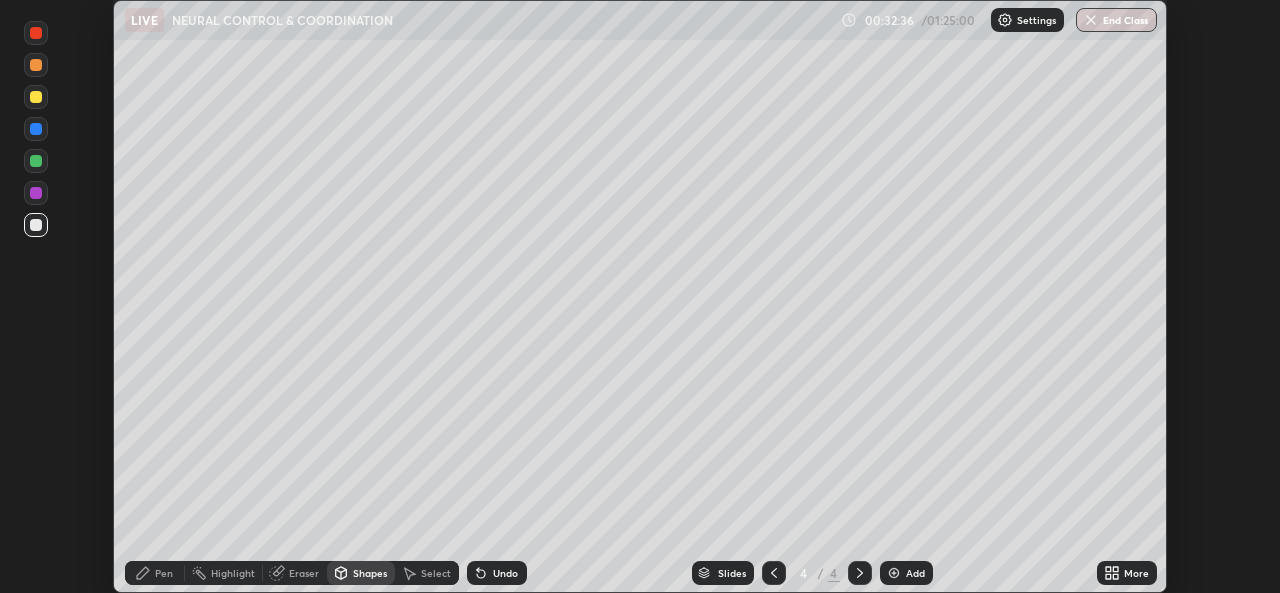 click on "Pen" at bounding box center (164, 573) 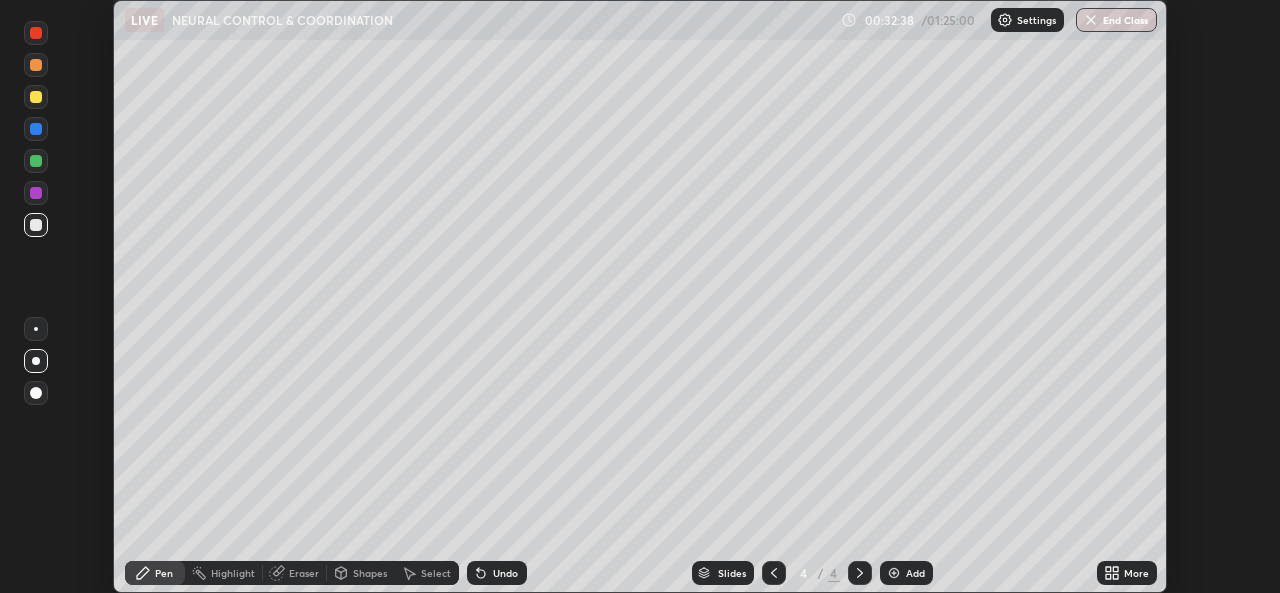 click at bounding box center (36, 193) 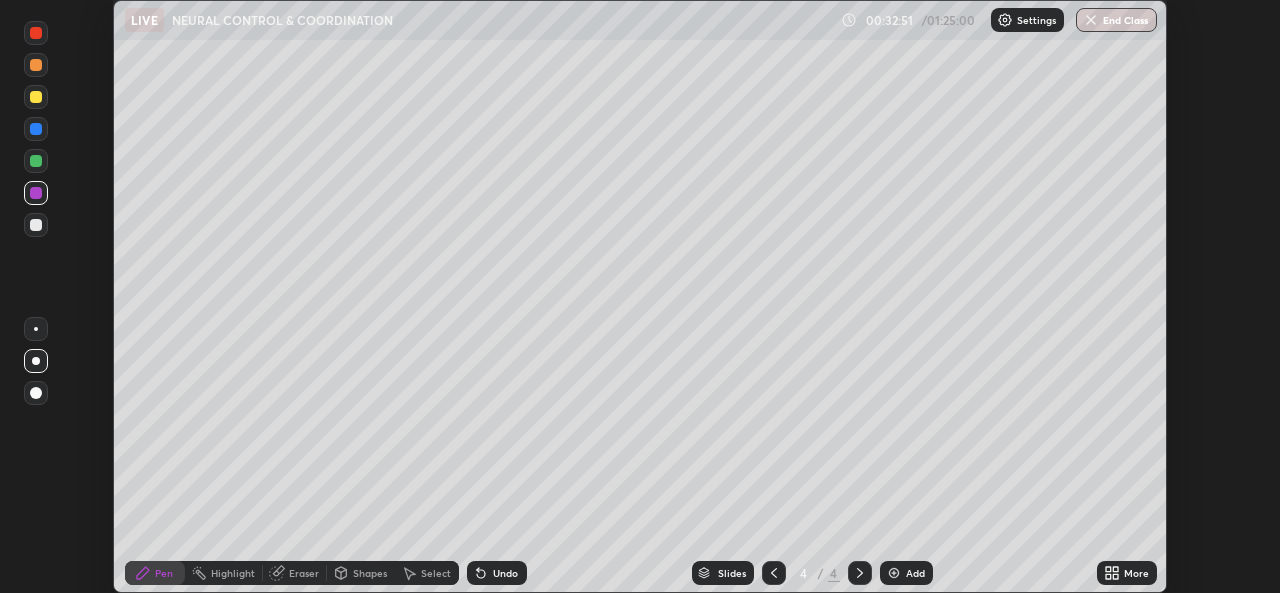 click on "Shapes" at bounding box center [370, 573] 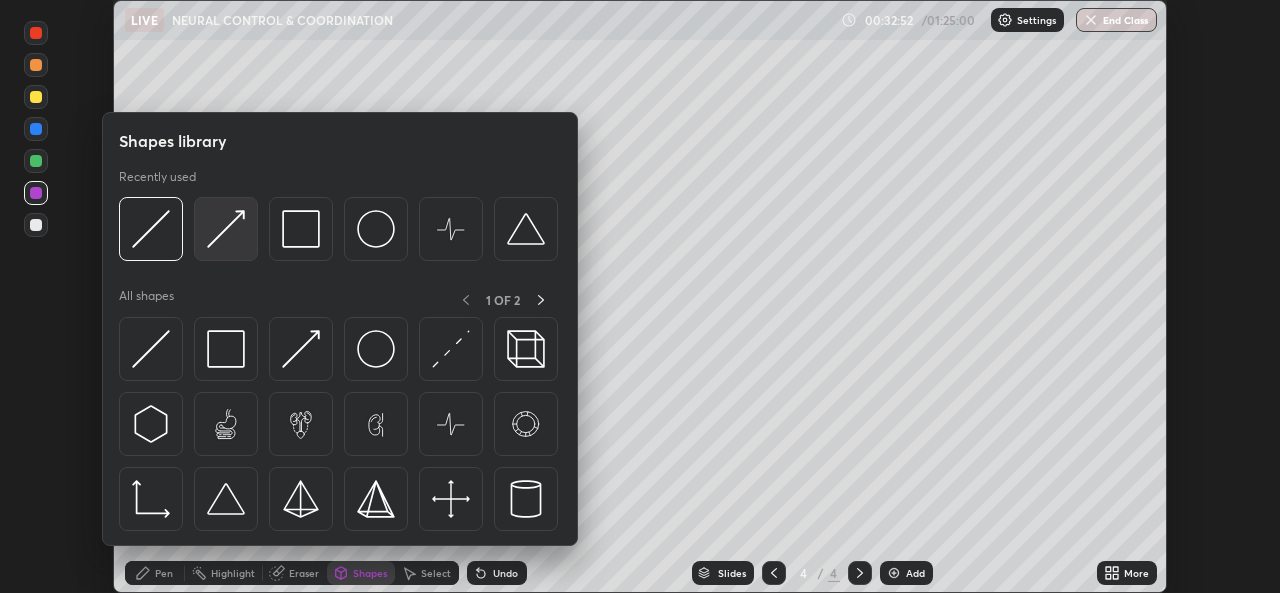 click at bounding box center [226, 229] 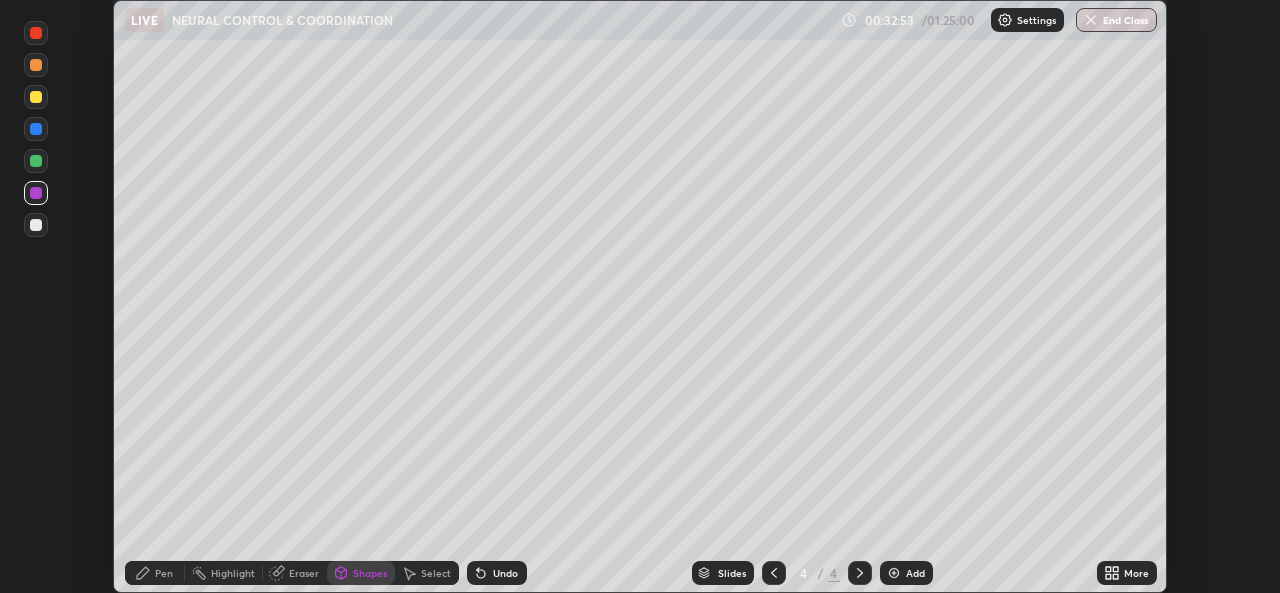 click on "Pen" at bounding box center (164, 573) 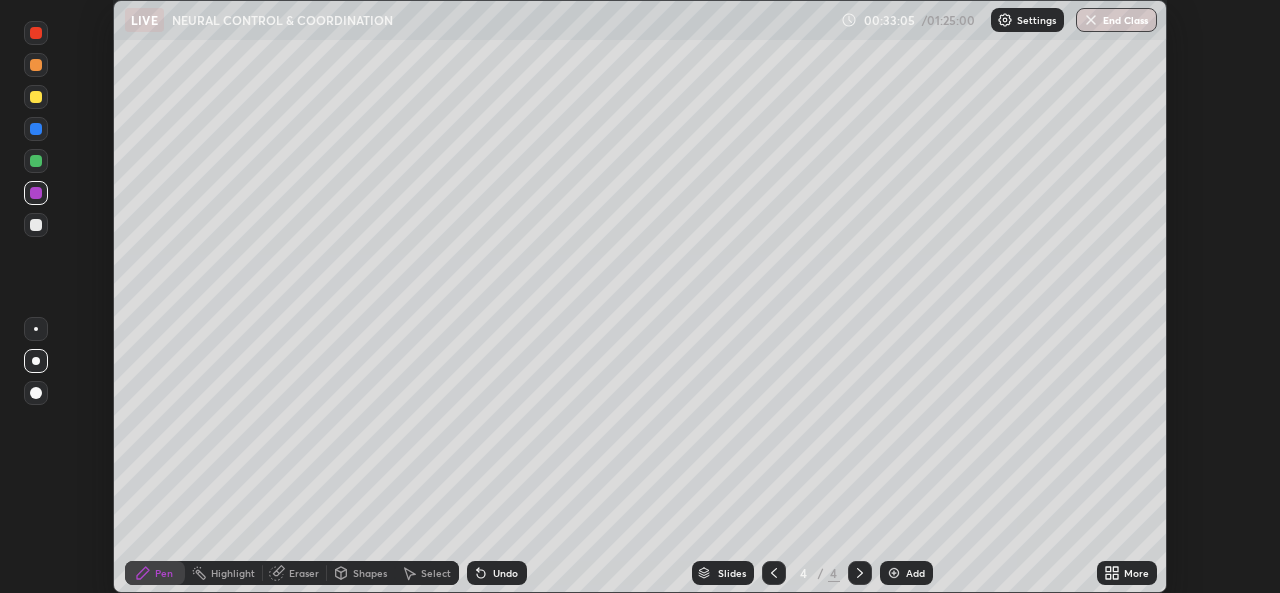 click on "Undo" at bounding box center (497, 573) 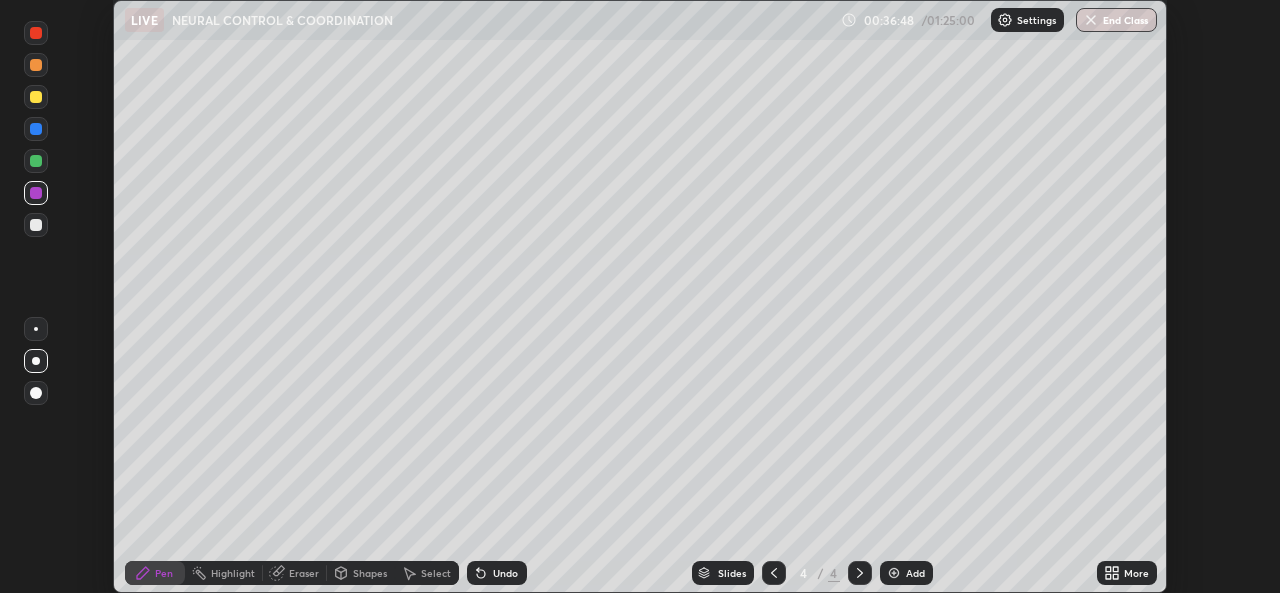 click on "Add" at bounding box center [906, 573] 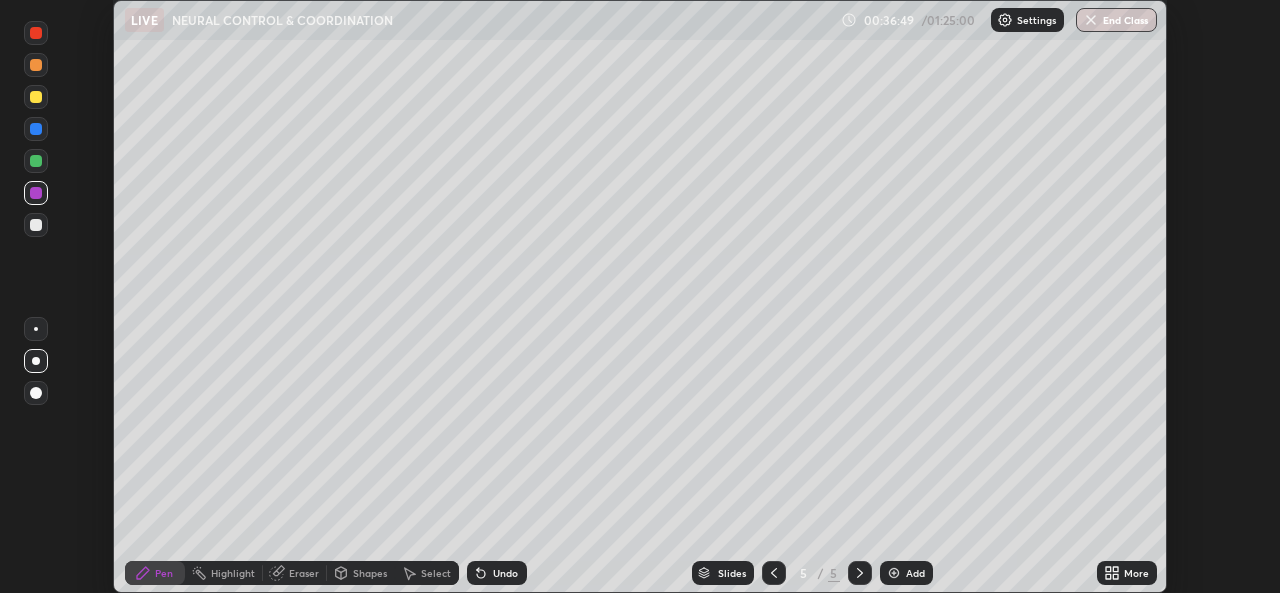 click on "Shapes" at bounding box center [370, 573] 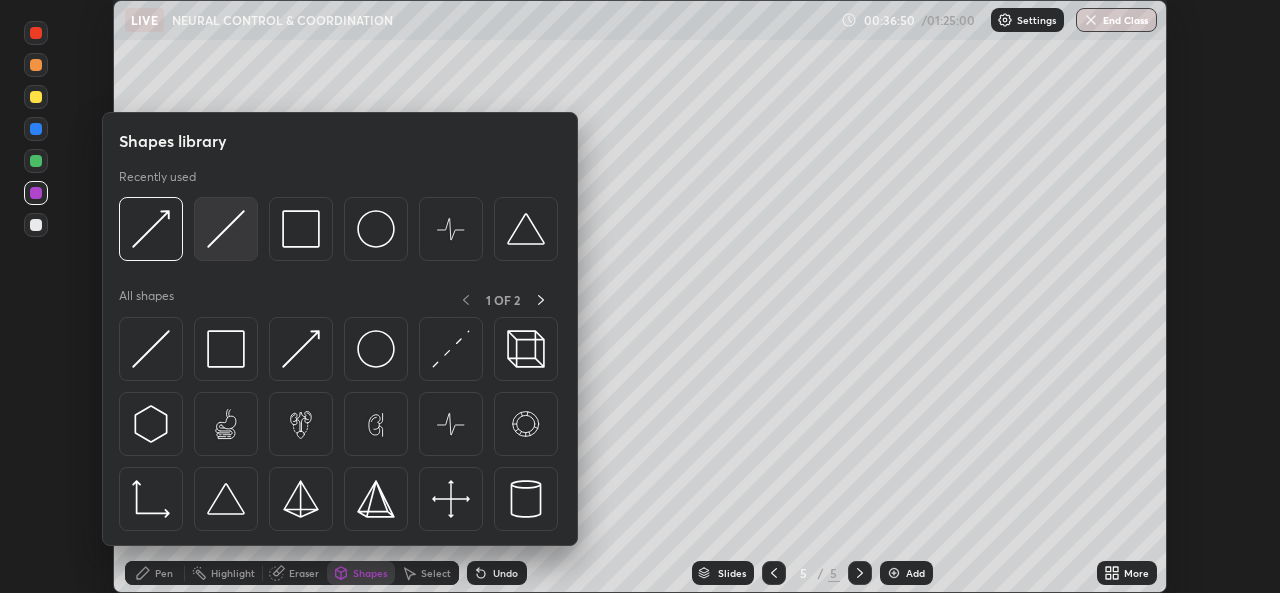click at bounding box center [226, 229] 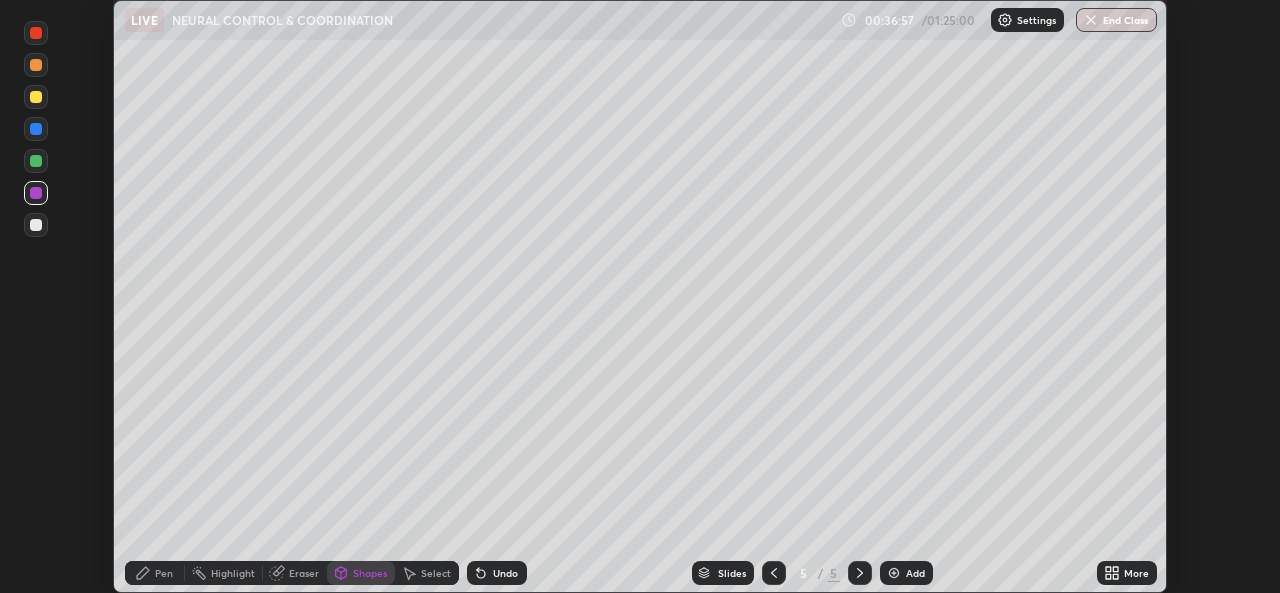 click on "Undo" at bounding box center [505, 573] 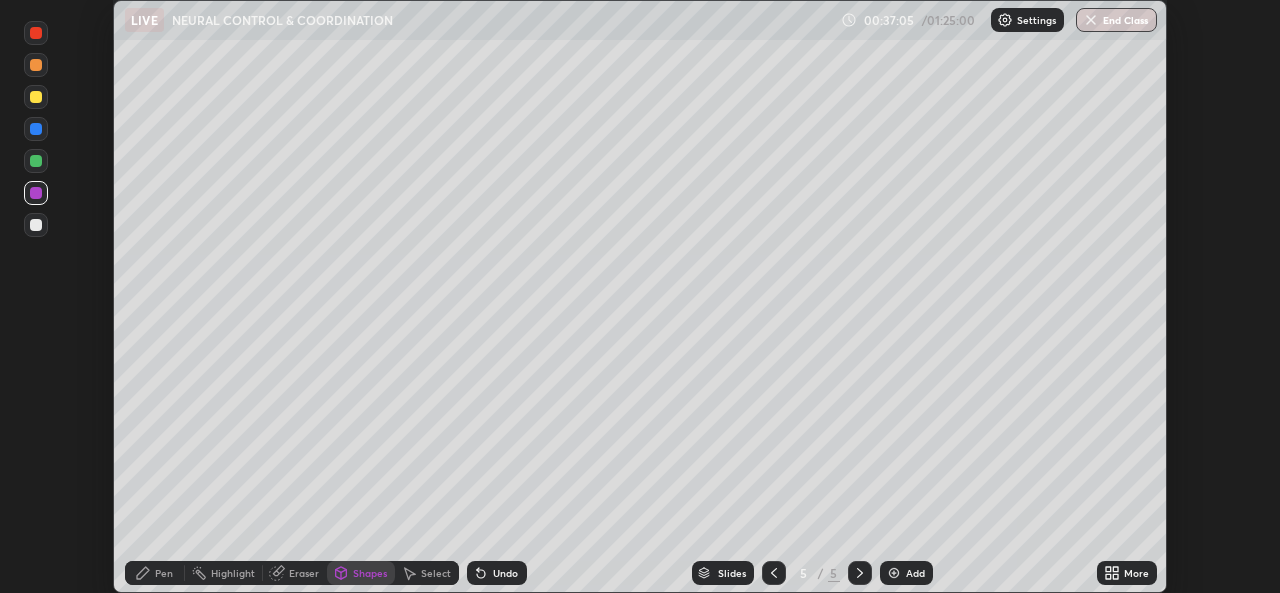 click on "Undo" at bounding box center (497, 573) 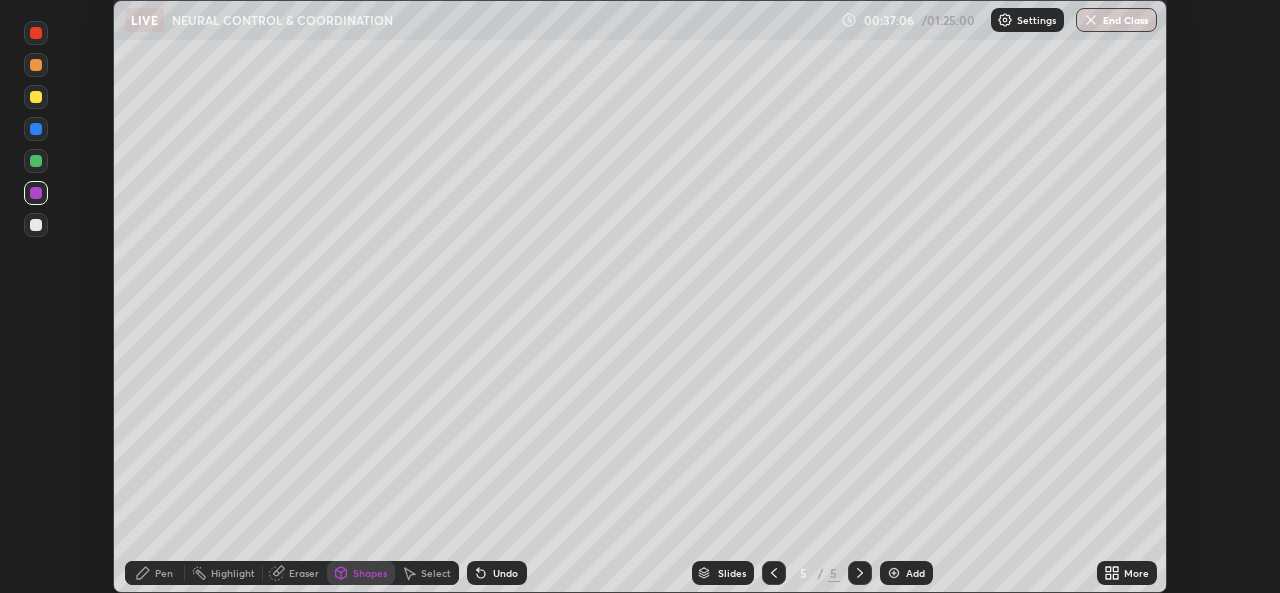 click on "Undo" at bounding box center [505, 573] 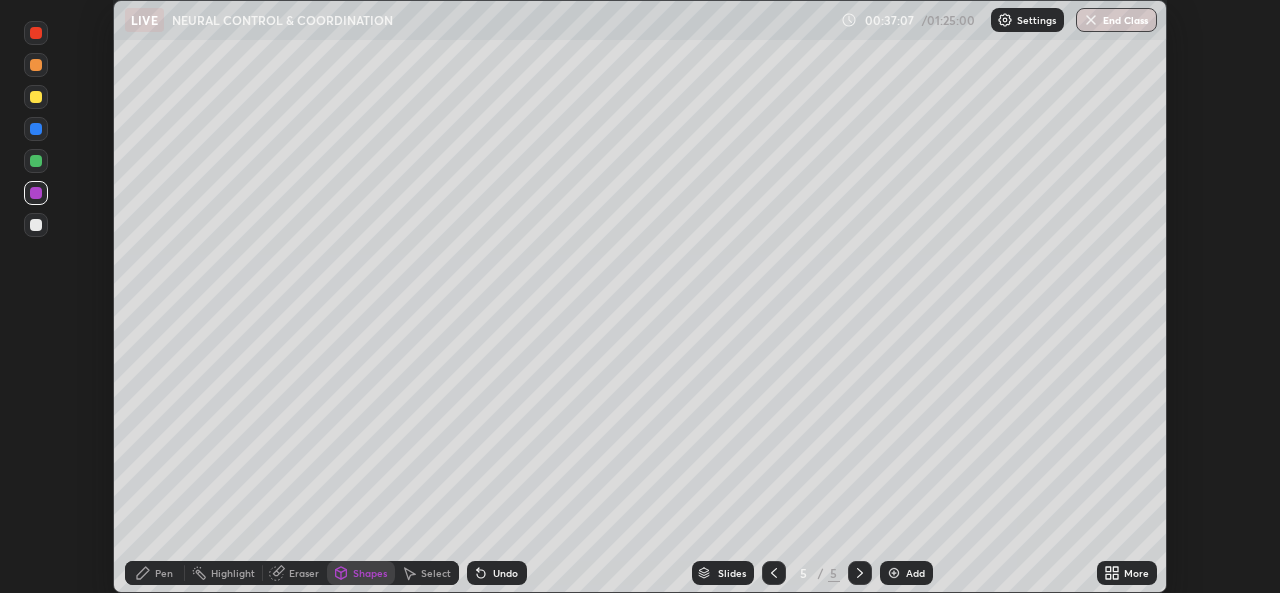 click on "Shapes" at bounding box center (370, 573) 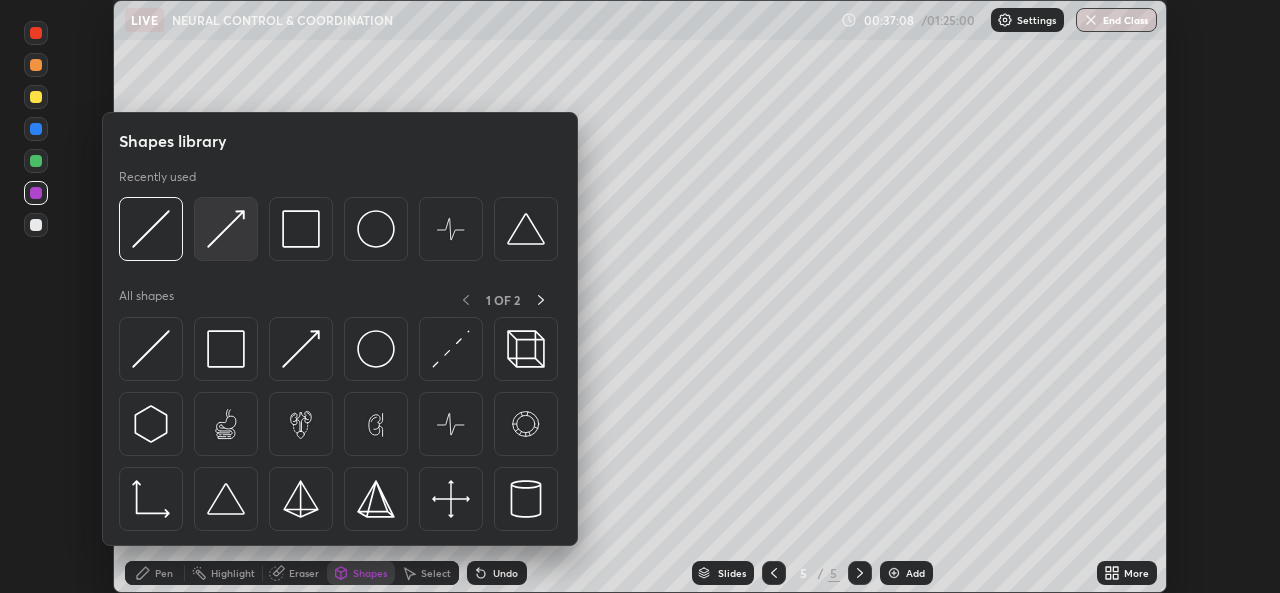 click at bounding box center [226, 229] 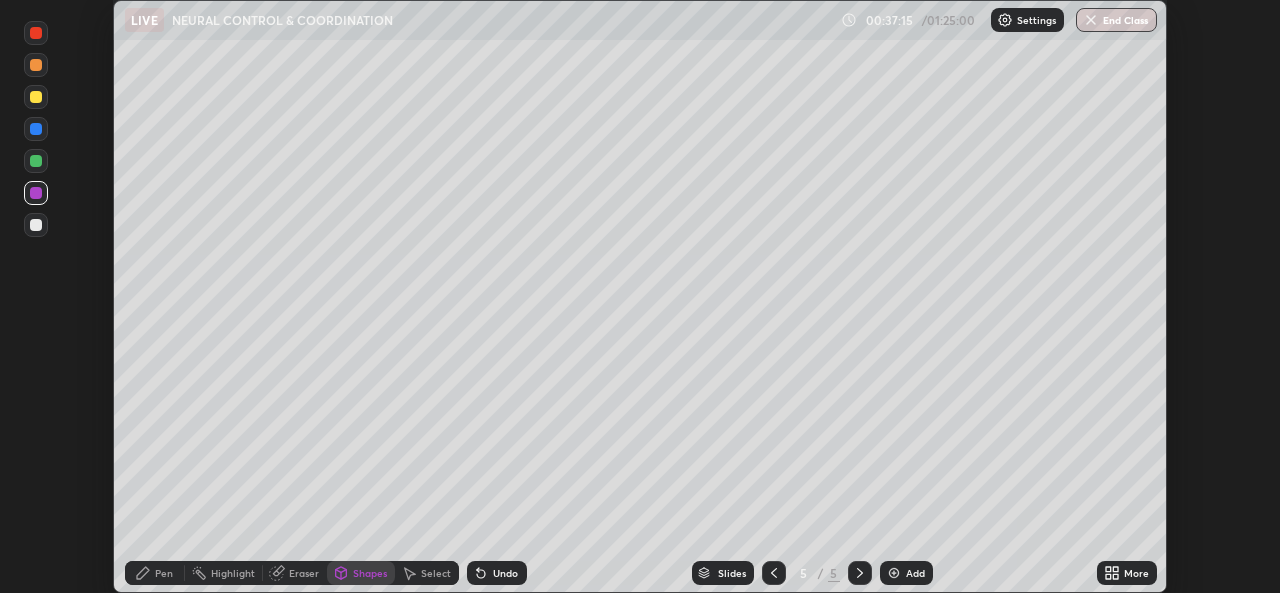click on "Undo" at bounding box center (505, 573) 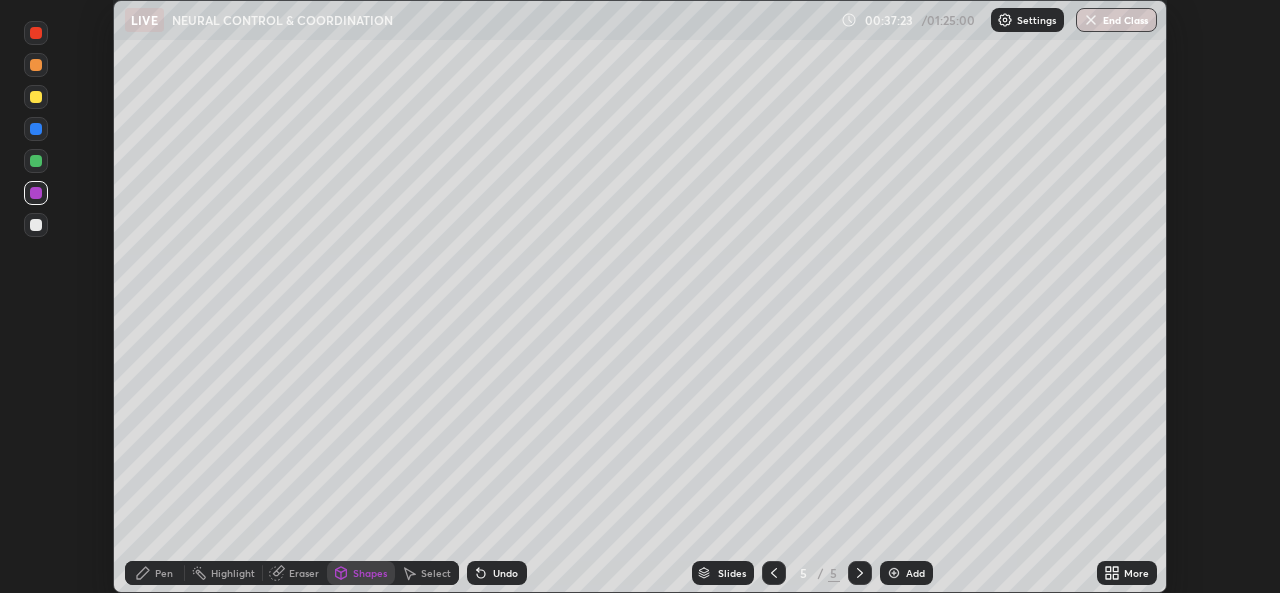 click on "Undo" at bounding box center [505, 573] 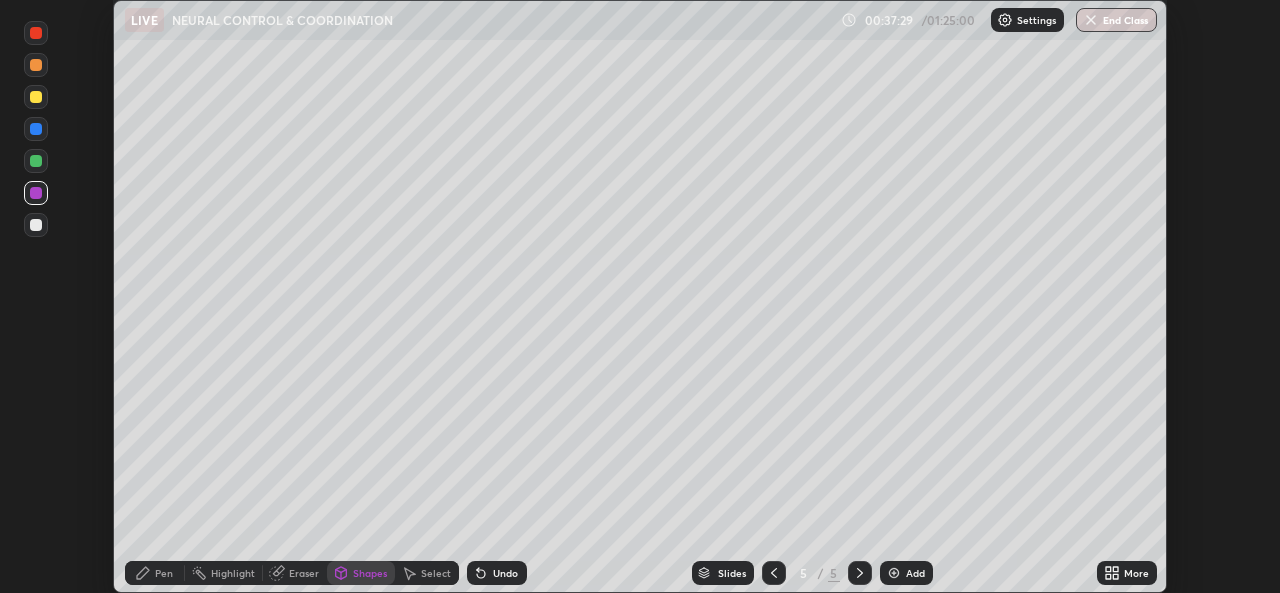 click on "Pen" at bounding box center [155, 573] 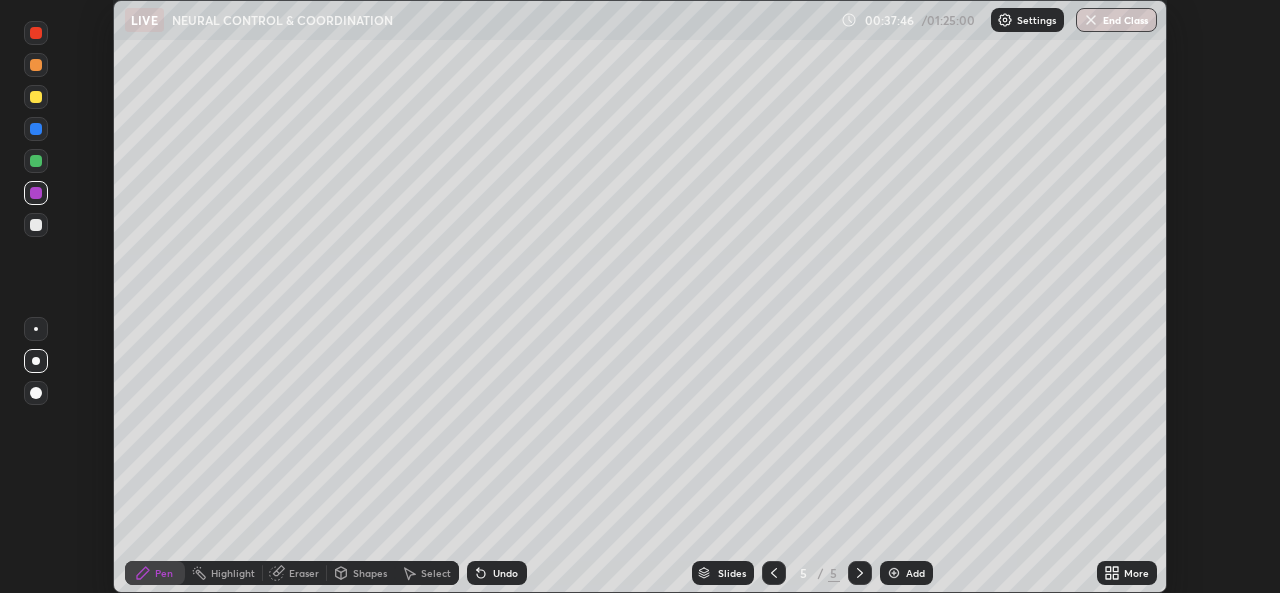 click on "Undo" at bounding box center [497, 573] 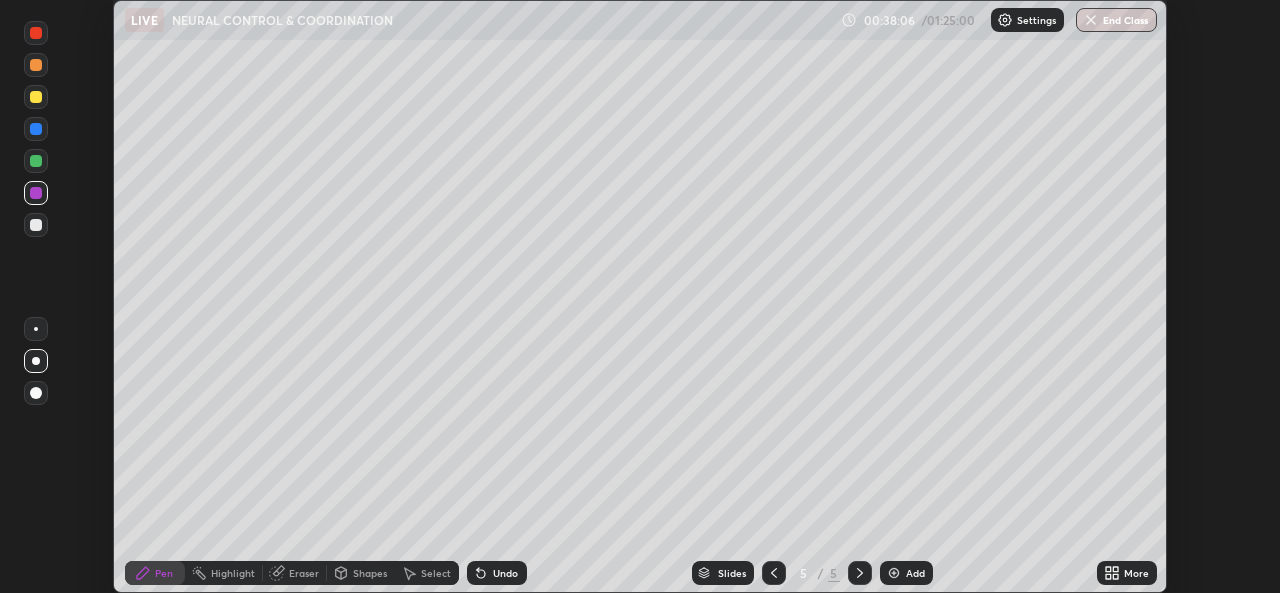 click at bounding box center [36, 225] 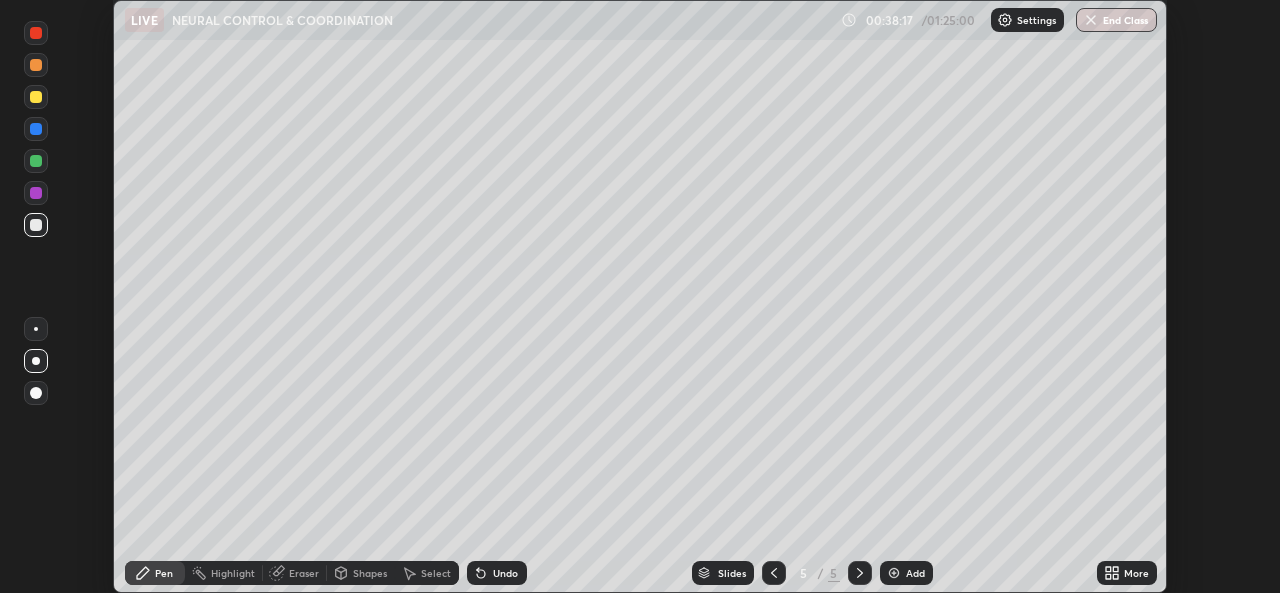 click on "Eraser" at bounding box center (304, 573) 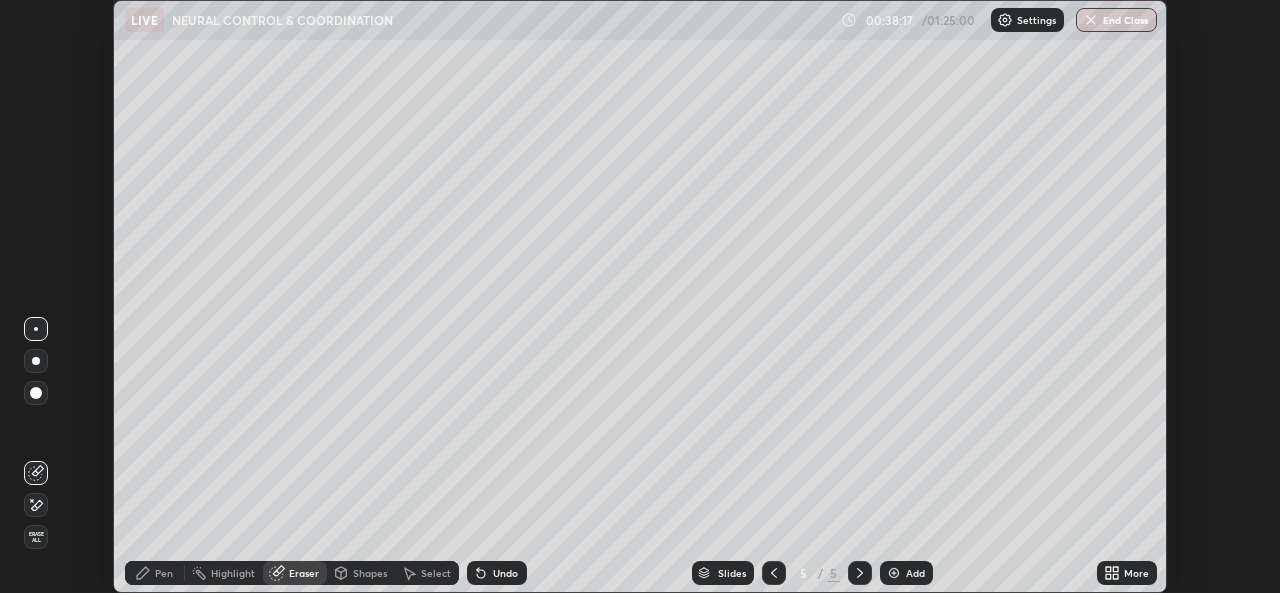 click on "Eraser" at bounding box center (304, 573) 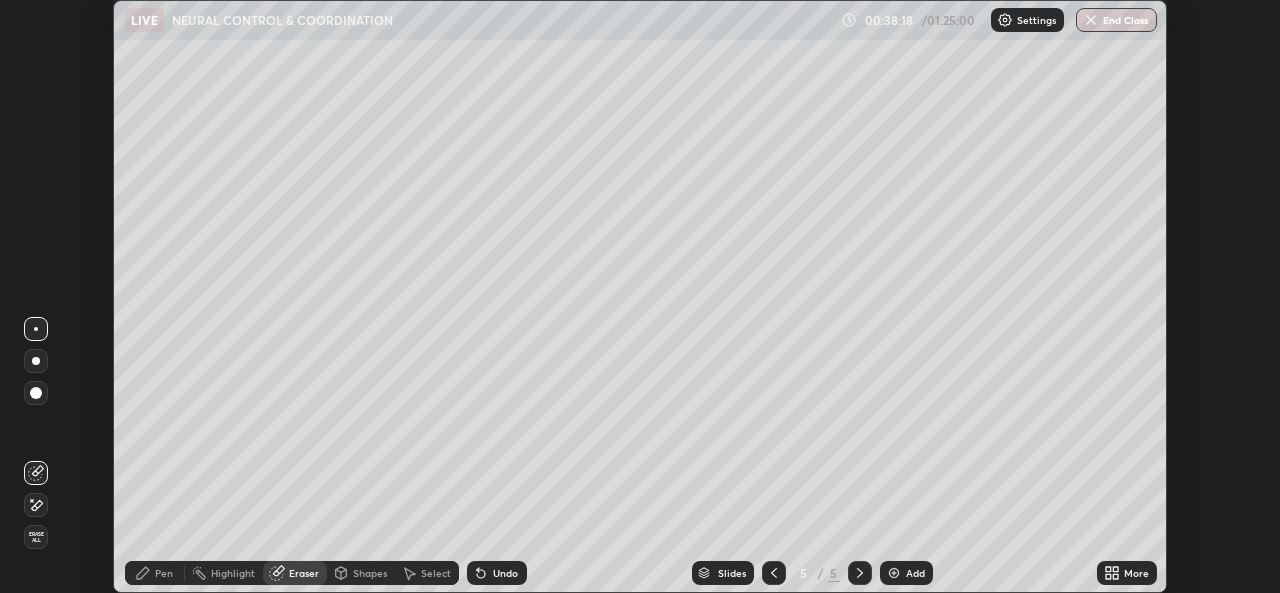 click on "Shapes" at bounding box center (361, 573) 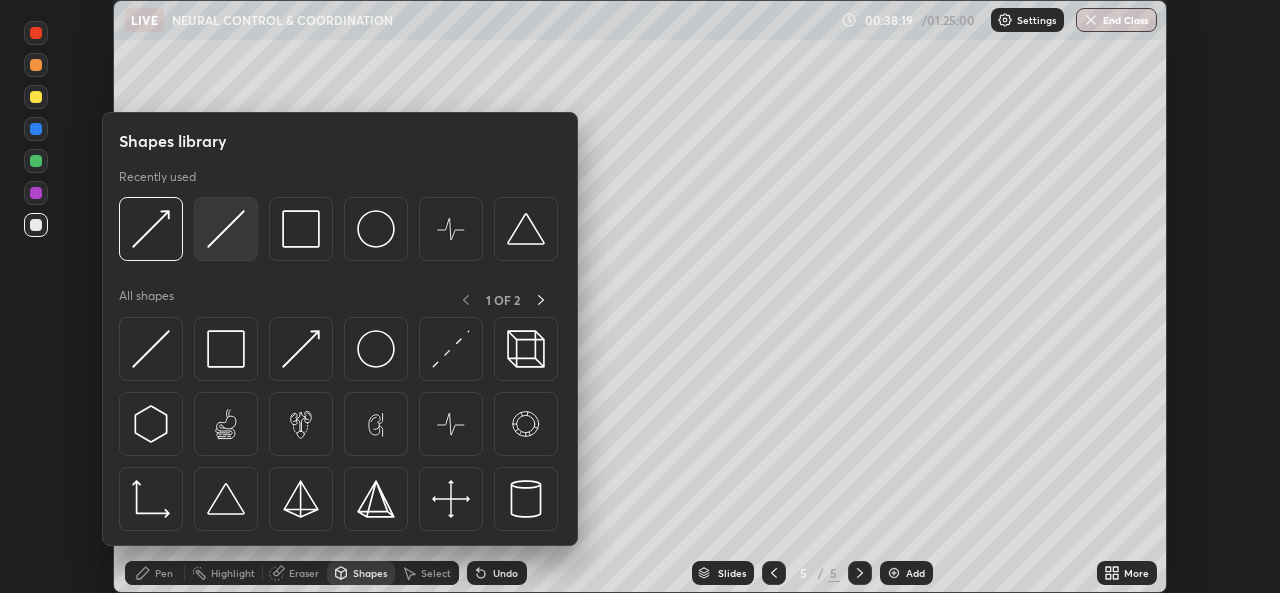 click at bounding box center [226, 229] 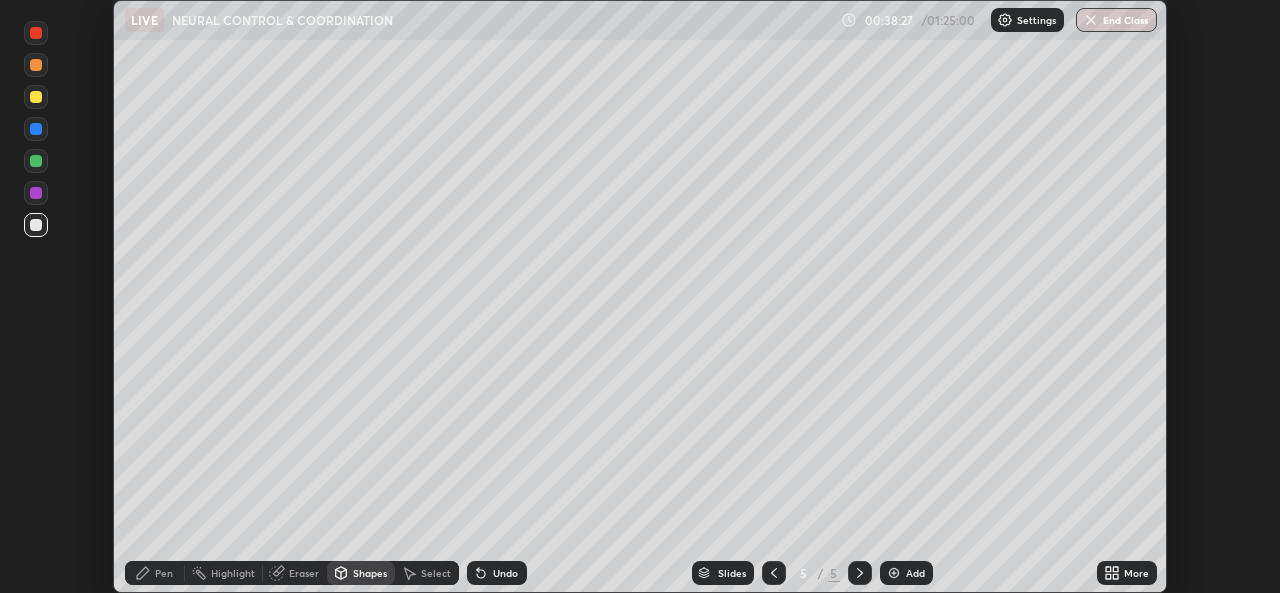 click on "Pen" at bounding box center [164, 573] 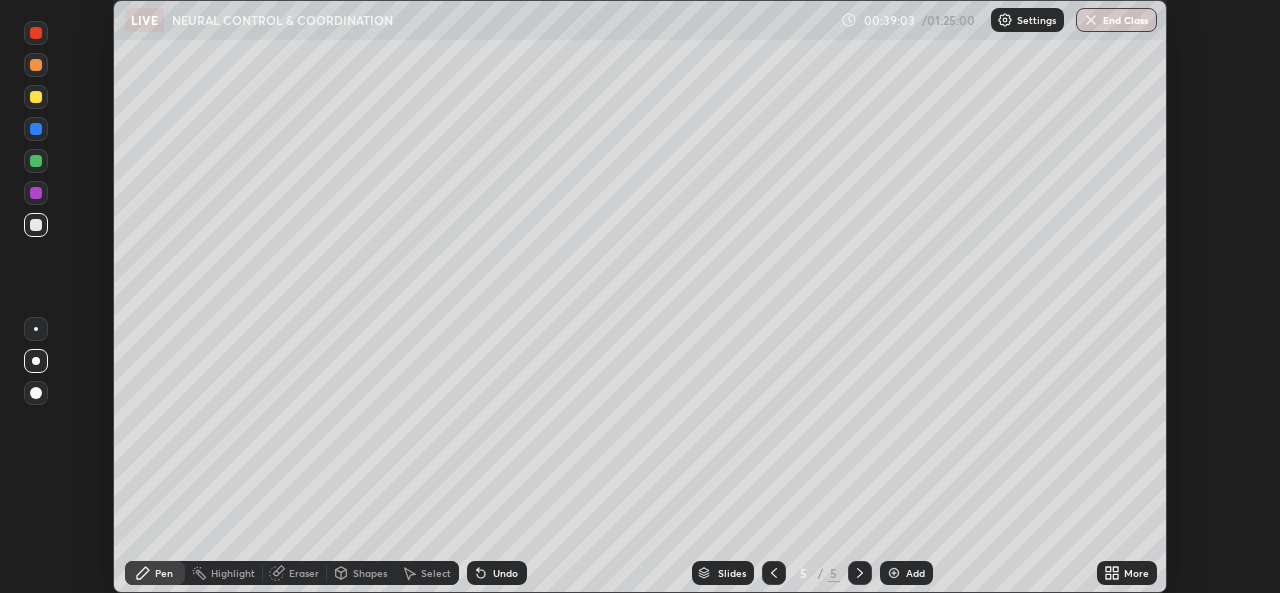 click on "Shapes" at bounding box center [370, 573] 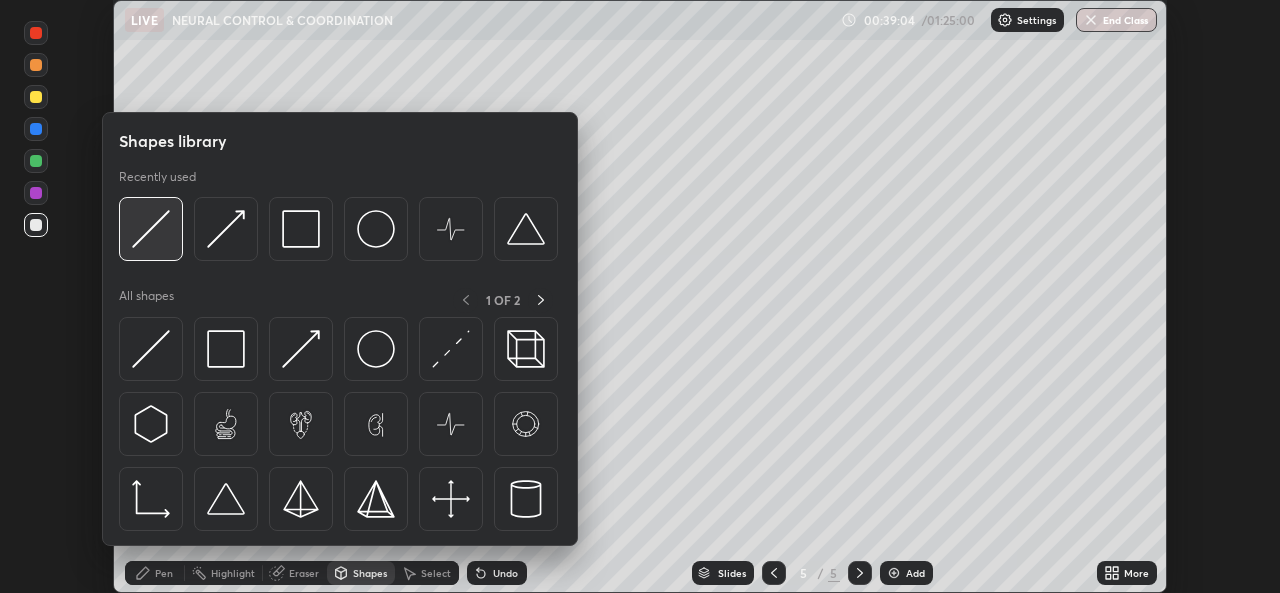click at bounding box center (151, 229) 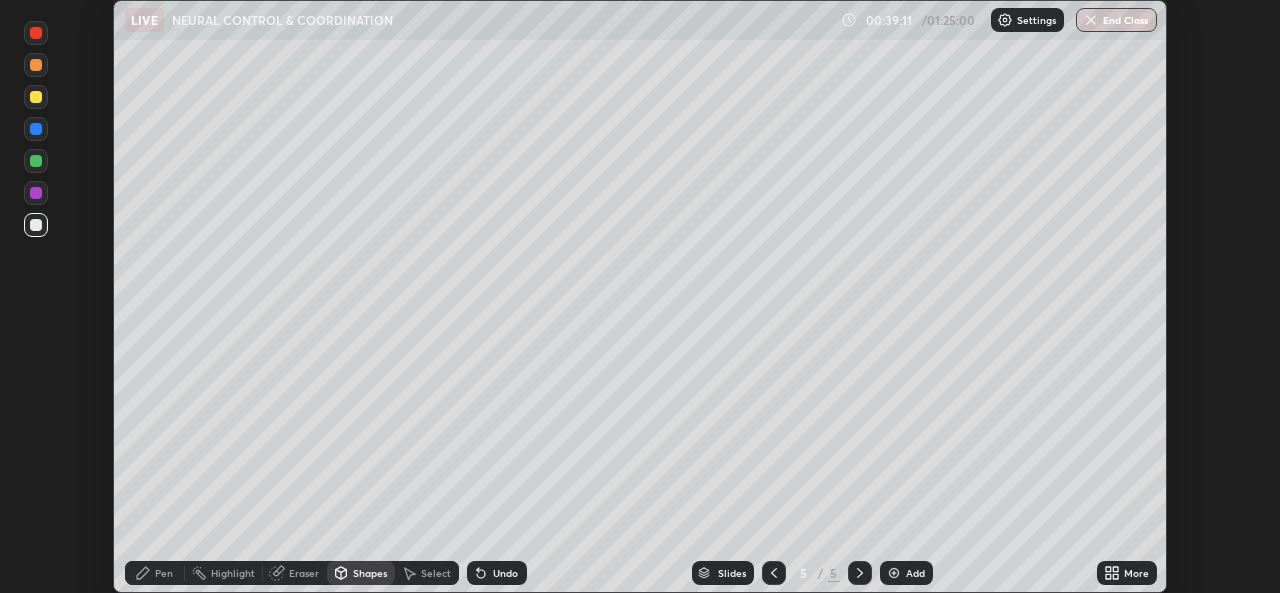 click 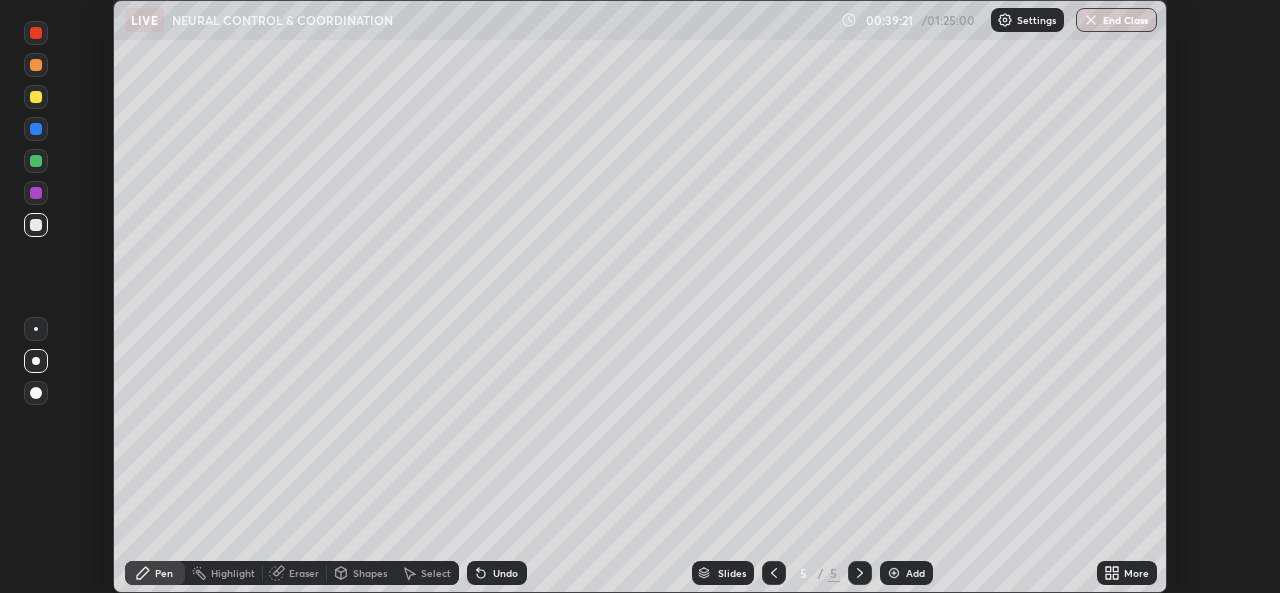 click on "Shapes" at bounding box center [370, 573] 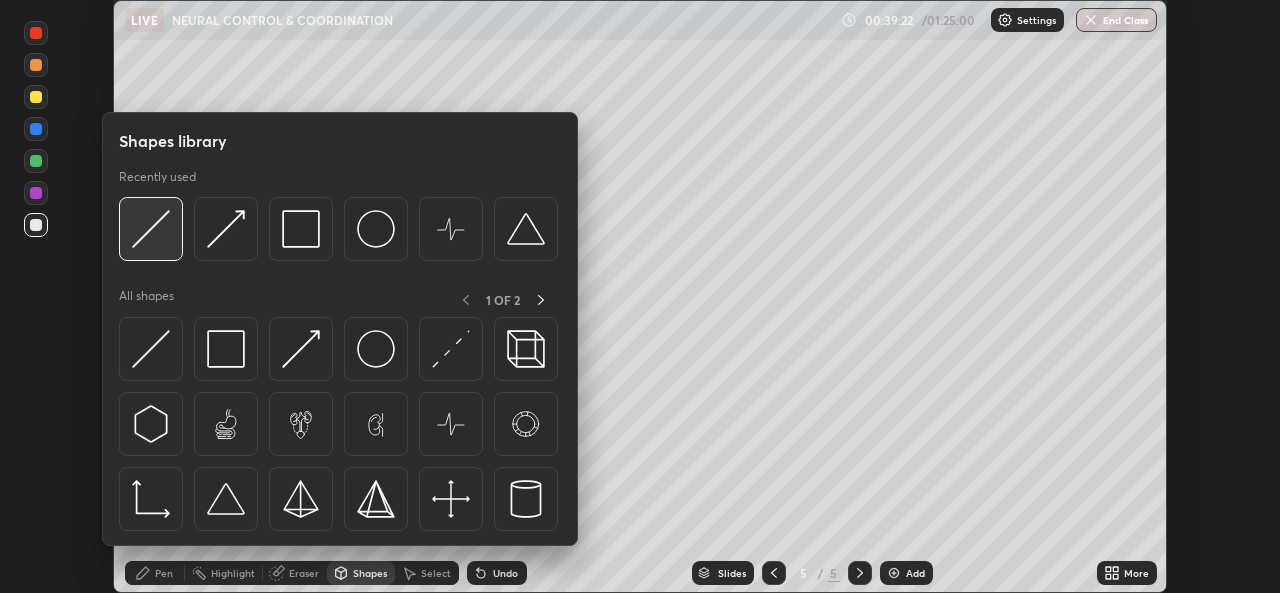 click at bounding box center (151, 229) 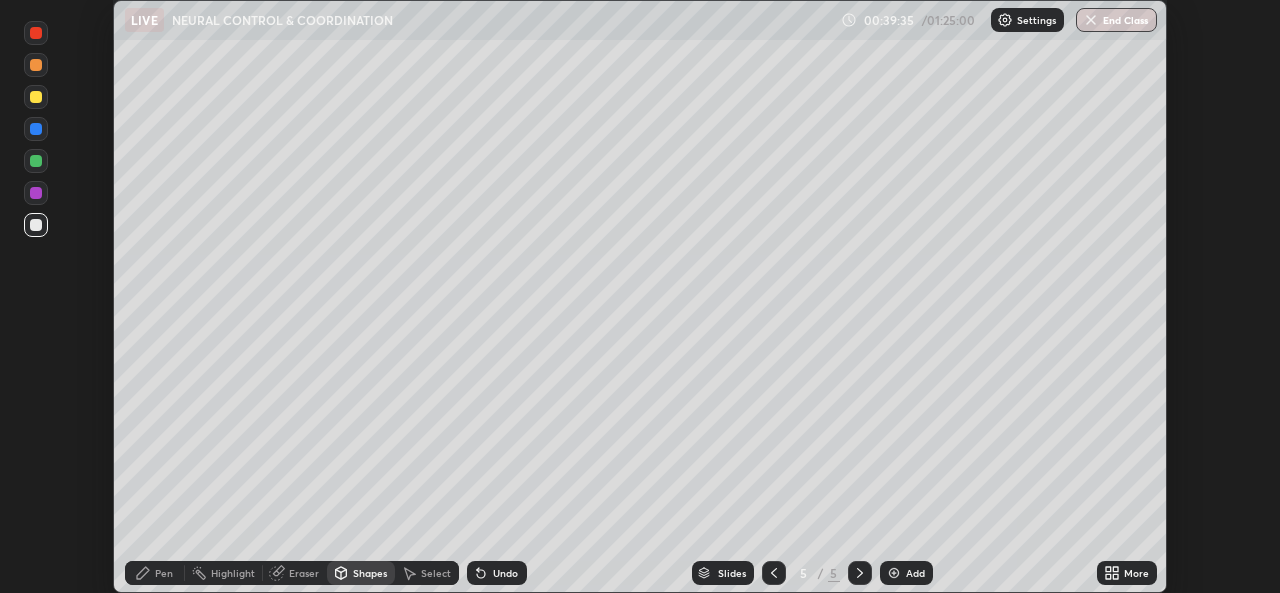 click on "Pen" at bounding box center [164, 573] 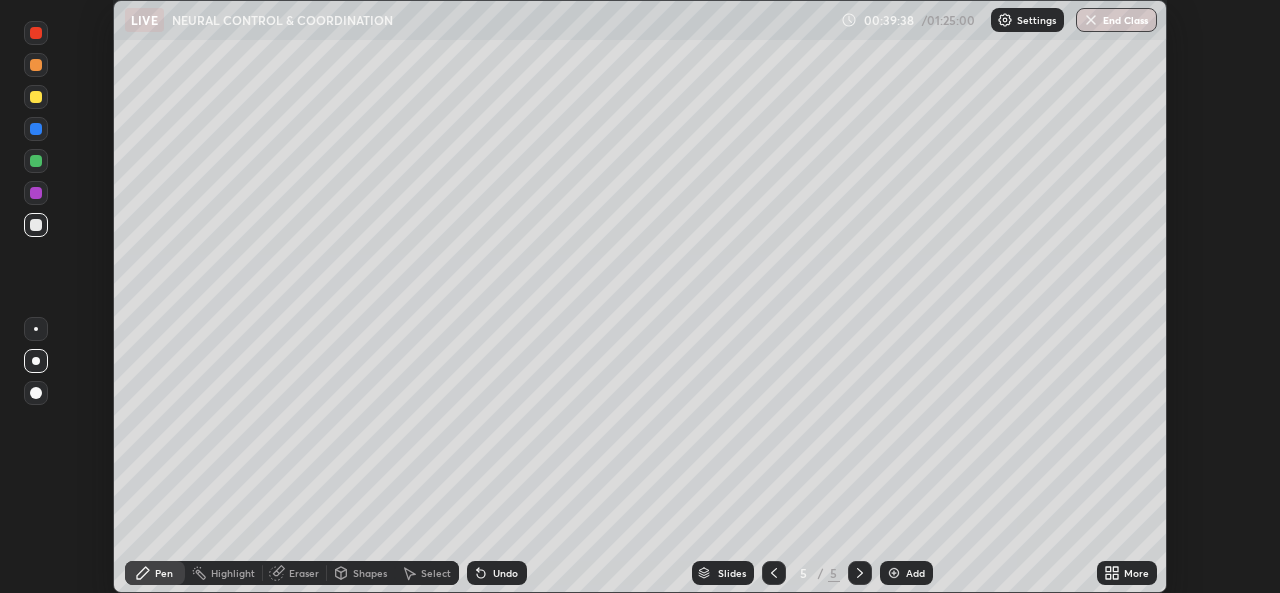 click on "Eraser" at bounding box center [295, 573] 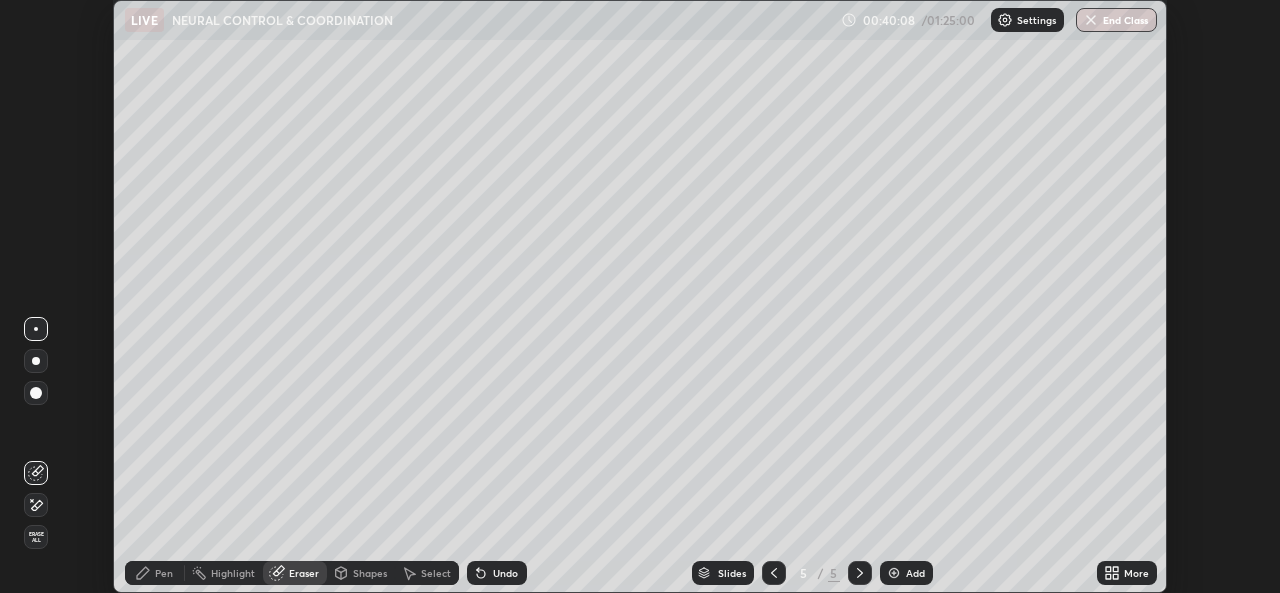 click 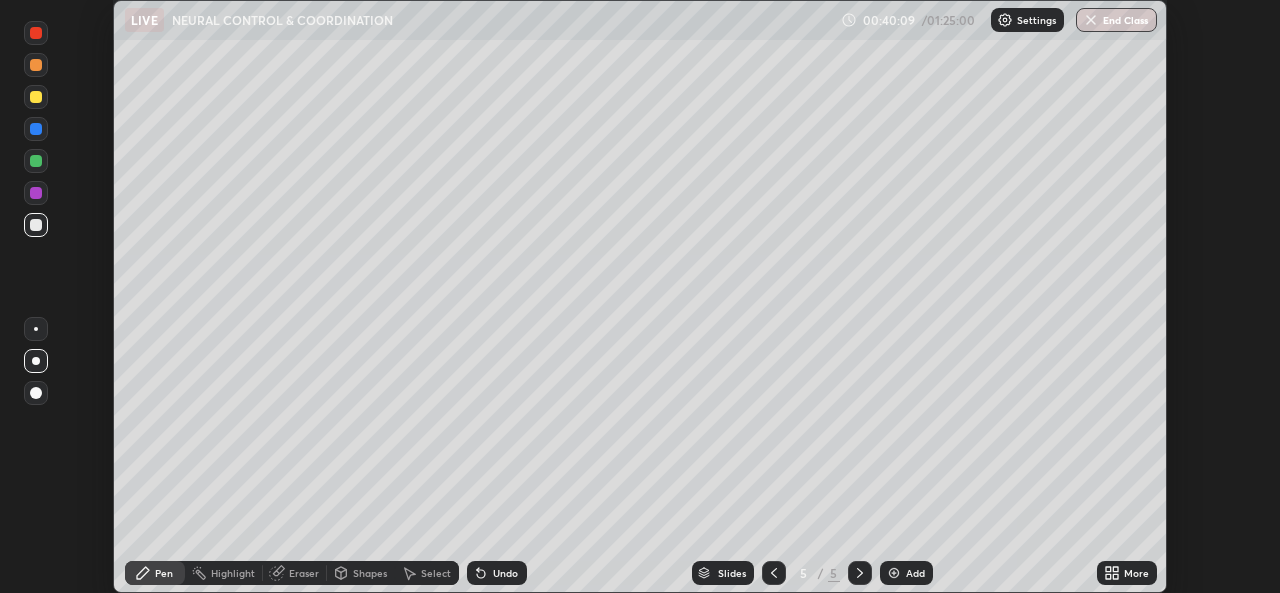 click at bounding box center [36, 161] 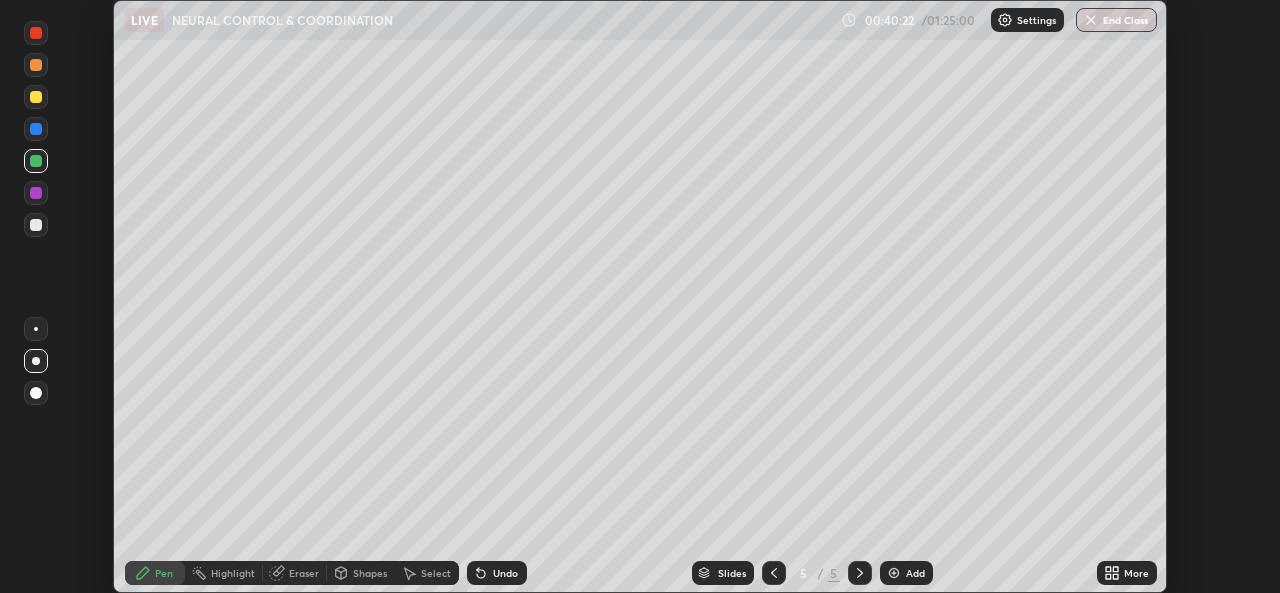 click on "Slides 5 / 5 Add" at bounding box center [812, 573] 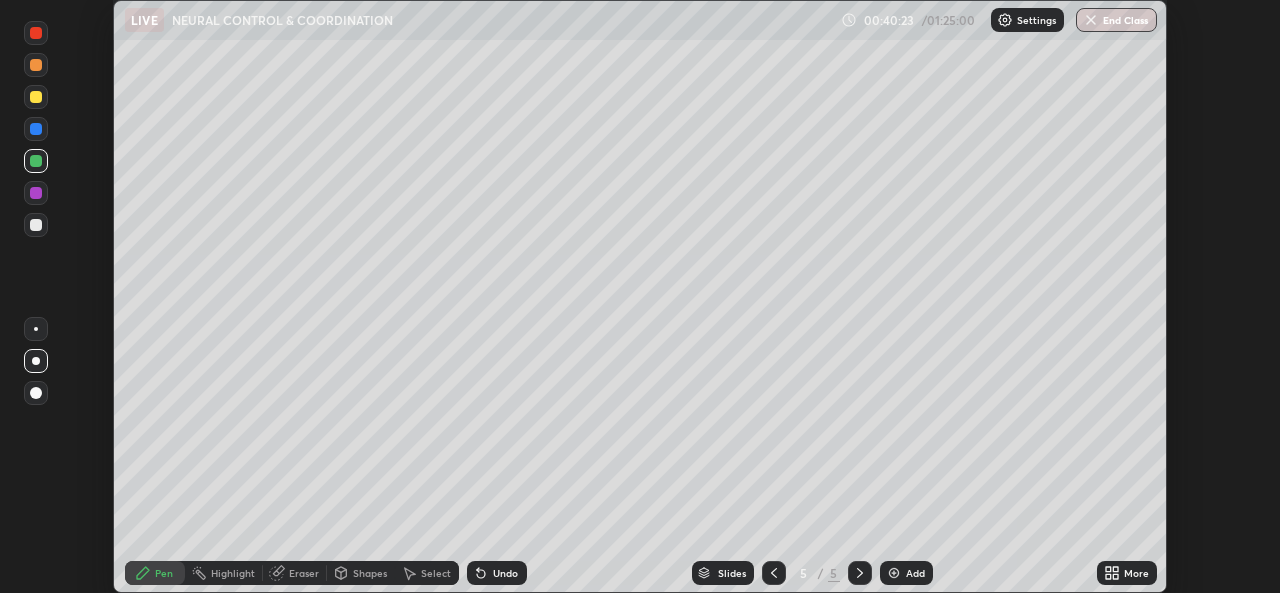 click on "Slides 5 / 5 Add" at bounding box center (812, 573) 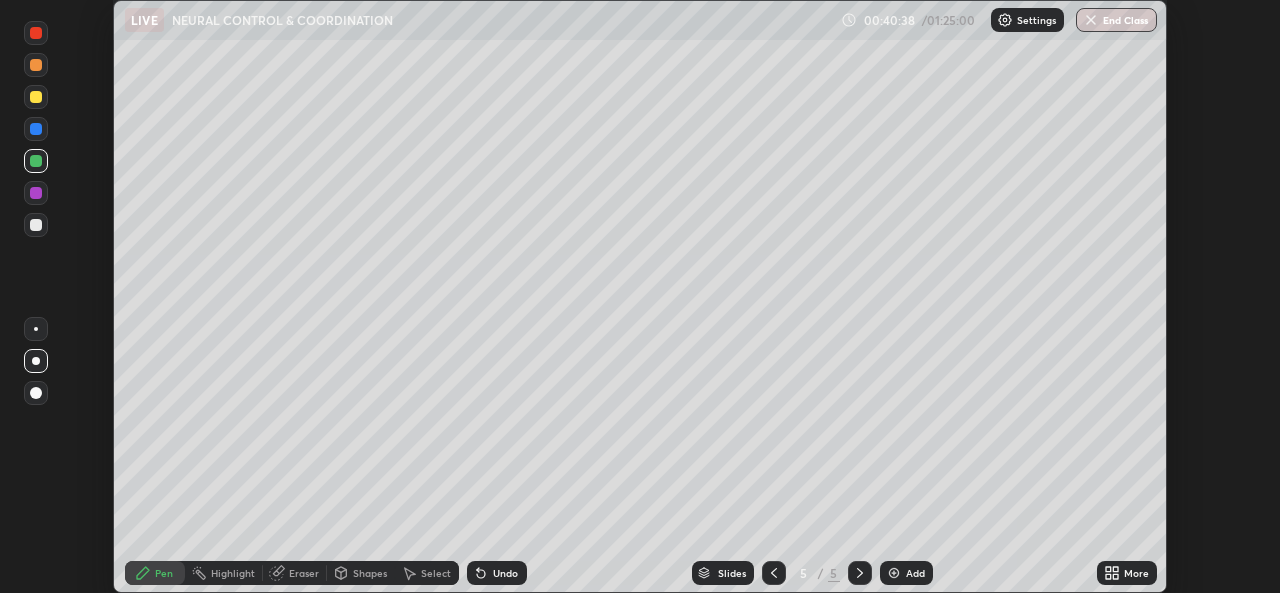 click on "Shapes" at bounding box center (370, 573) 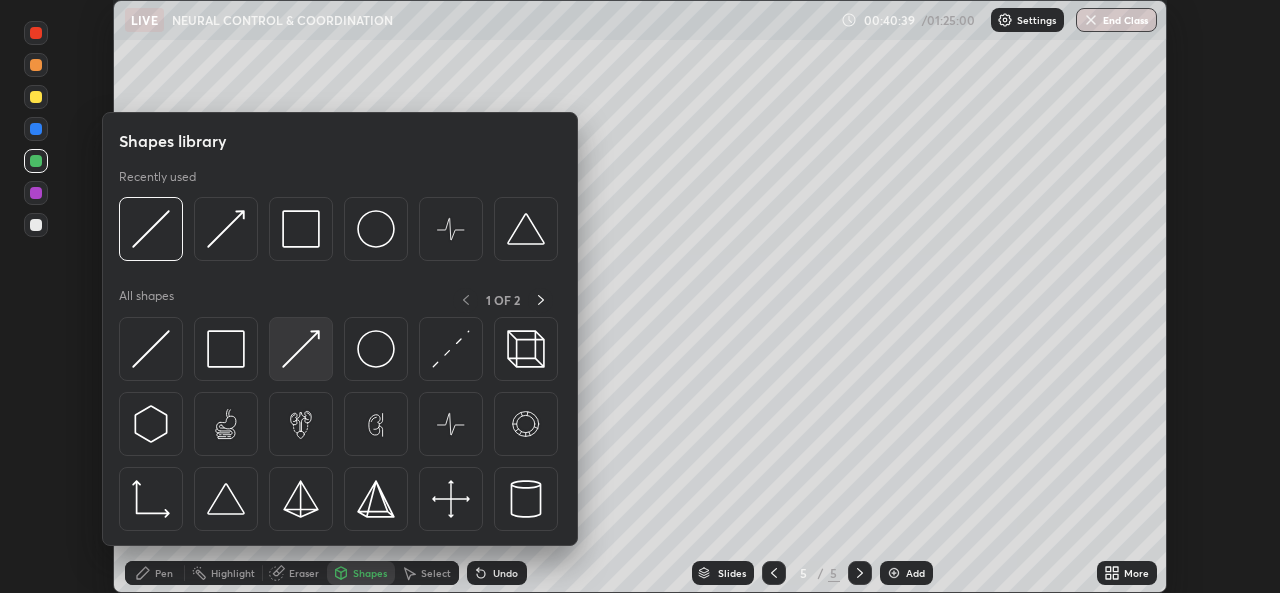 click at bounding box center [301, 349] 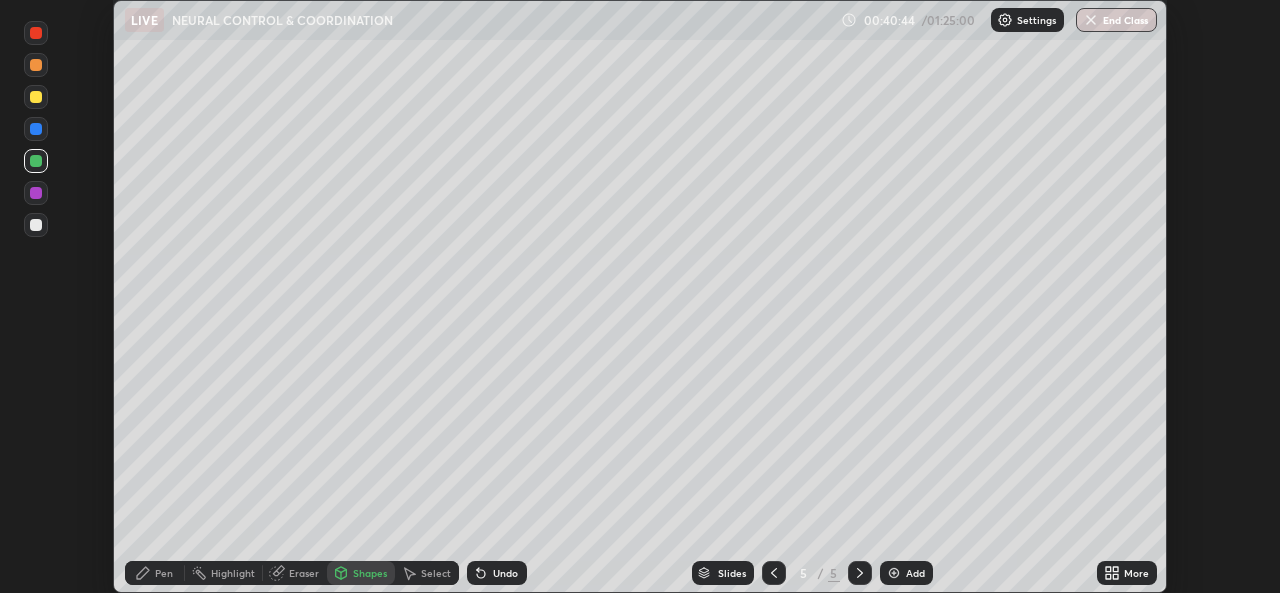click on "Pen" at bounding box center [164, 573] 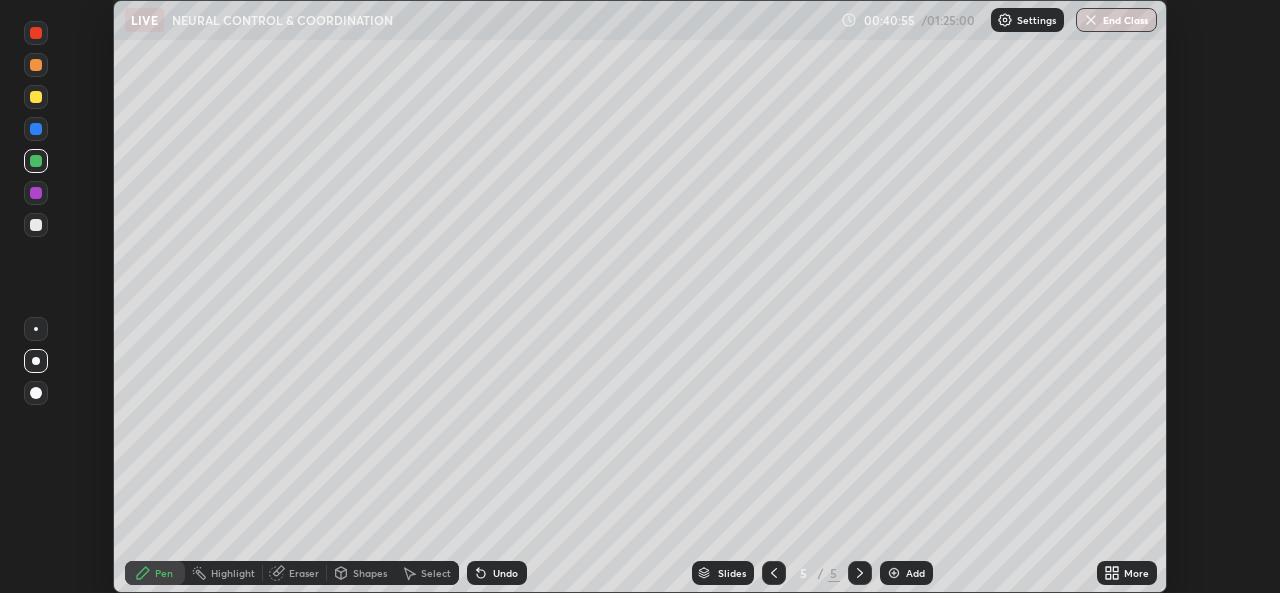 click on "Shapes" at bounding box center (370, 573) 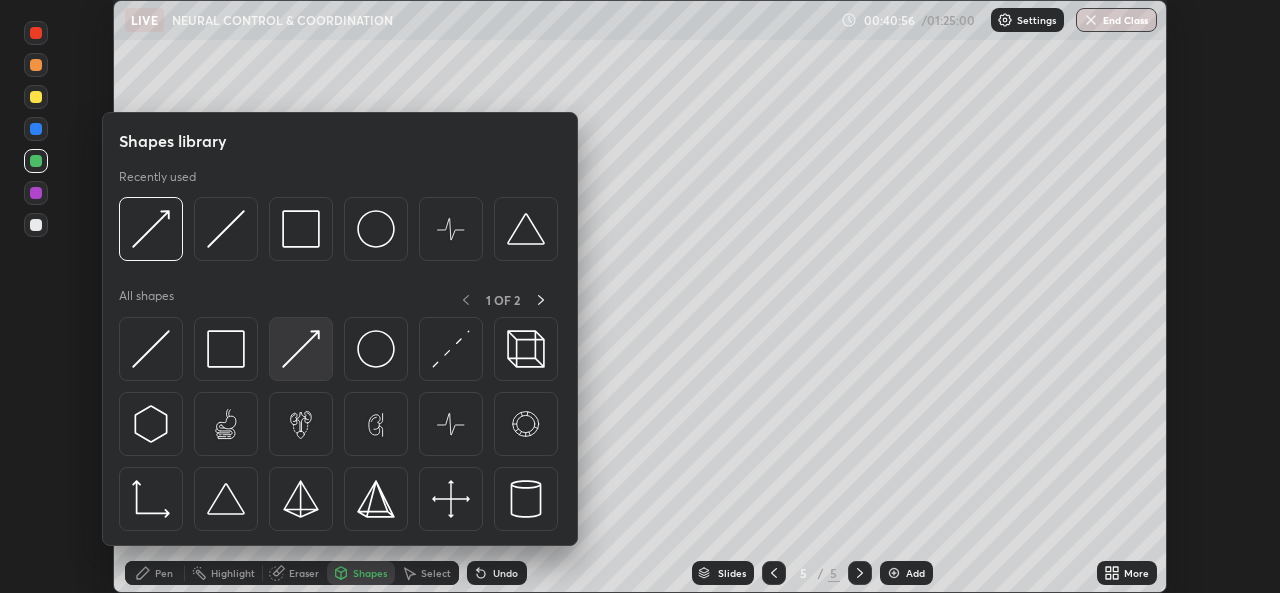 click at bounding box center (301, 349) 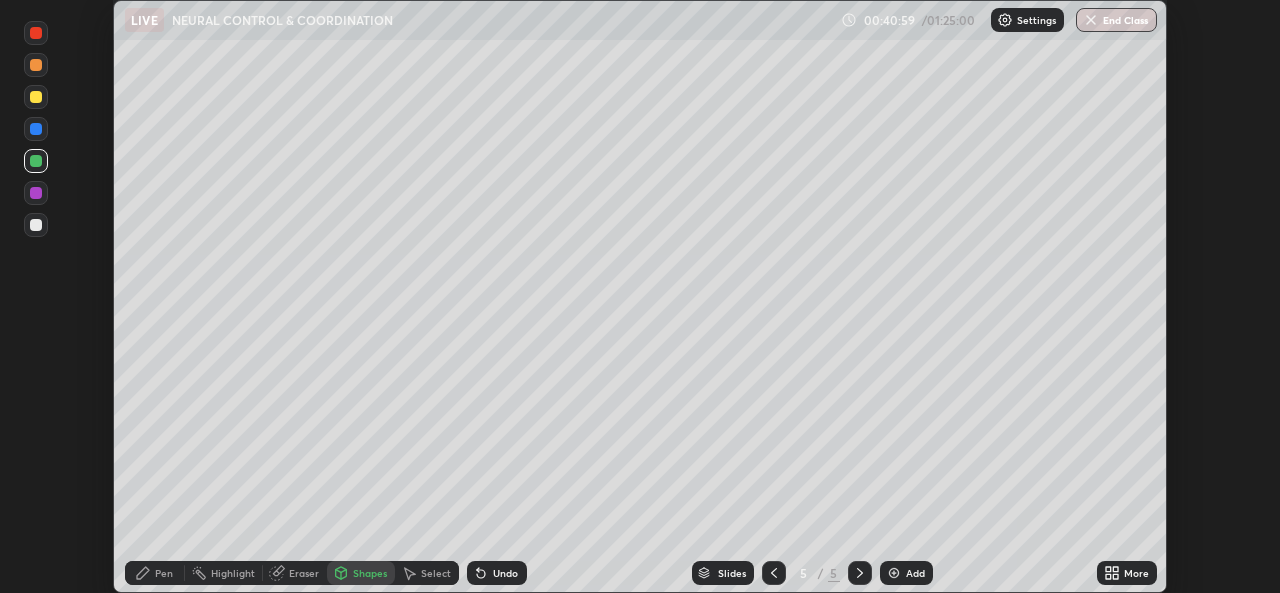 click on "Pen" at bounding box center (164, 573) 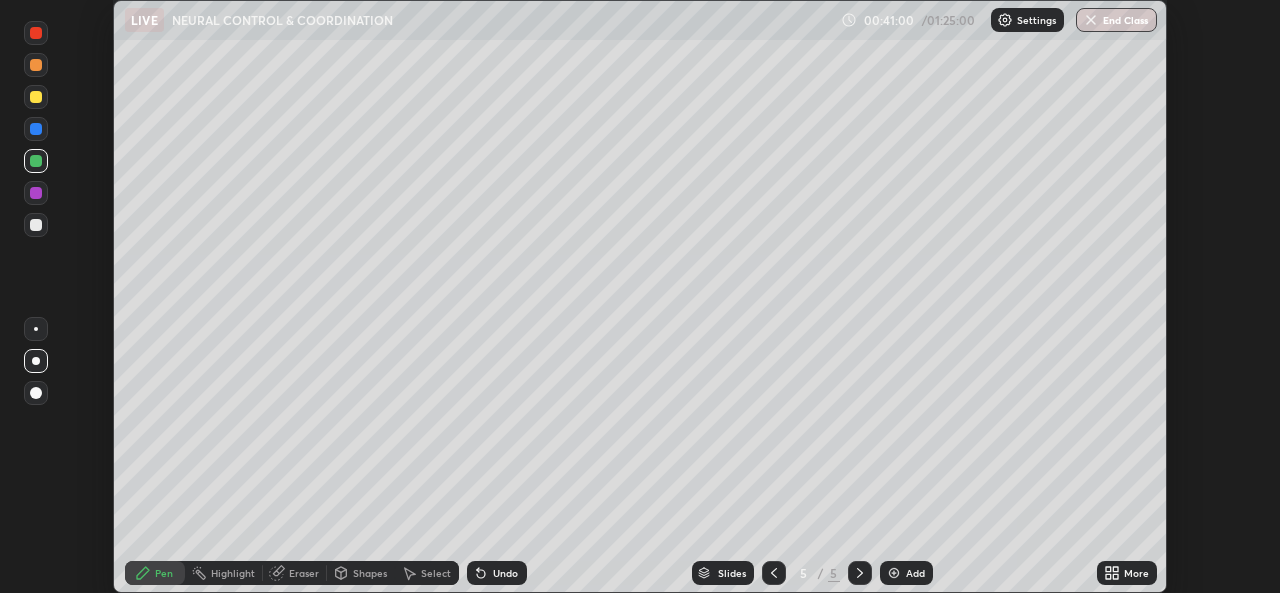 click at bounding box center [36, 129] 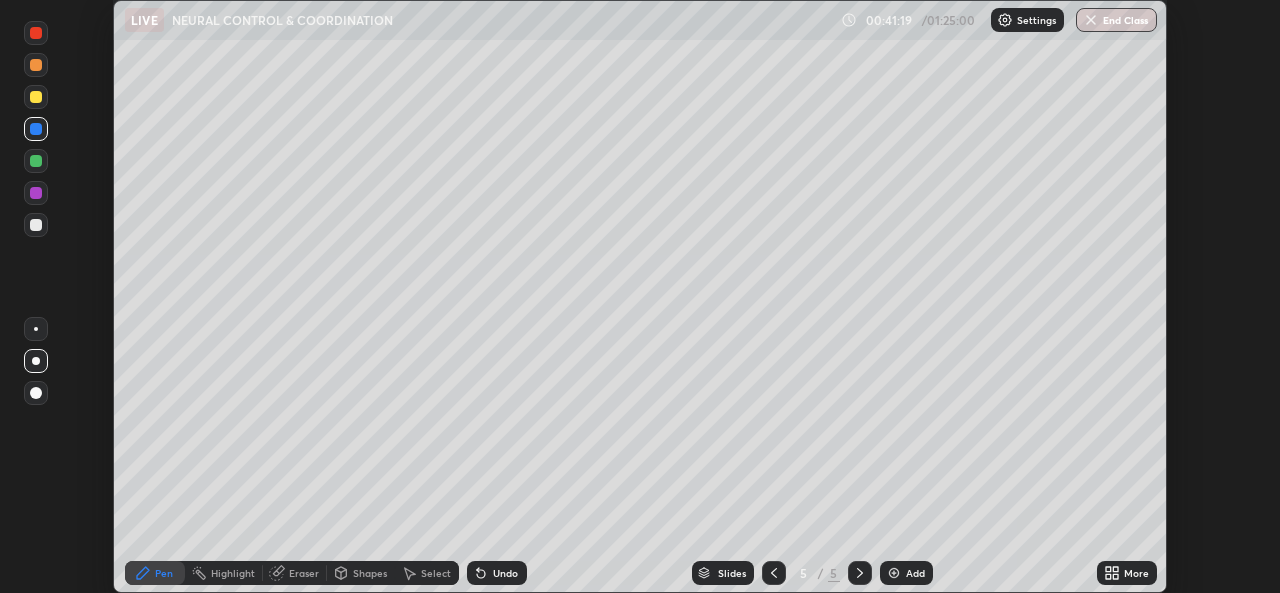 click on "Shapes" at bounding box center (370, 573) 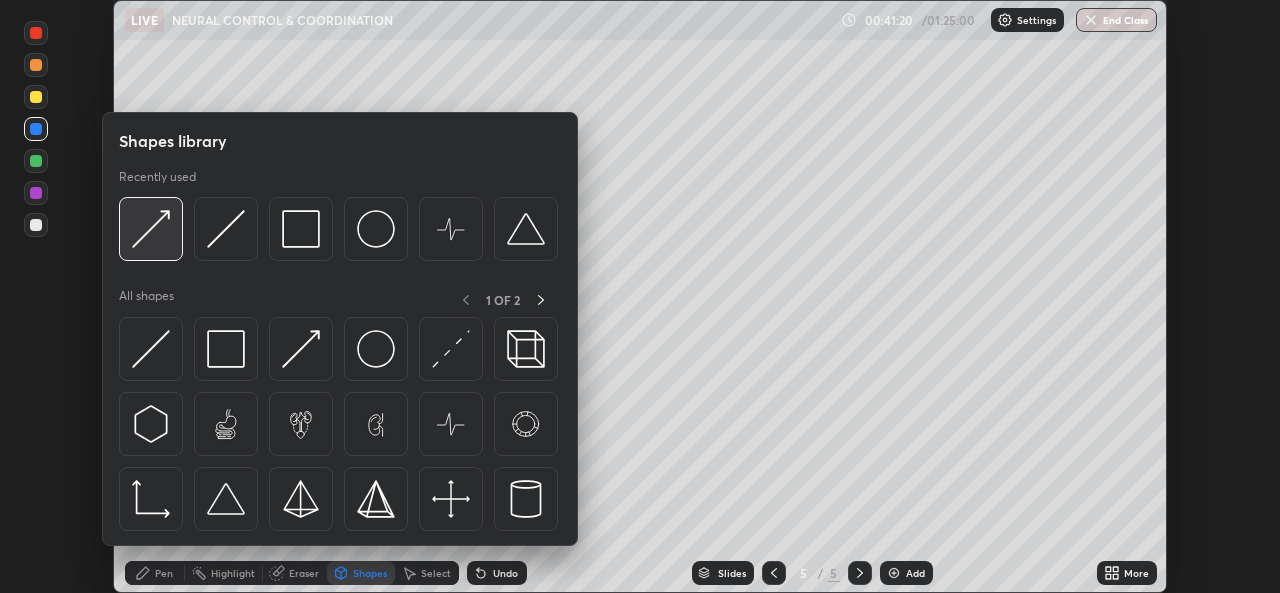 click at bounding box center (151, 229) 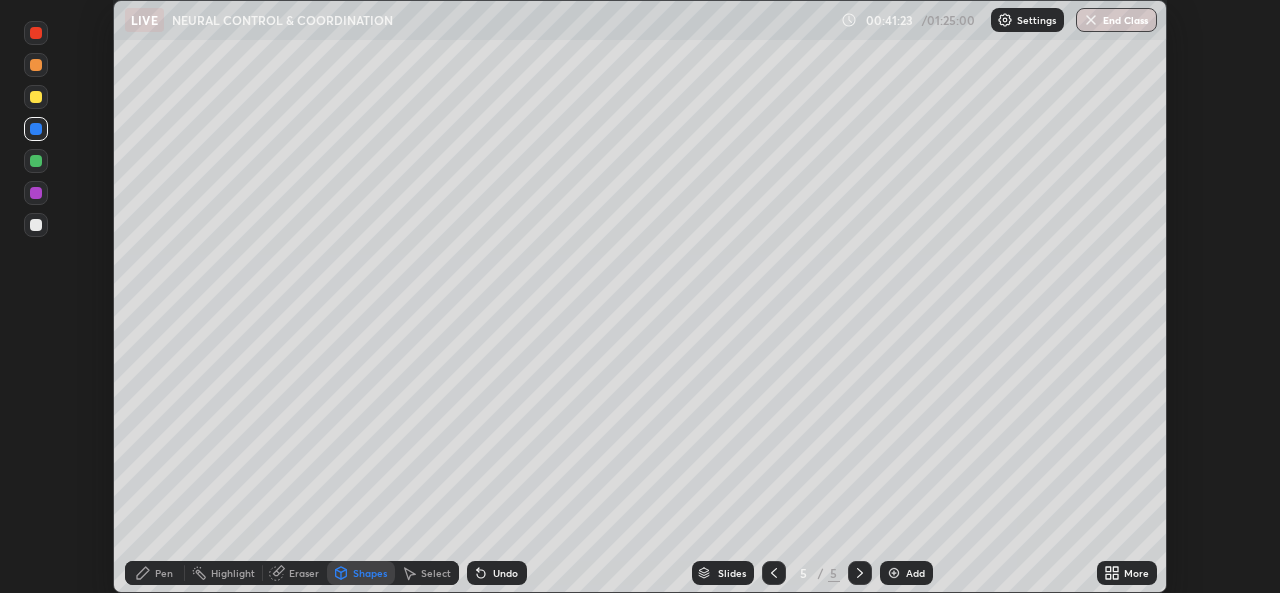 click on "Pen" at bounding box center (164, 573) 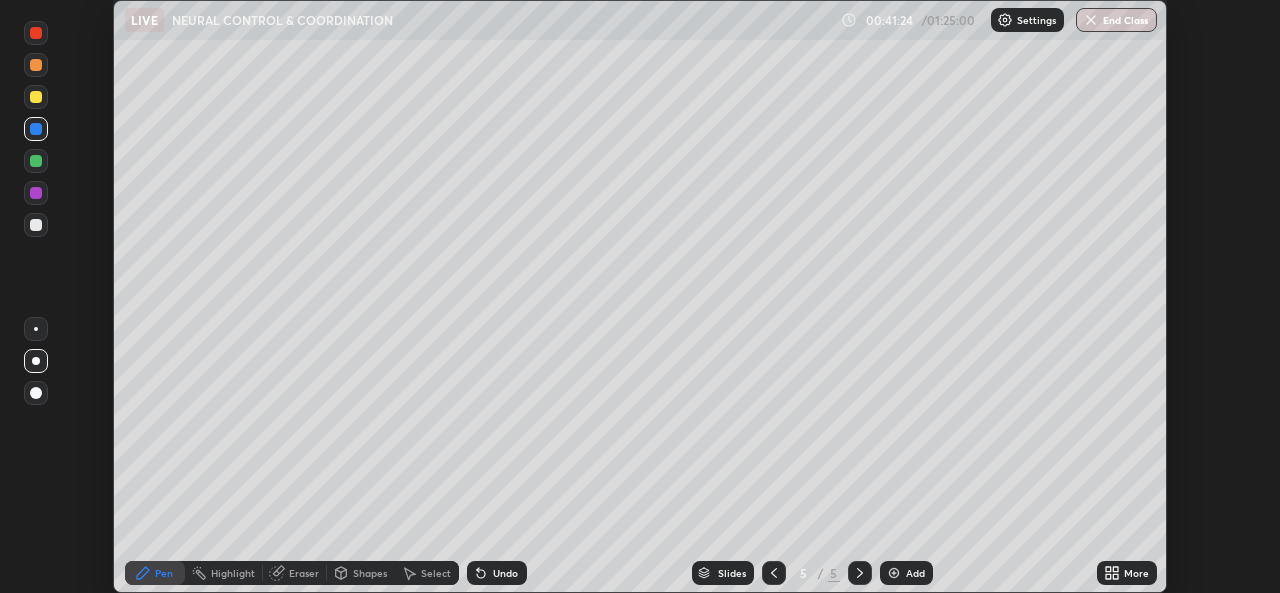 click on "Undo" at bounding box center (505, 573) 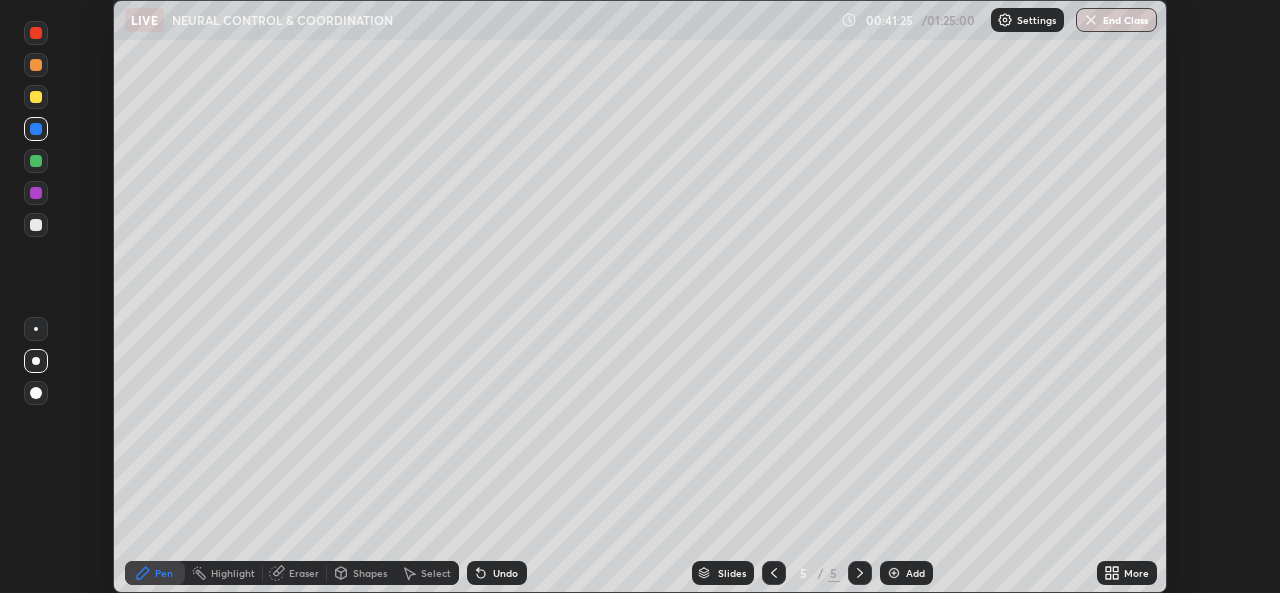 click on "Shapes" at bounding box center [370, 573] 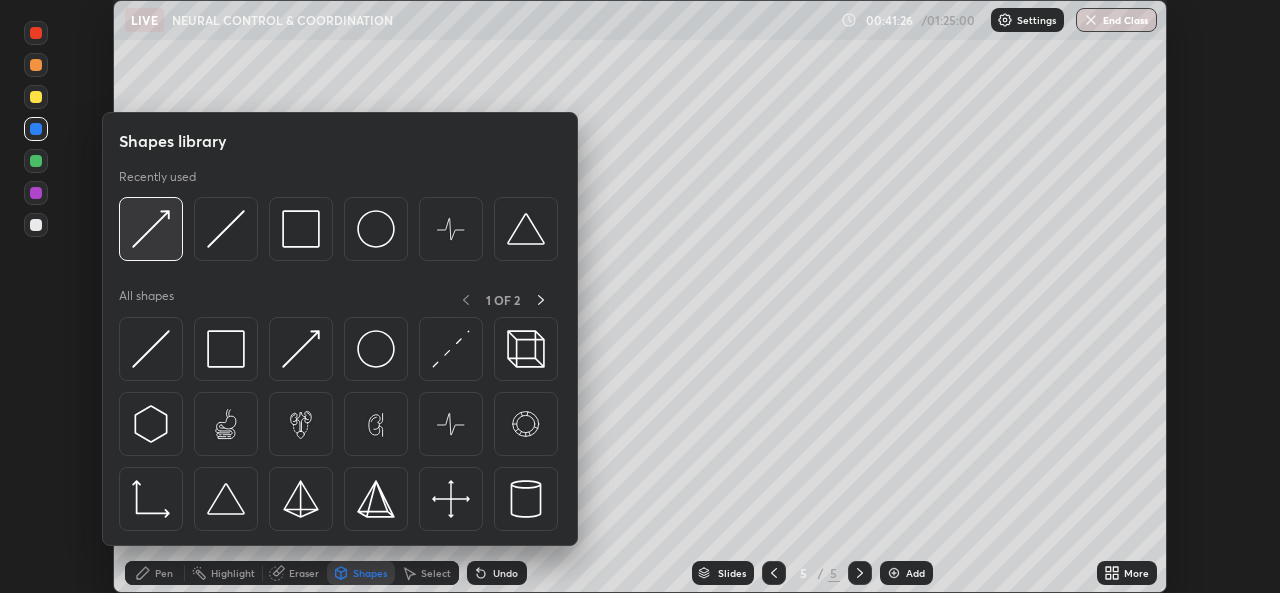 click at bounding box center [151, 229] 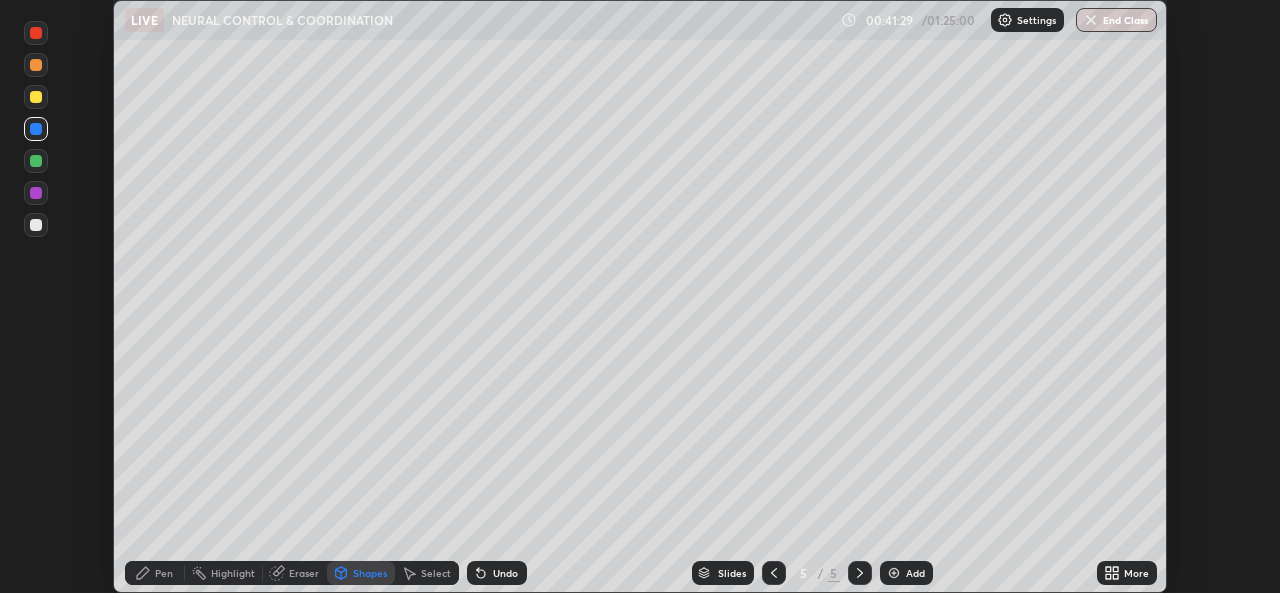 click on "Pen" at bounding box center (155, 573) 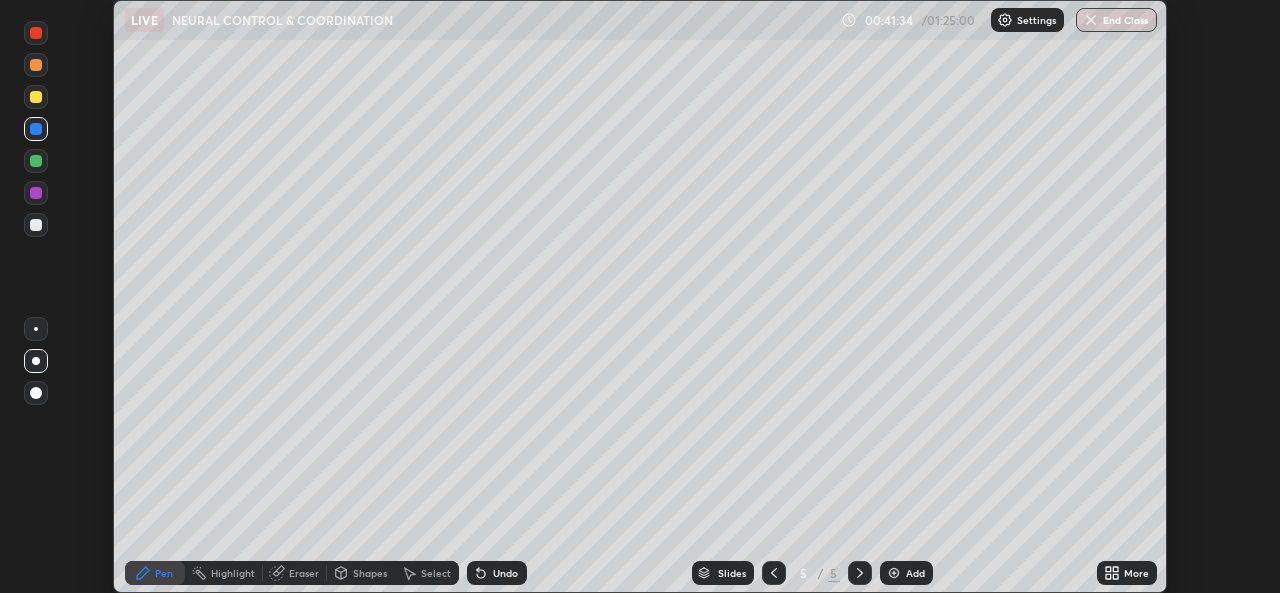click on "Shapes" at bounding box center [370, 573] 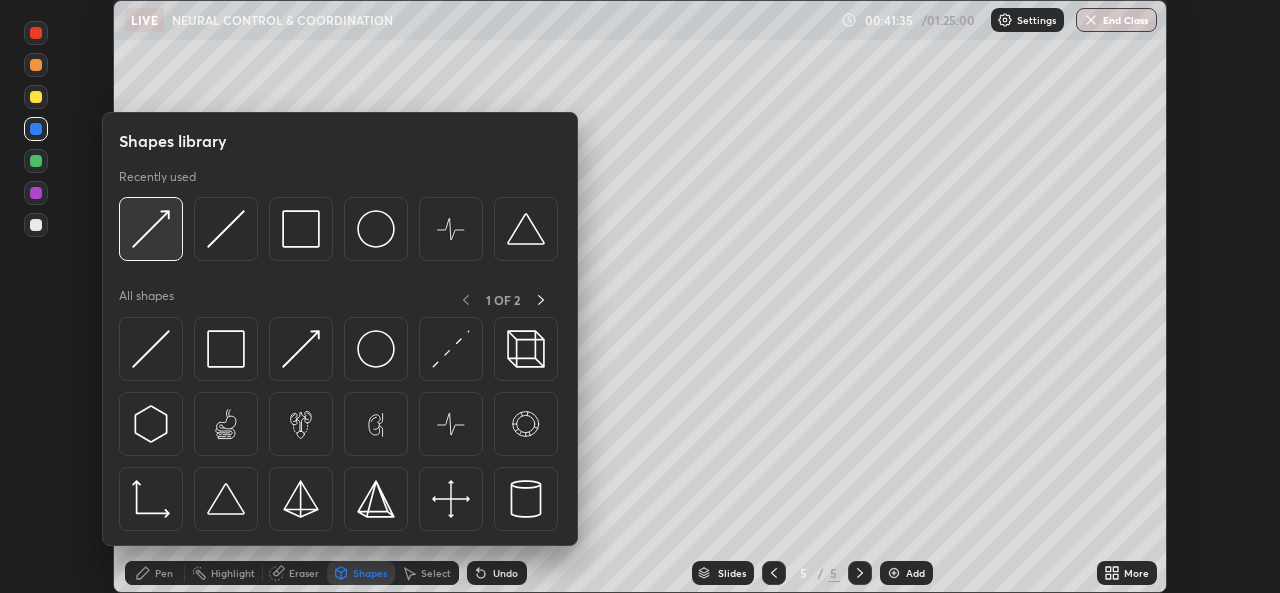 click at bounding box center (151, 229) 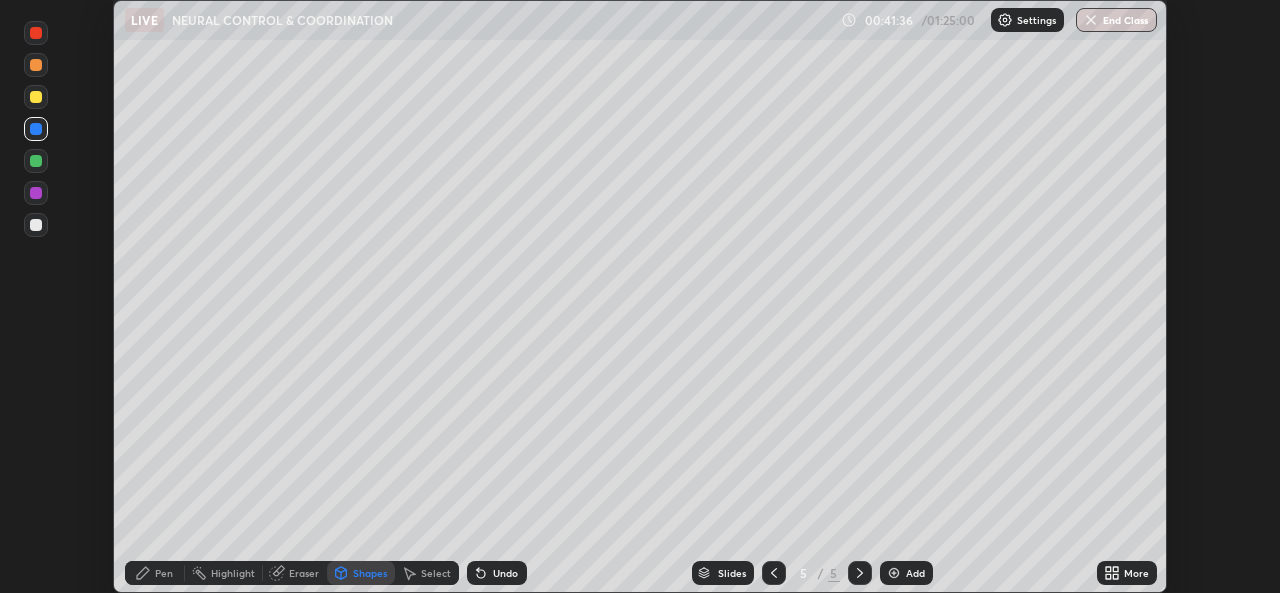 click on "Pen" at bounding box center (155, 573) 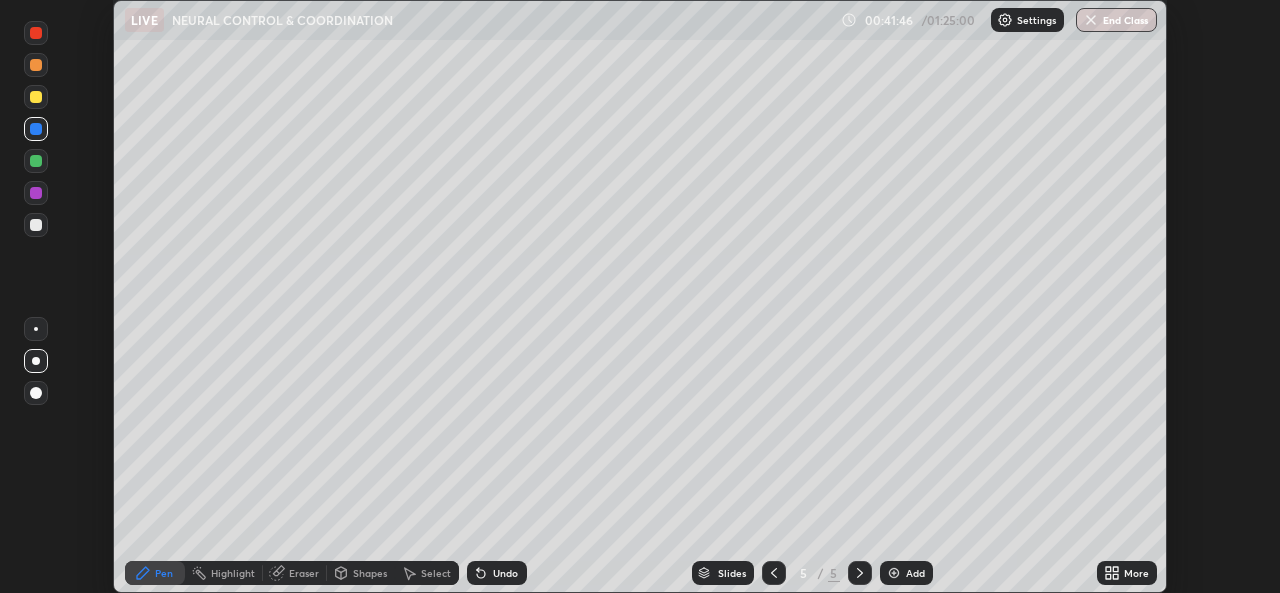 click on "Shapes" at bounding box center (361, 573) 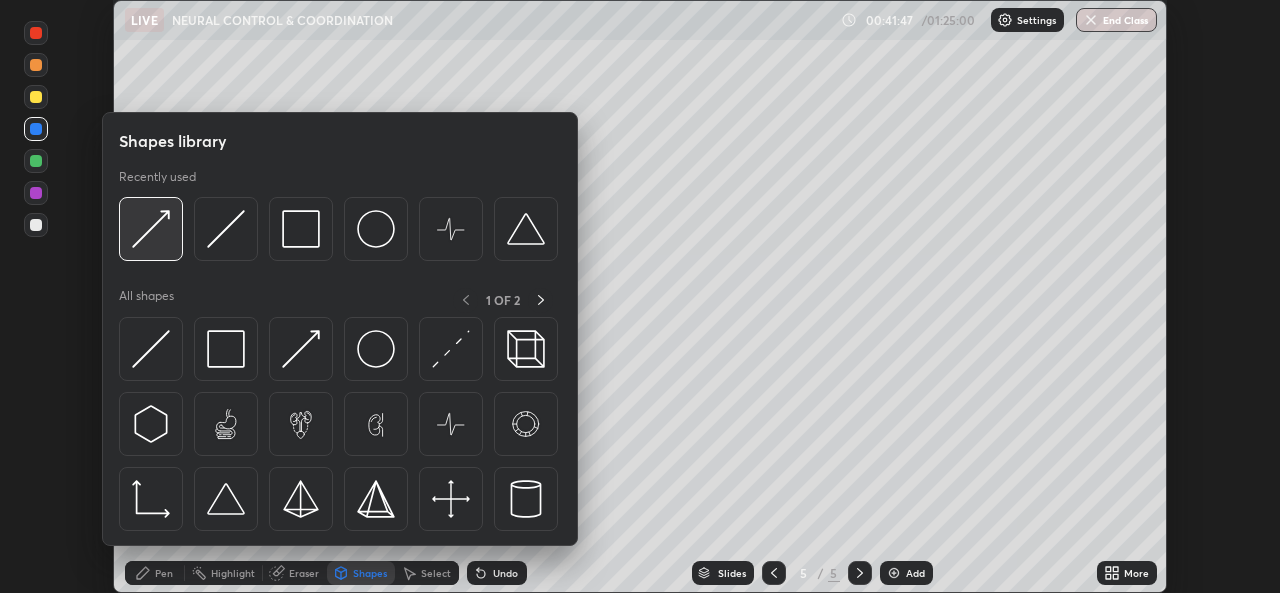 click at bounding box center [151, 229] 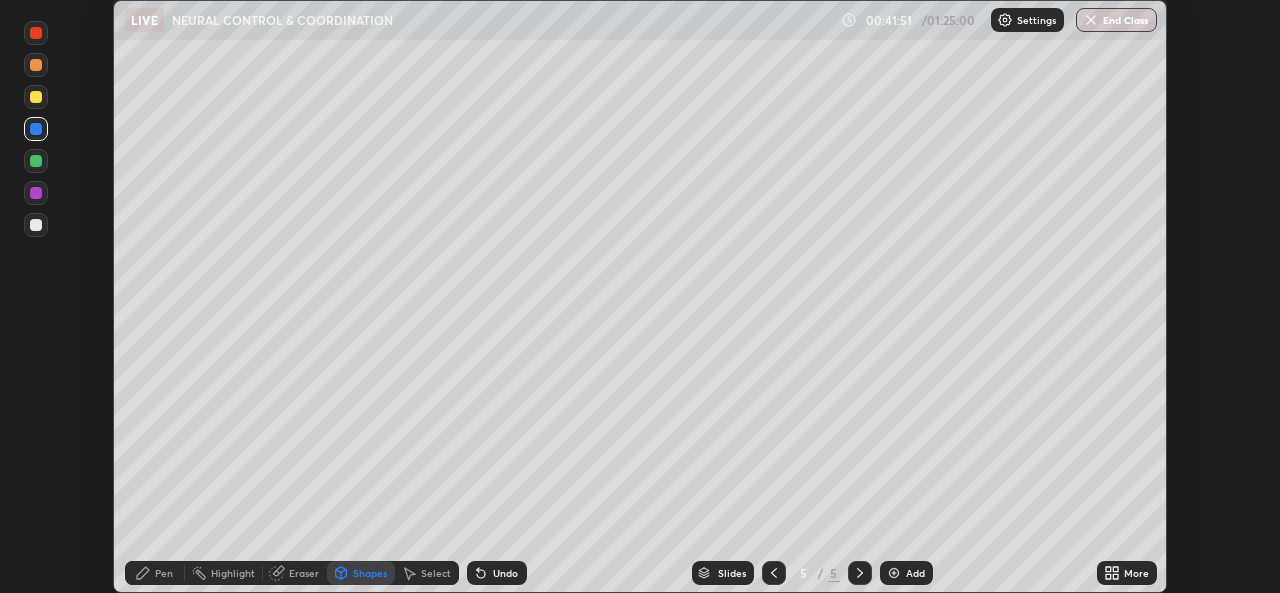 click on "Pen" at bounding box center [164, 573] 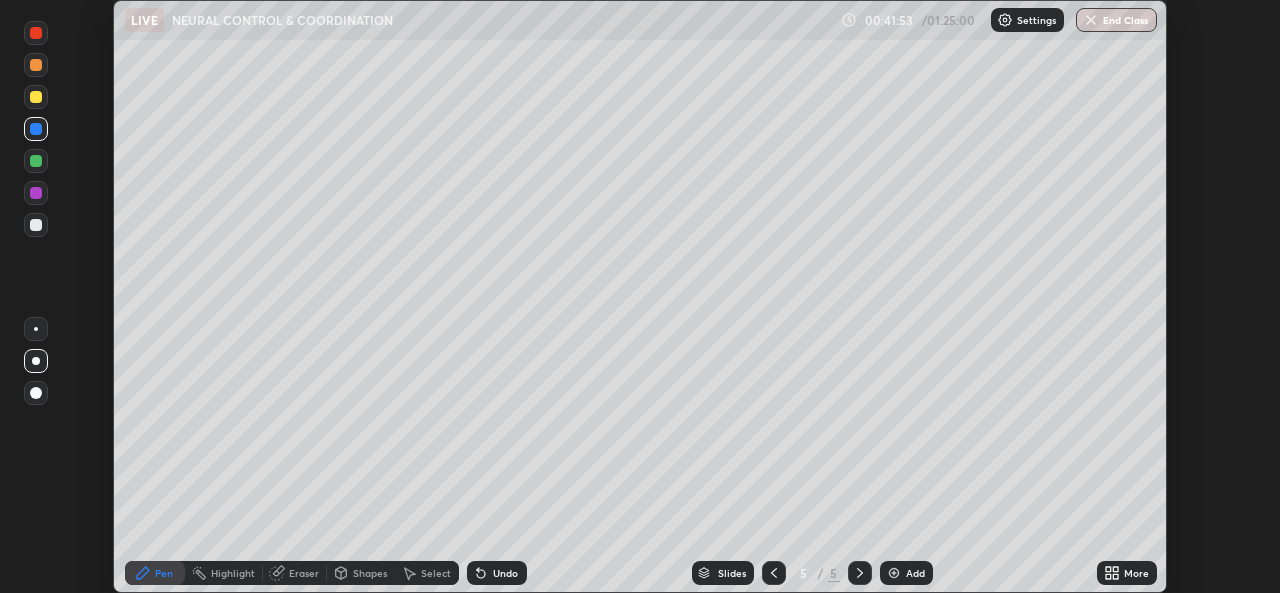 click at bounding box center [36, 97] 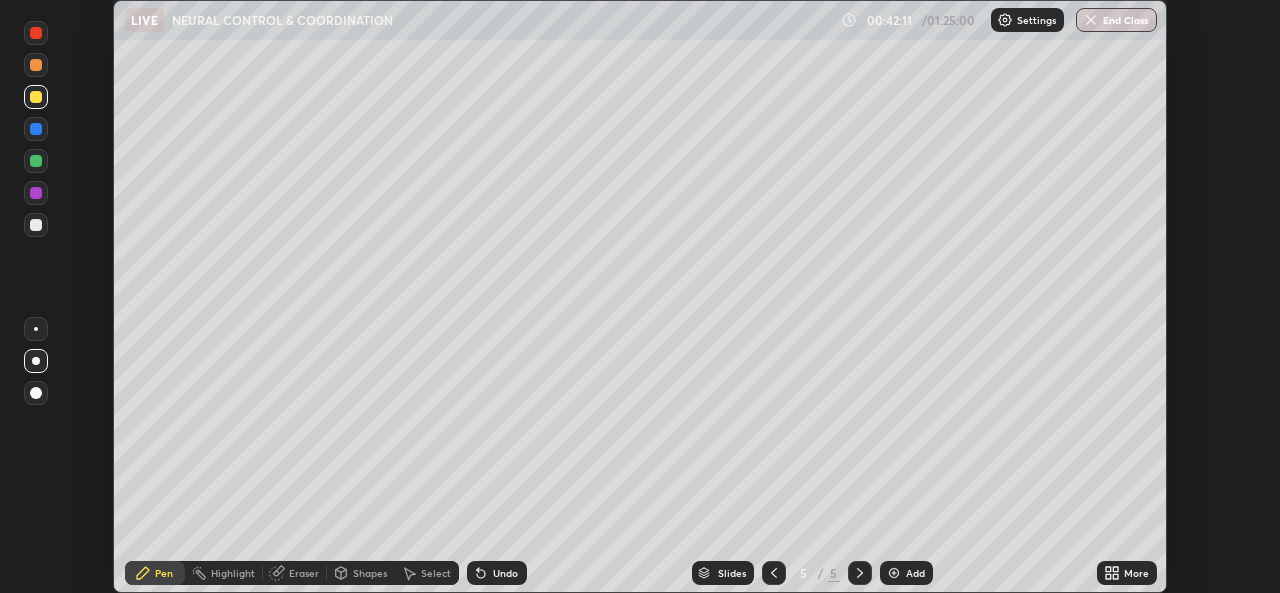 click on "Shapes" at bounding box center (370, 573) 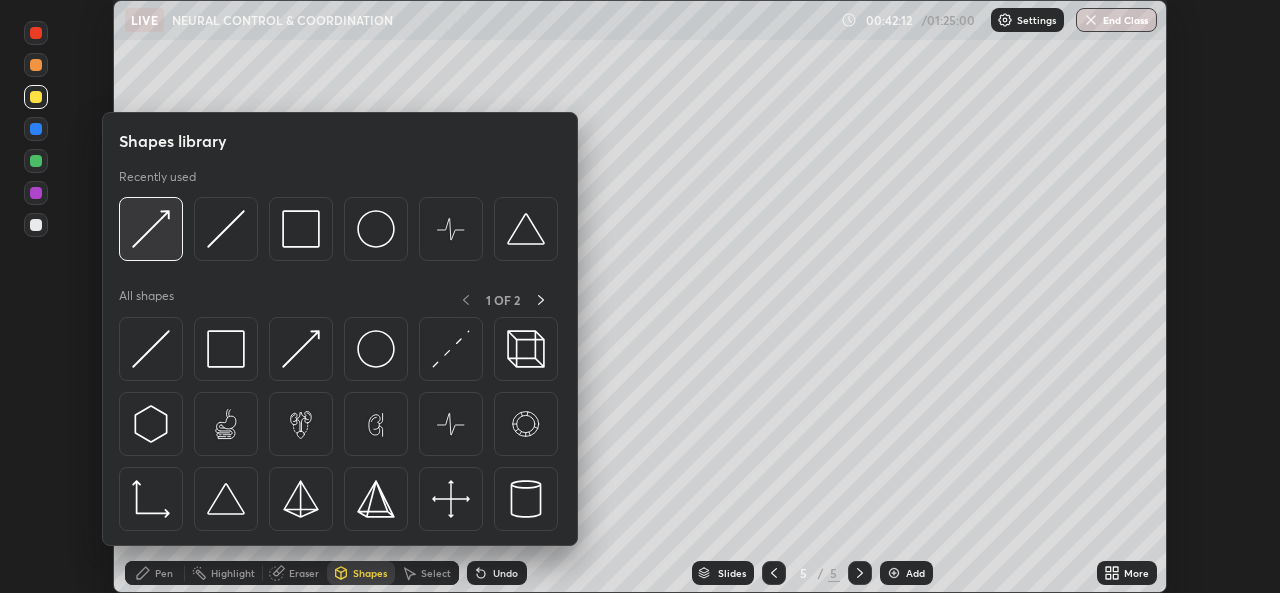 click at bounding box center [151, 229] 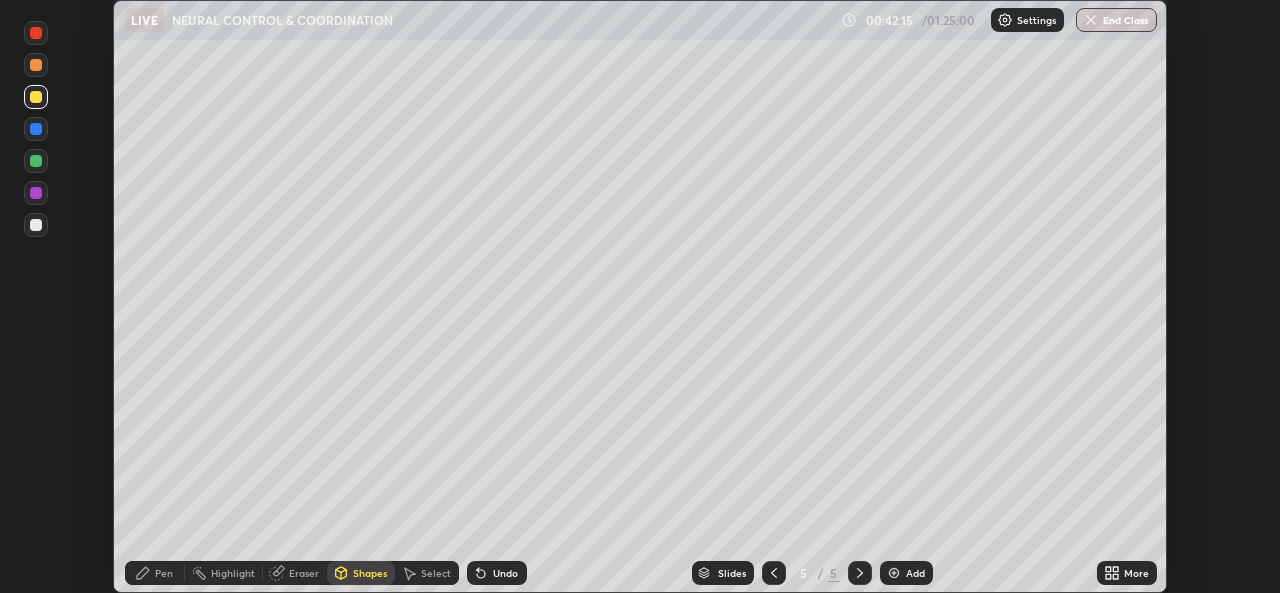 click on "Undo" at bounding box center [497, 573] 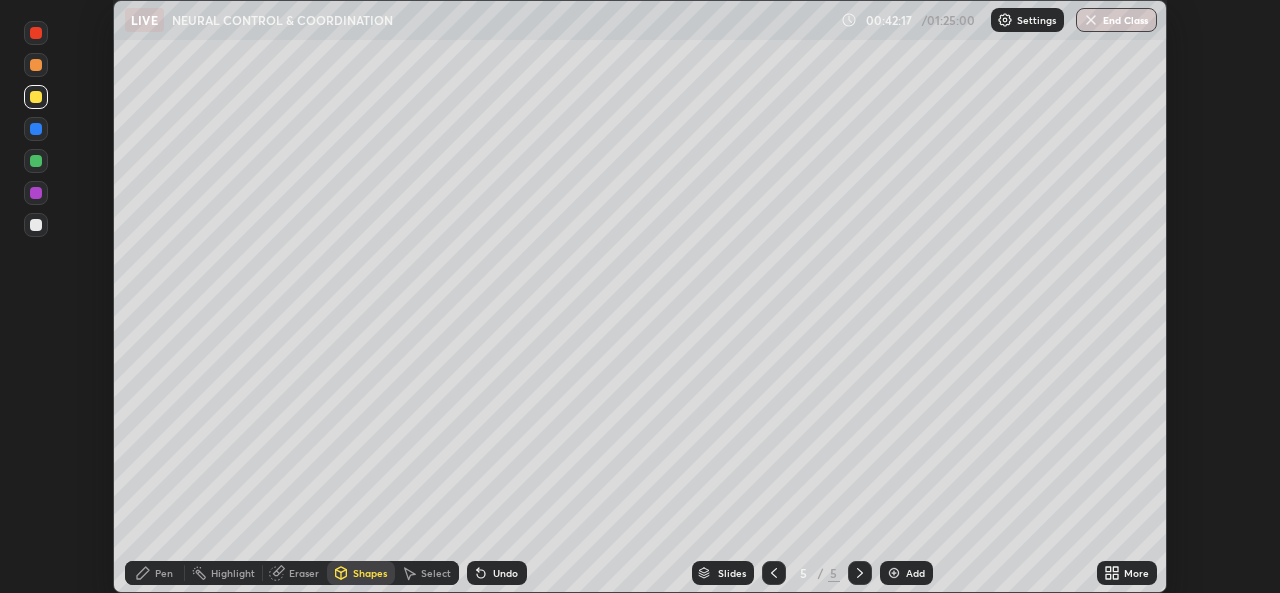 click on "Pen" at bounding box center (155, 573) 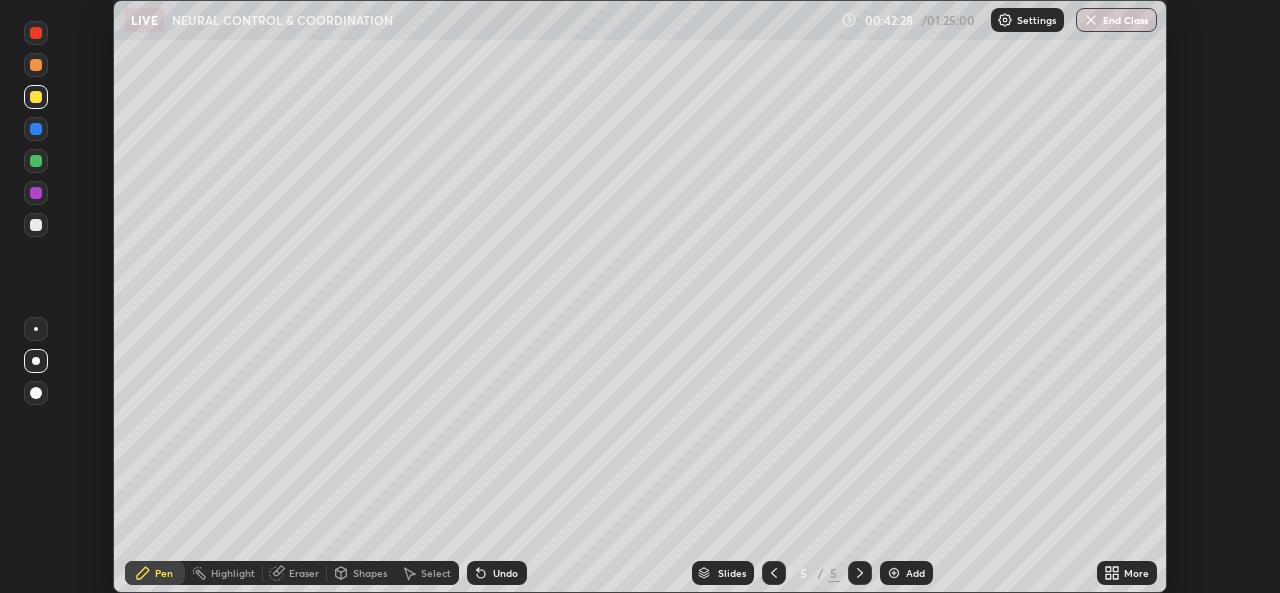 click on "Shapes" at bounding box center (370, 573) 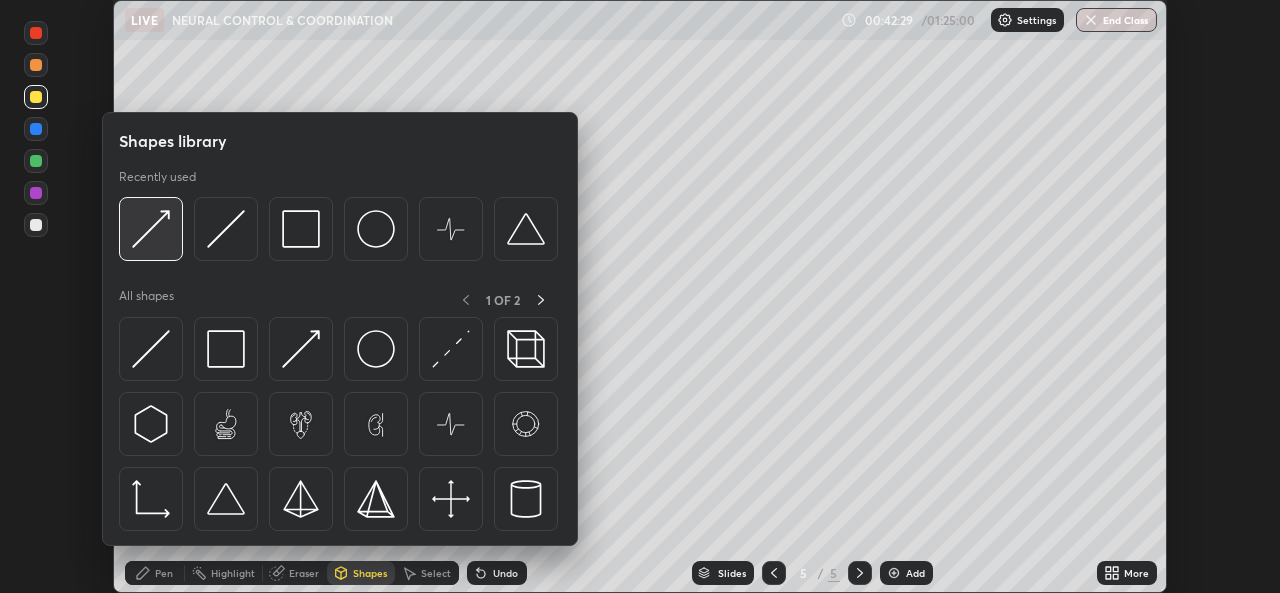 click at bounding box center [151, 229] 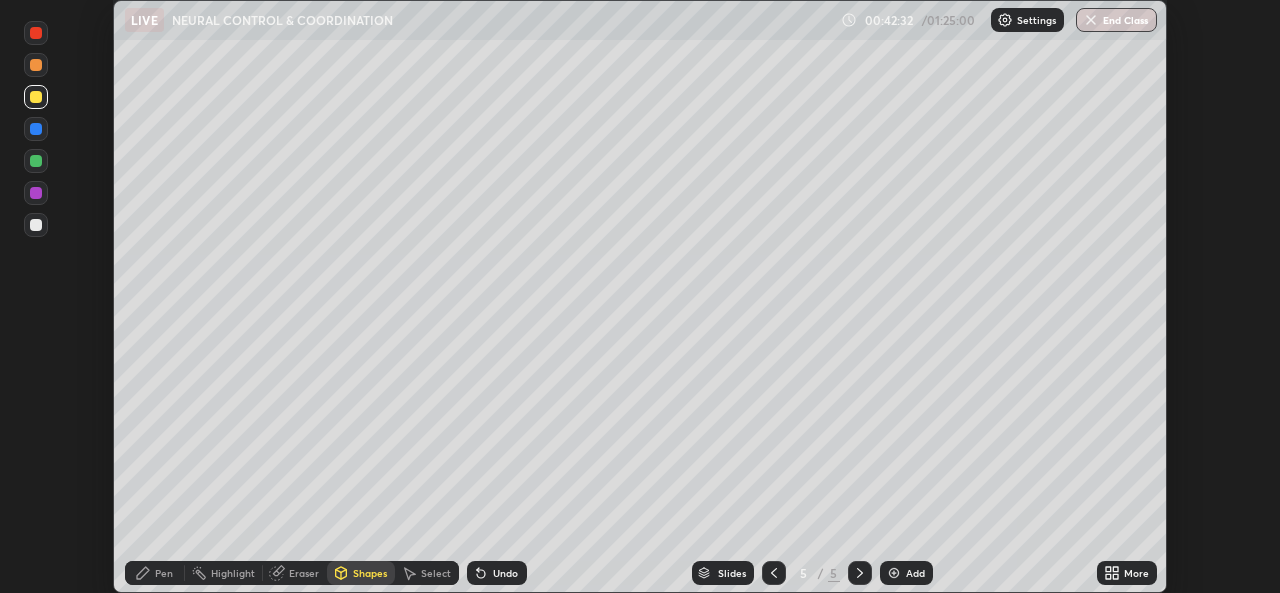 click on "Pen" at bounding box center (155, 573) 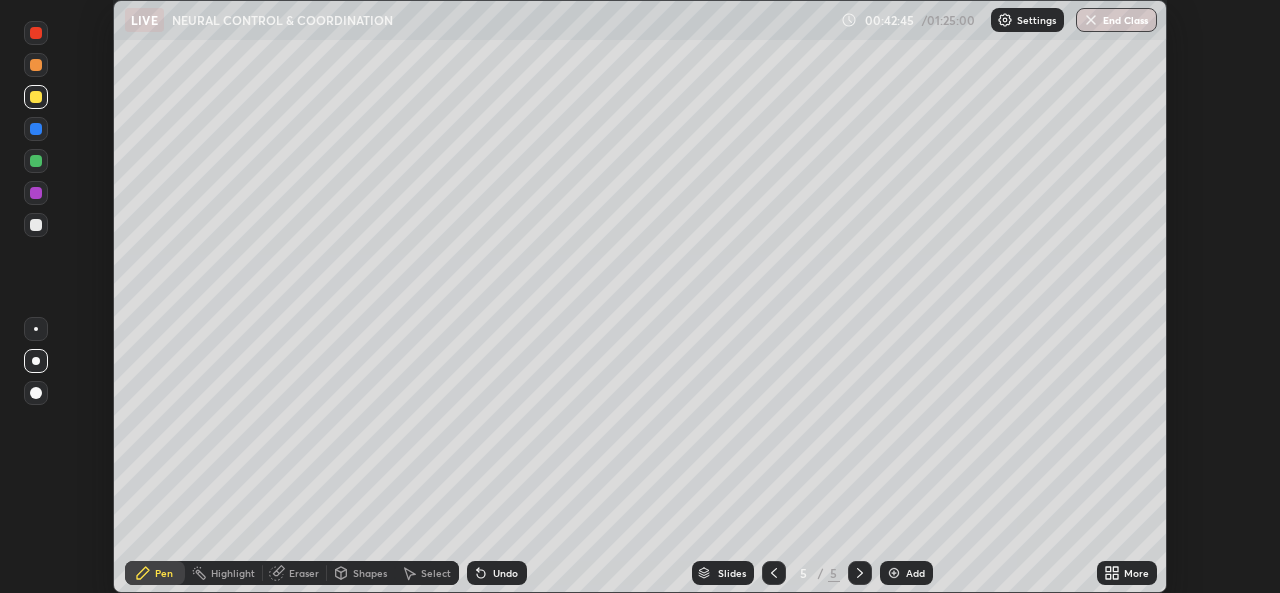 click on "Eraser" at bounding box center (304, 573) 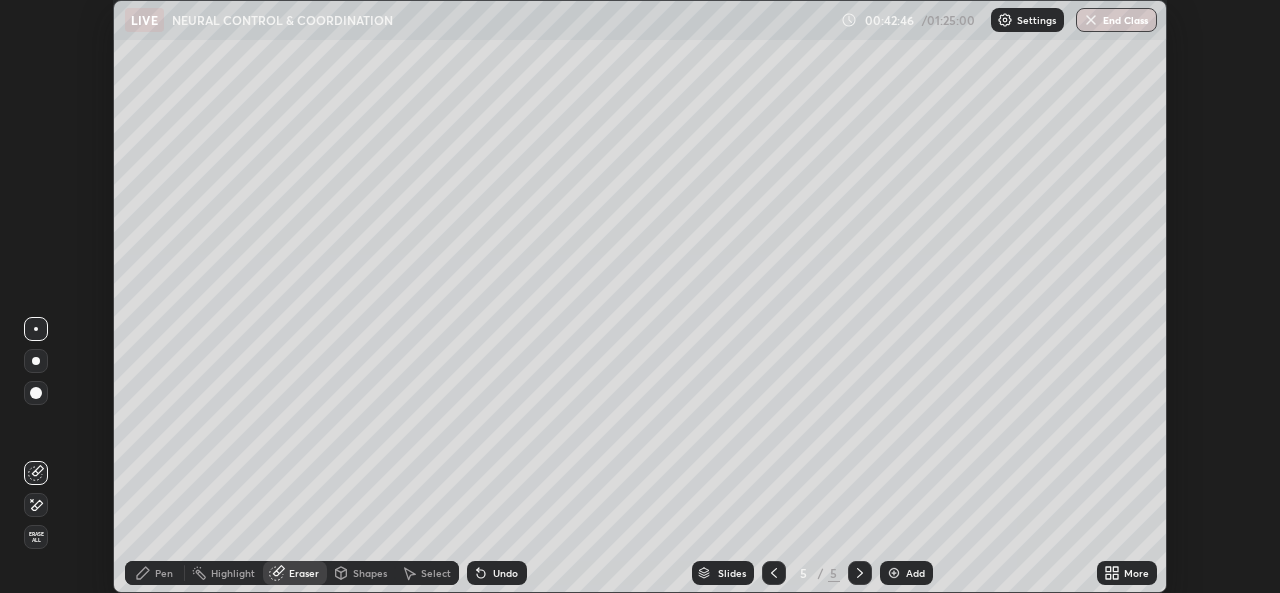 click on "Shapes" at bounding box center (370, 573) 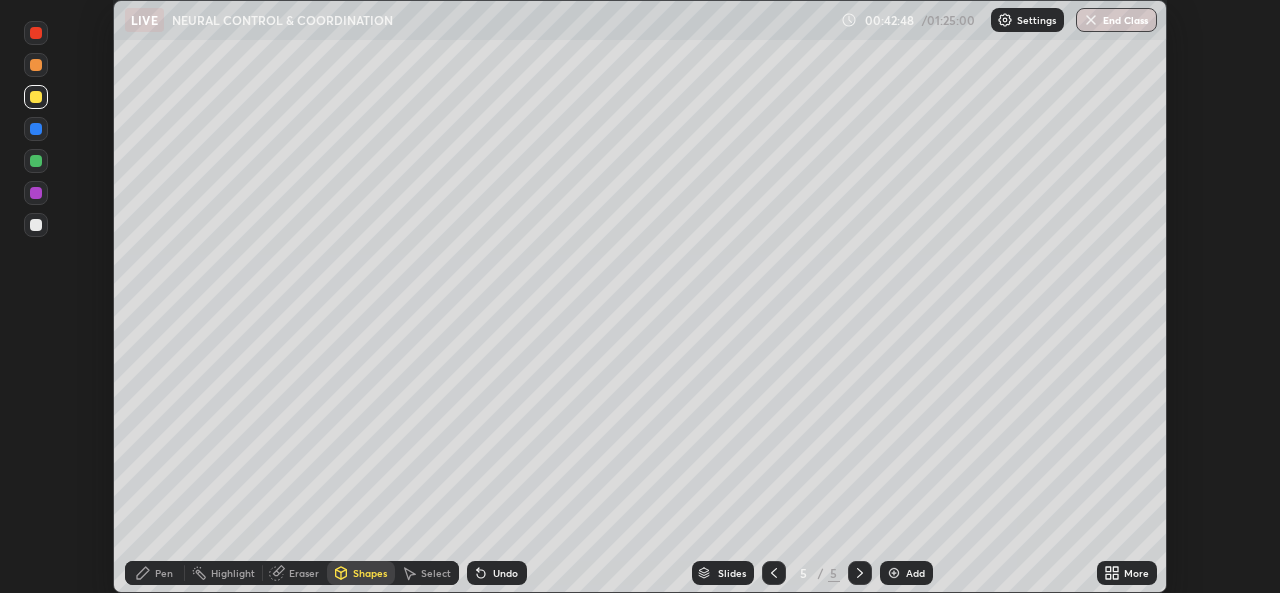 click on "Pen" at bounding box center [164, 573] 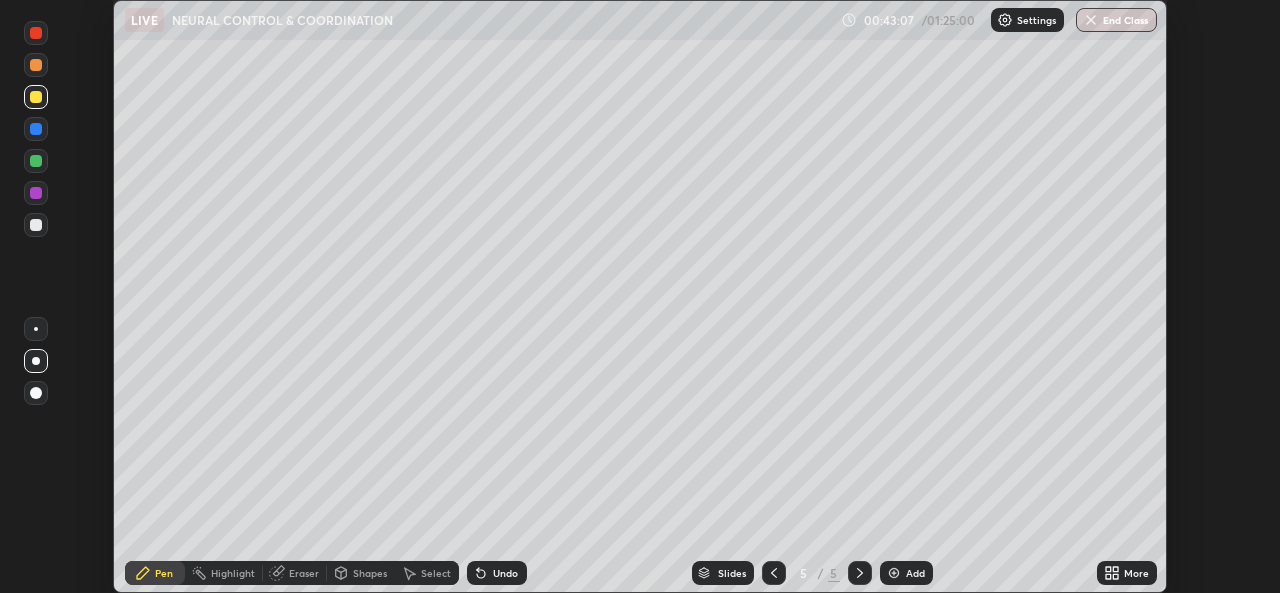 click at bounding box center [894, 573] 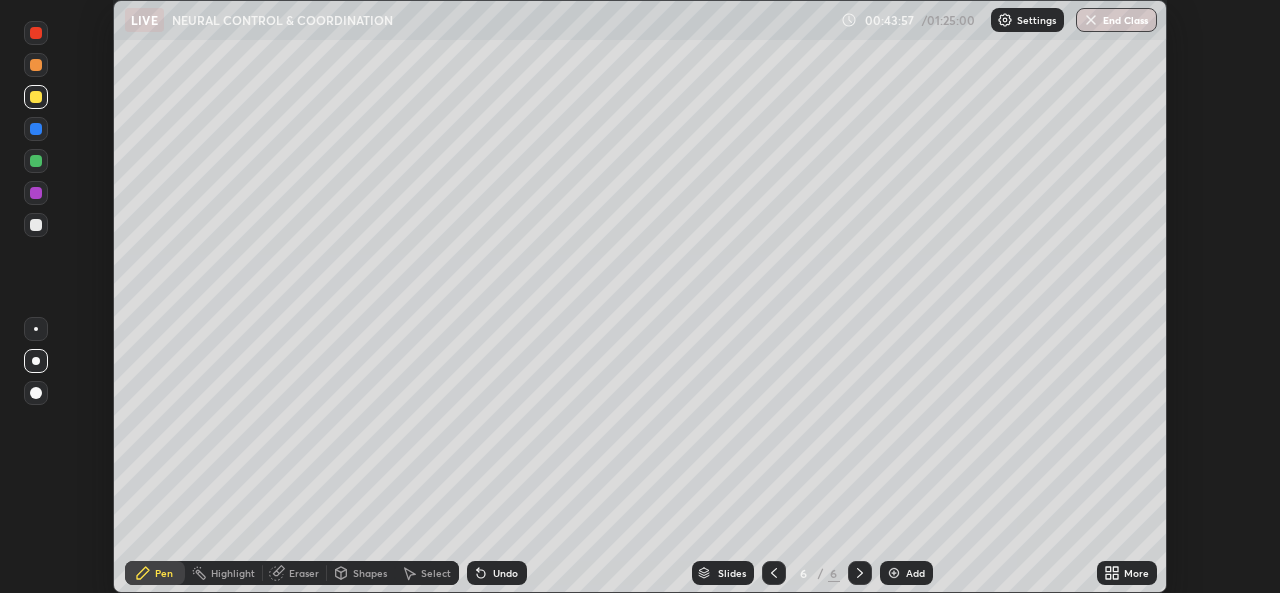 click on "Eraser" at bounding box center (304, 573) 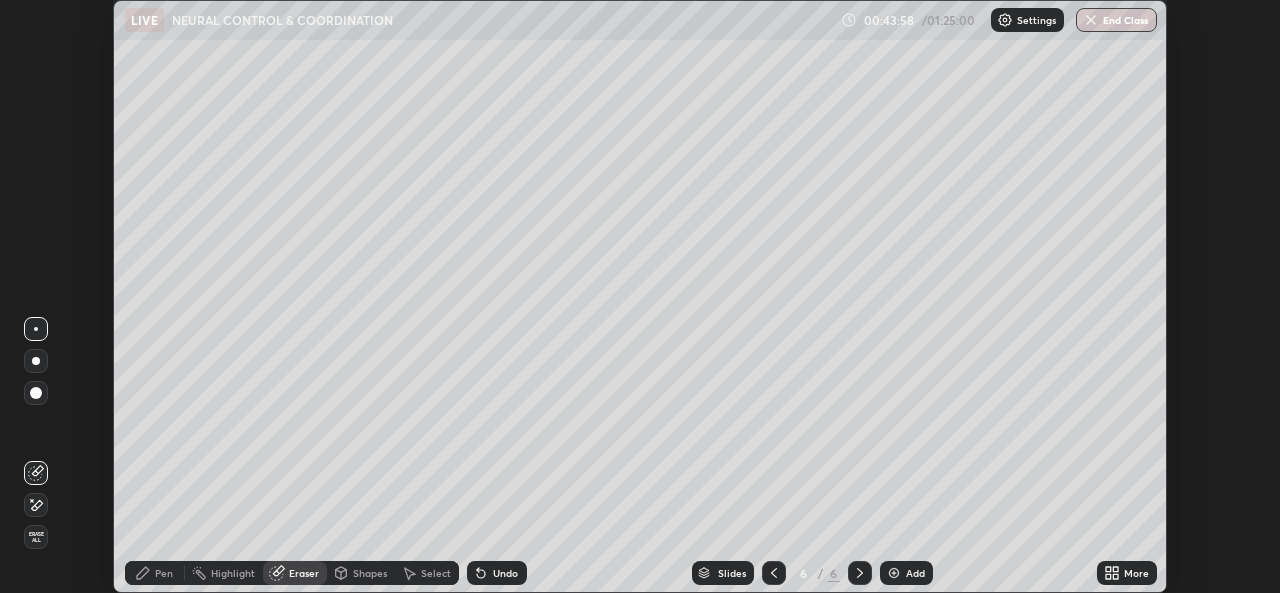 click on "Erase all" at bounding box center (36, 537) 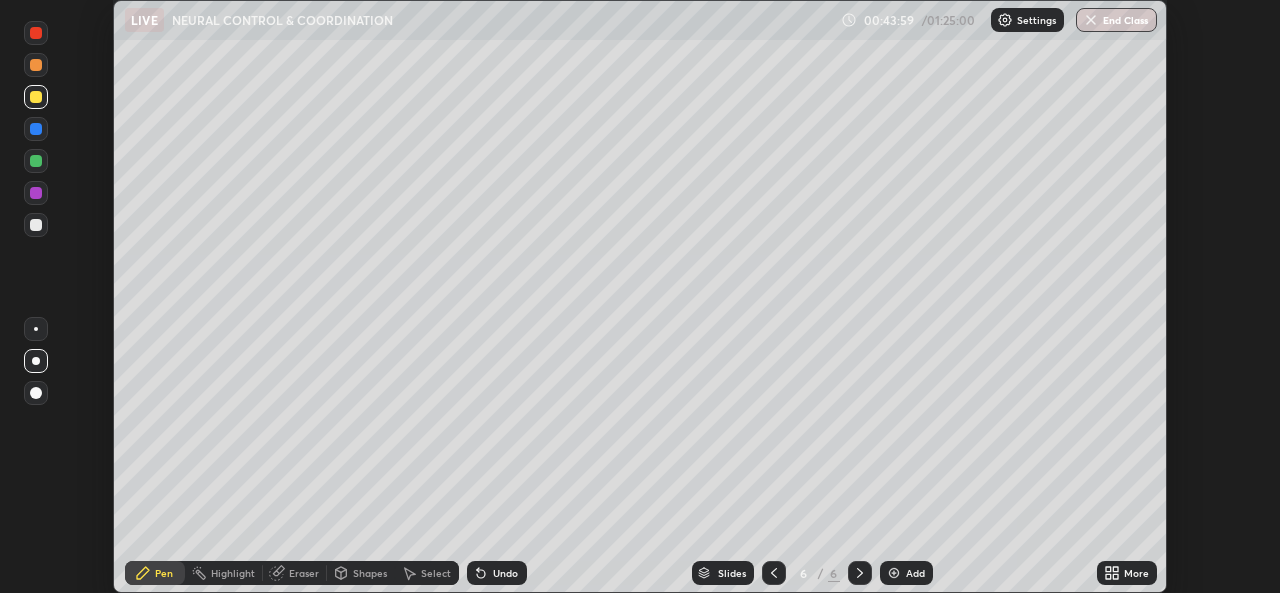 click 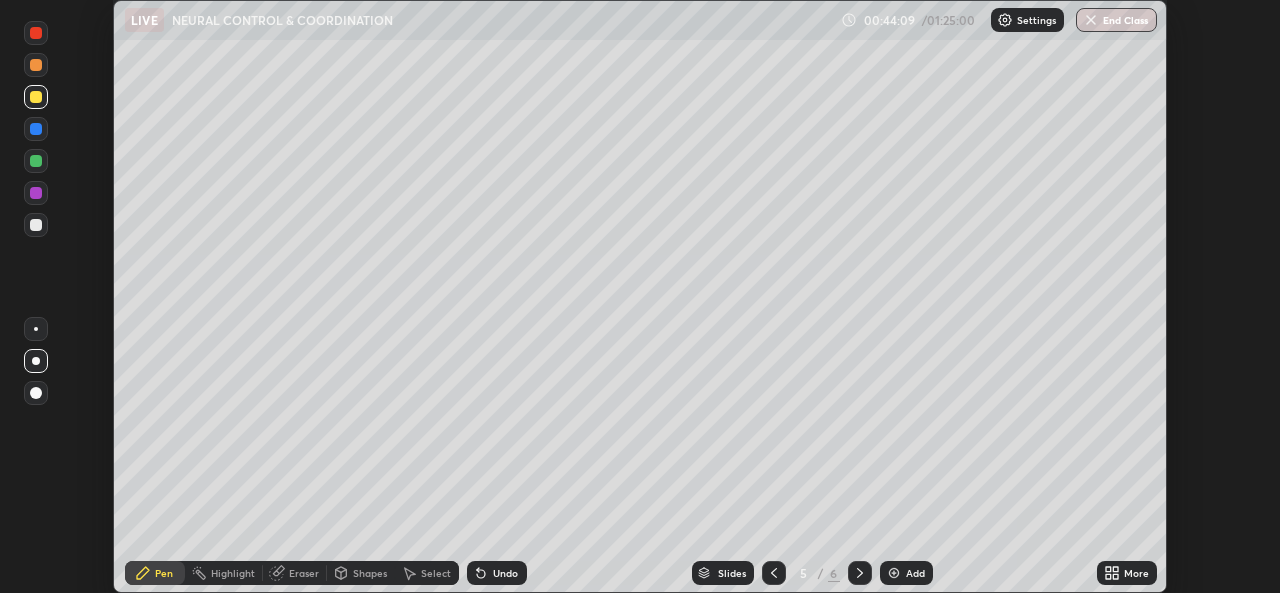 click on "Shapes" at bounding box center [370, 573] 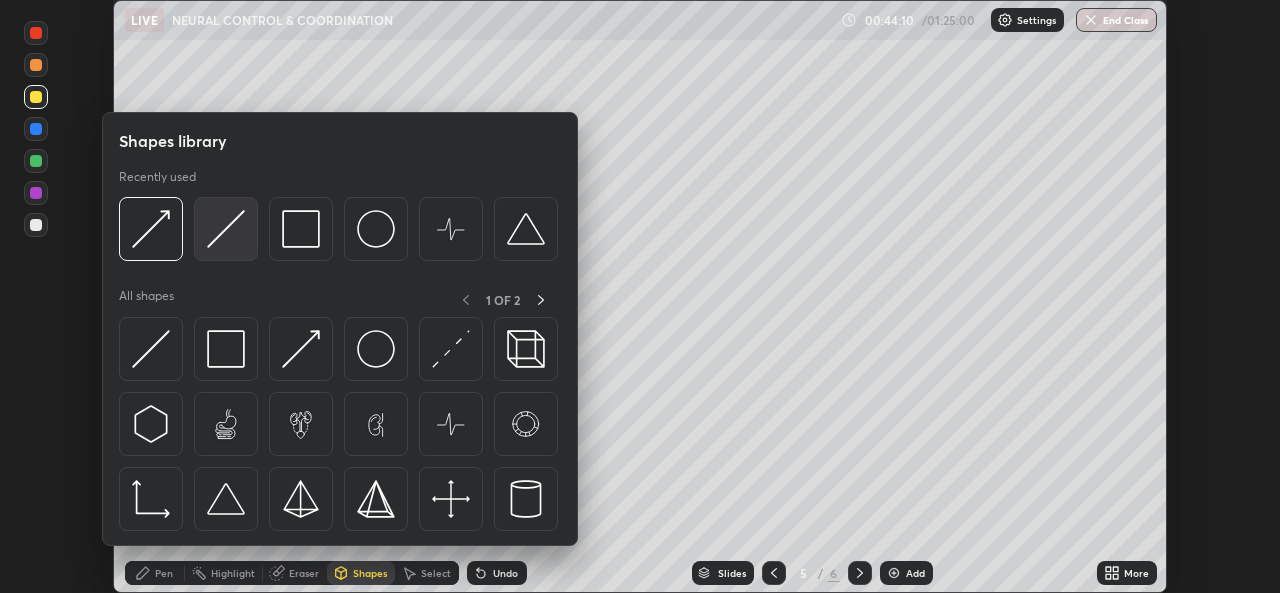 click at bounding box center (226, 229) 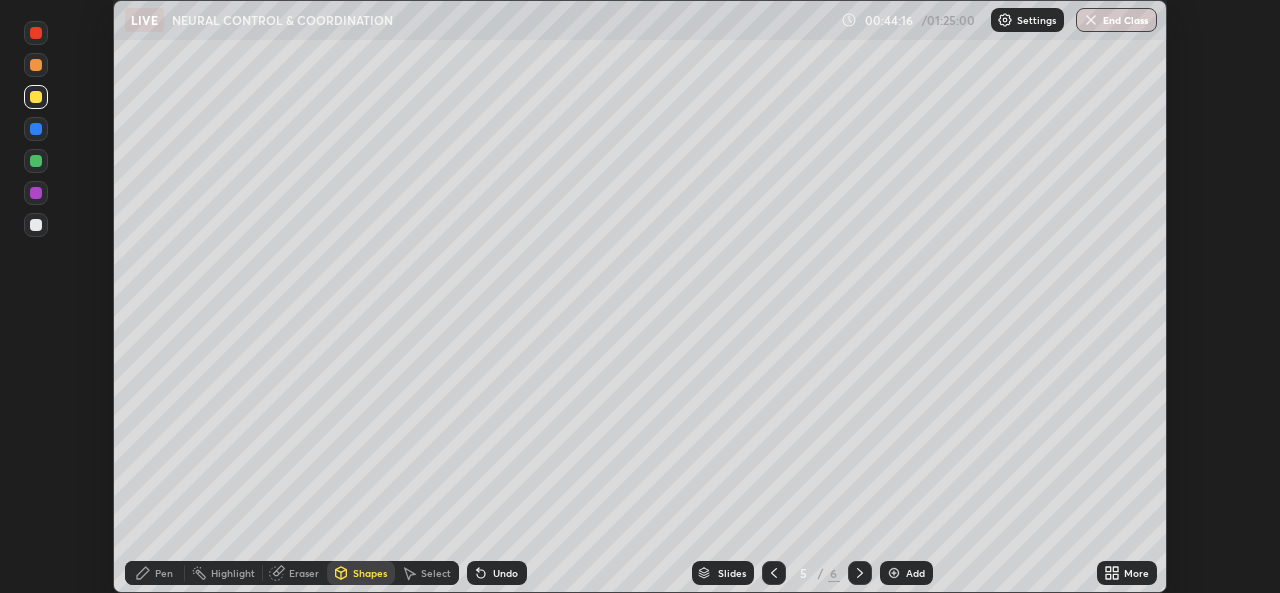 click on "Undo" at bounding box center (505, 573) 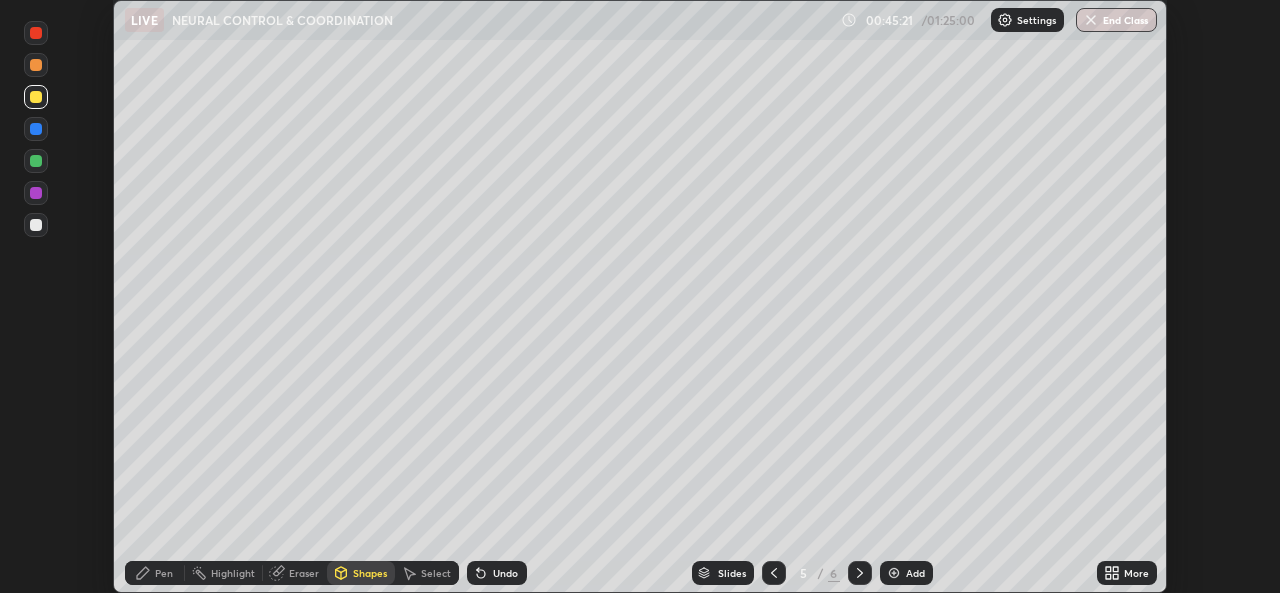 click 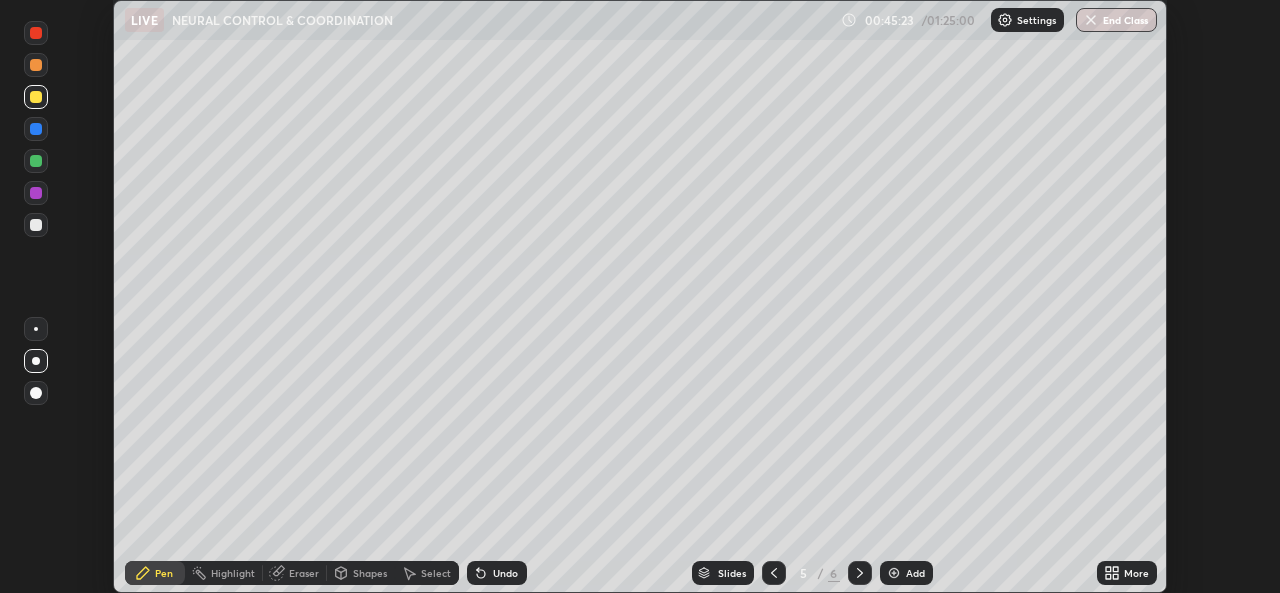 click on "Eraser" at bounding box center (304, 573) 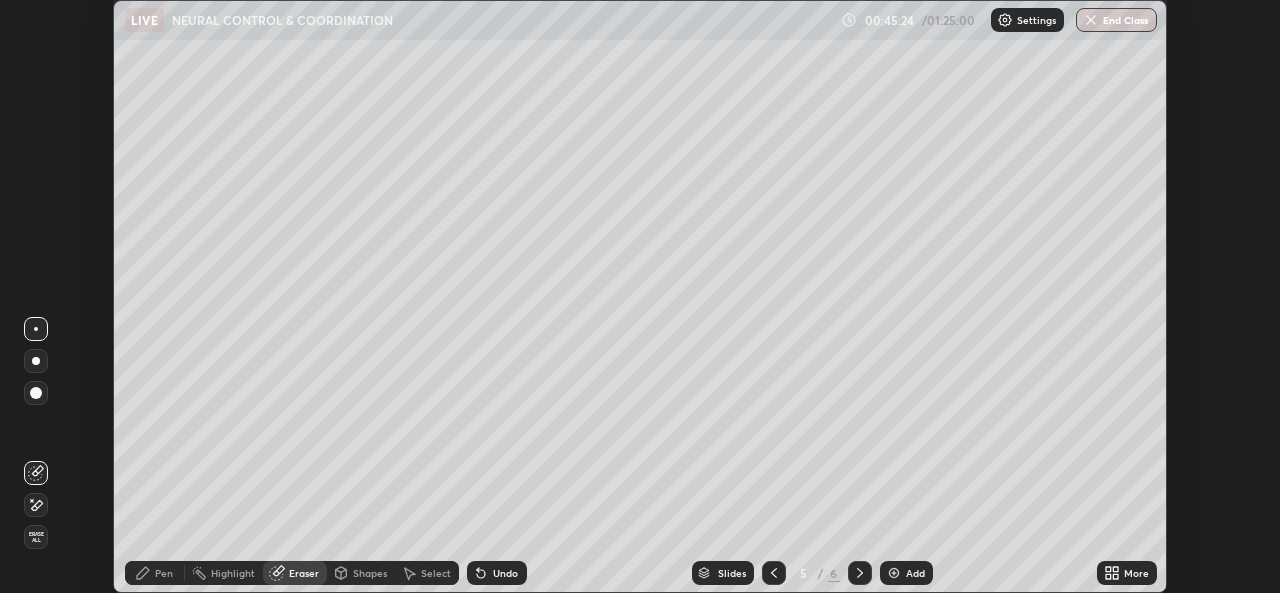 click on "Pen" at bounding box center (164, 573) 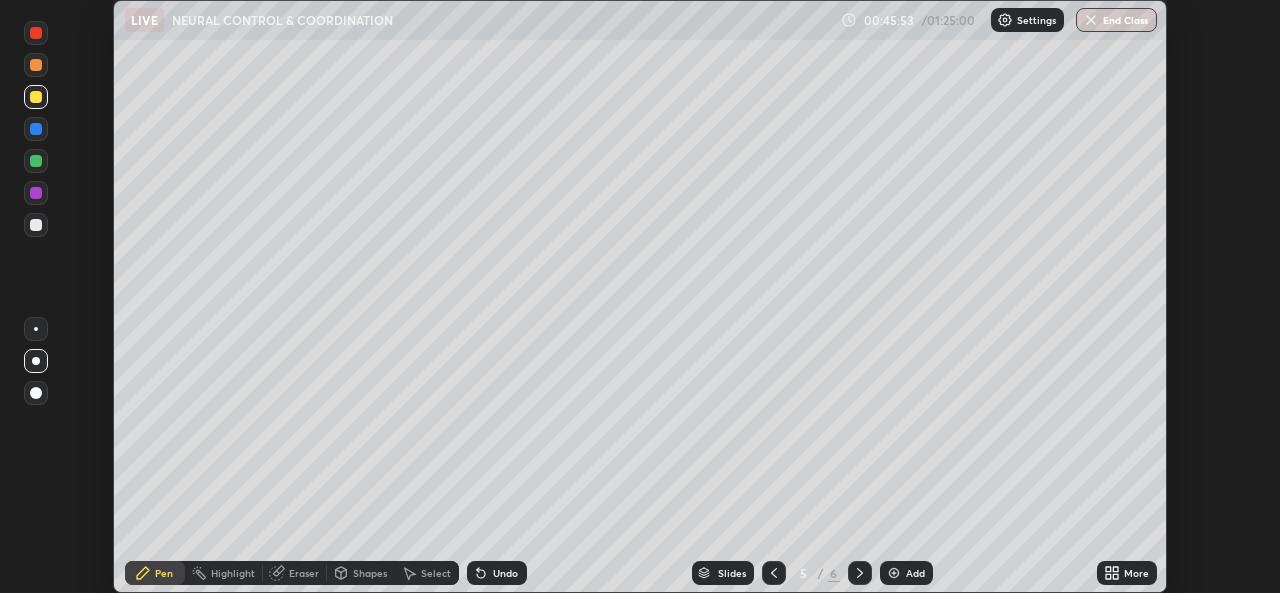 click 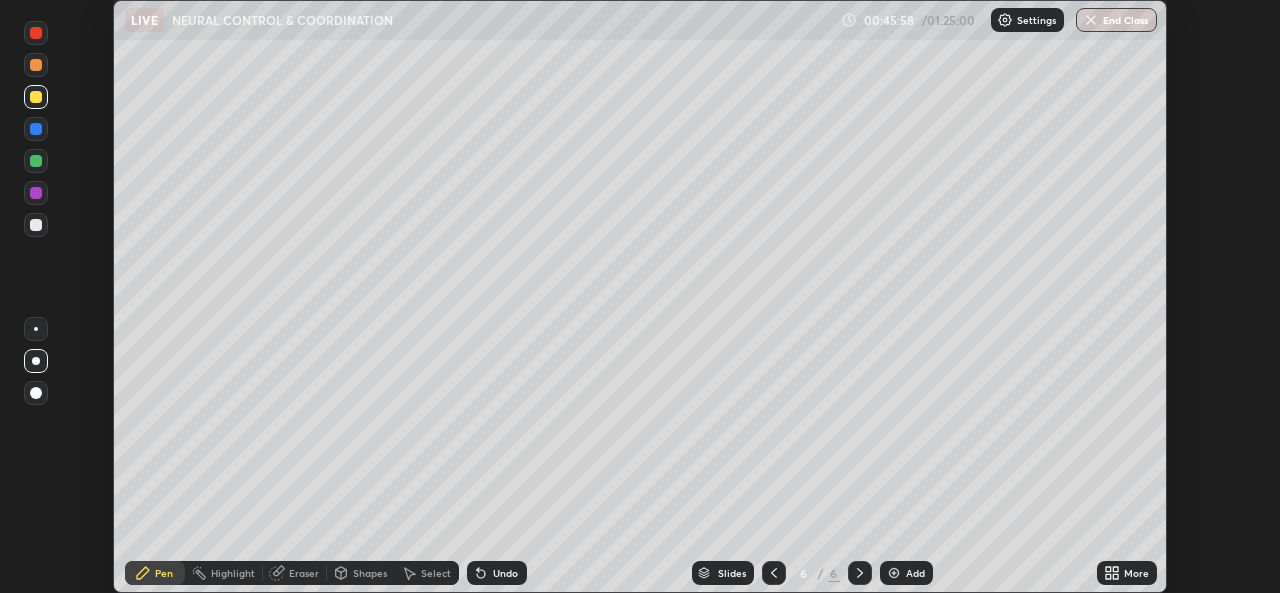 click on "Undo" at bounding box center (505, 573) 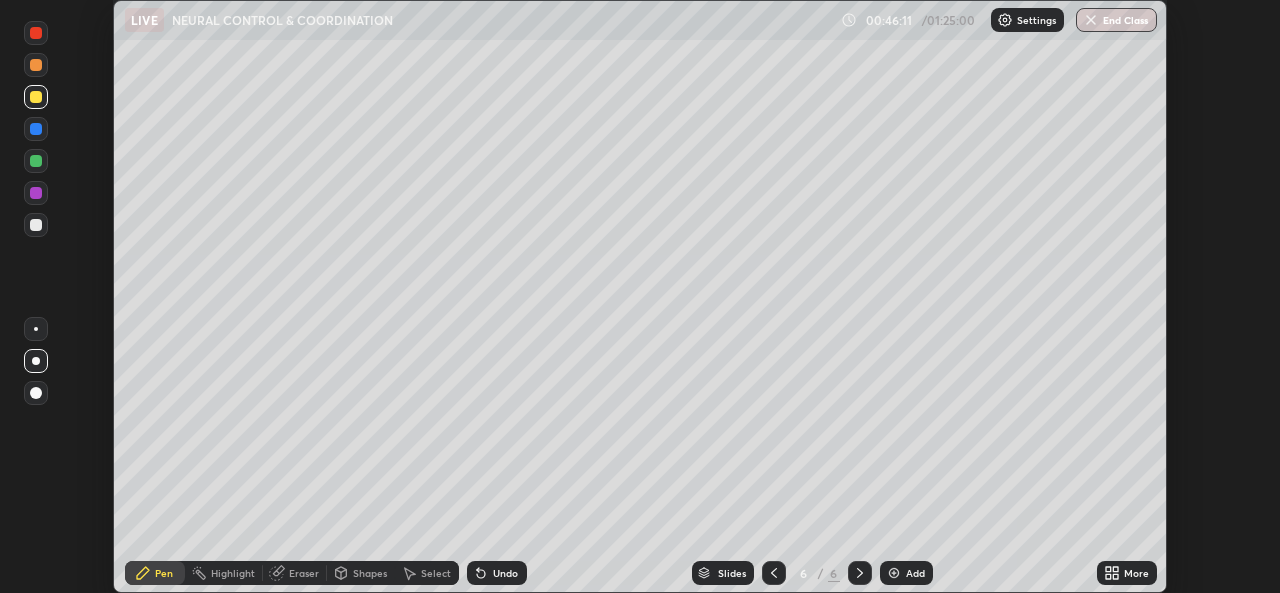 click on "Undo" at bounding box center [505, 573] 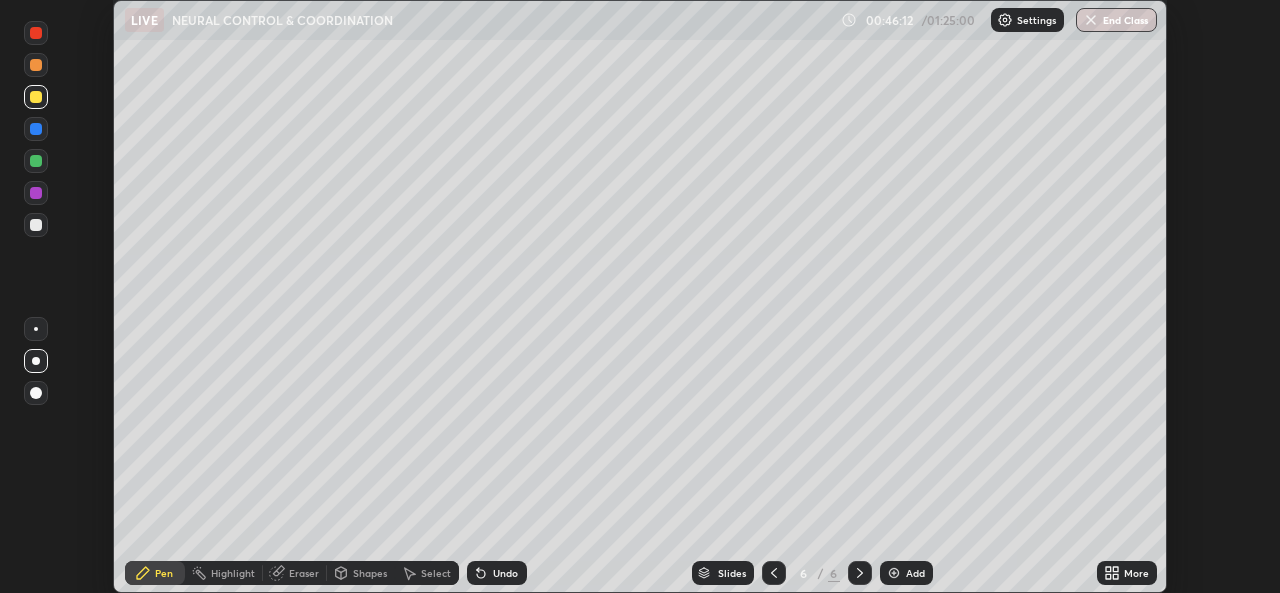 click on "Undo" at bounding box center [505, 573] 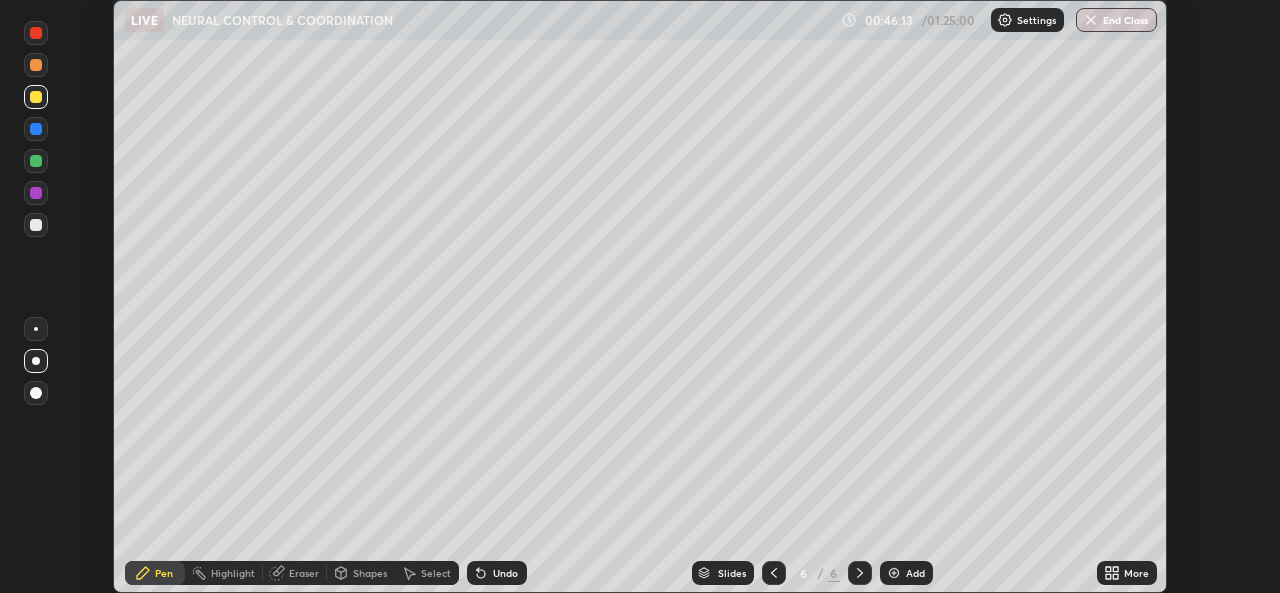 click on "Undo" at bounding box center [497, 573] 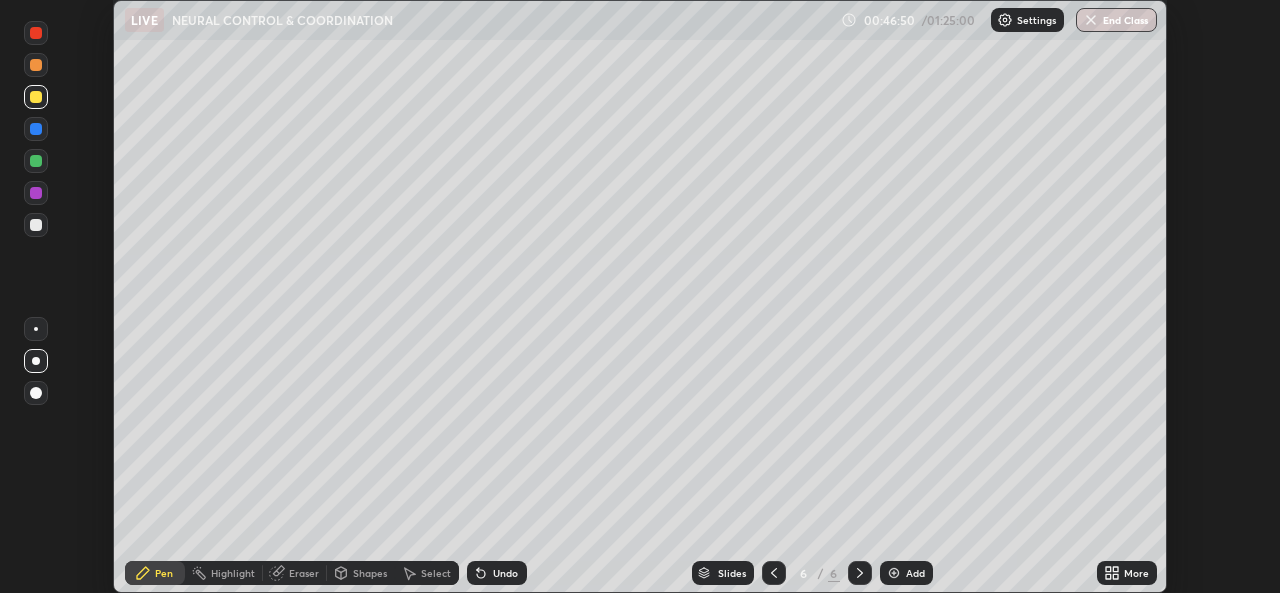 click on "Shapes" at bounding box center (370, 573) 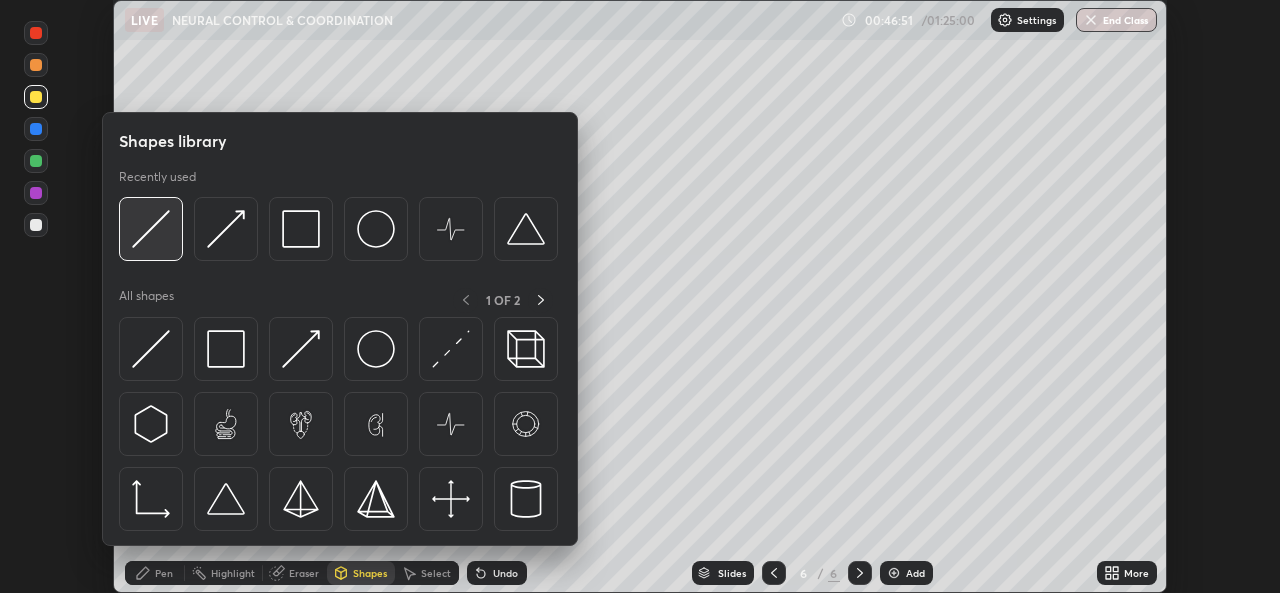 click at bounding box center (151, 229) 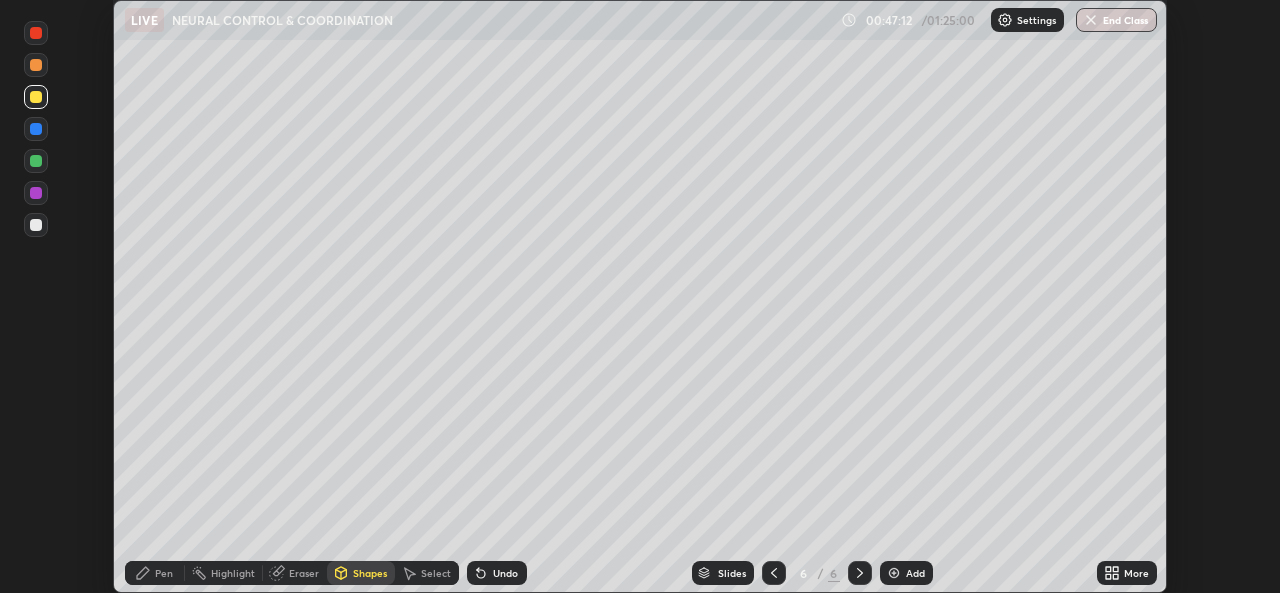 click on "Pen" at bounding box center (155, 573) 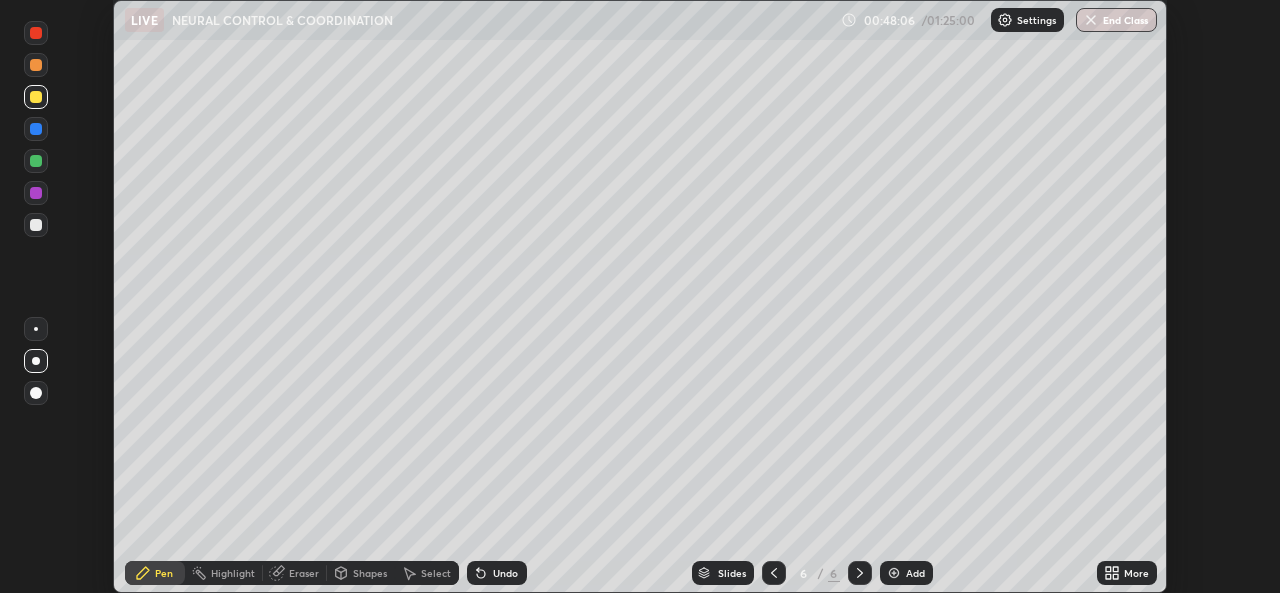 click on "Shapes" at bounding box center (370, 573) 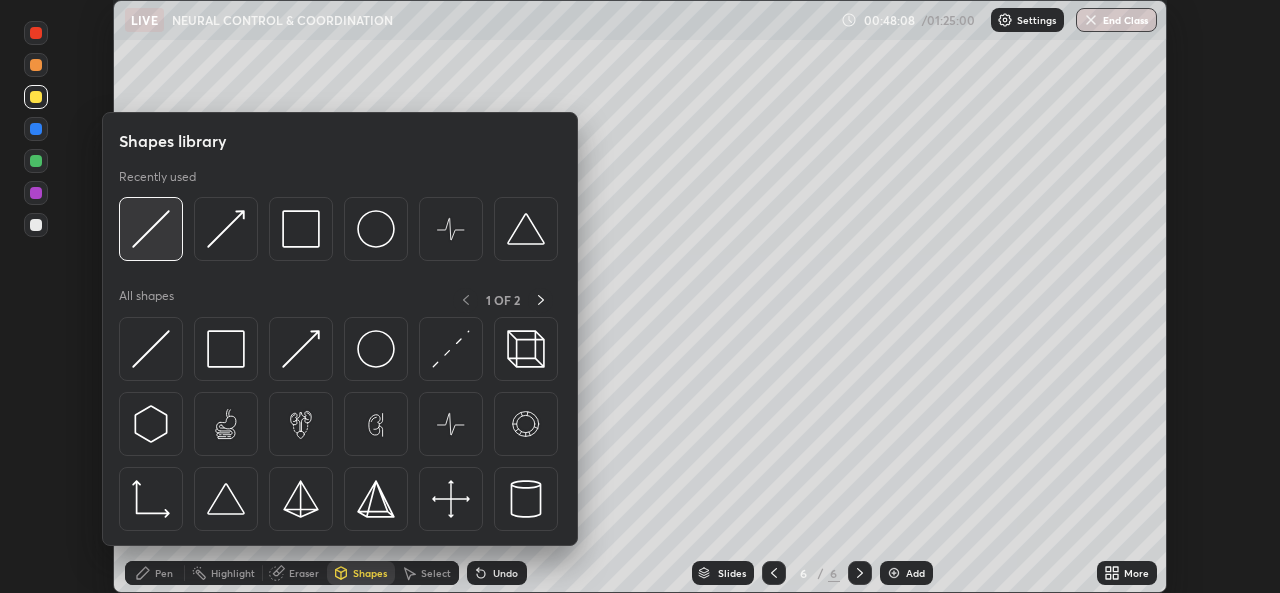 click at bounding box center (151, 229) 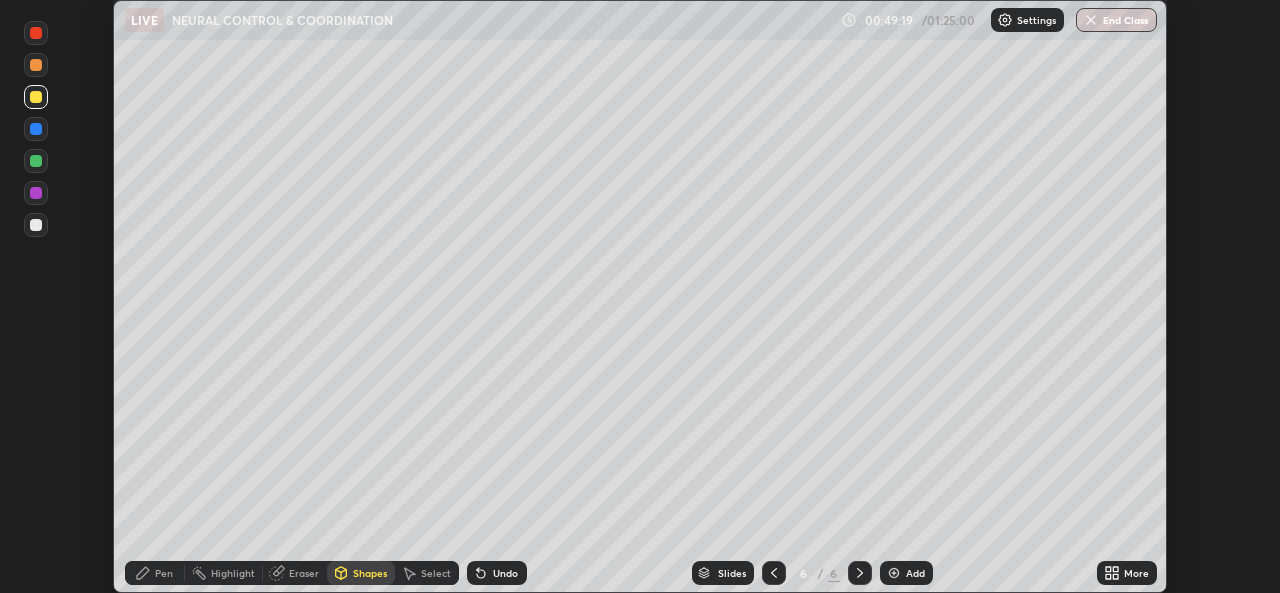 click on "Shapes" at bounding box center [370, 573] 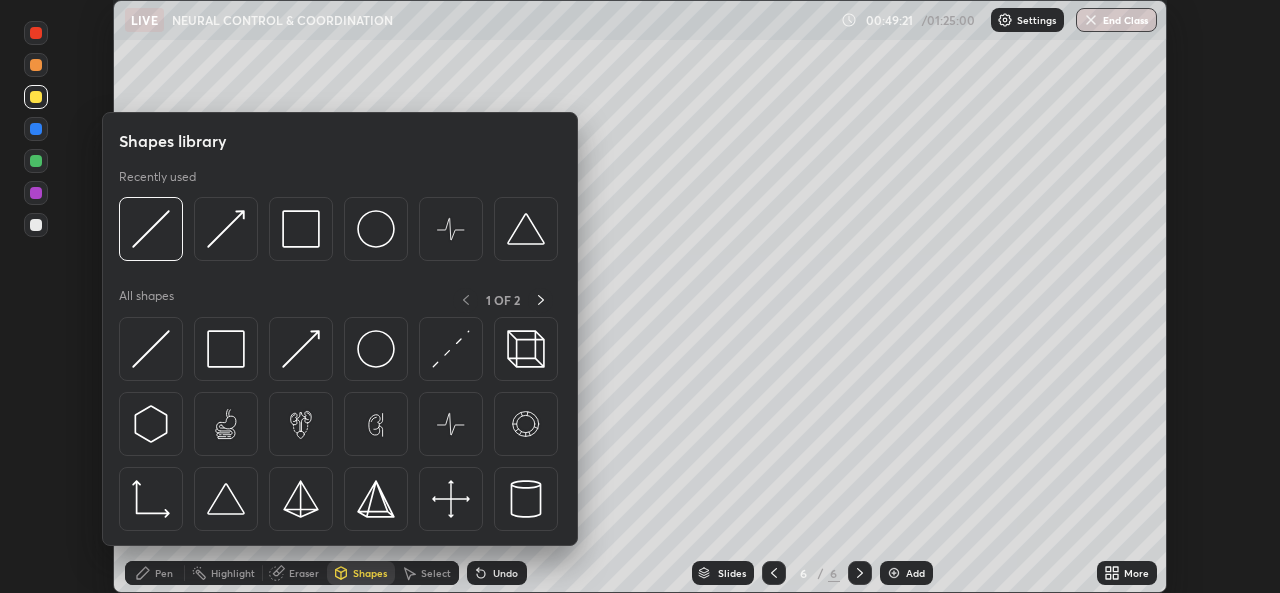 click on "Pen" at bounding box center (164, 573) 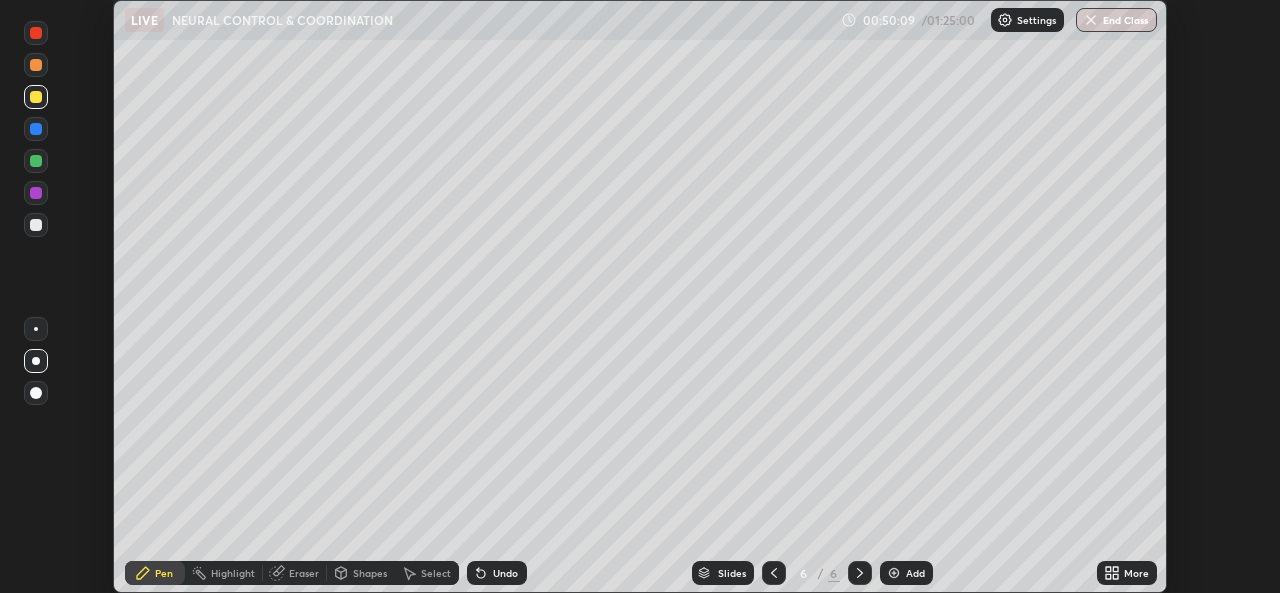 click on "Shapes" at bounding box center (370, 573) 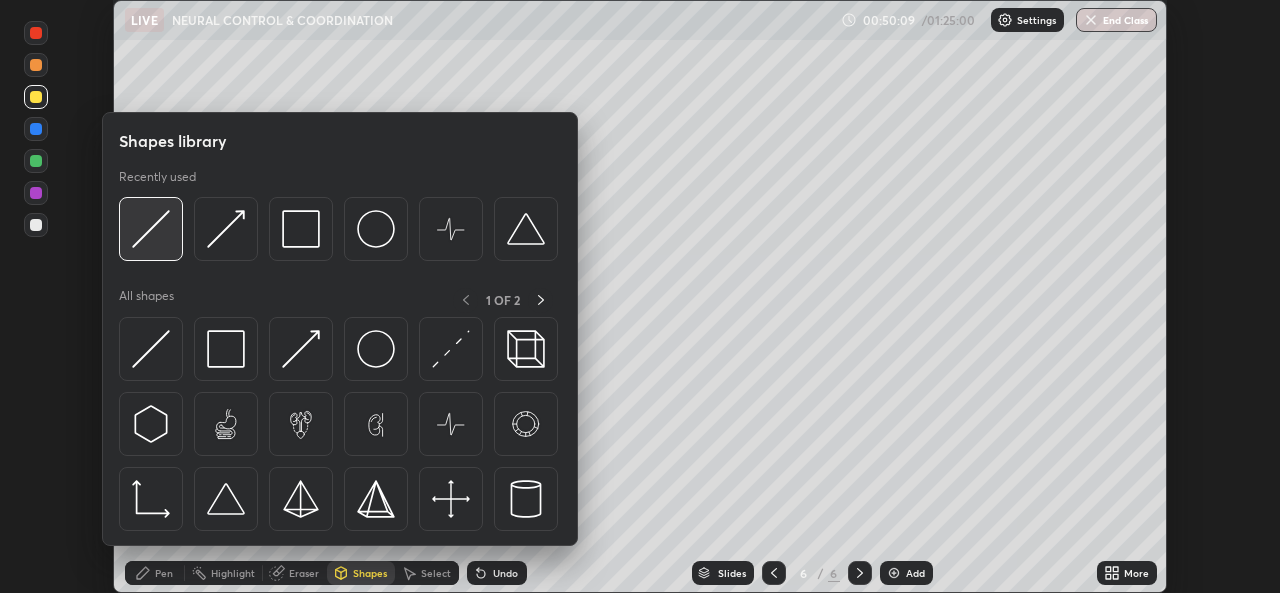 click at bounding box center [151, 229] 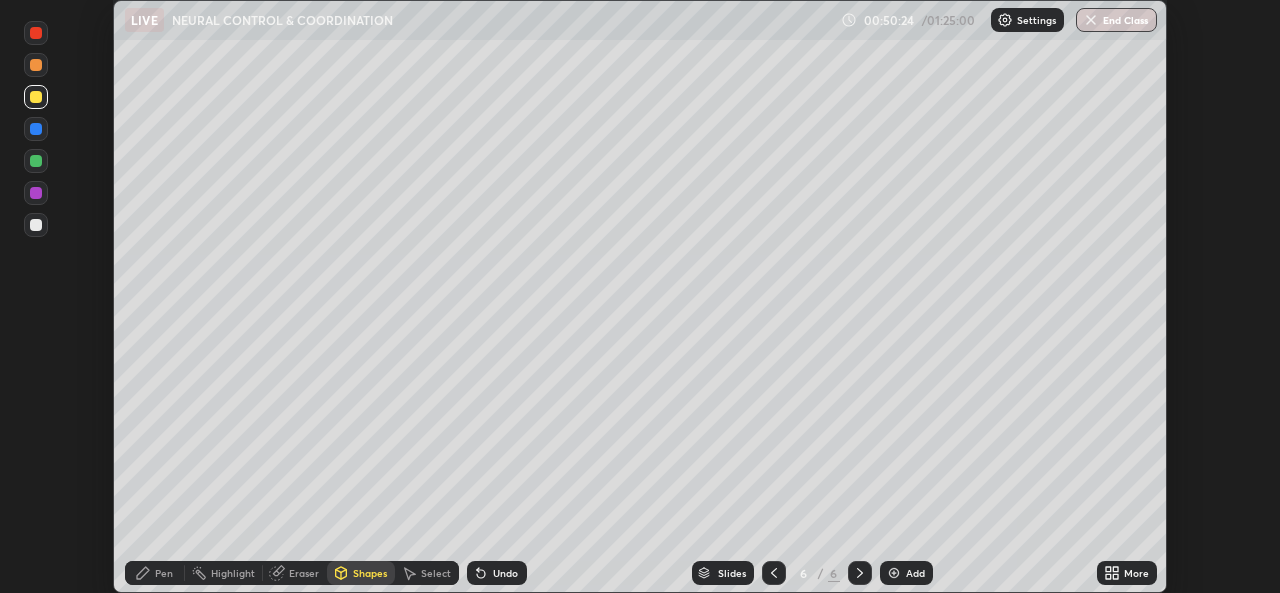 click 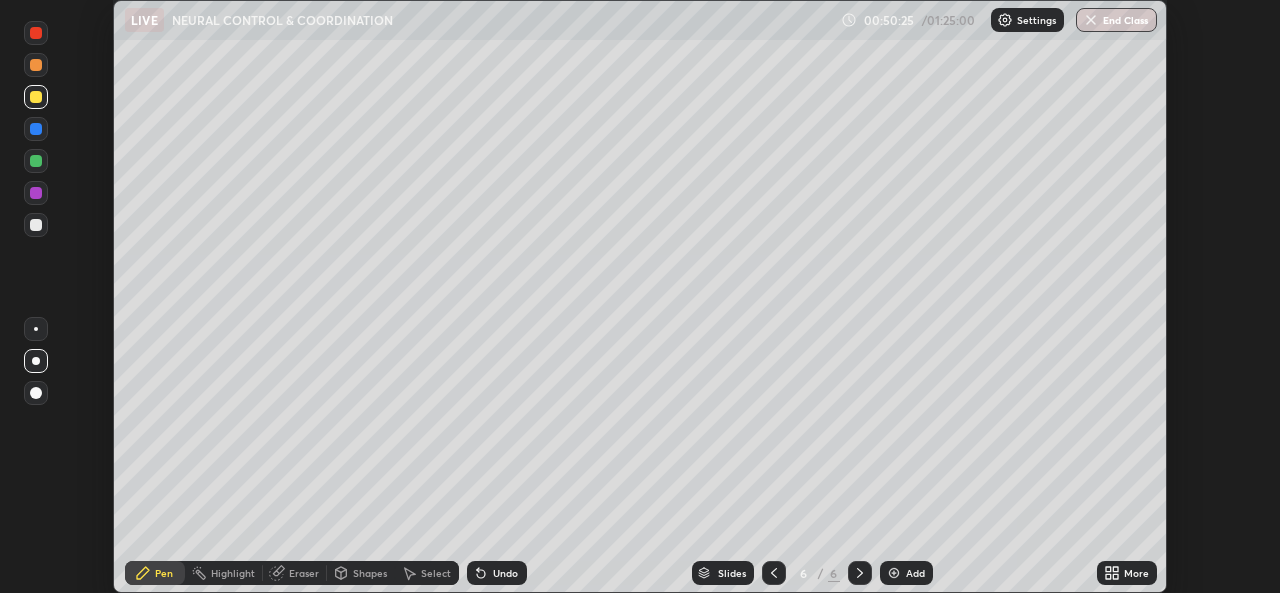 click at bounding box center [36, 225] 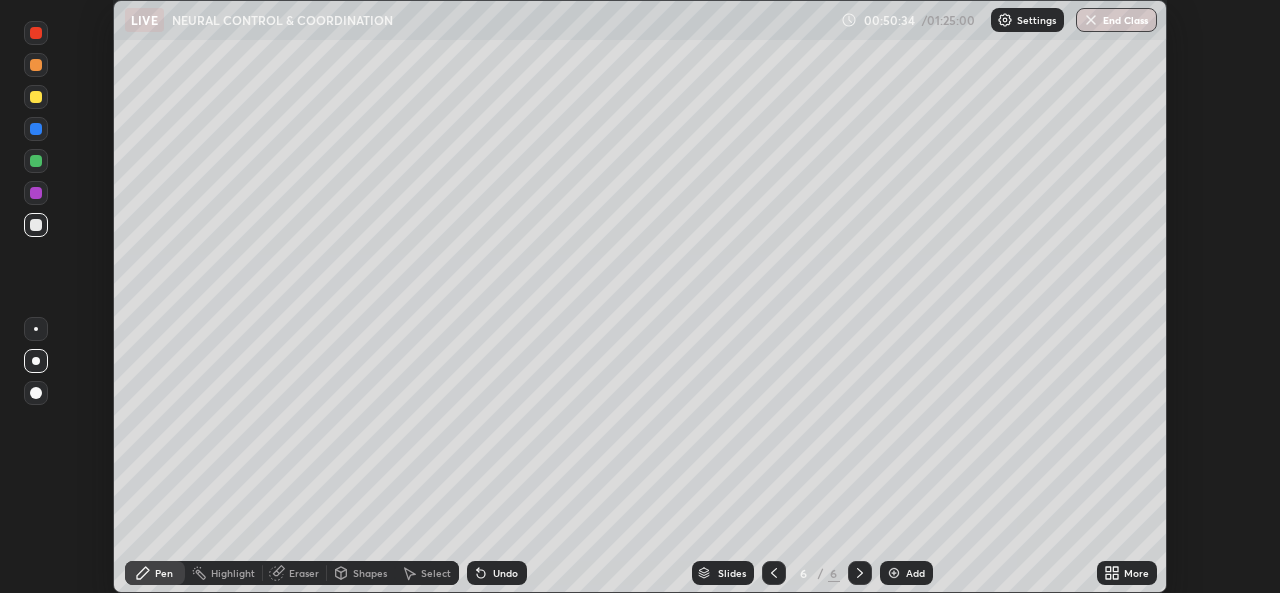 click on "Shapes" at bounding box center [361, 573] 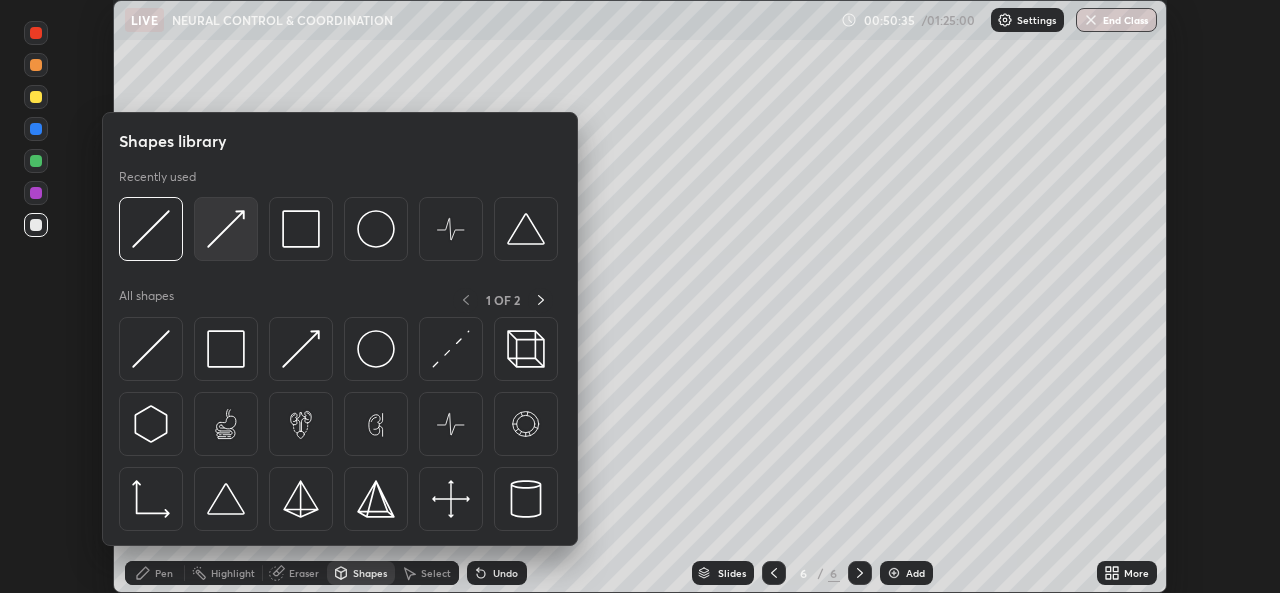 click at bounding box center (226, 229) 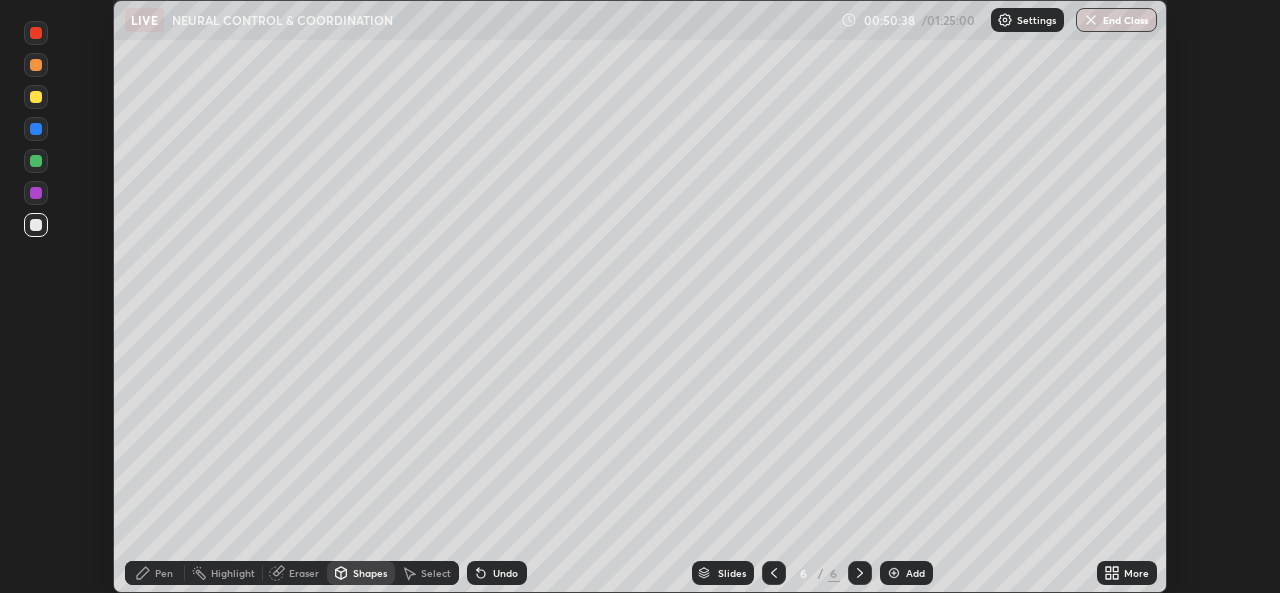 click on "Pen" at bounding box center [164, 573] 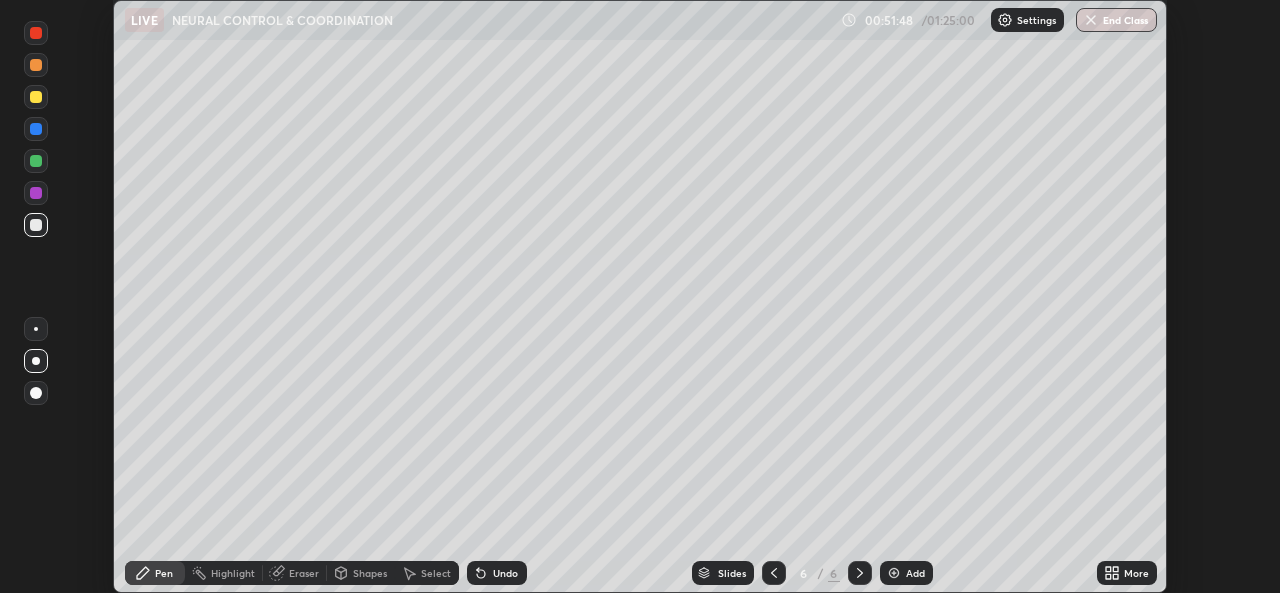 click 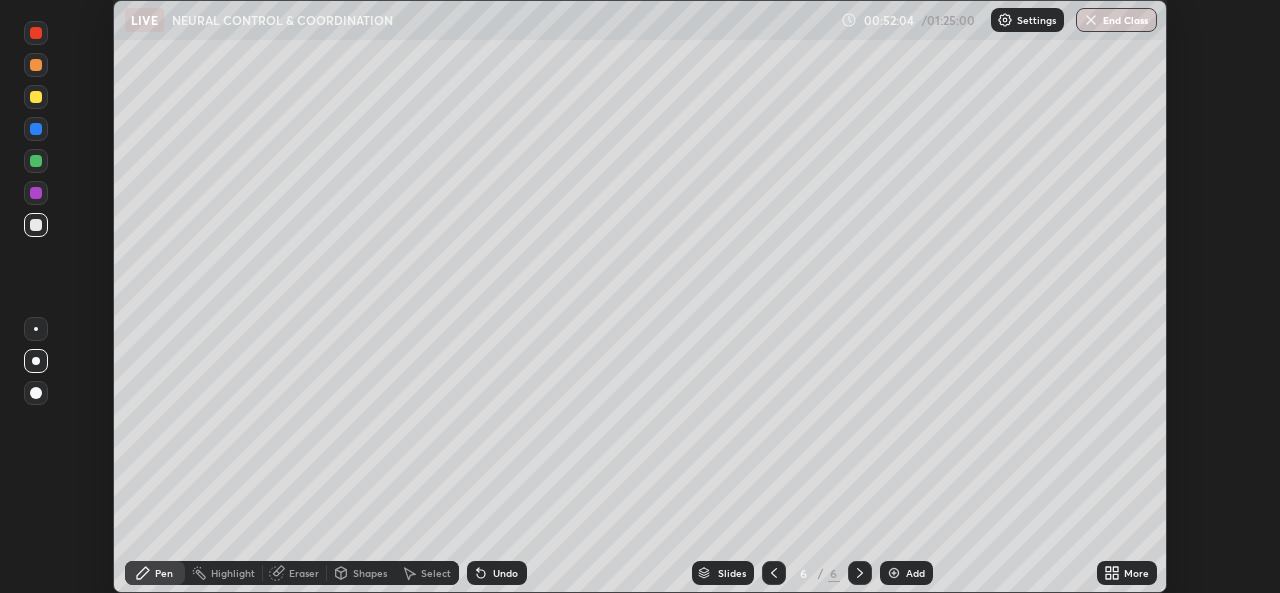 click at bounding box center [36, 33] 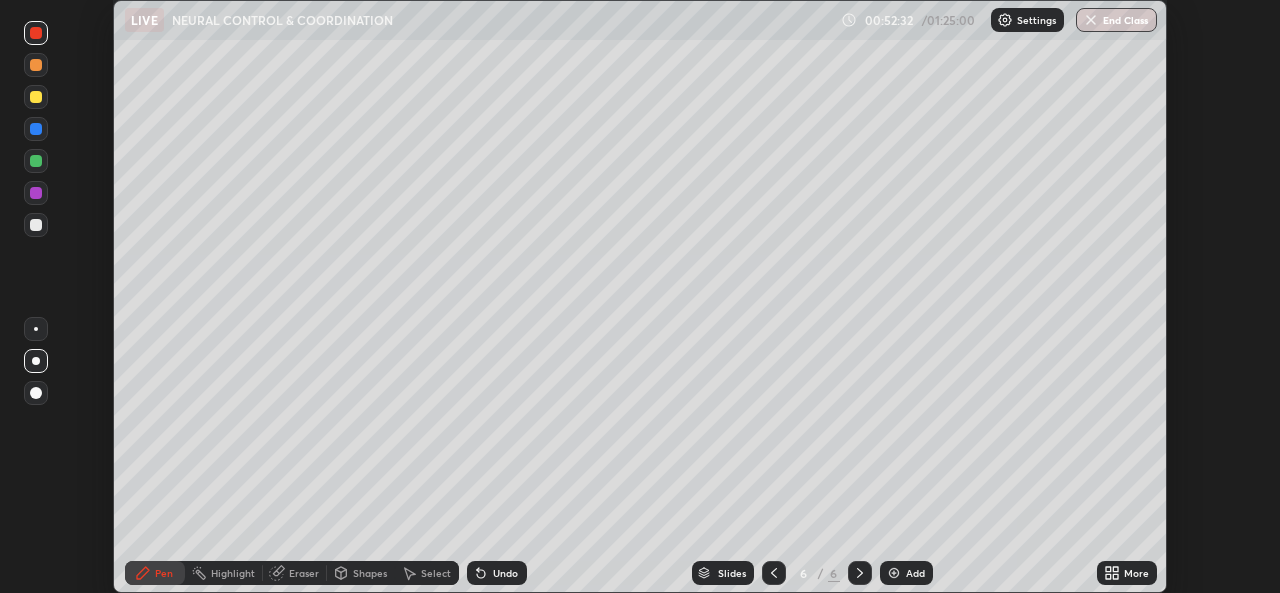 click on "Undo" at bounding box center [505, 573] 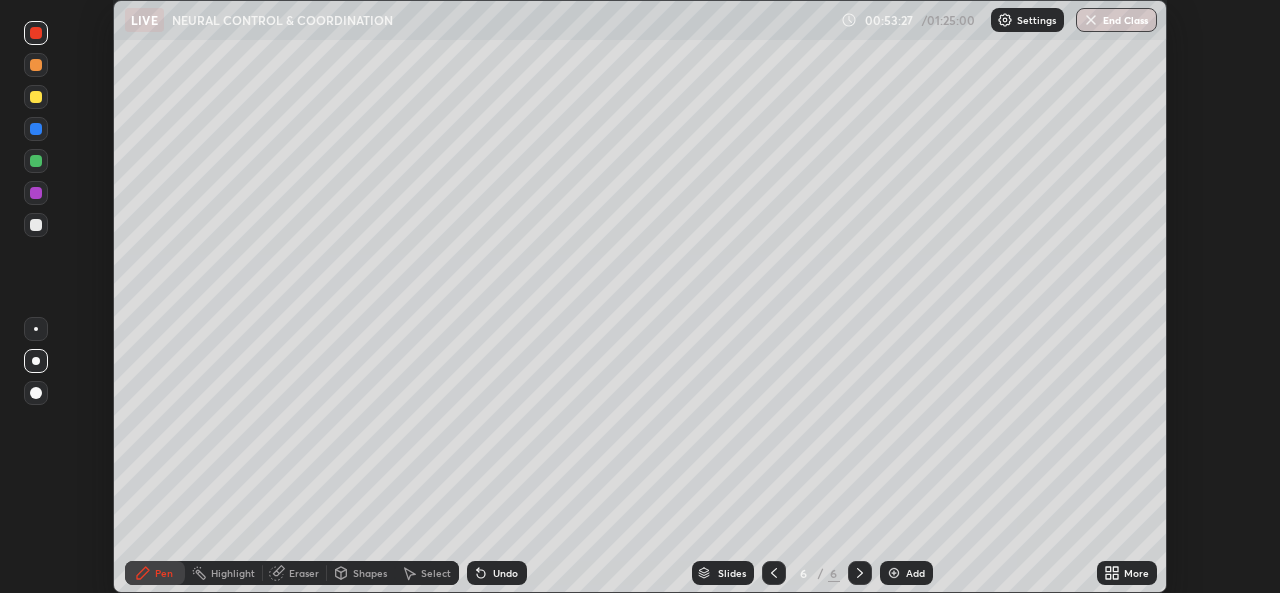 click on "Shapes" at bounding box center (370, 573) 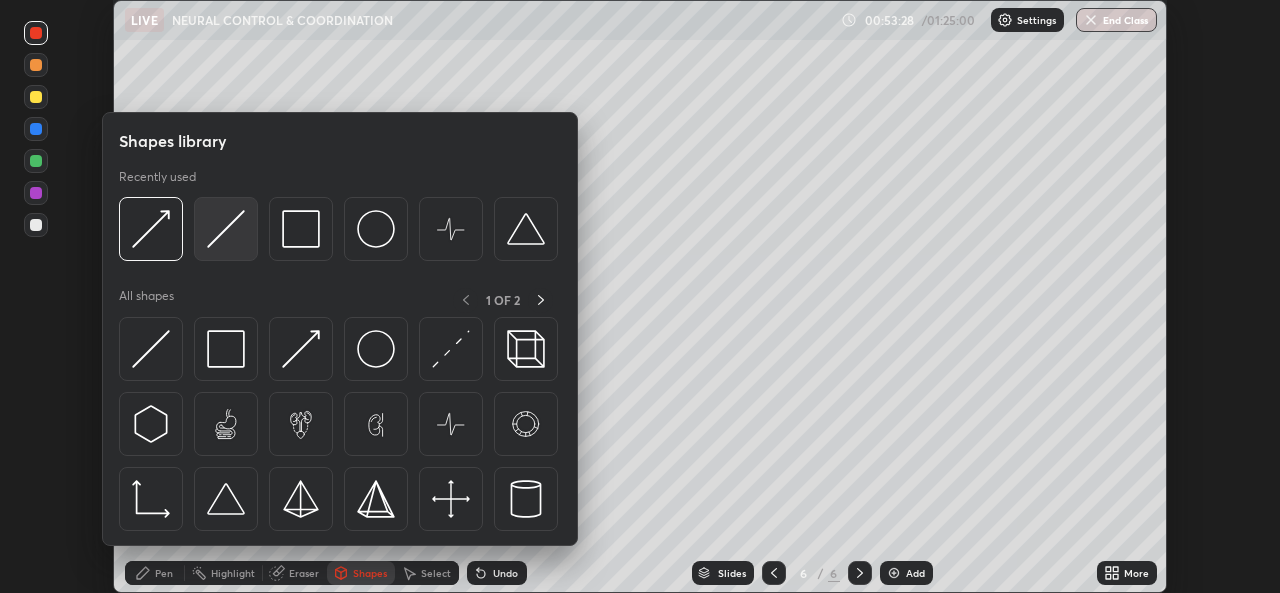 click at bounding box center [226, 229] 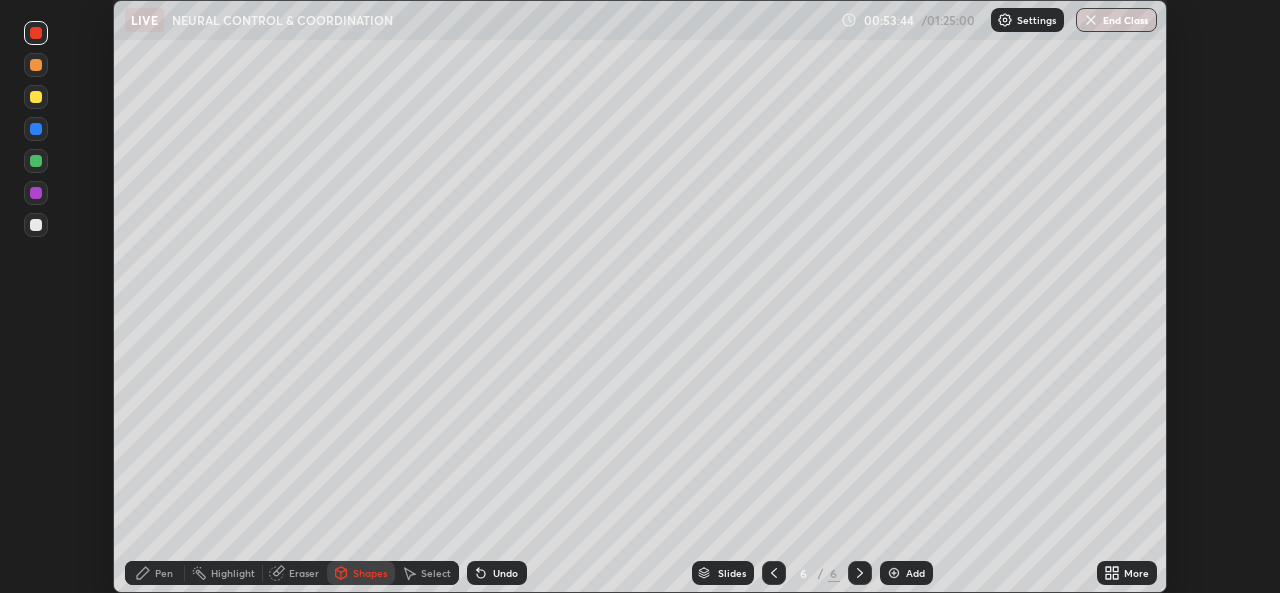 click at bounding box center [894, 573] 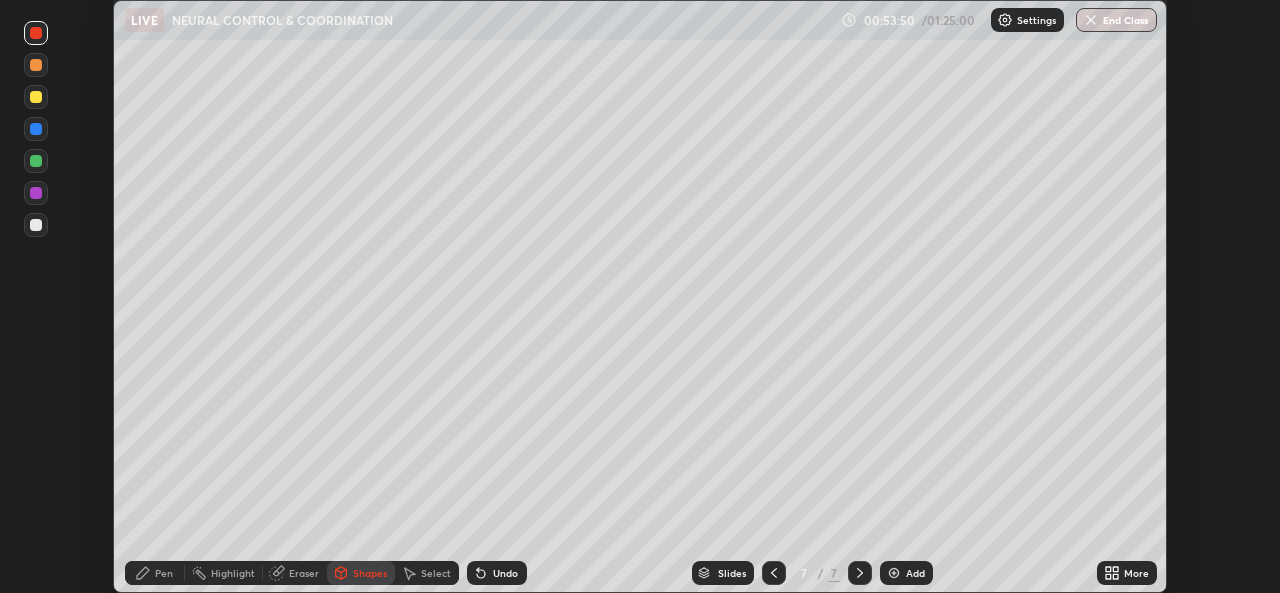 click on "Undo" at bounding box center (505, 573) 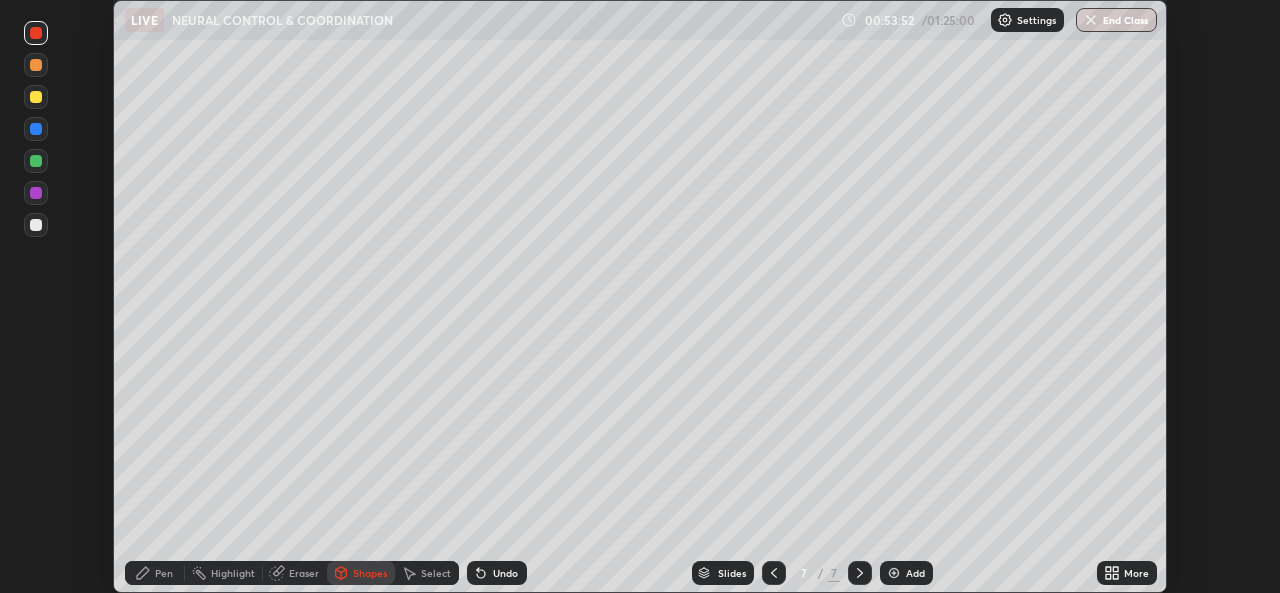 click on "Pen" at bounding box center (164, 573) 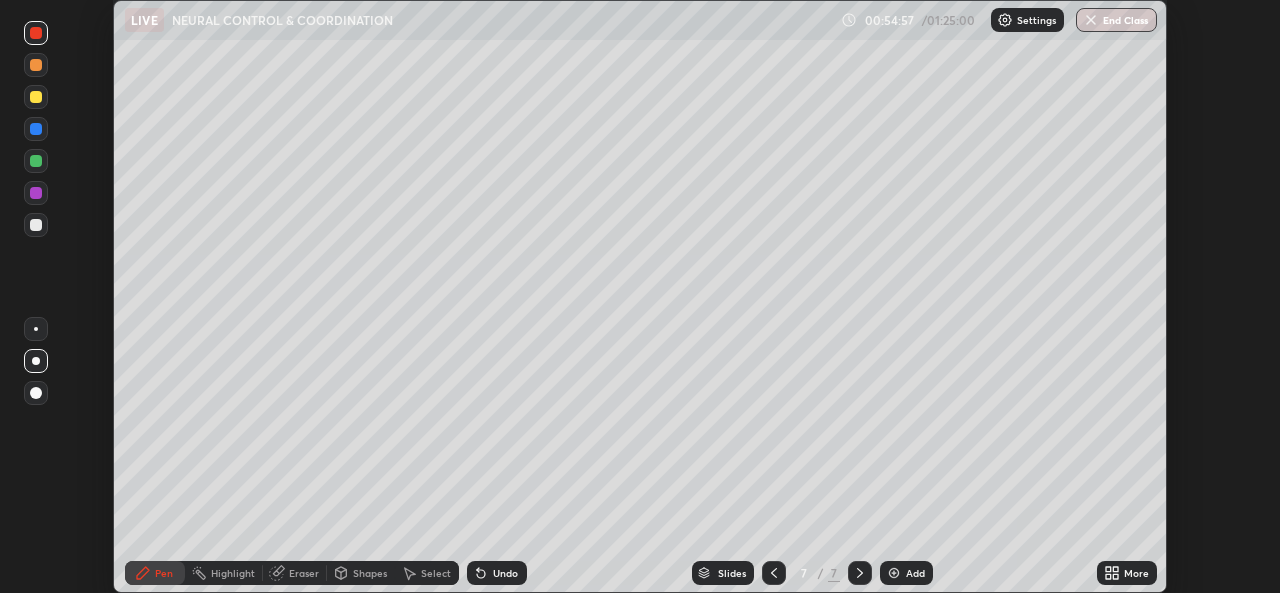 click on "Shapes" at bounding box center (370, 573) 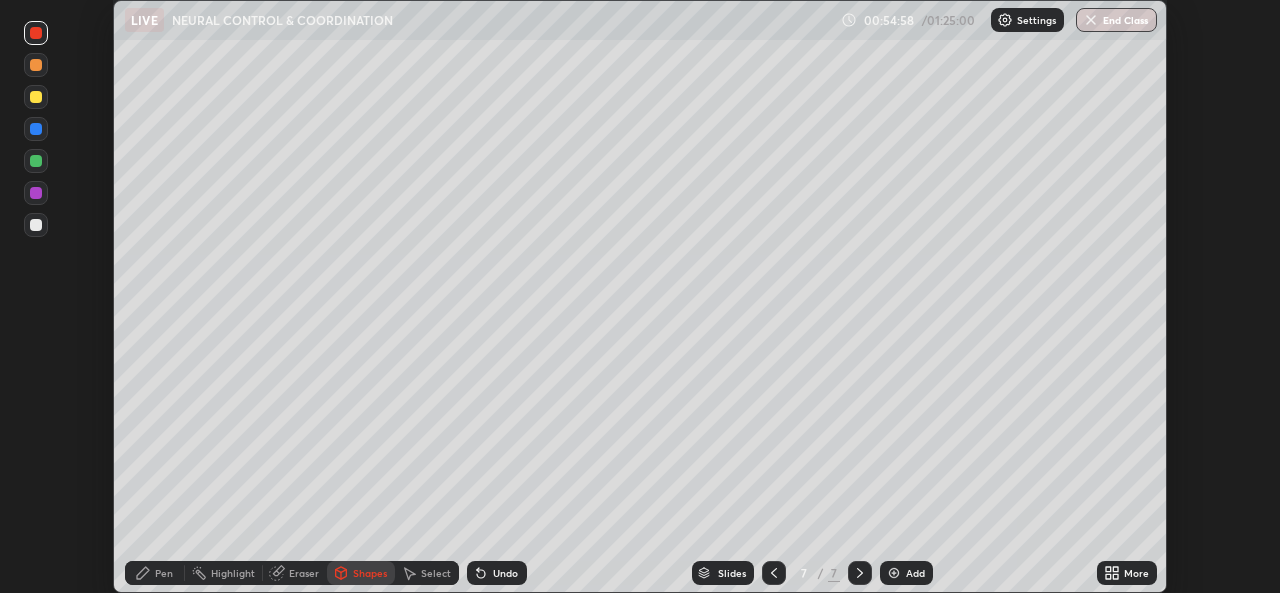 click 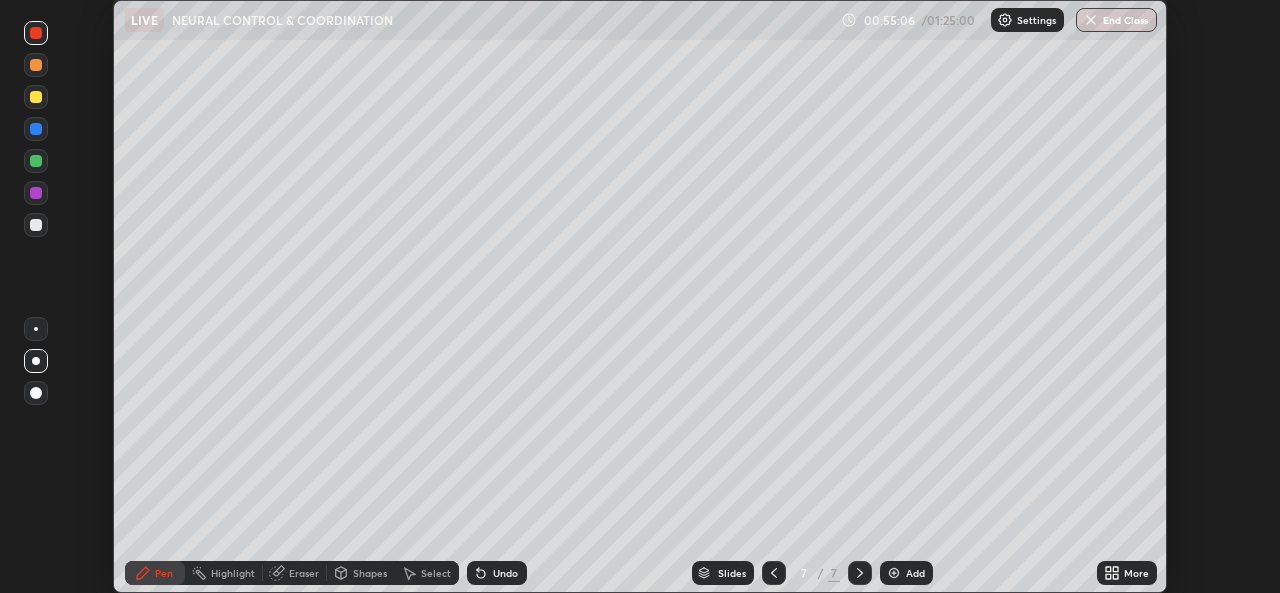 click on "Shapes" at bounding box center [370, 573] 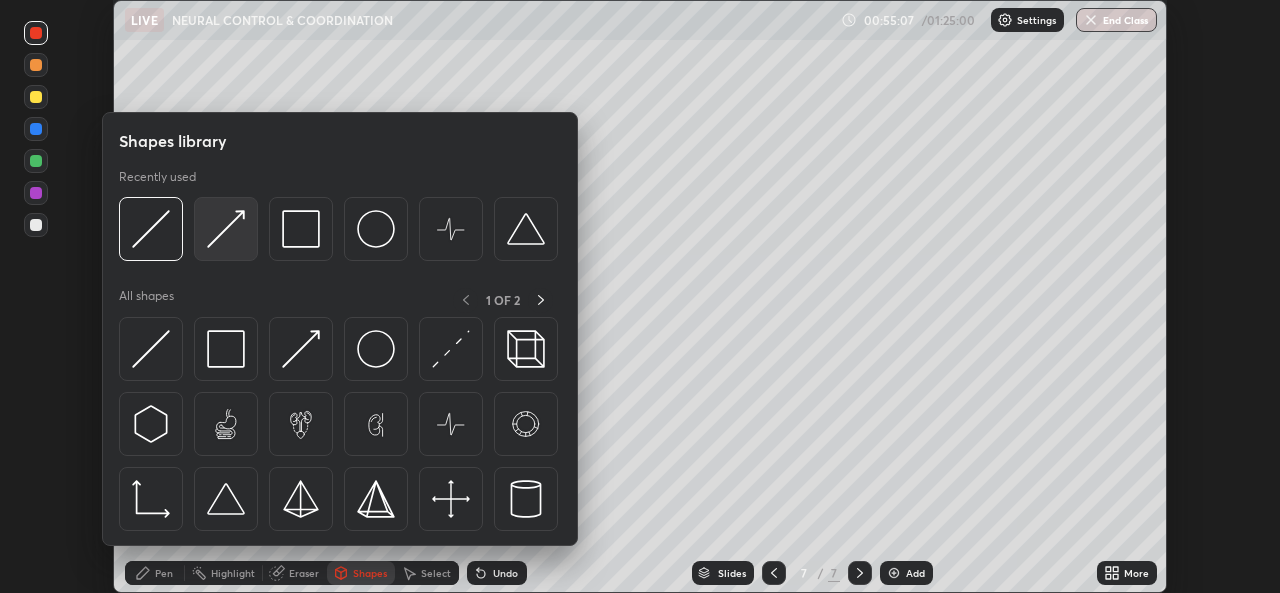click at bounding box center (226, 229) 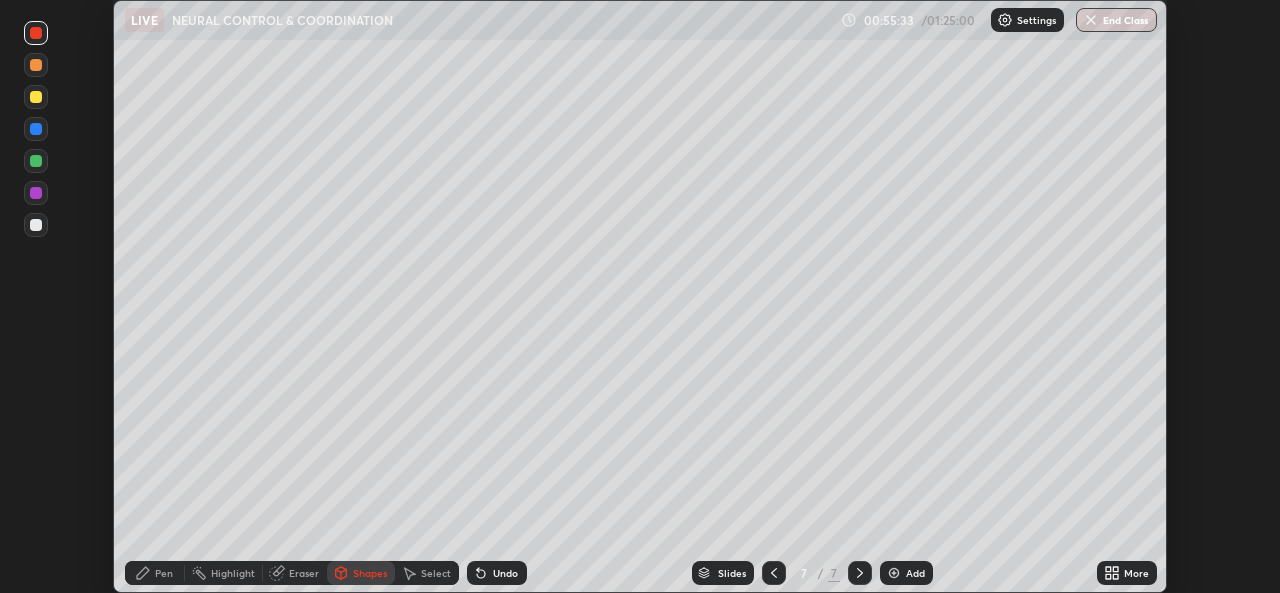 click on "Undo" at bounding box center [505, 573] 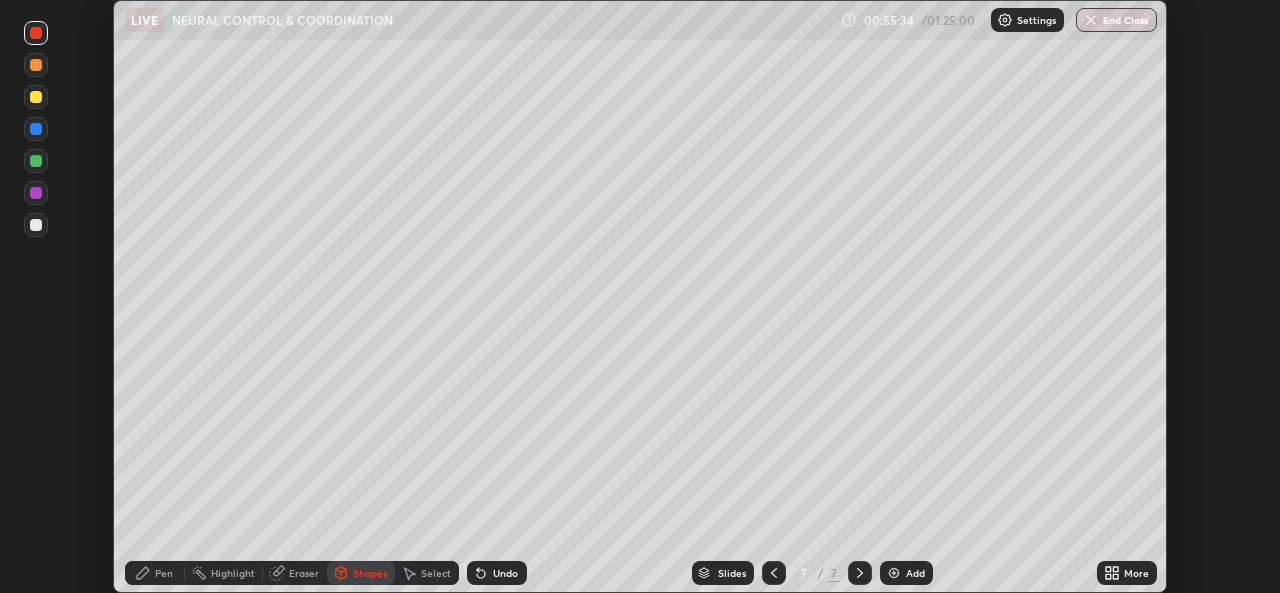 click on "Pen" at bounding box center (164, 573) 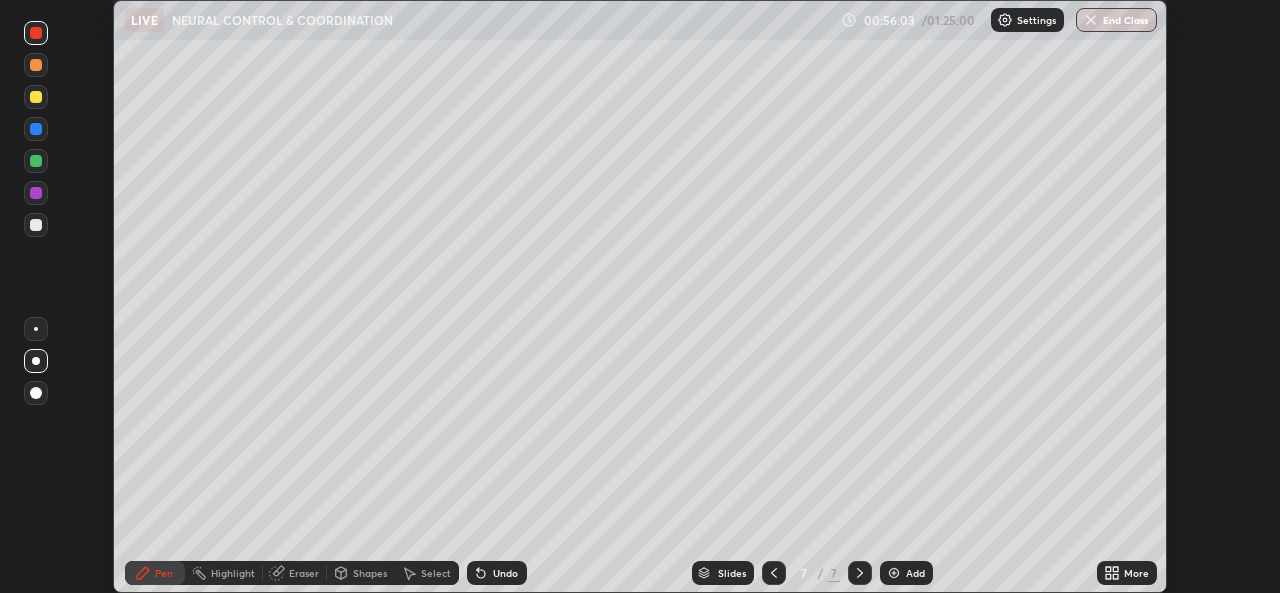 click at bounding box center [36, 225] 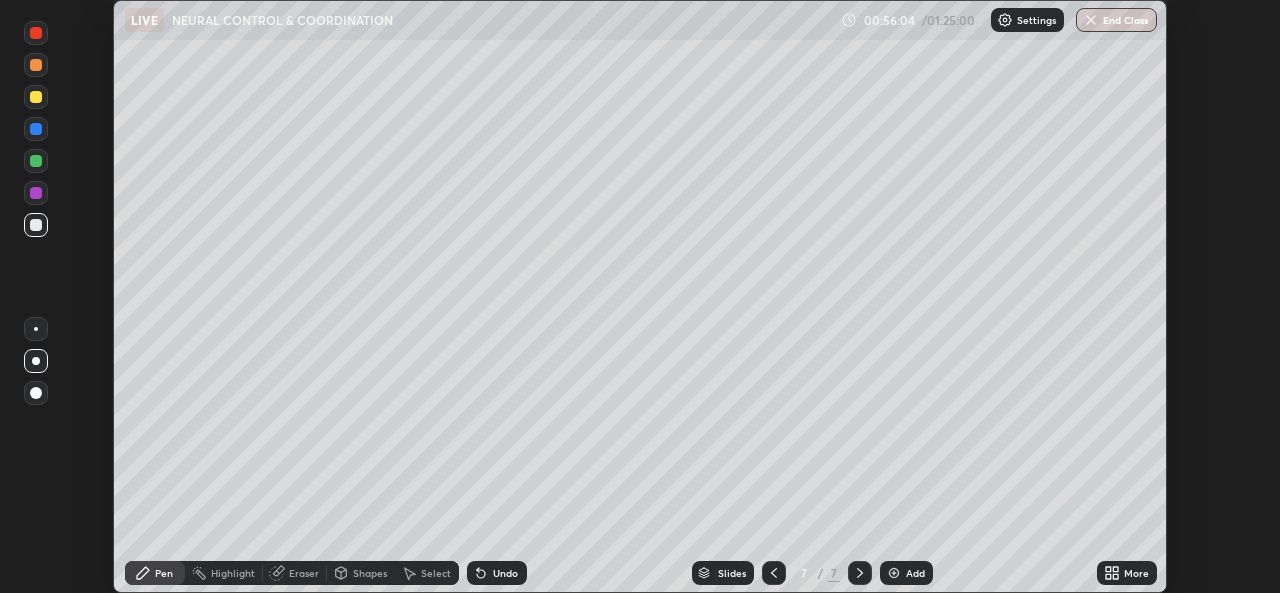 click on "Shapes" at bounding box center (370, 573) 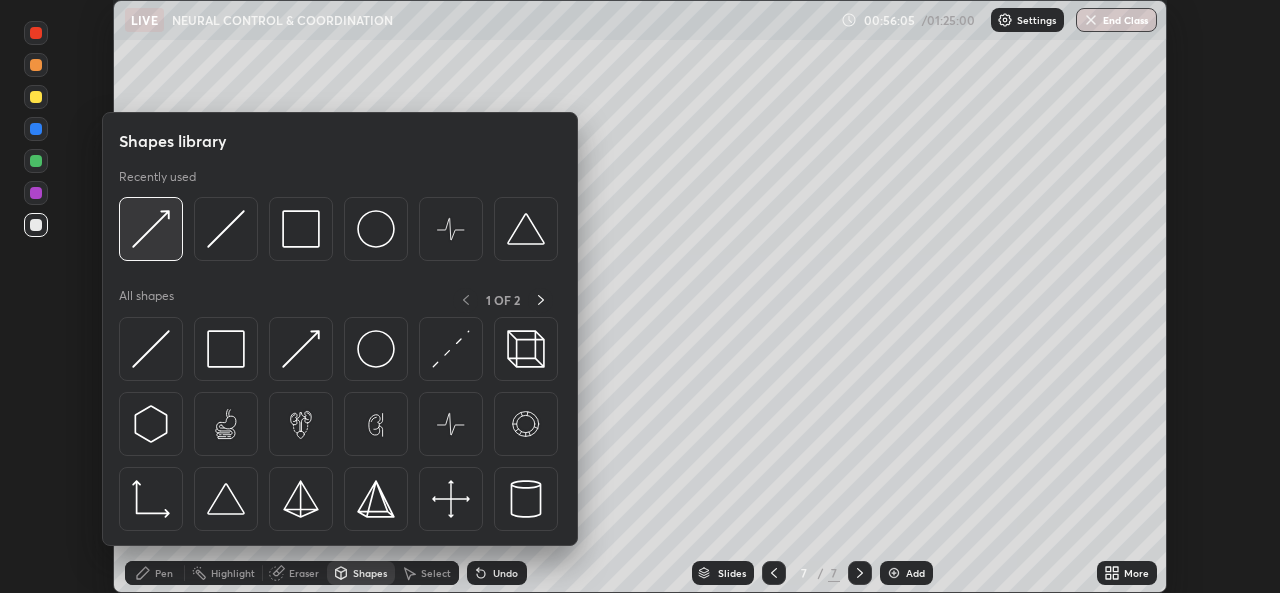 click at bounding box center [151, 229] 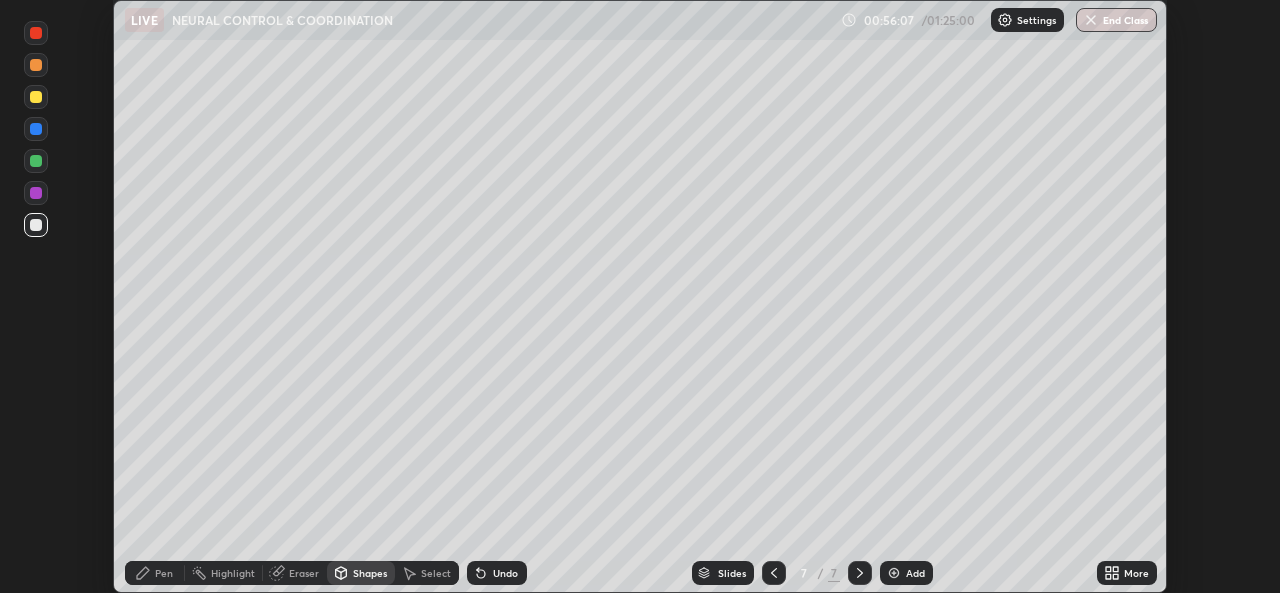 click on "Pen" at bounding box center [164, 573] 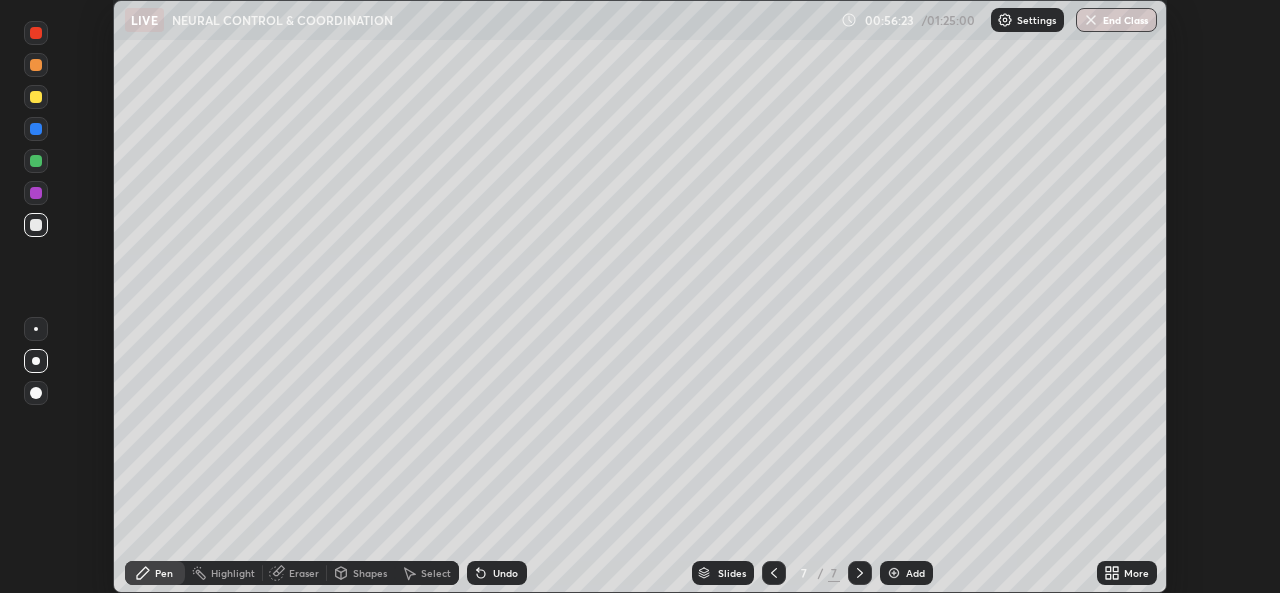 click on "Shapes" at bounding box center (370, 573) 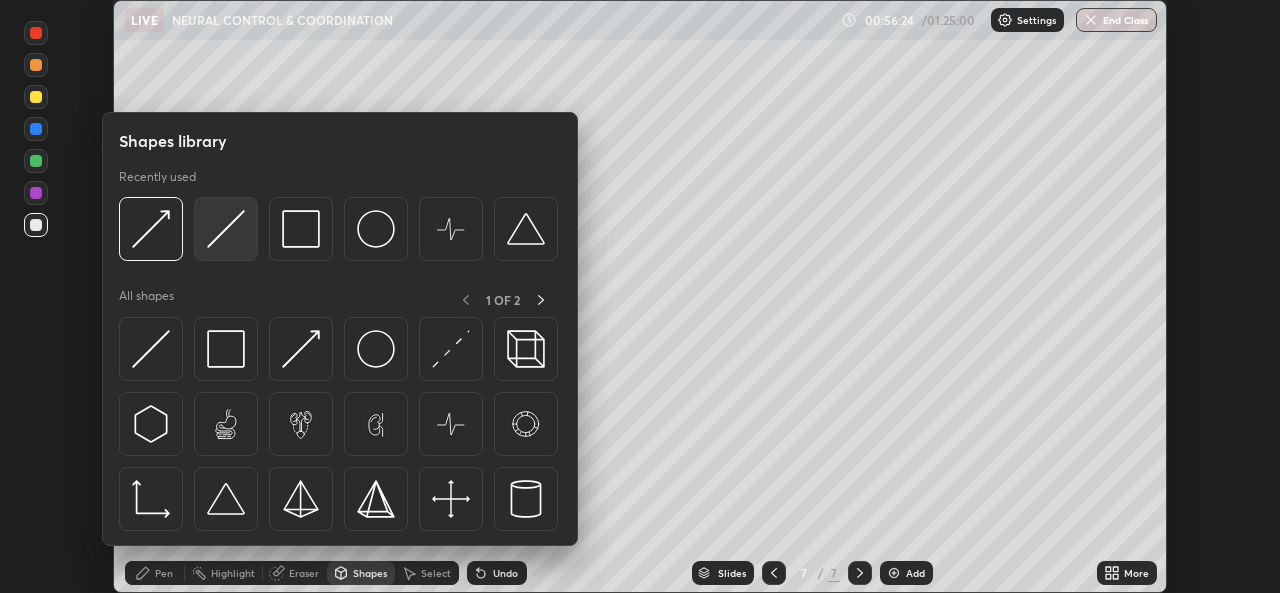 click at bounding box center [226, 229] 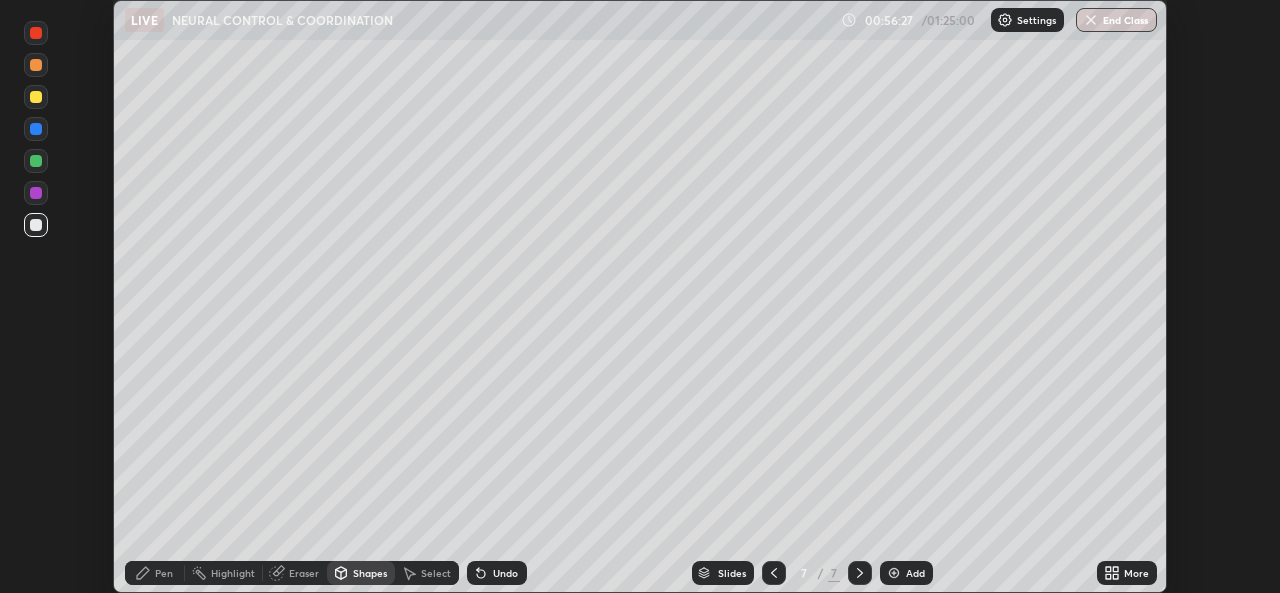 click at bounding box center (36, 33) 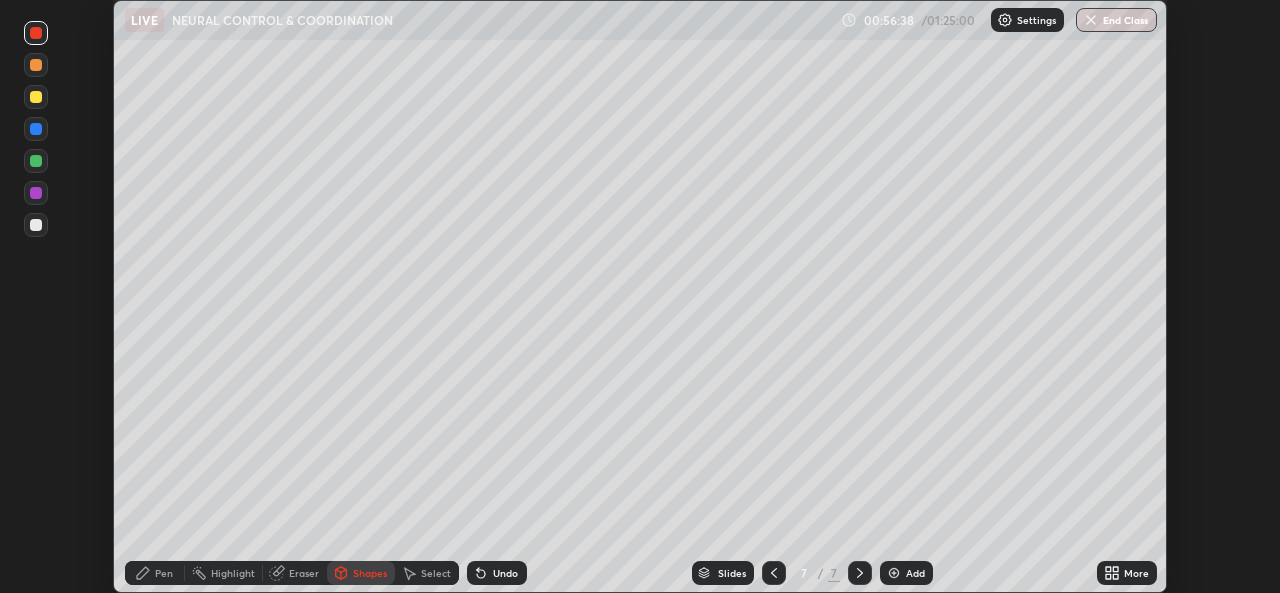 click on "Pen" at bounding box center (155, 573) 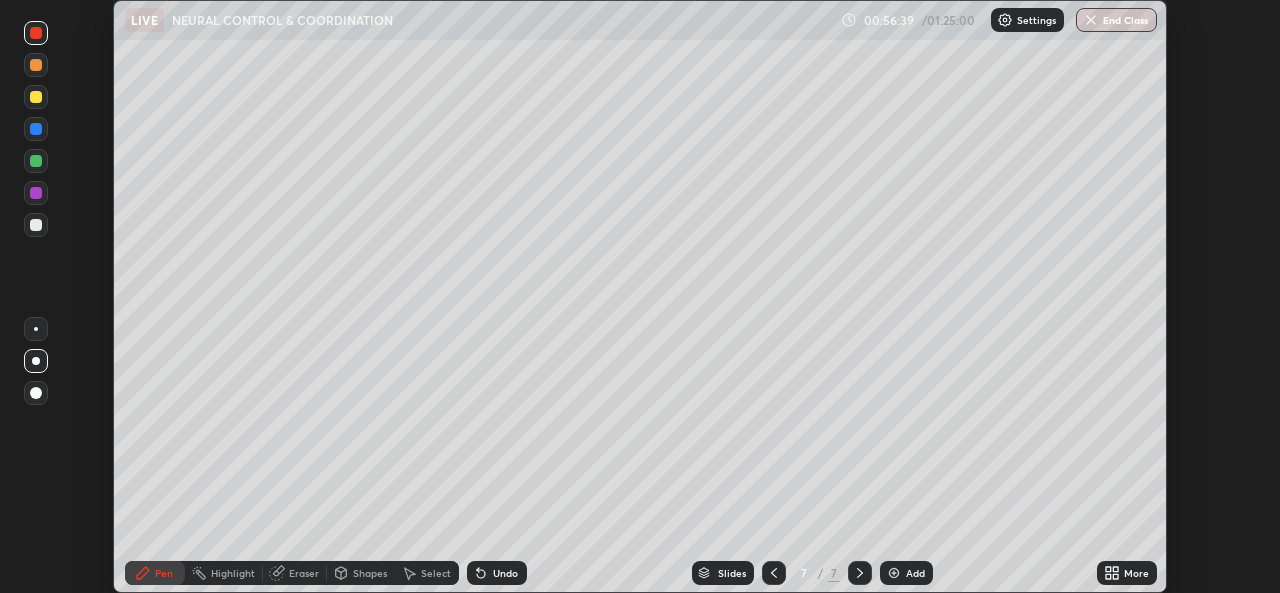 click at bounding box center (36, 97) 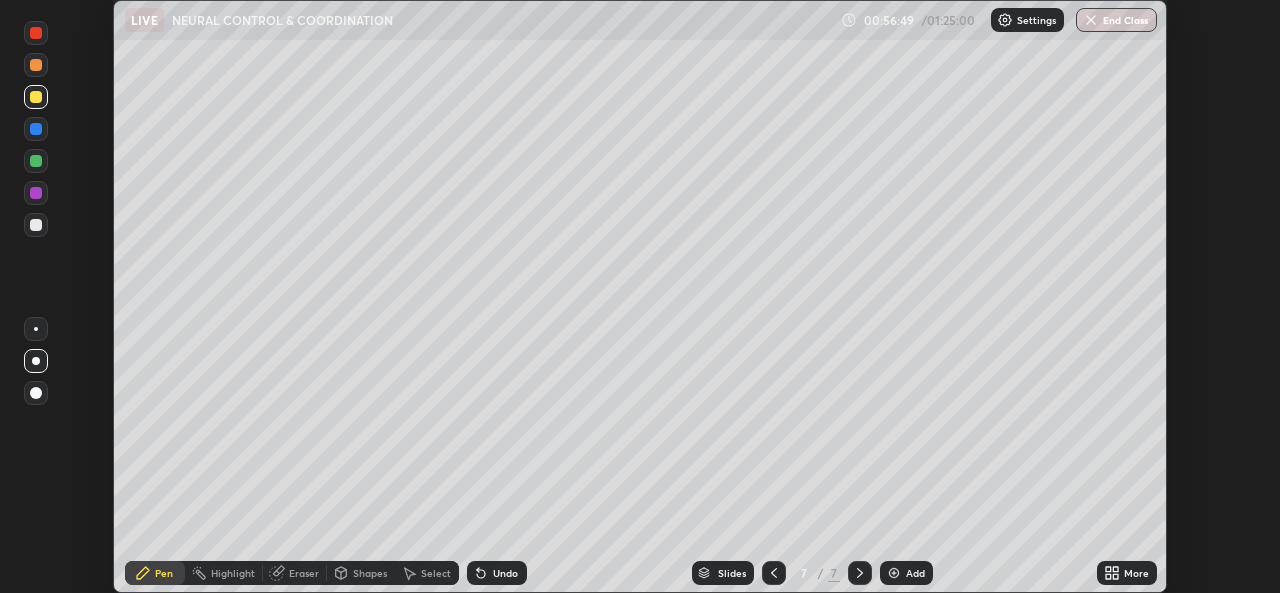 click on "Shapes" at bounding box center (370, 573) 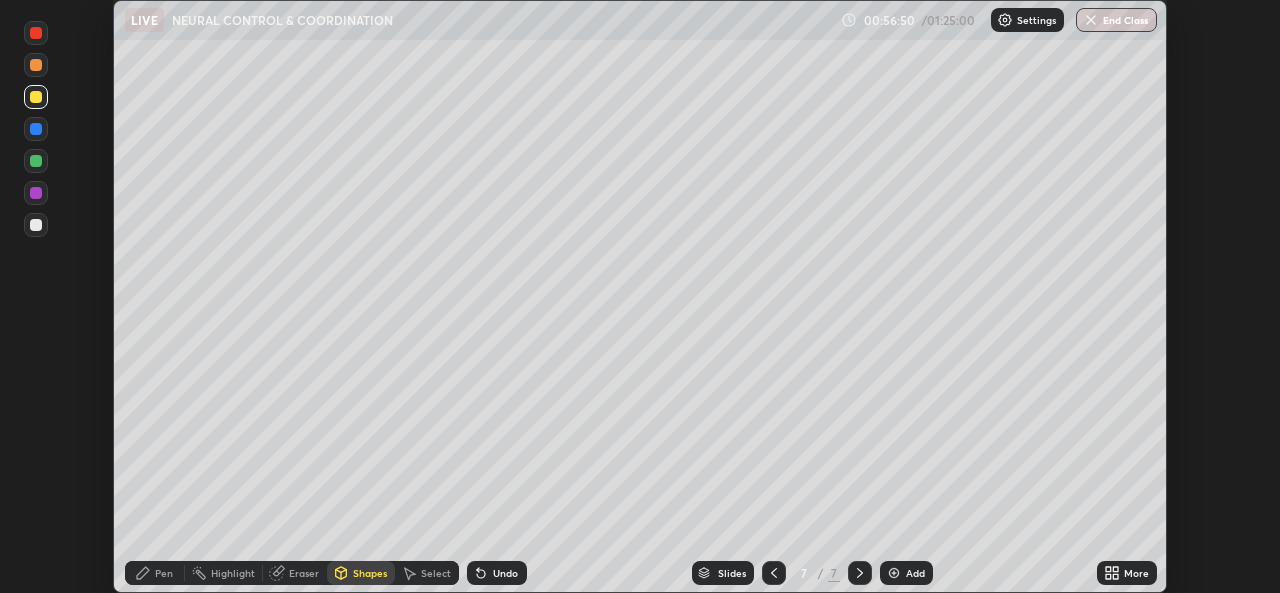 click at bounding box center (36, 161) 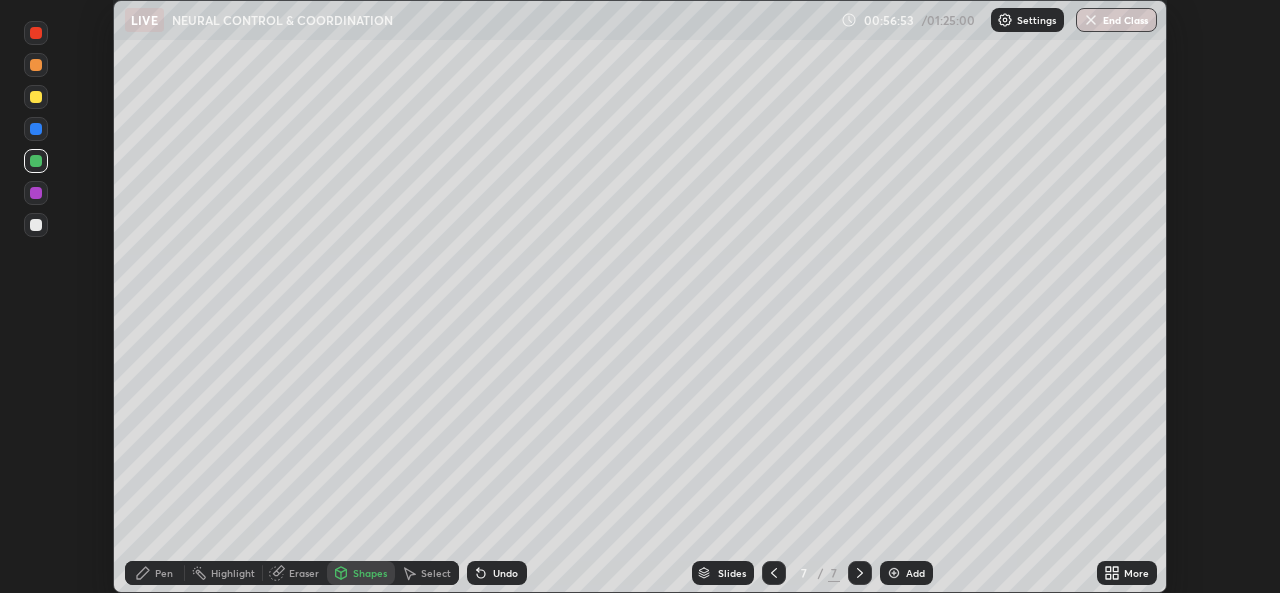click on "Pen" at bounding box center [164, 573] 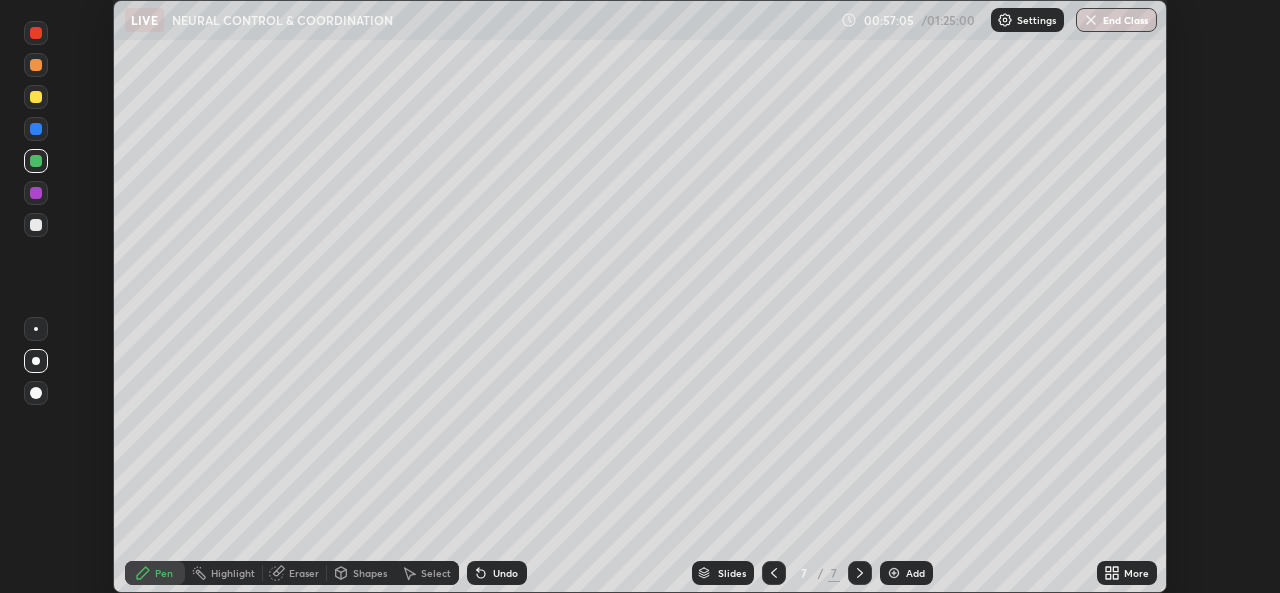 click at bounding box center [894, 573] 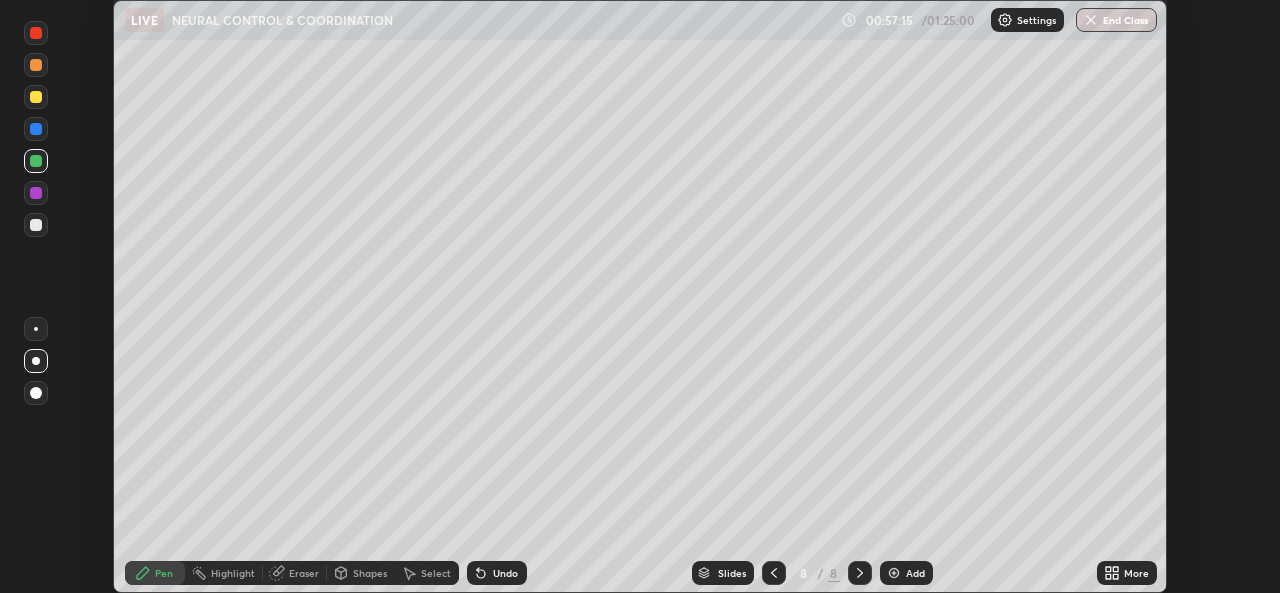 click on "Shapes" at bounding box center (370, 573) 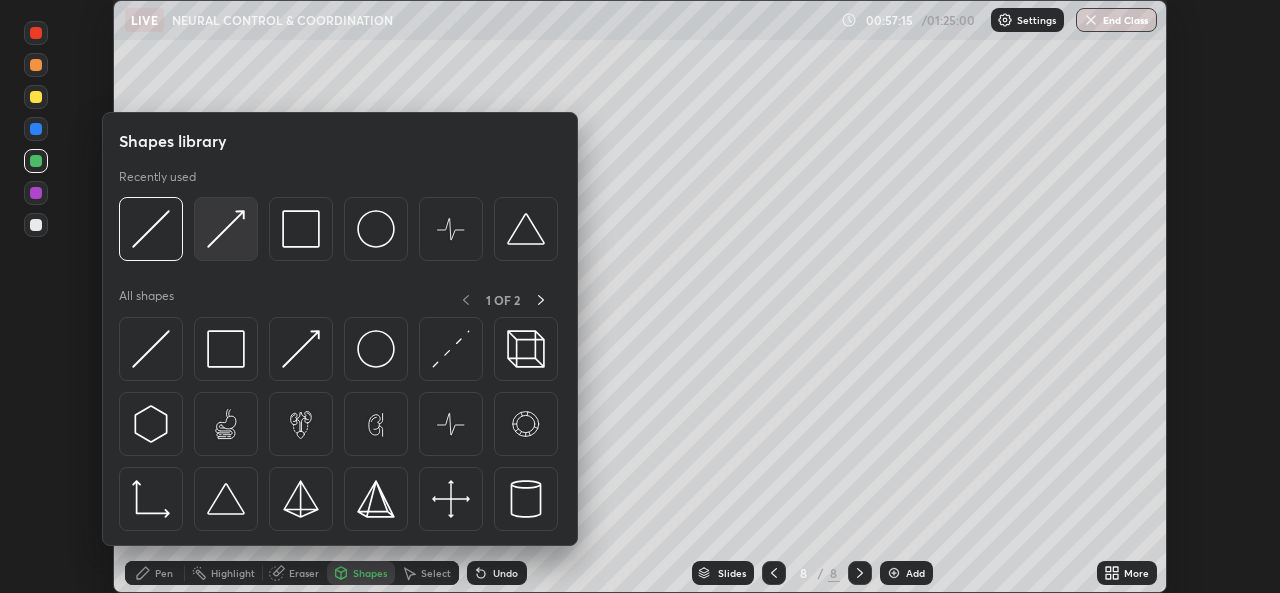 click at bounding box center [226, 229] 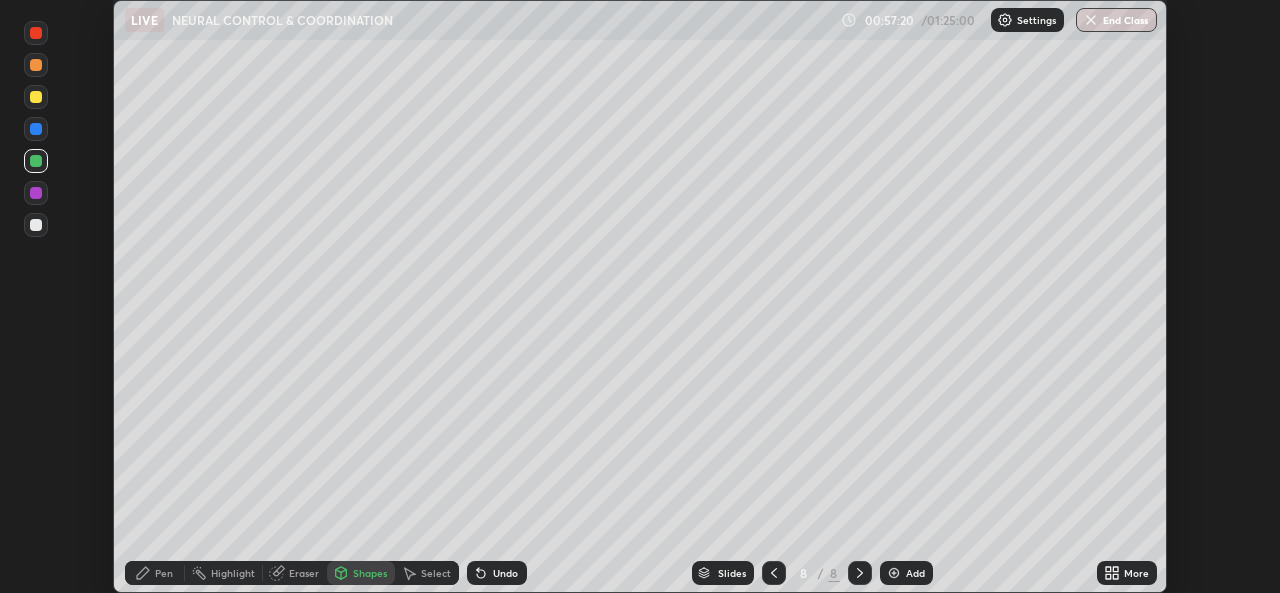 click on "Pen" at bounding box center (164, 573) 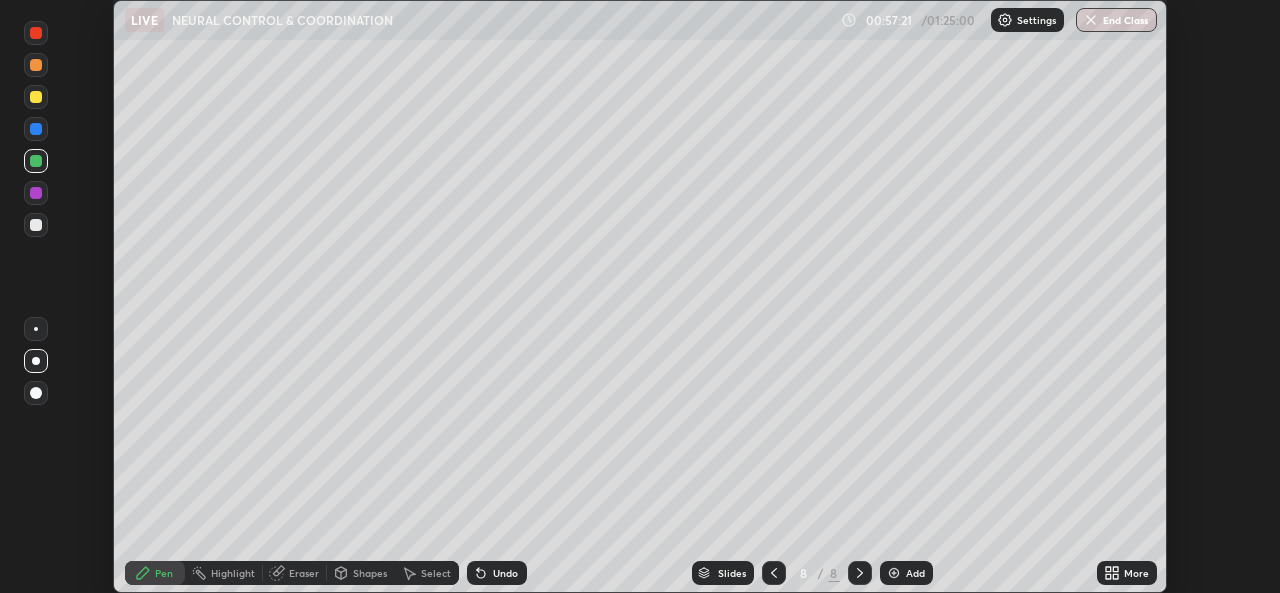 click at bounding box center [36, 225] 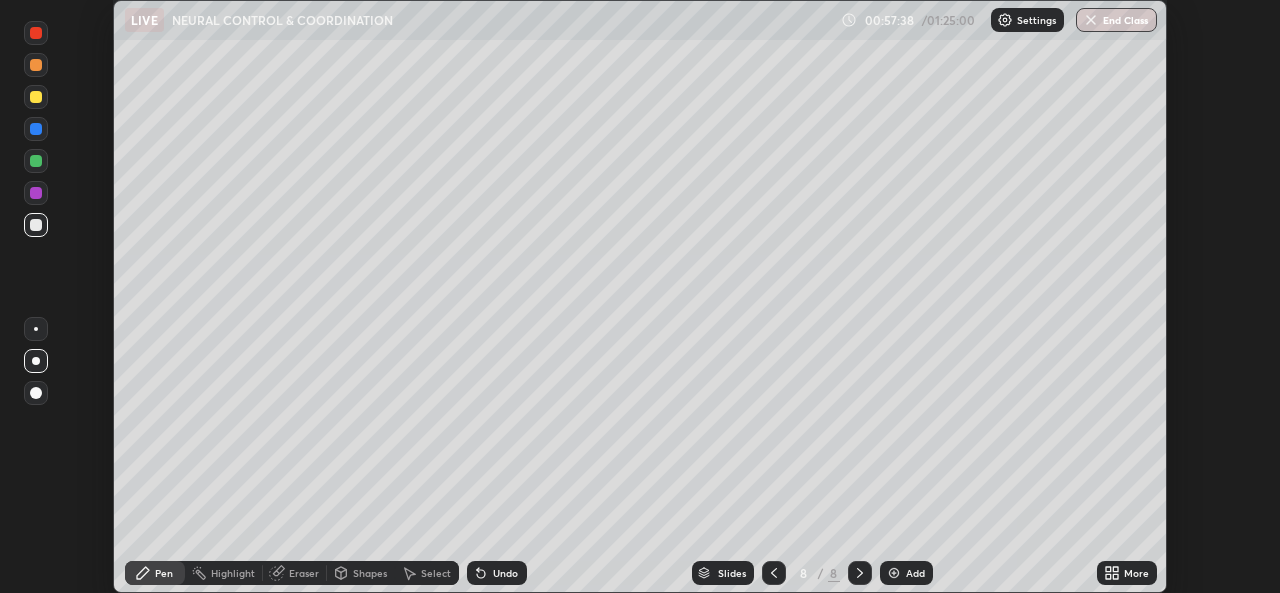click at bounding box center (36, 129) 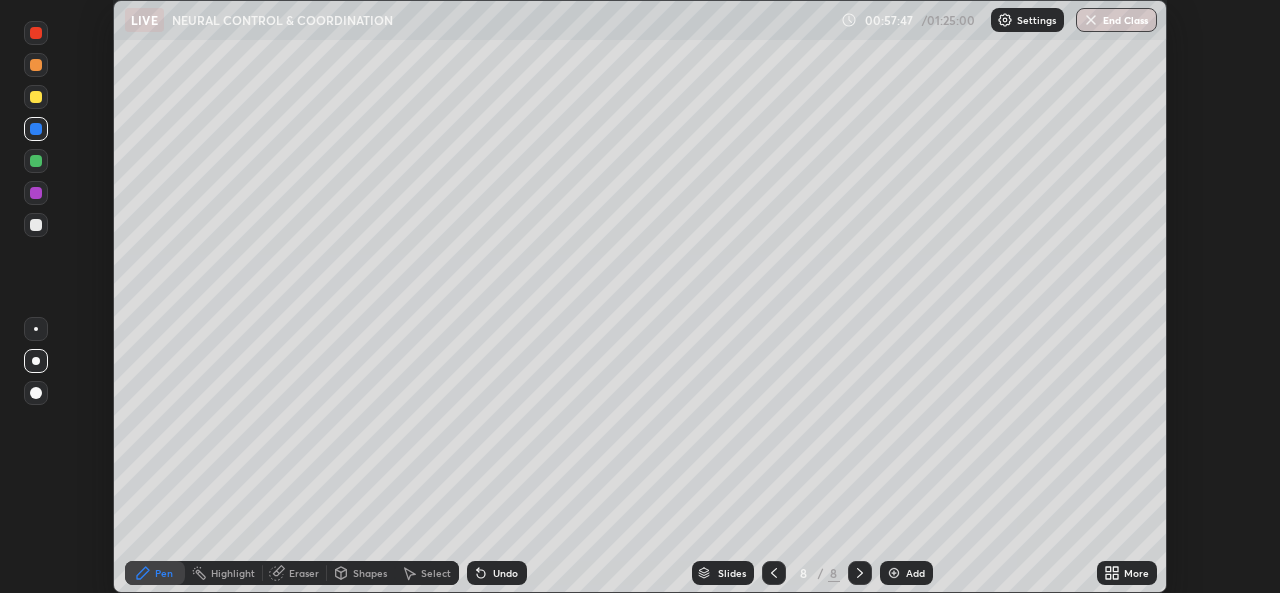 click on "Shapes" at bounding box center (370, 573) 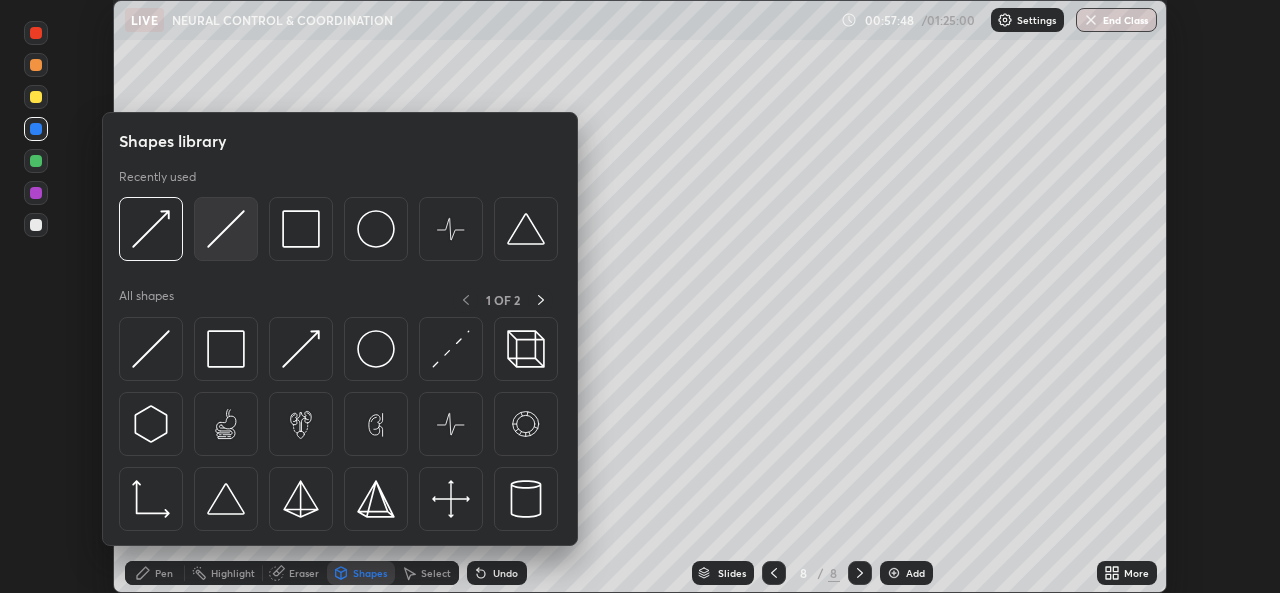 click at bounding box center (226, 229) 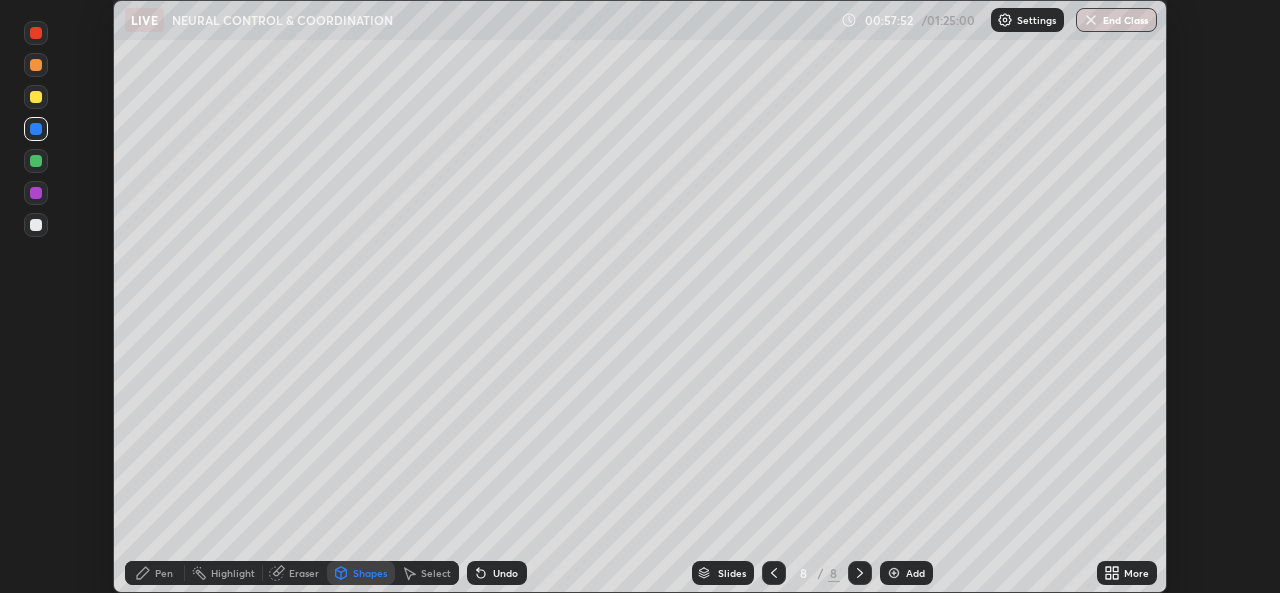 click on "Undo" at bounding box center (505, 573) 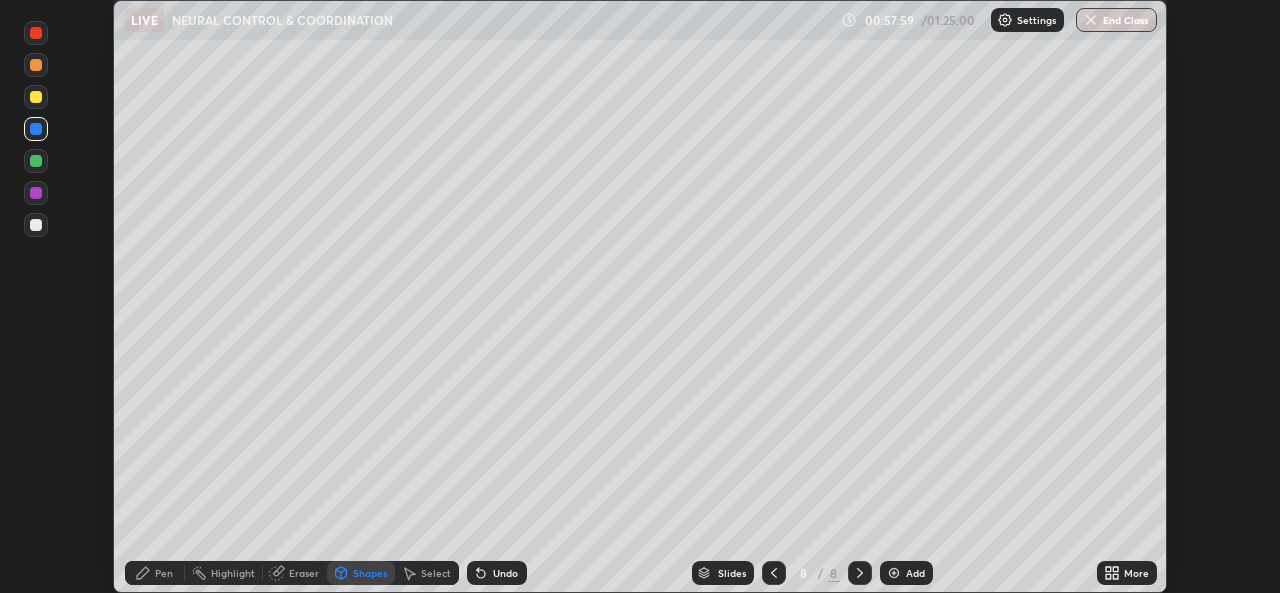 click on "Pen" at bounding box center [164, 573] 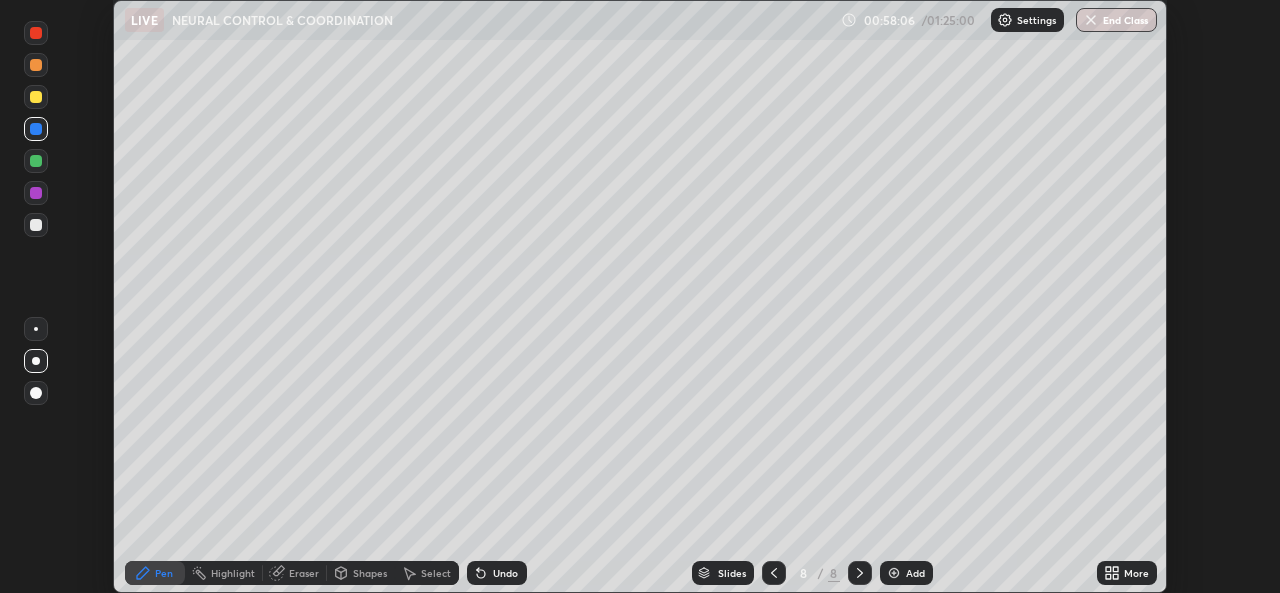 click on "Undo" at bounding box center [505, 573] 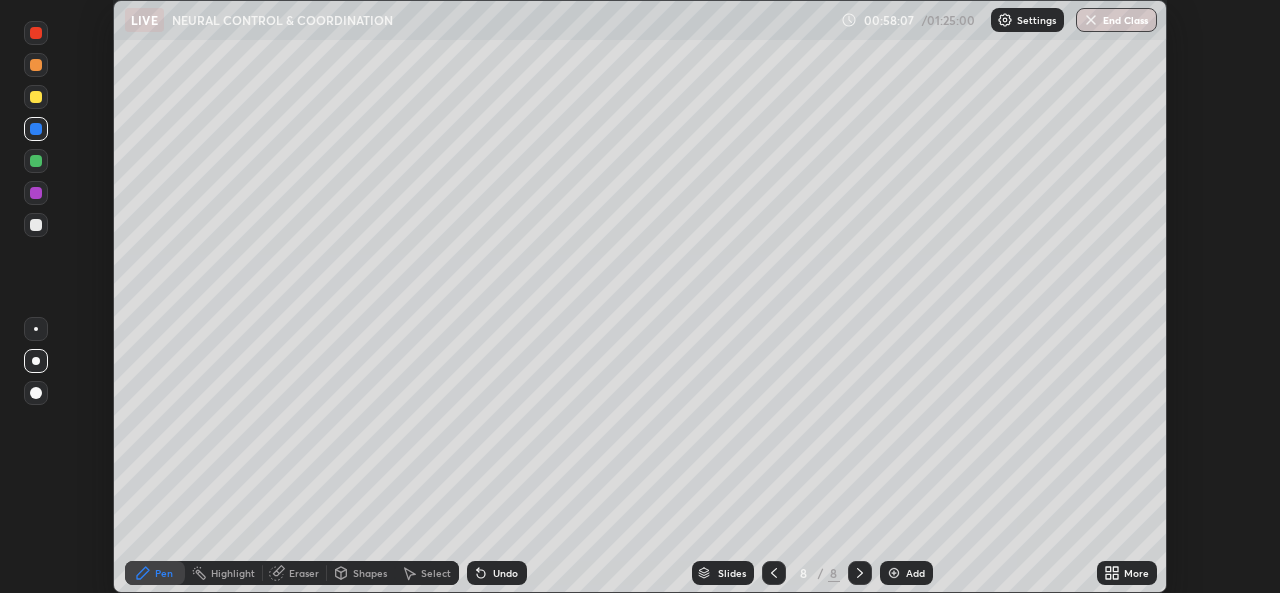 click on "Undo" at bounding box center (505, 573) 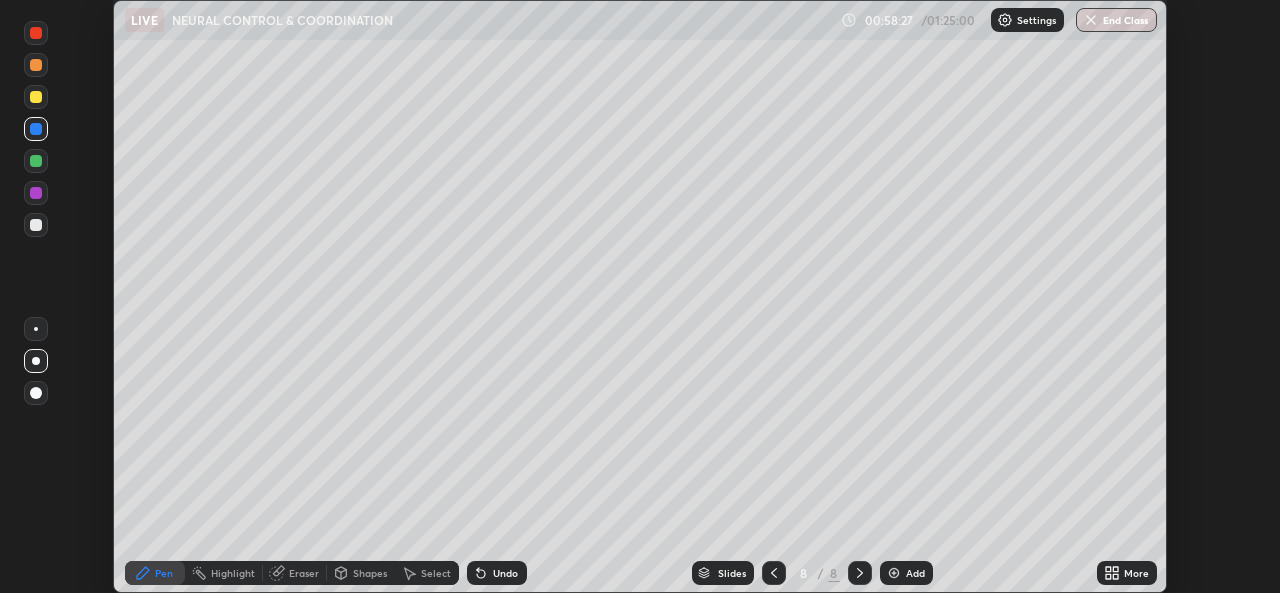 click at bounding box center [36, 161] 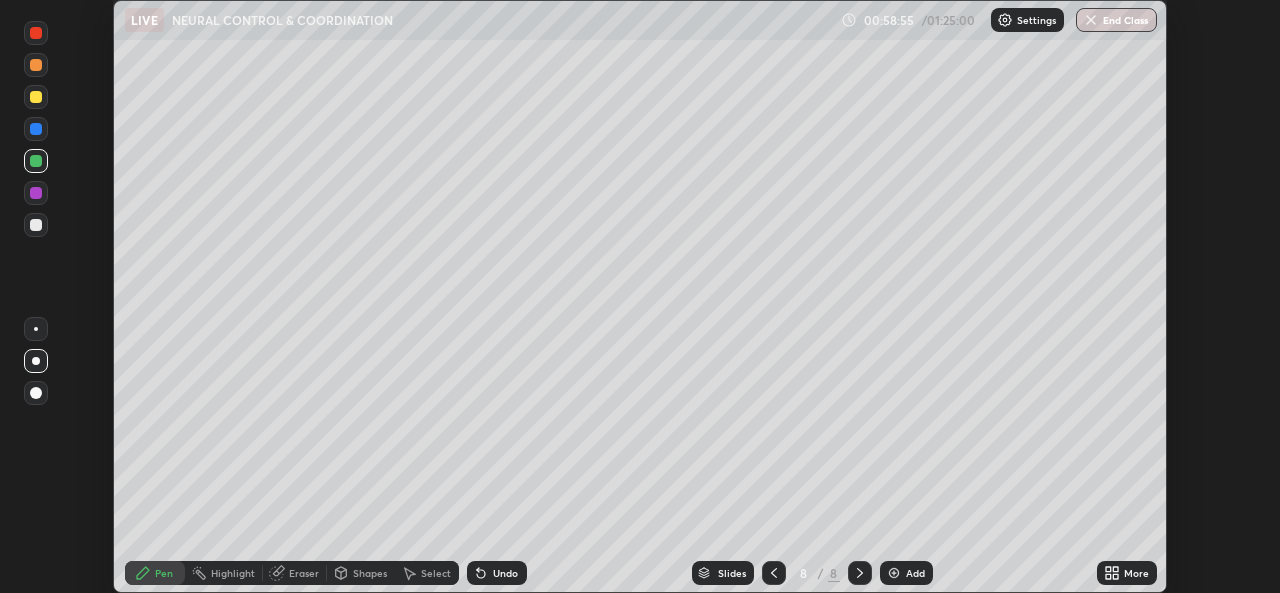 click on "Shapes" at bounding box center (370, 573) 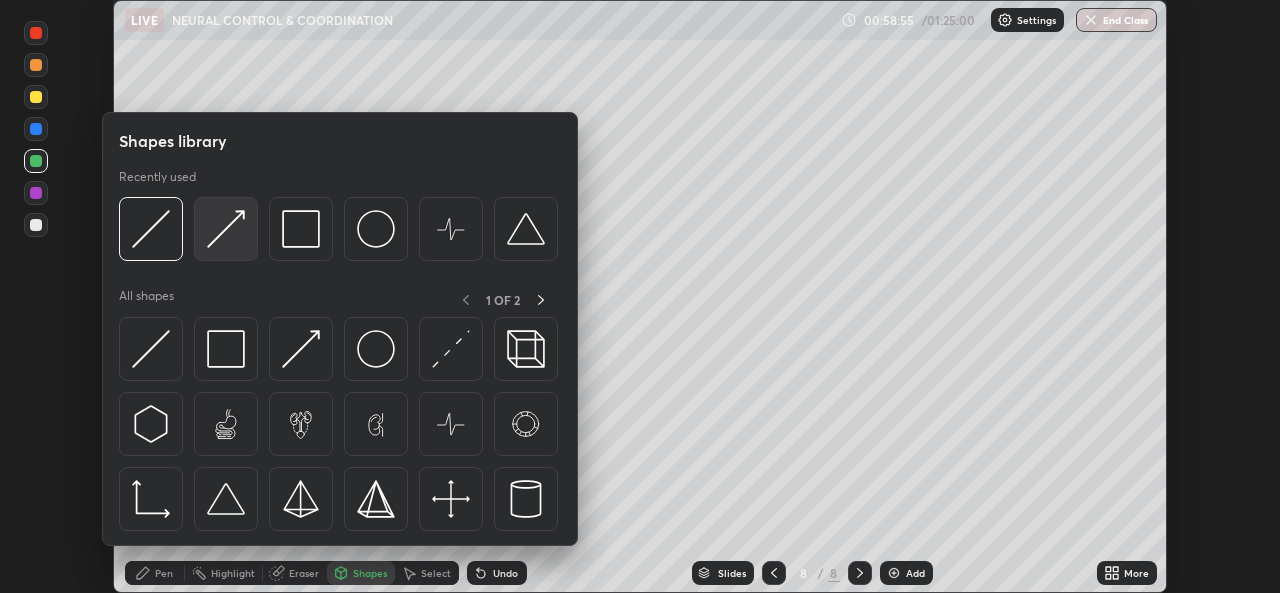 click at bounding box center [226, 229] 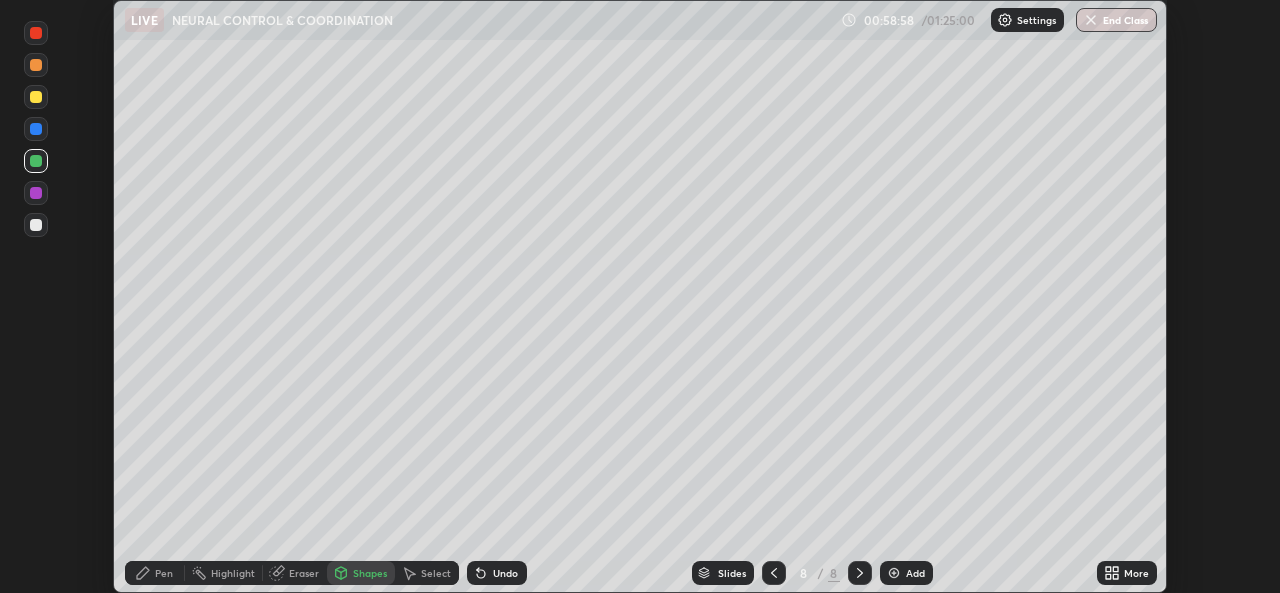 click on "Pen" at bounding box center [164, 573] 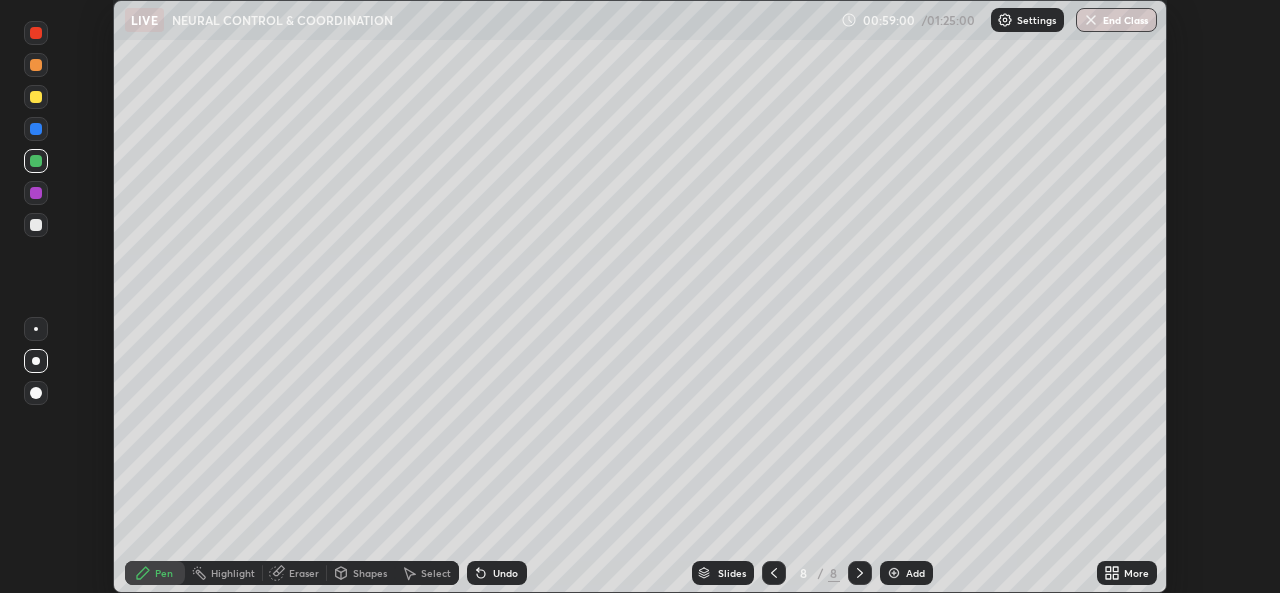click at bounding box center (36, 129) 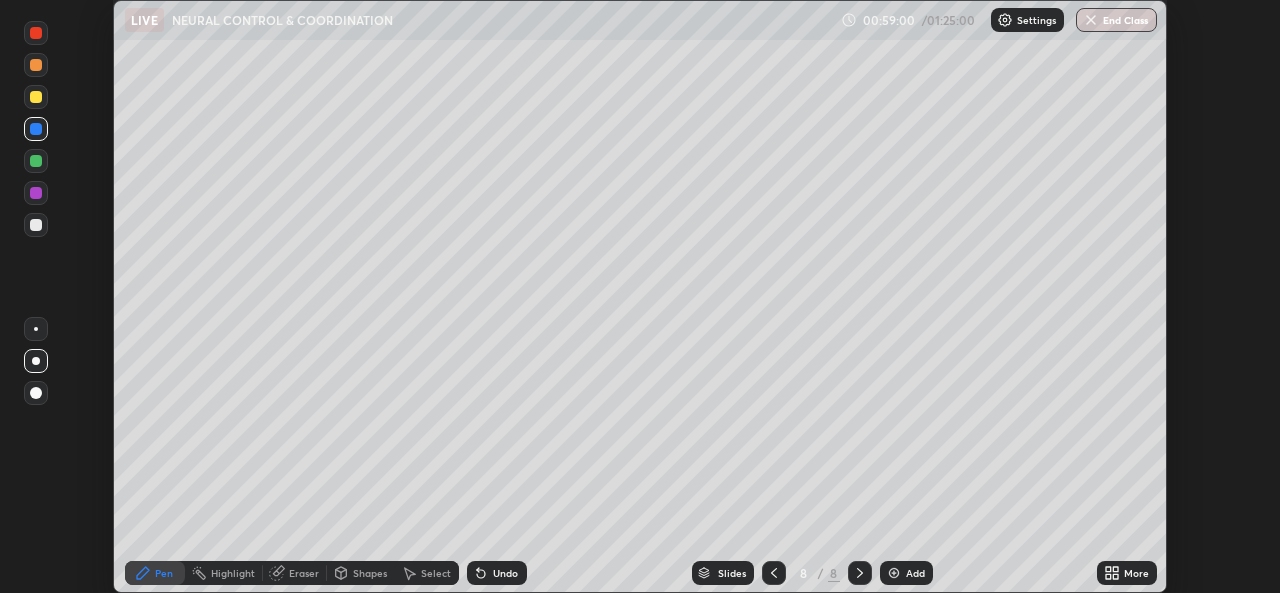 click at bounding box center (36, 97) 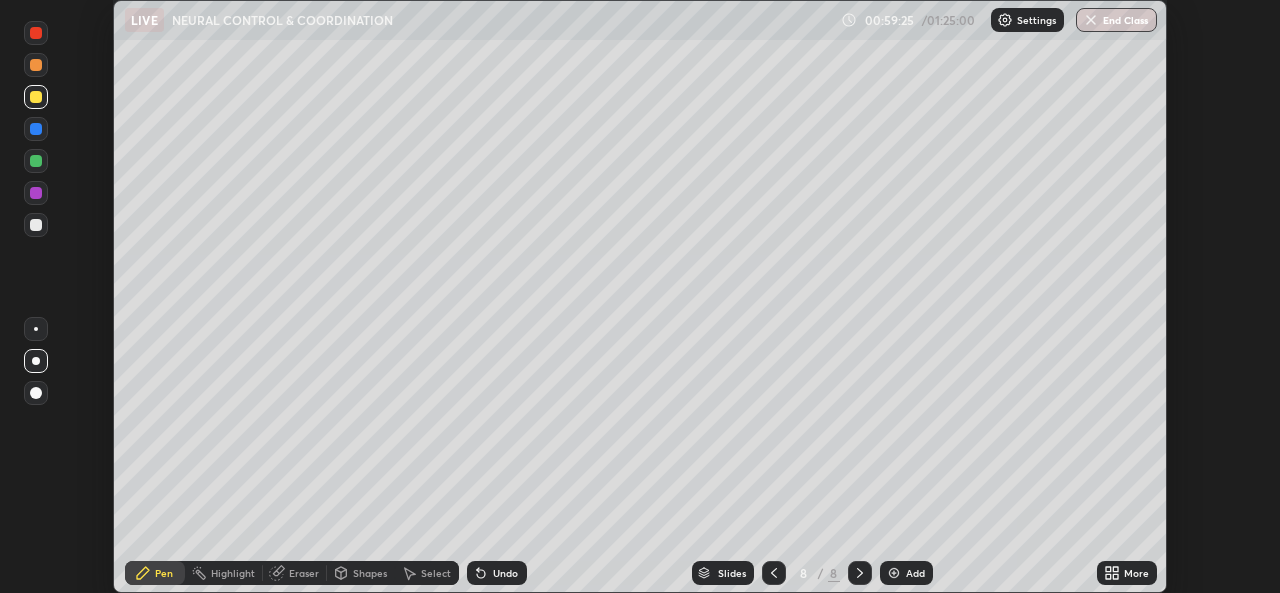 click on "Eraser" at bounding box center (304, 573) 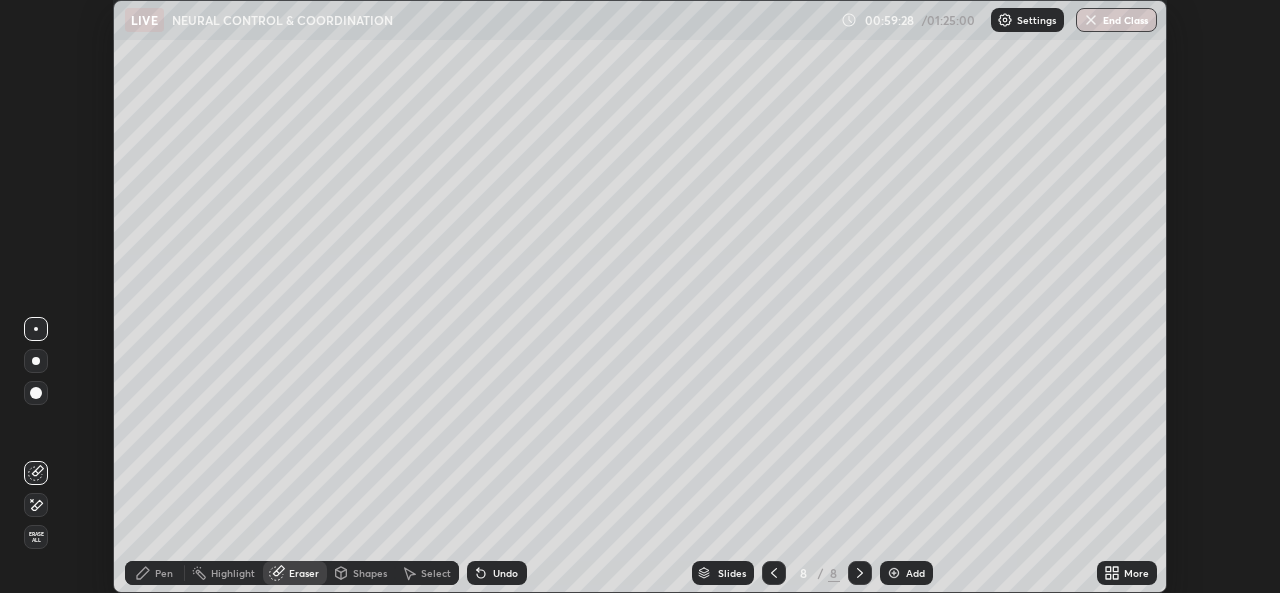 click on "Shapes" at bounding box center (370, 573) 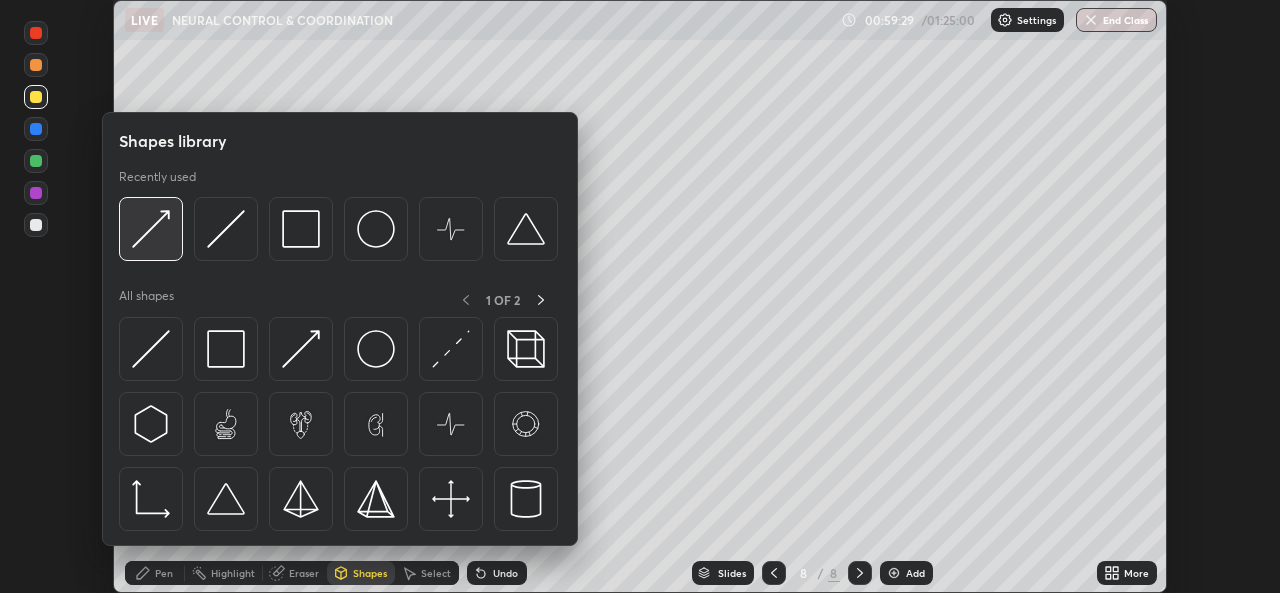 click at bounding box center [151, 229] 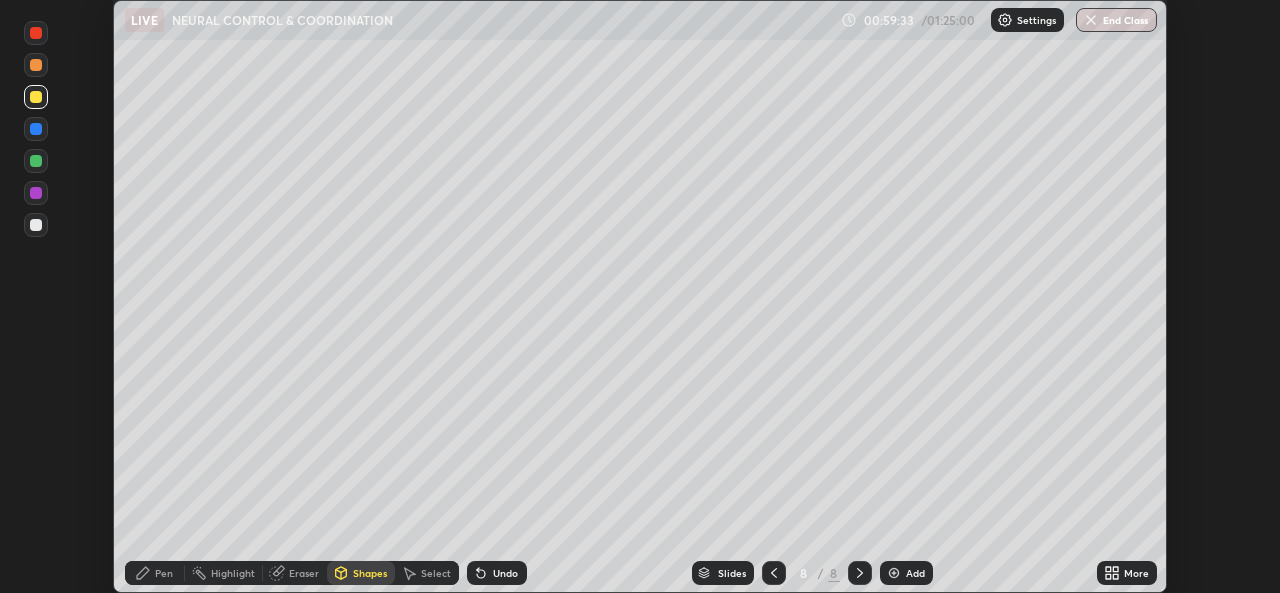 click on "Pen" at bounding box center (164, 573) 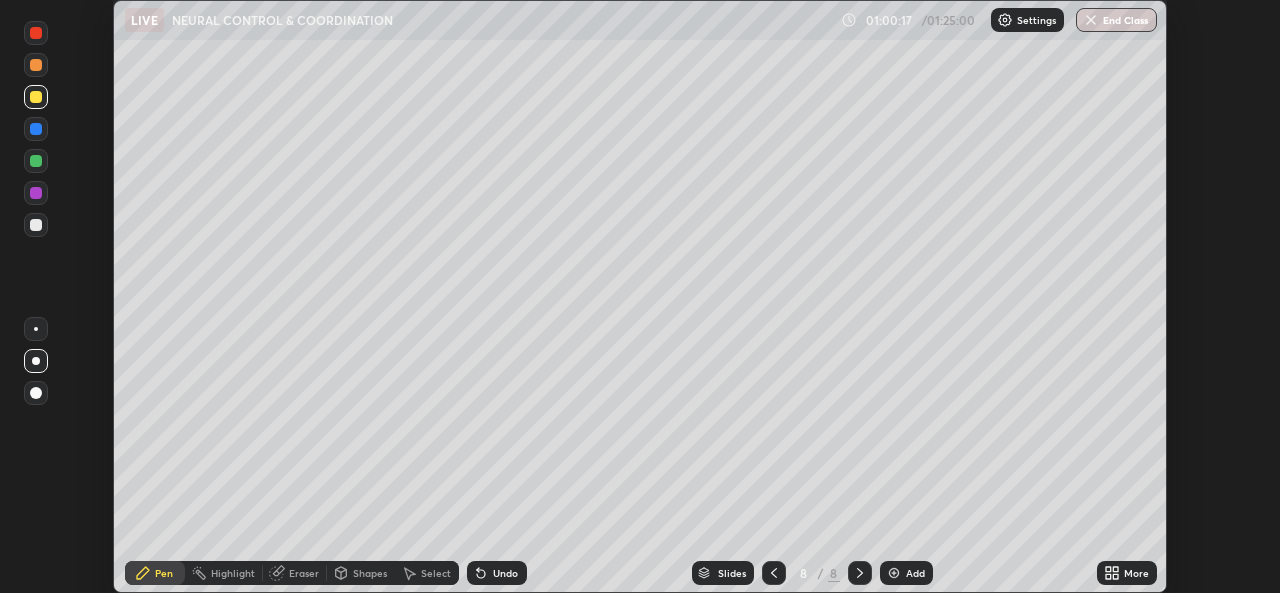 click at bounding box center [36, 225] 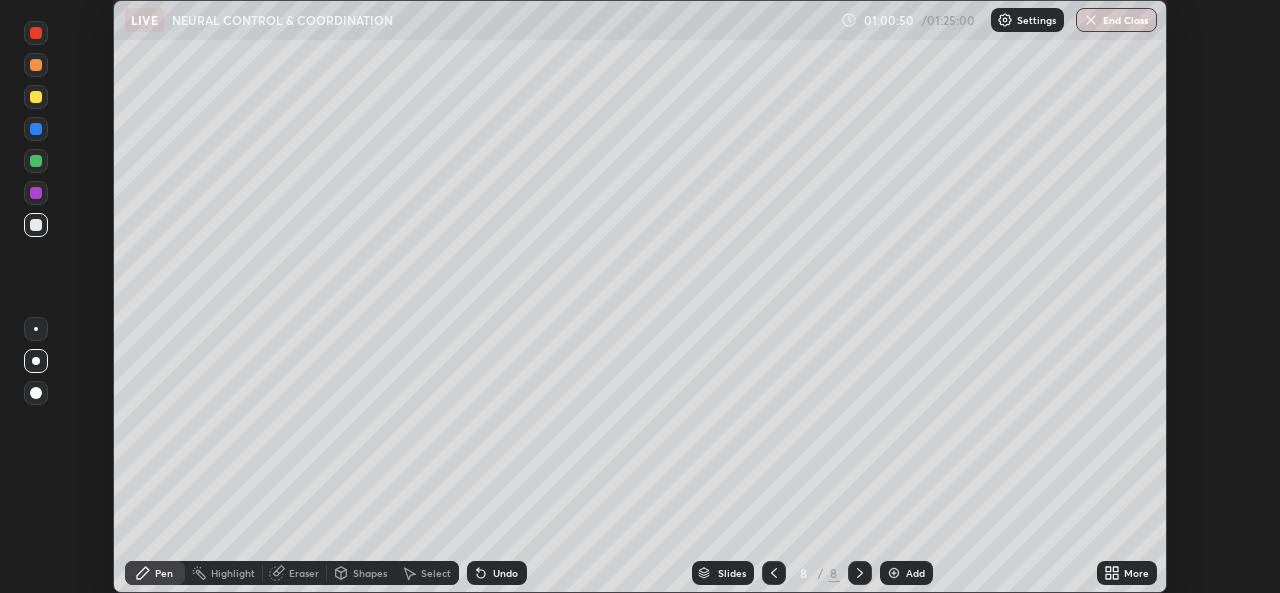 click at bounding box center [36, 65] 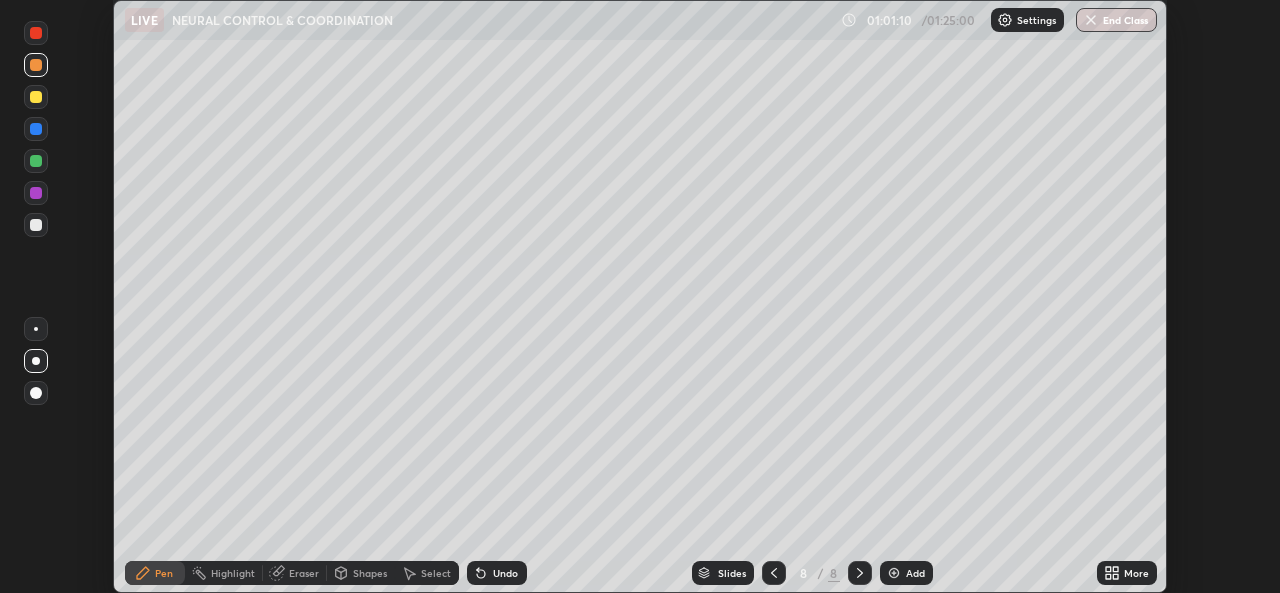 click on "Undo" at bounding box center [497, 573] 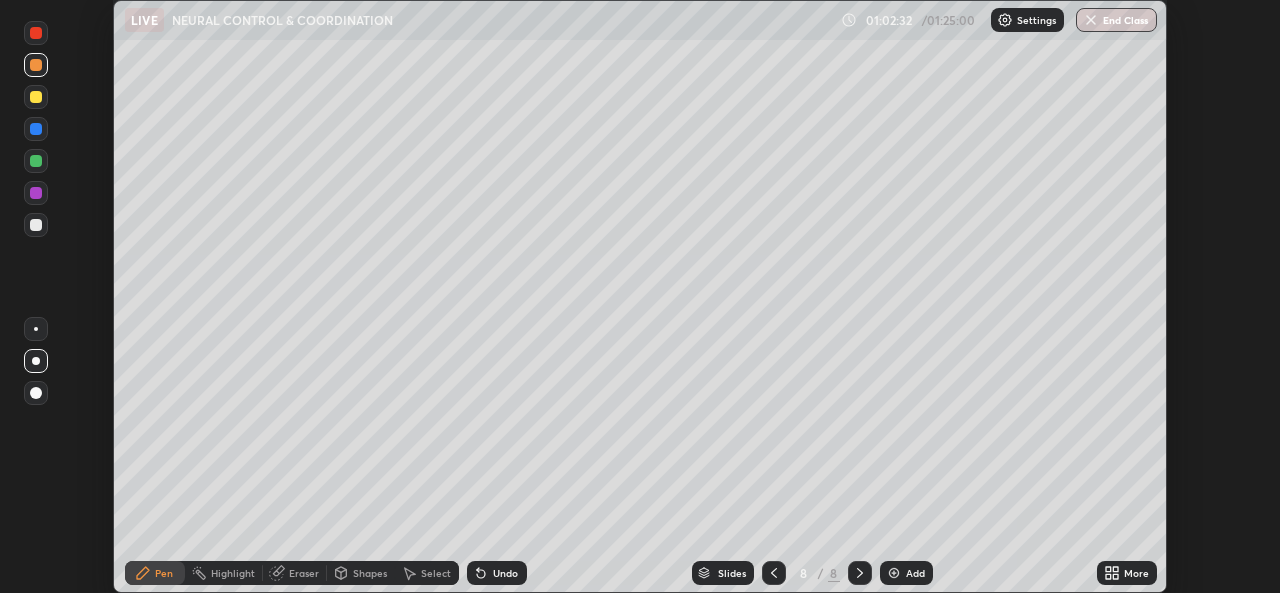 click on "Eraser" at bounding box center [304, 573] 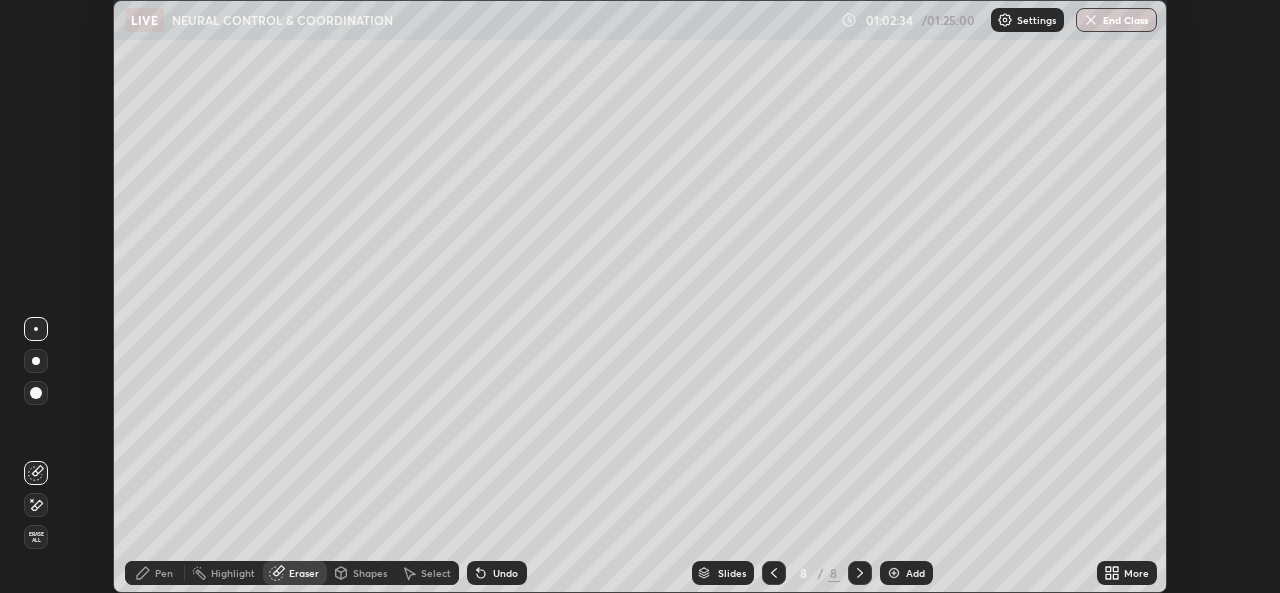 click on "Pen" at bounding box center [164, 573] 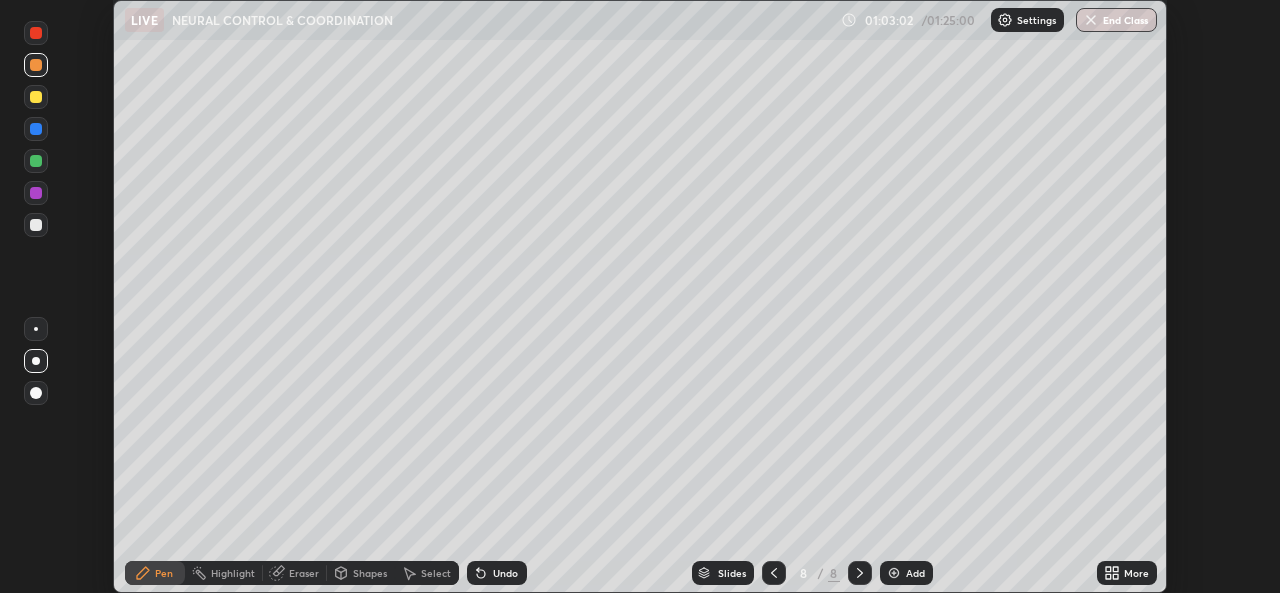 click at bounding box center (36, 129) 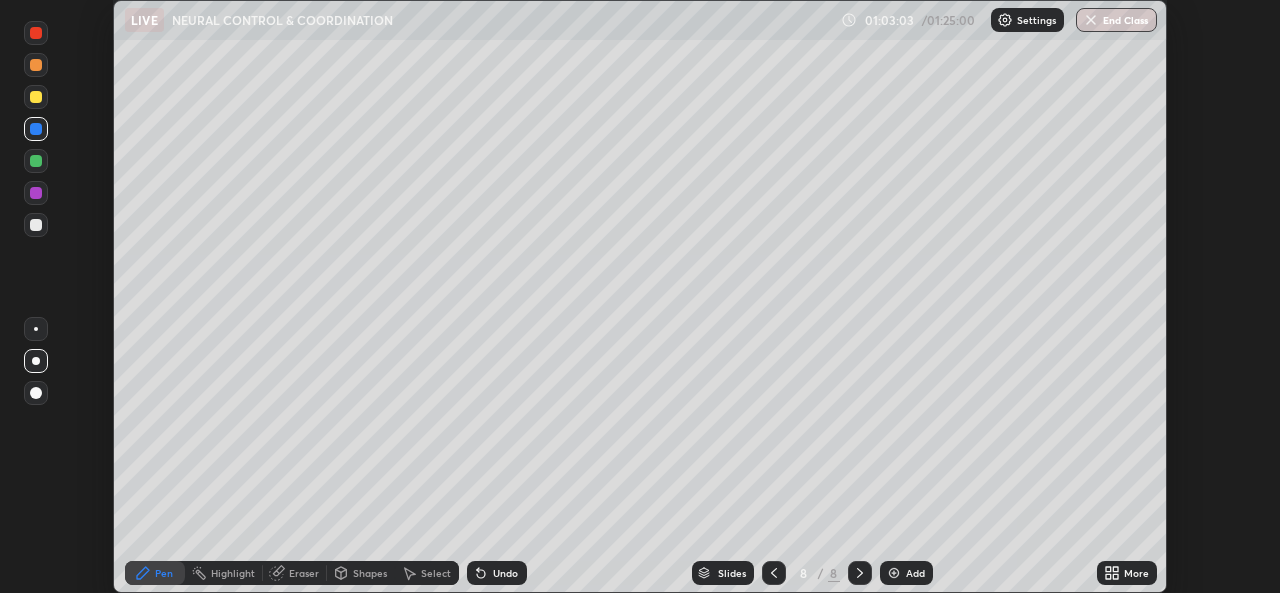 click on "Setting up your live class" at bounding box center [640, 296] 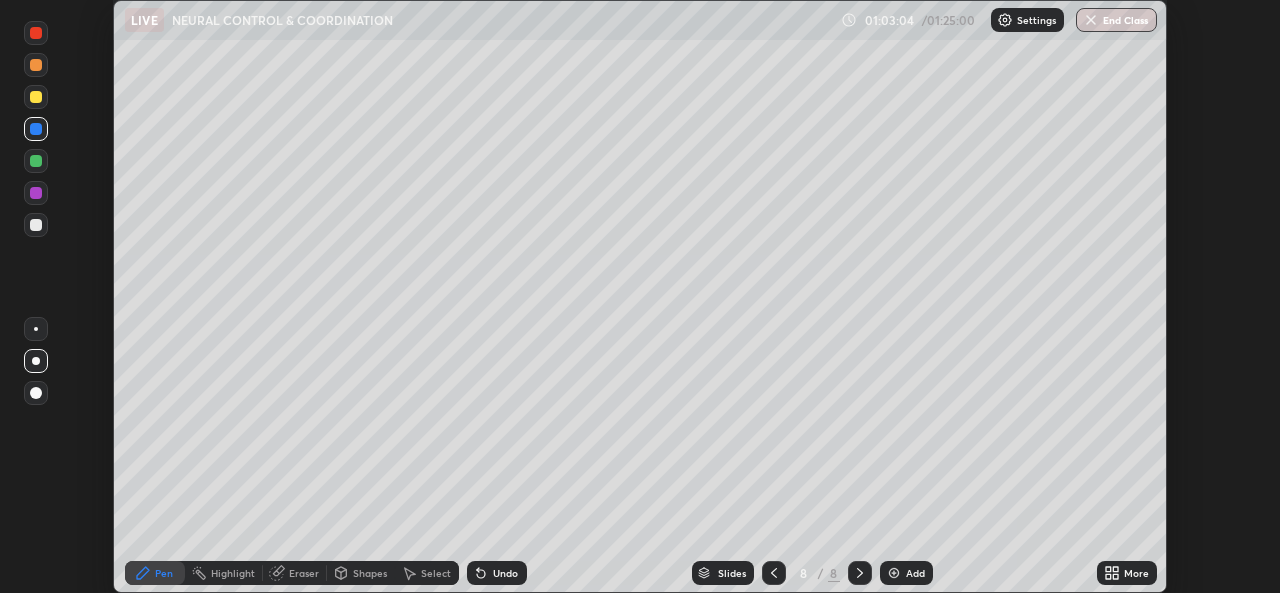 click at bounding box center [36, 33] 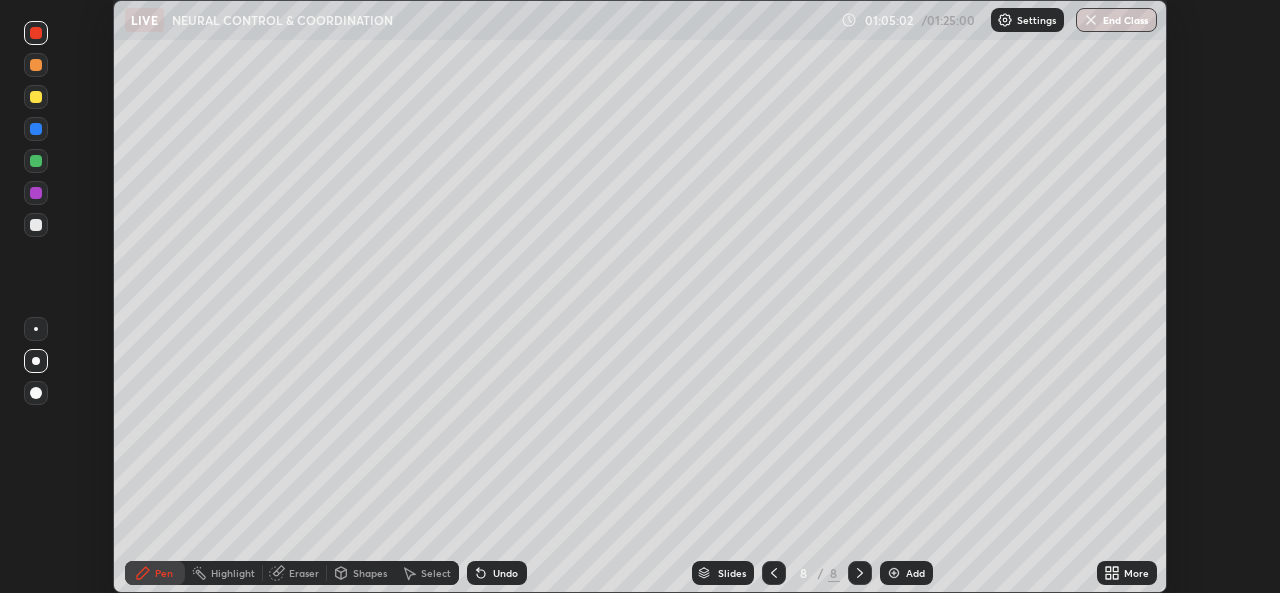 click at bounding box center [894, 573] 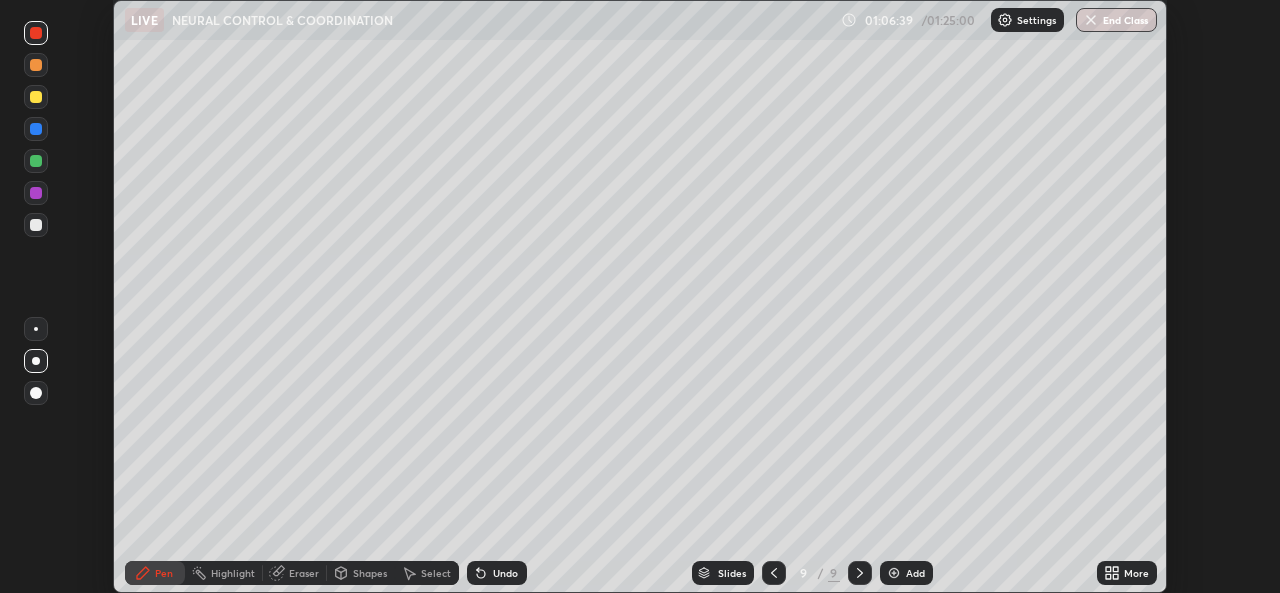 click at bounding box center (894, 573) 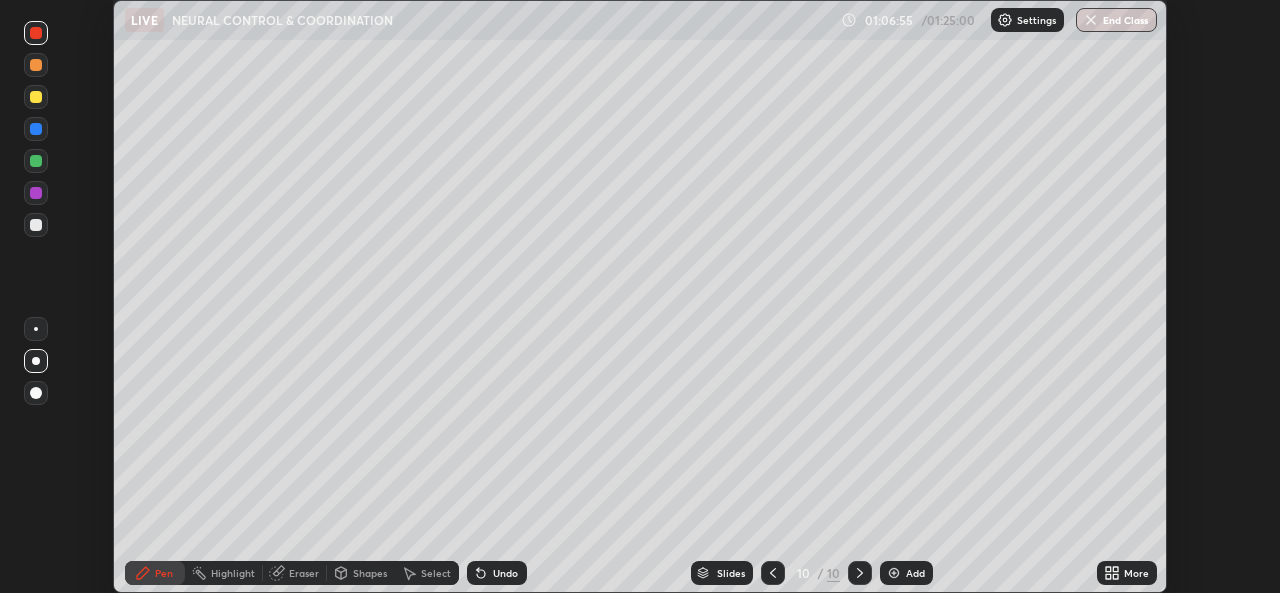 click on "Shapes" at bounding box center (370, 573) 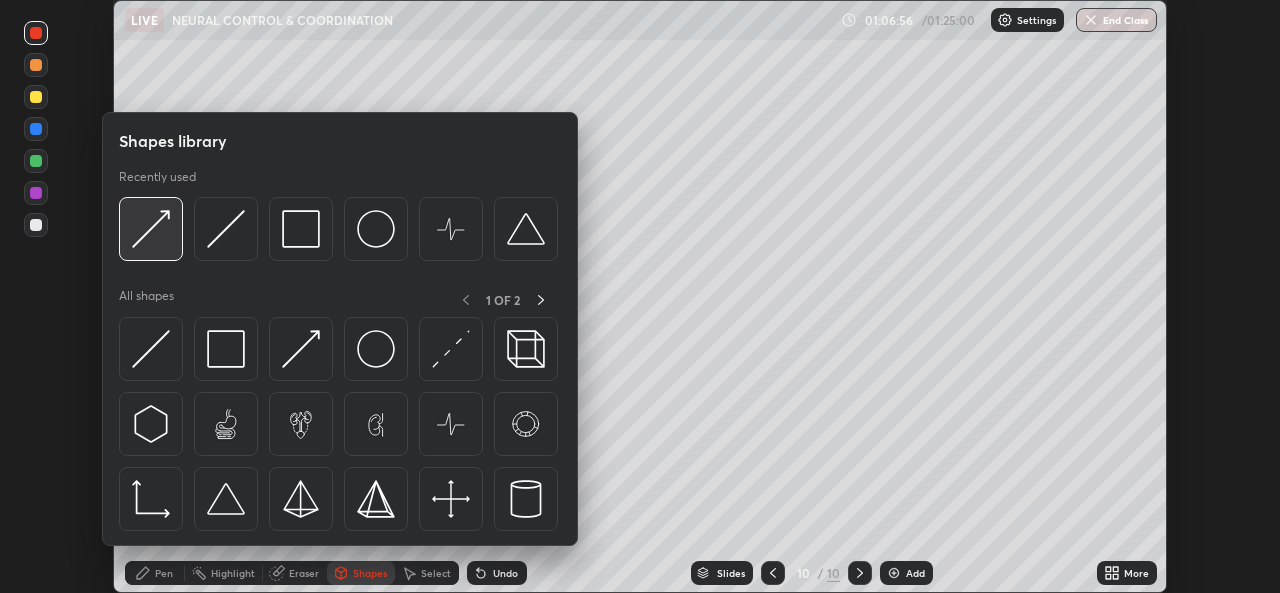 click at bounding box center (151, 229) 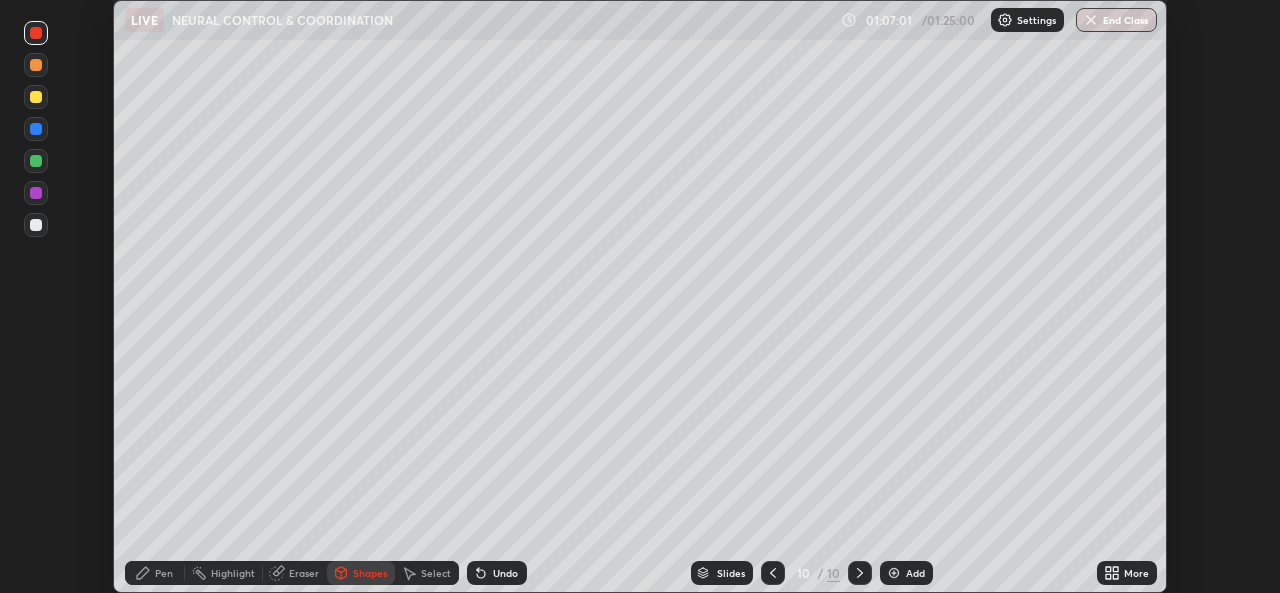 click on "Pen" at bounding box center (164, 573) 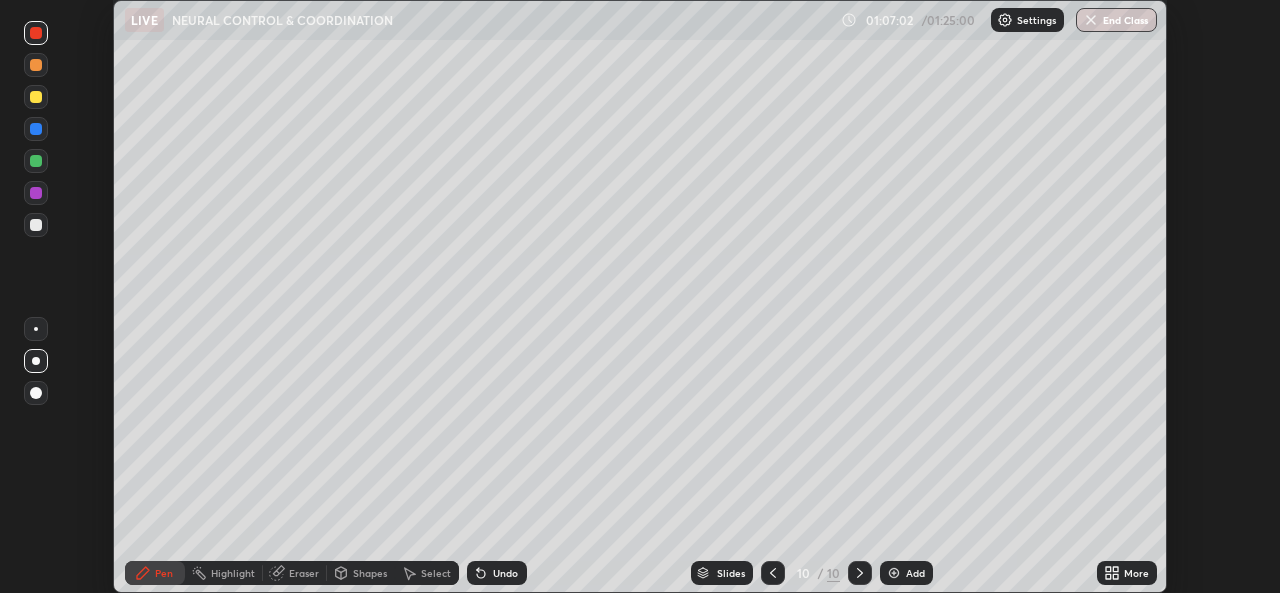 click at bounding box center (36, 97) 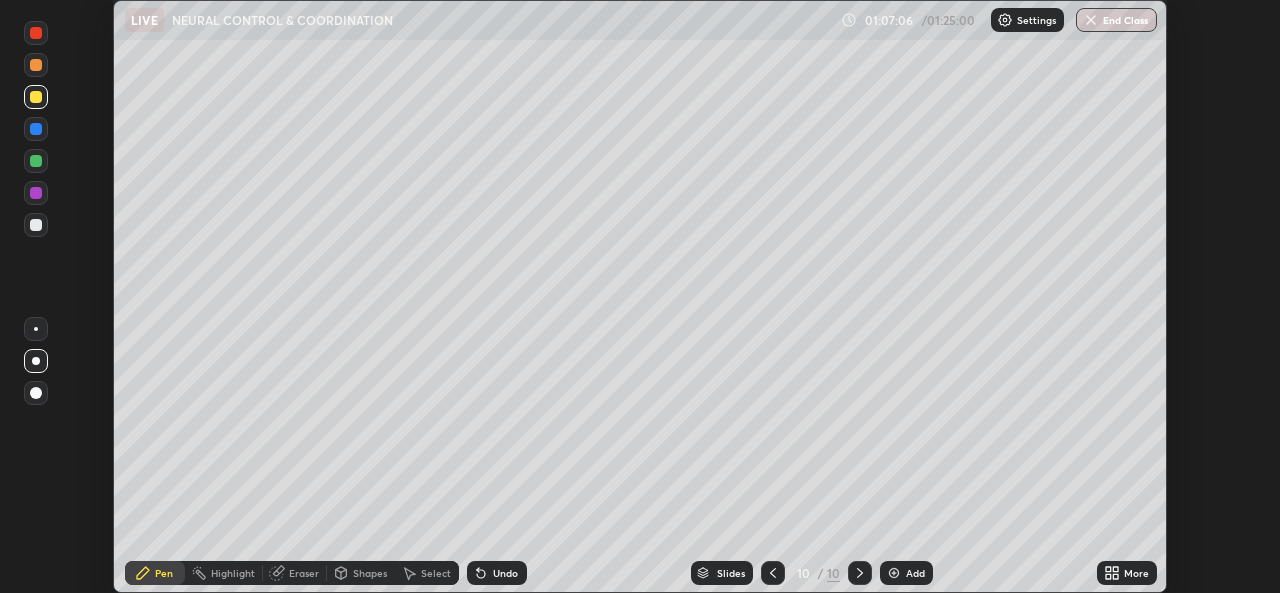 click on "Undo" at bounding box center [505, 573] 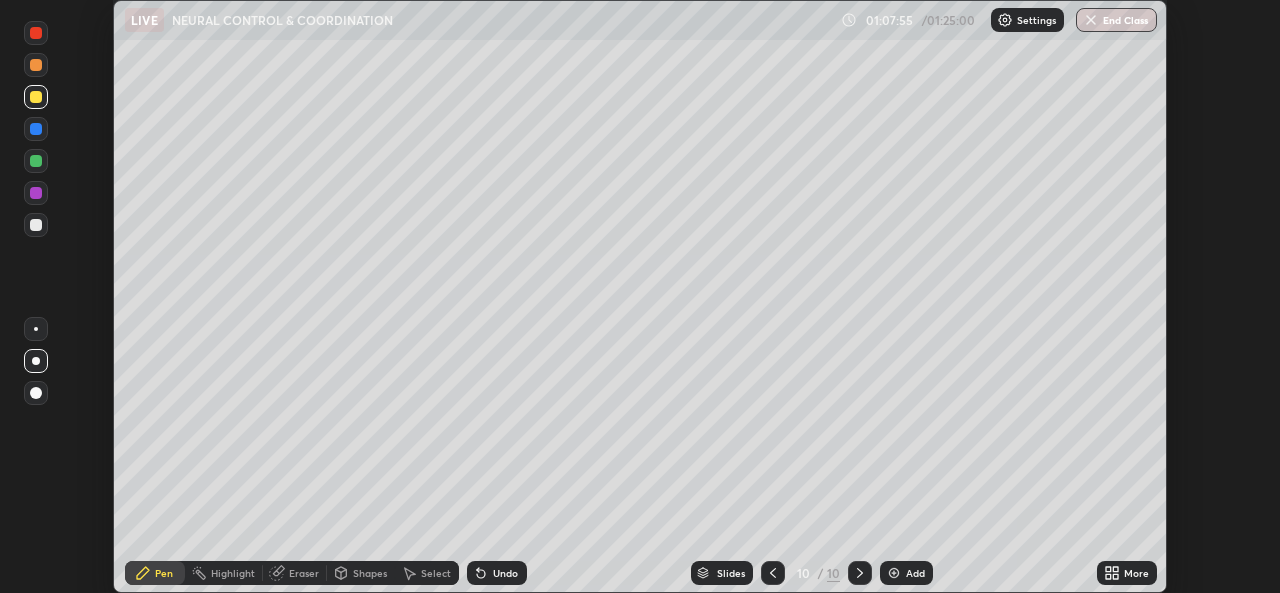 click at bounding box center (36, 129) 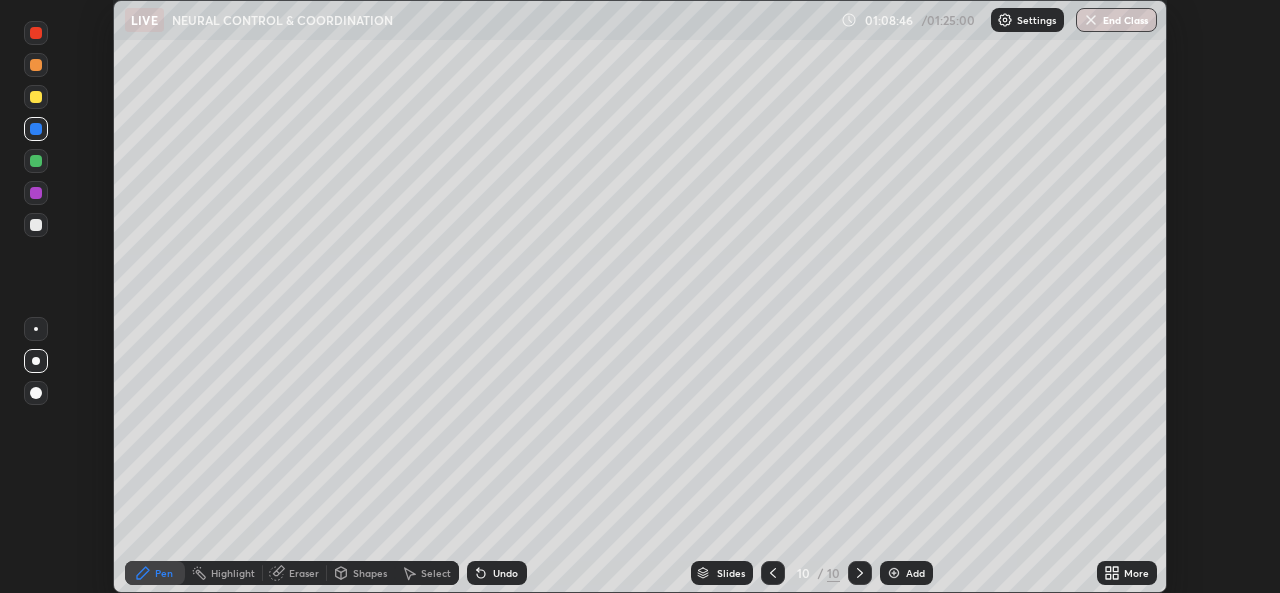 click 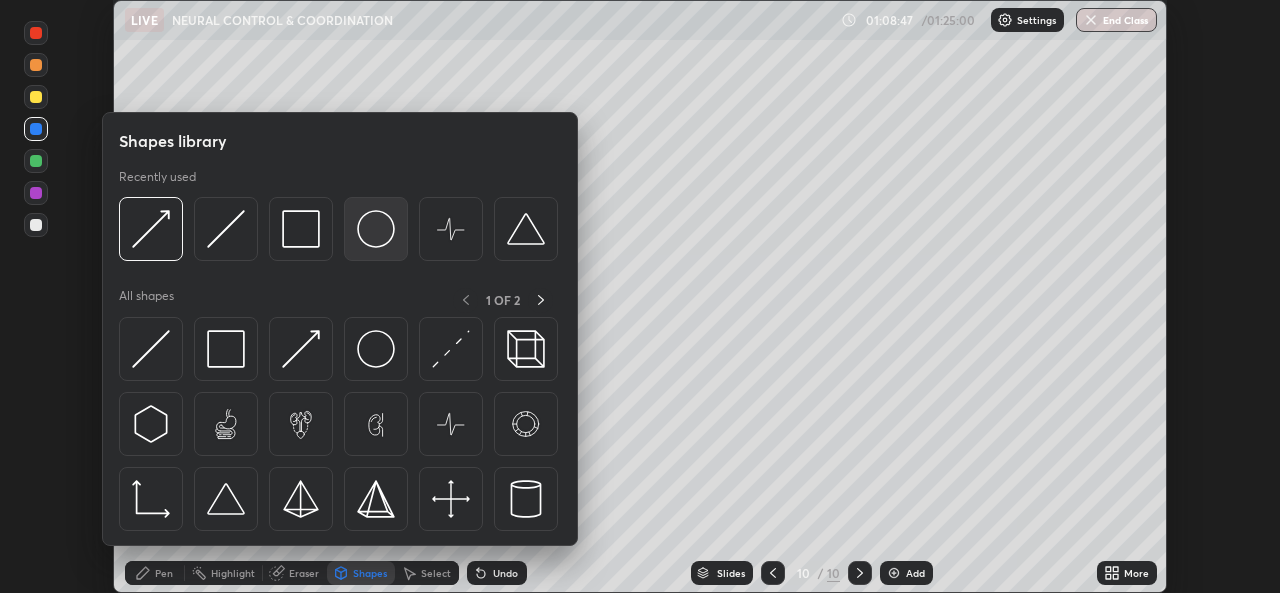 click at bounding box center [376, 229] 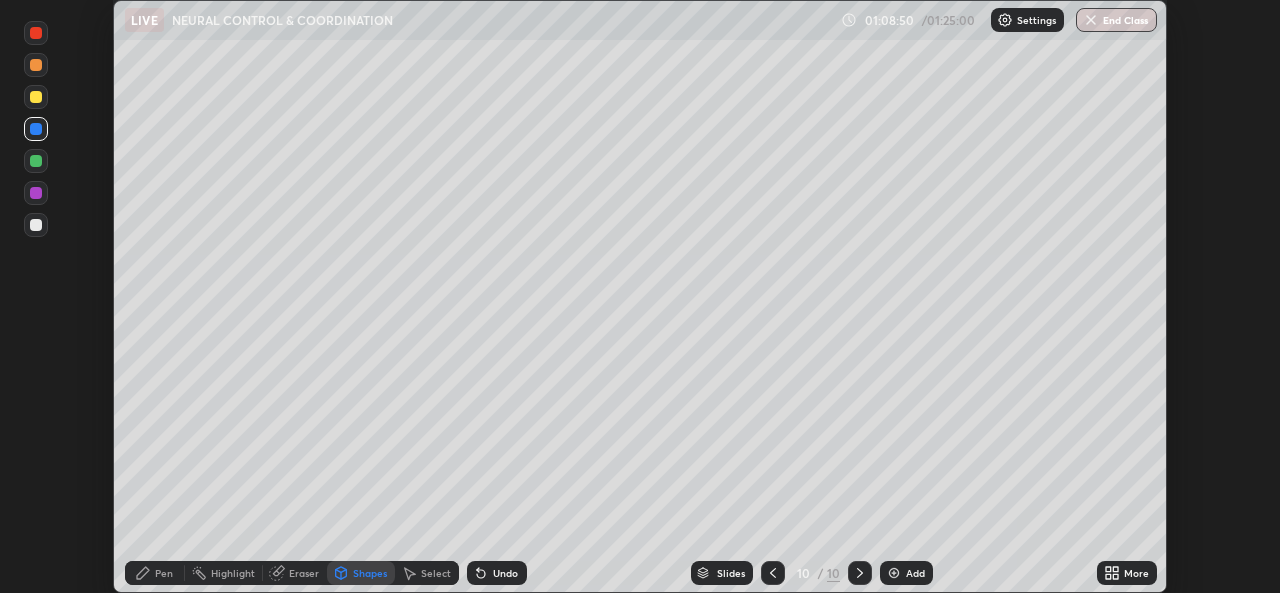 click 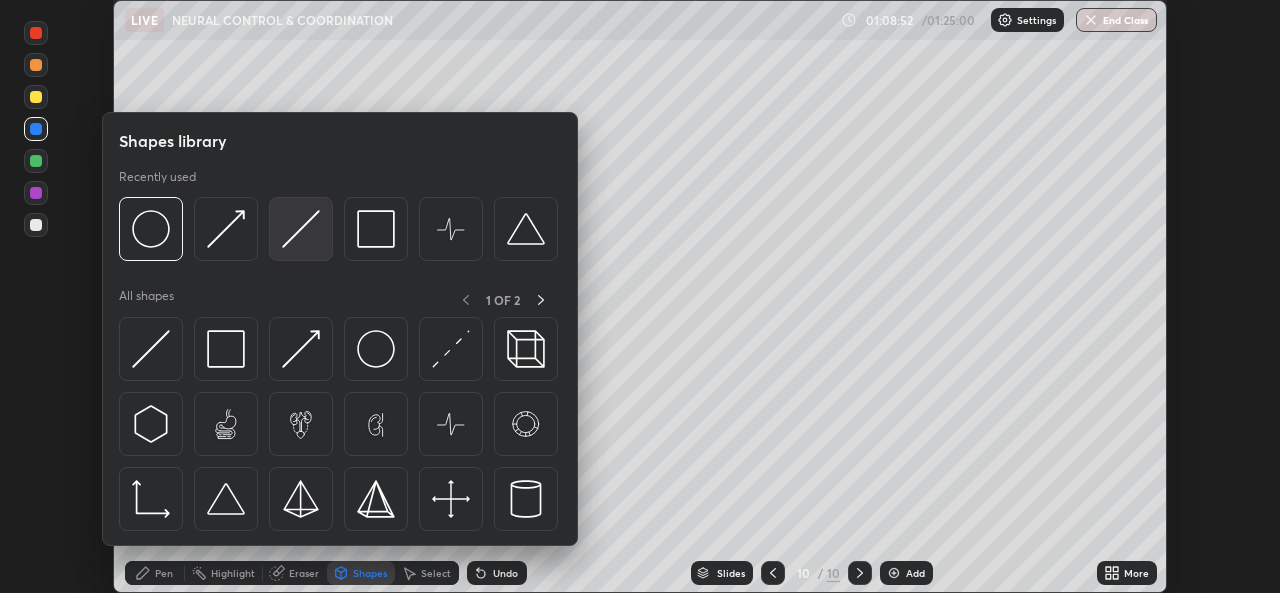 click at bounding box center [301, 229] 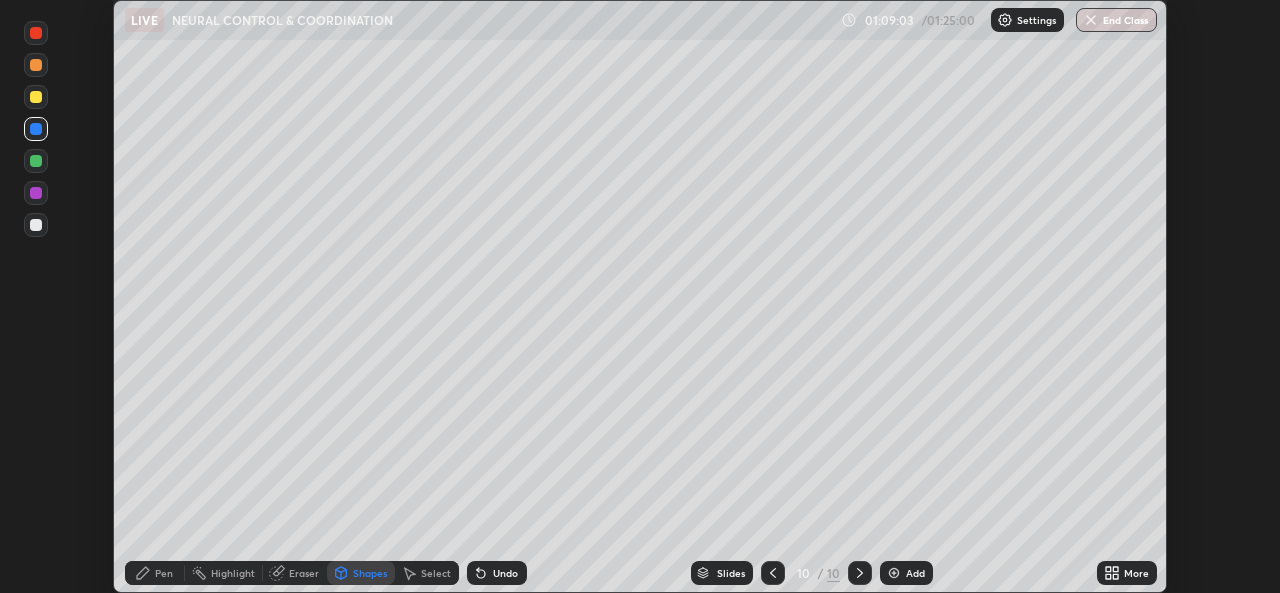 click on "Shapes" at bounding box center (370, 573) 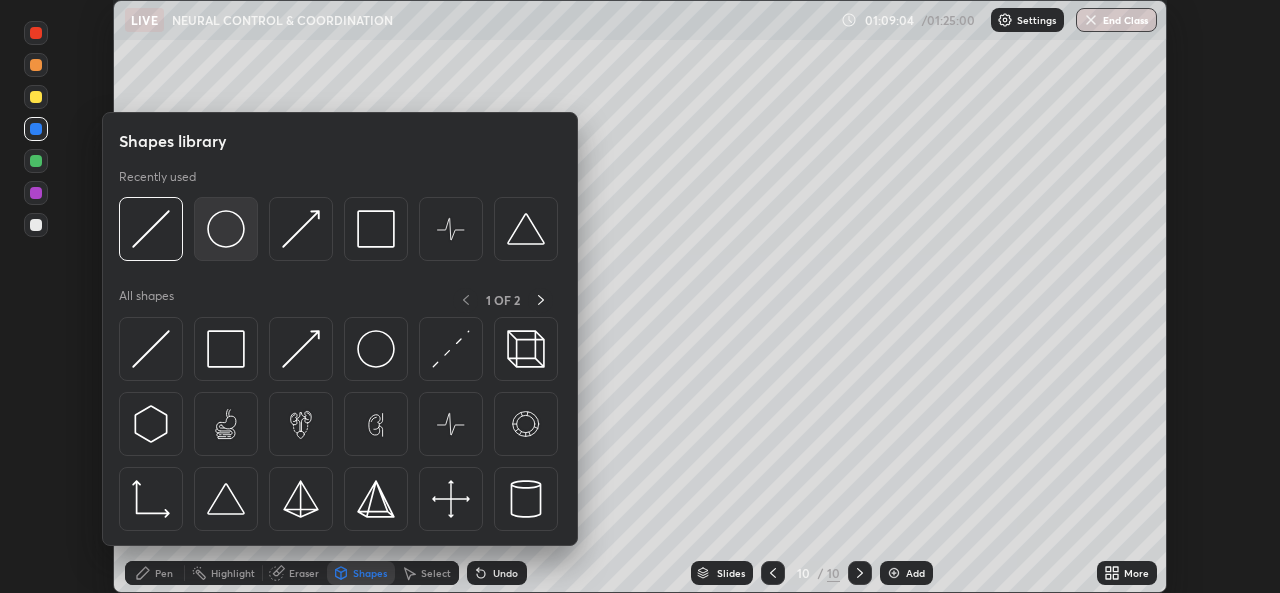 click at bounding box center (226, 229) 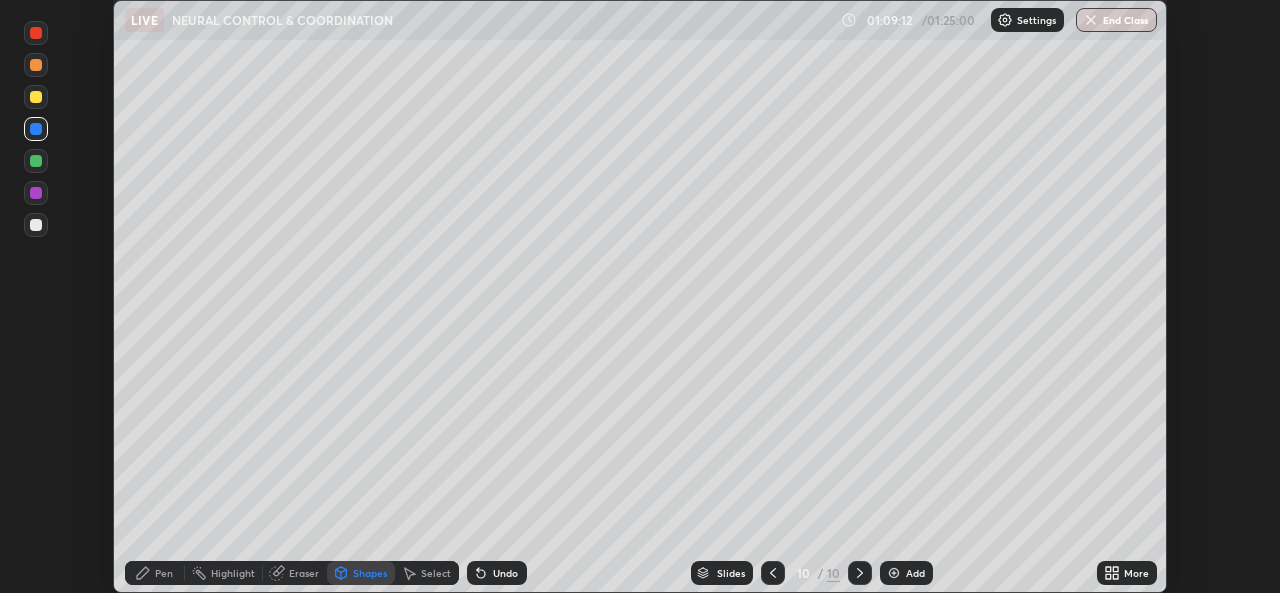 click on "Shapes" at bounding box center [370, 573] 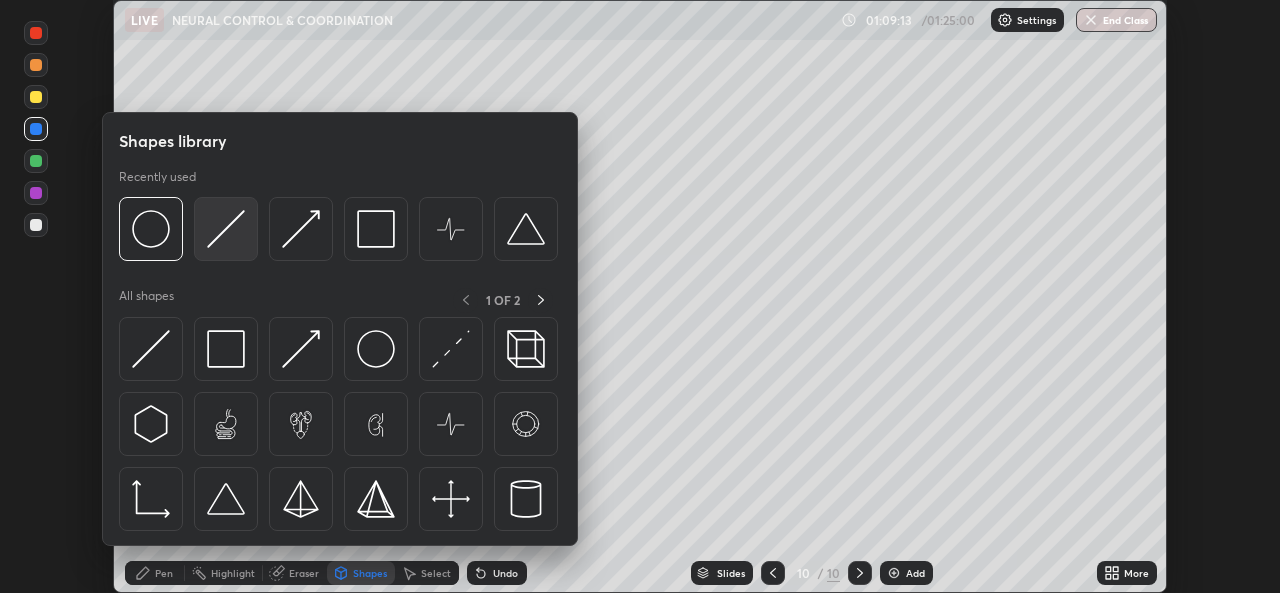 click at bounding box center (226, 229) 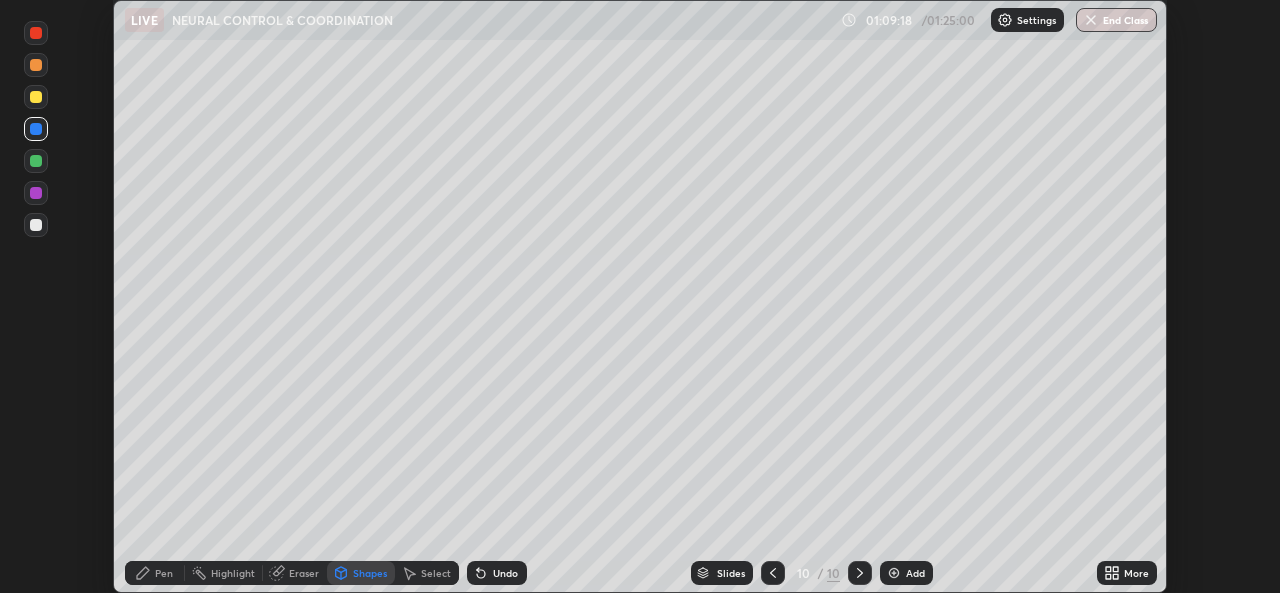 click on "Shapes" at bounding box center (370, 573) 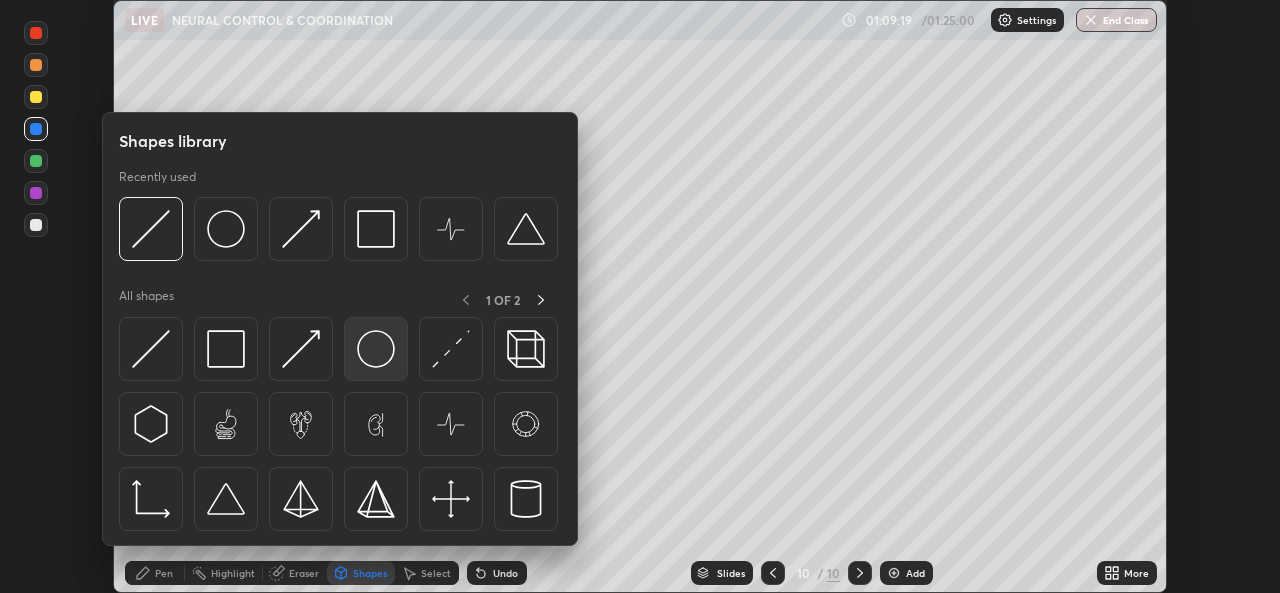 click at bounding box center (376, 349) 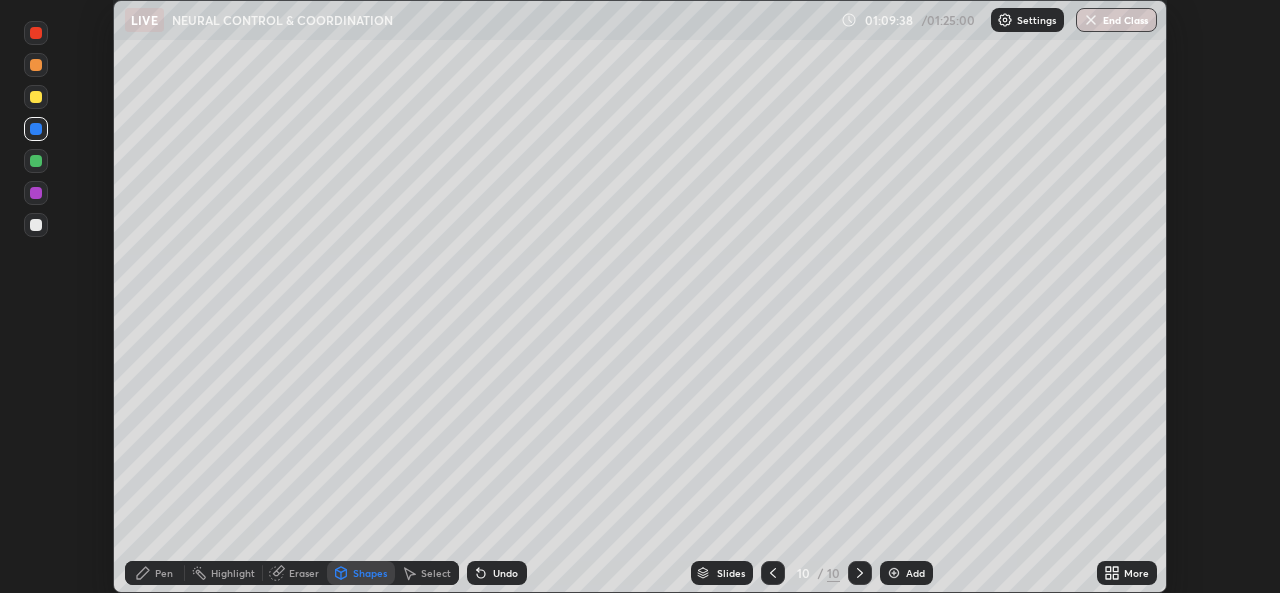 click on "Pen" at bounding box center (164, 573) 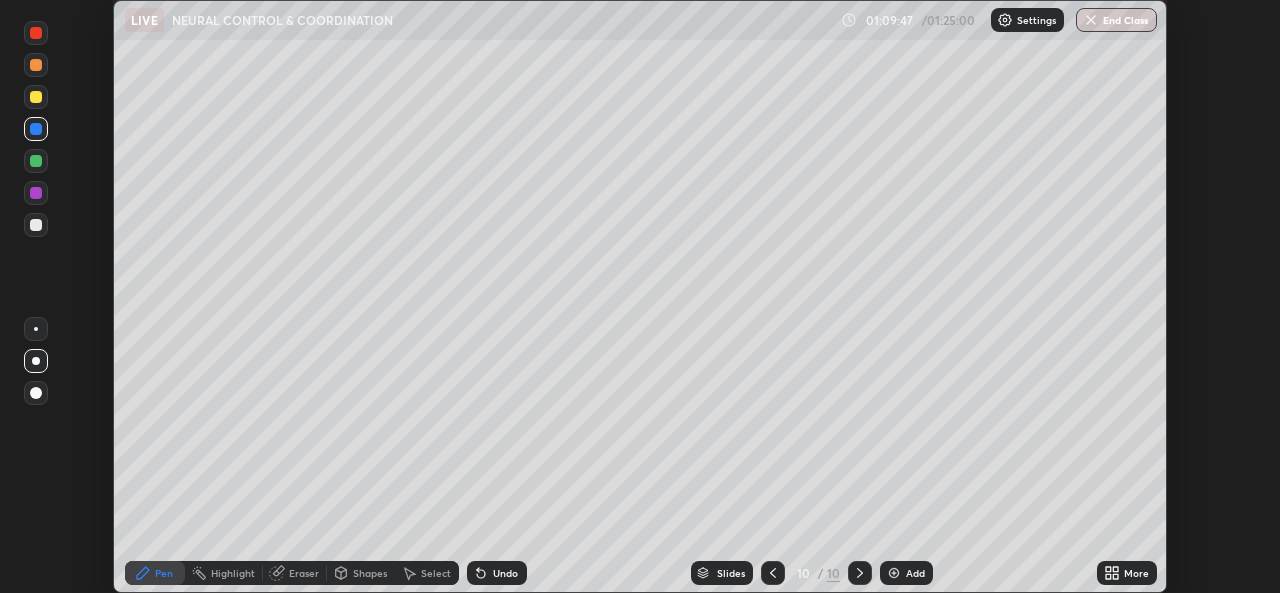 click on "Shapes" at bounding box center [370, 573] 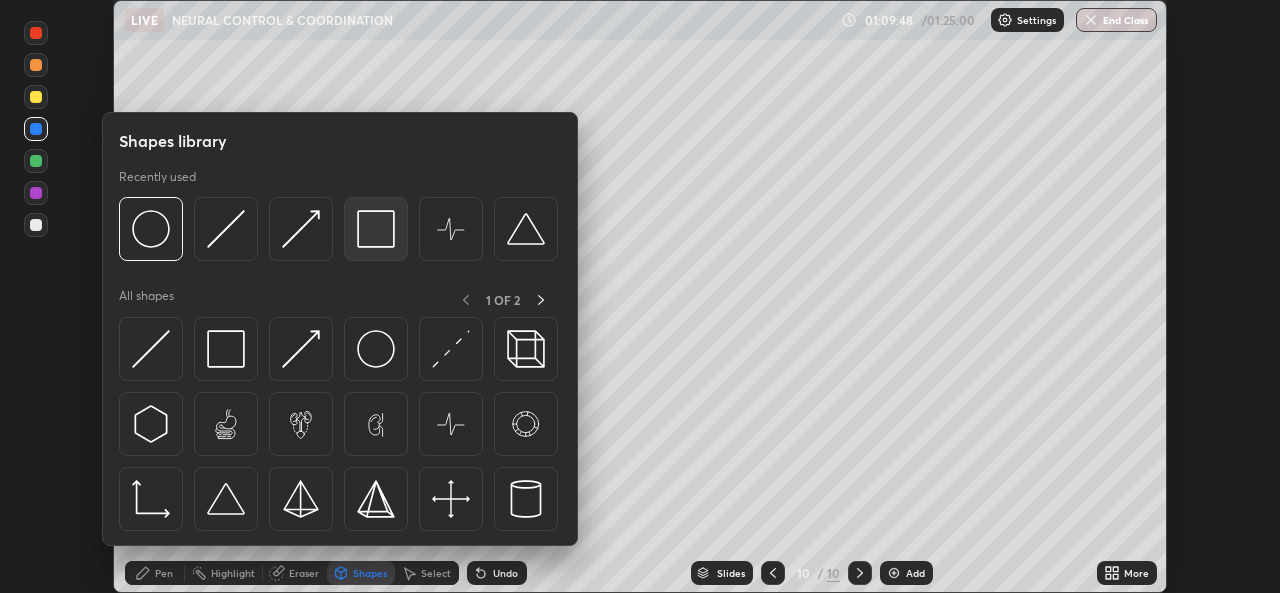 click at bounding box center [376, 229] 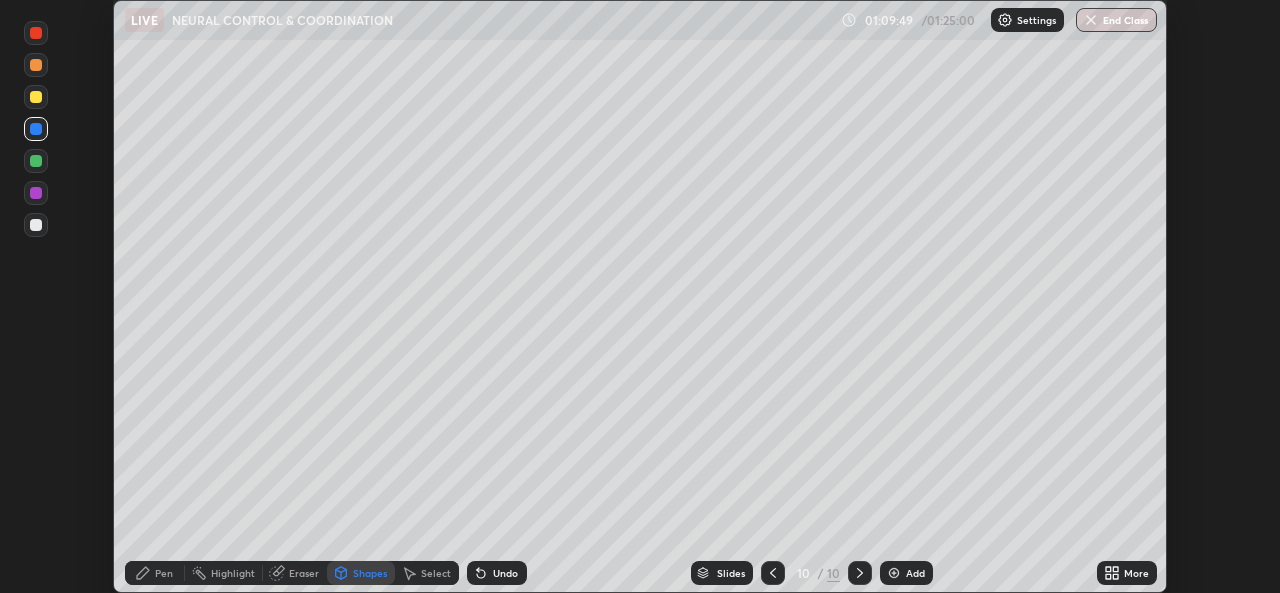 click at bounding box center [36, 65] 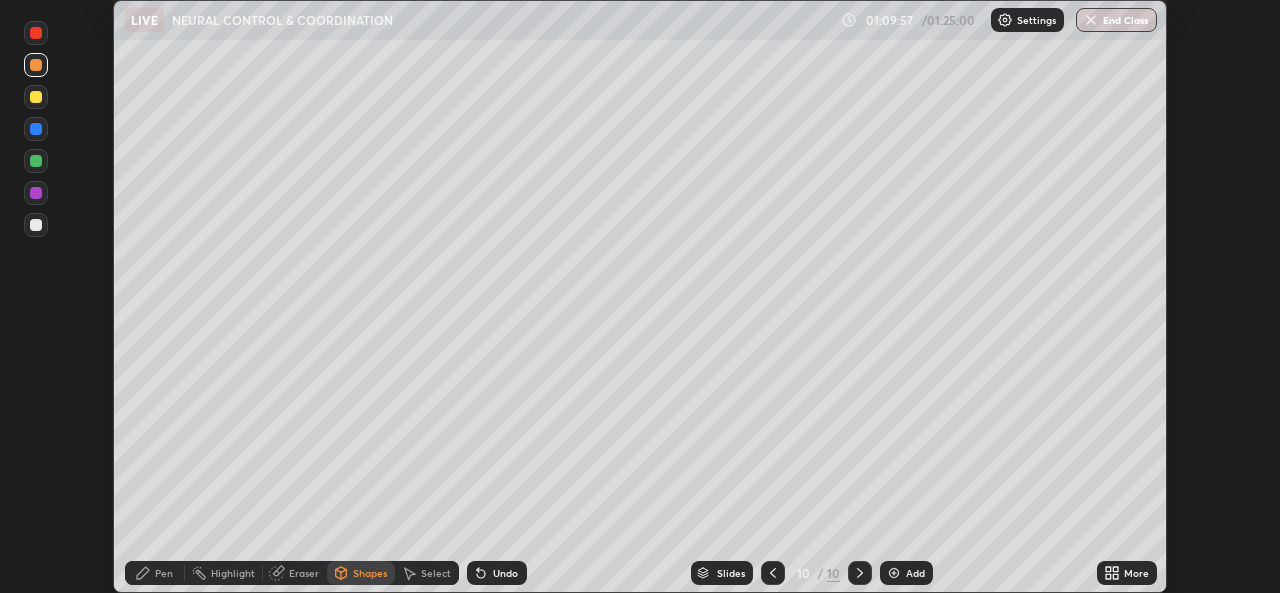 click on "Pen" at bounding box center (164, 573) 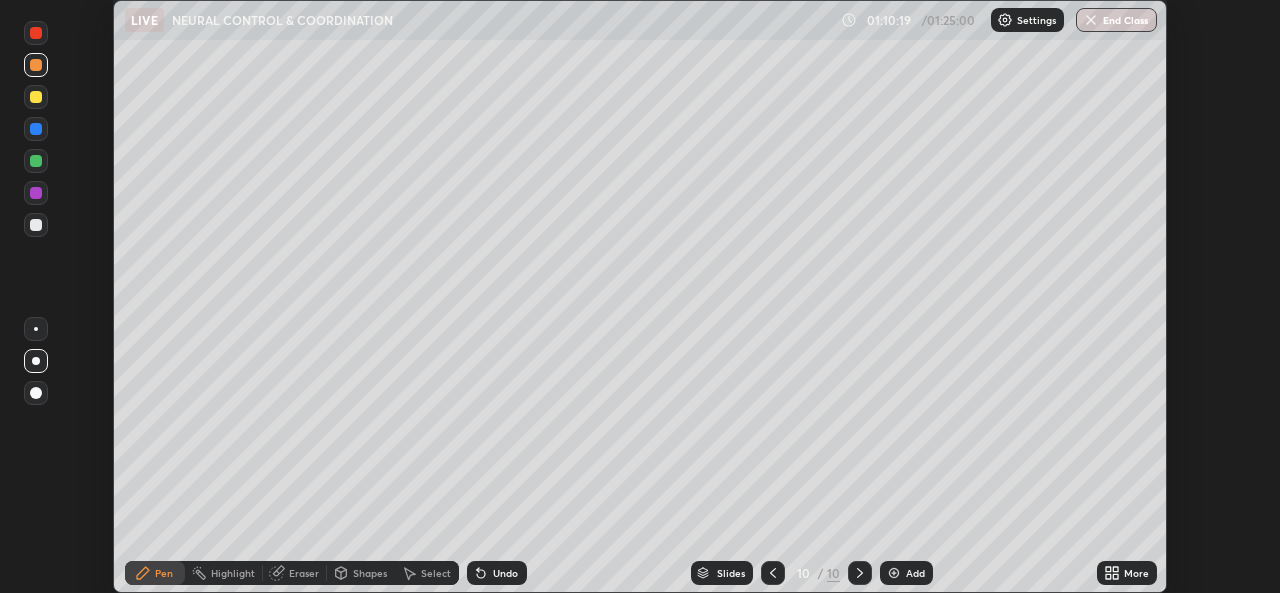 click on "Shapes" at bounding box center [370, 573] 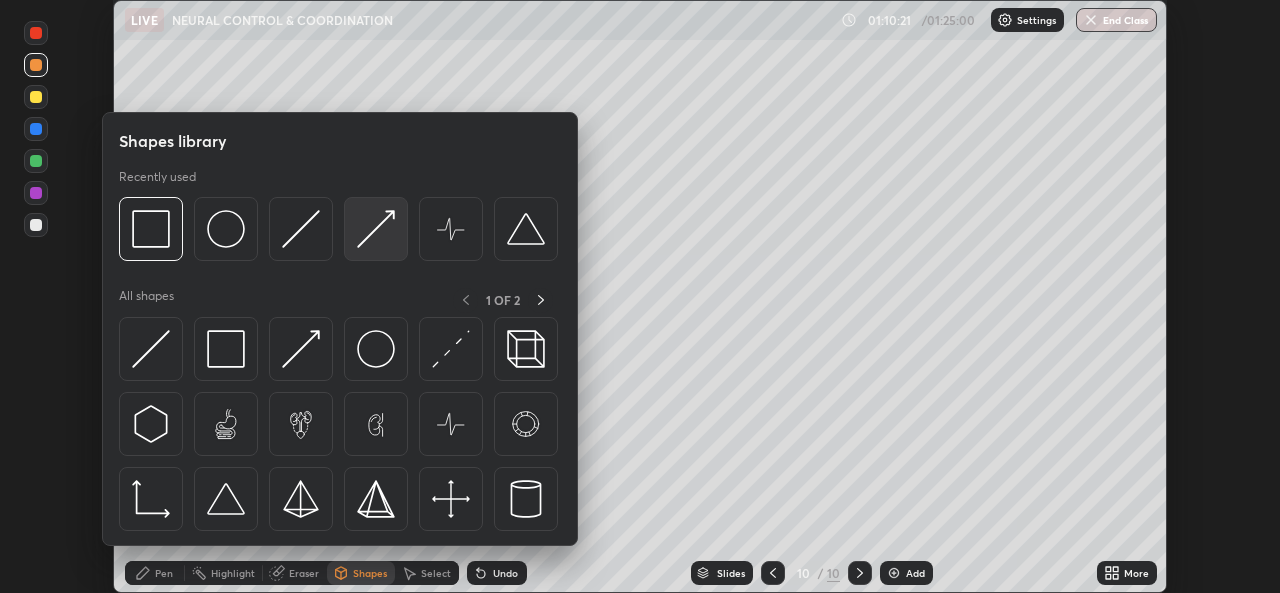 click at bounding box center [376, 229] 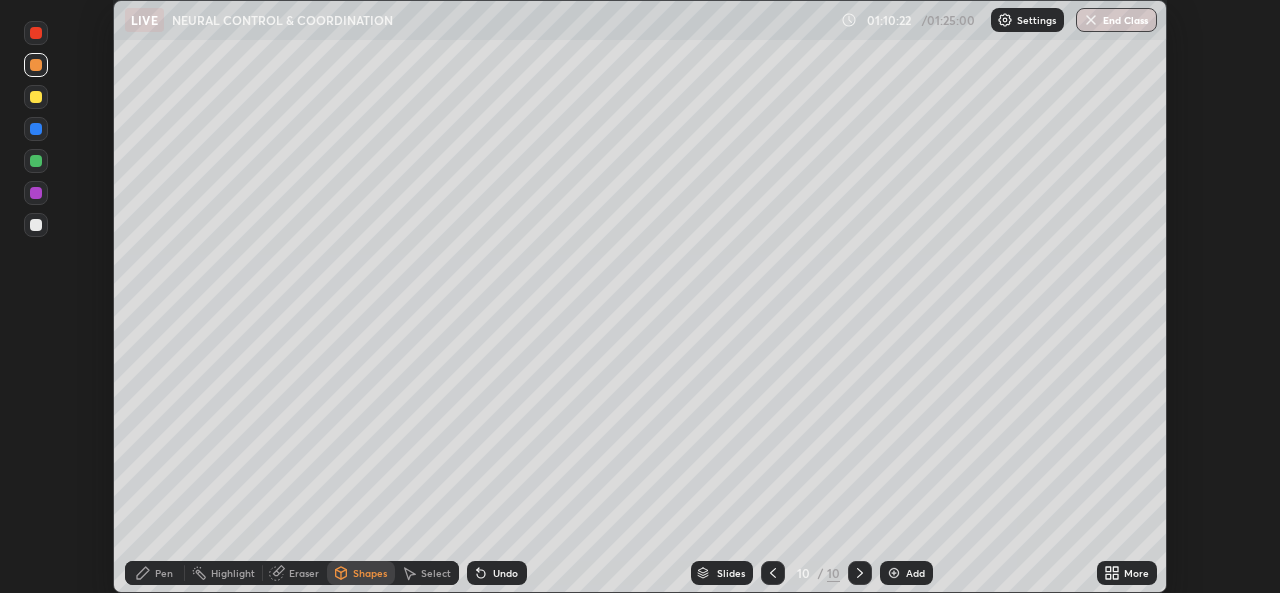 click on "Pen" at bounding box center (164, 573) 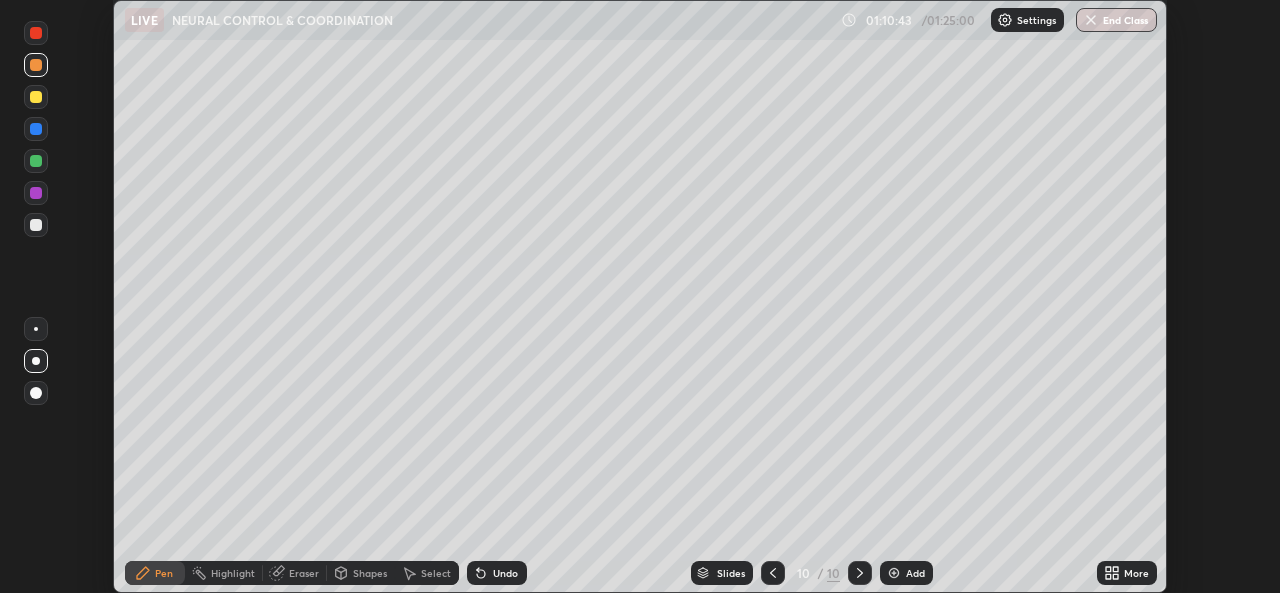 click on "Shapes" at bounding box center (370, 573) 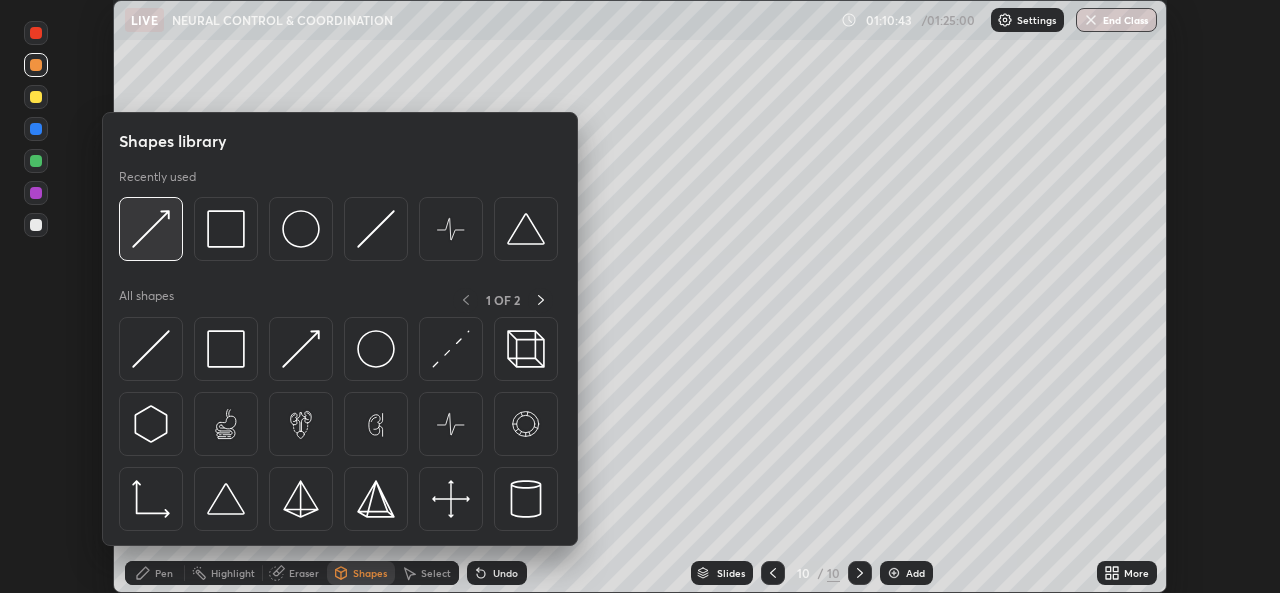 click at bounding box center (151, 229) 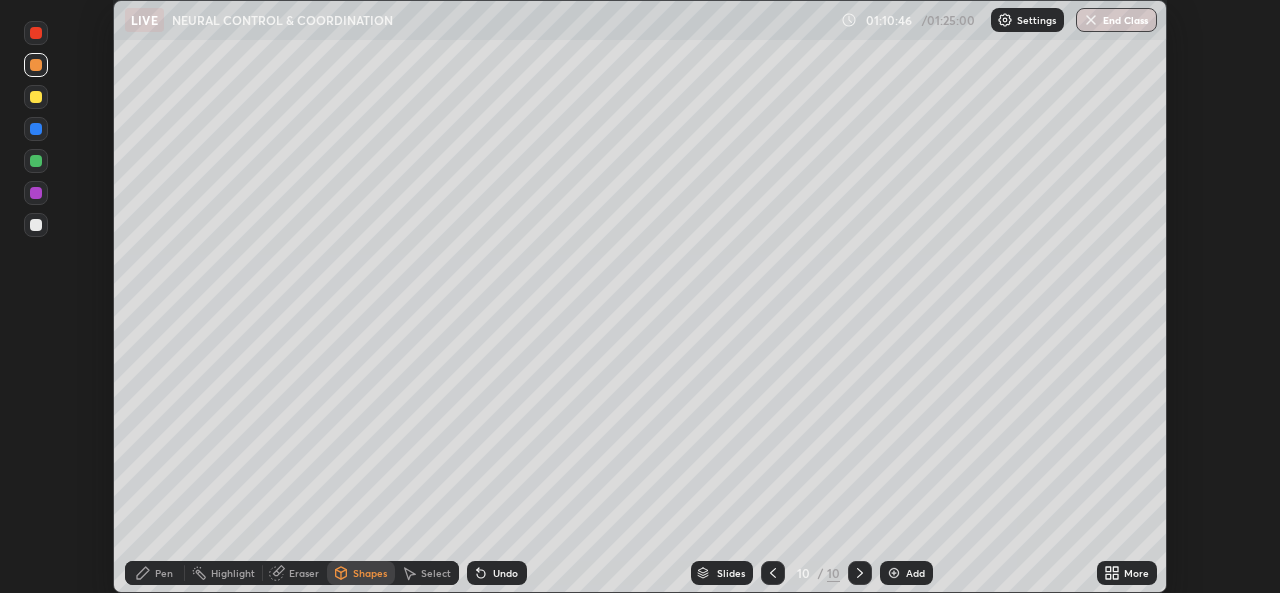 click on "Pen" at bounding box center (164, 573) 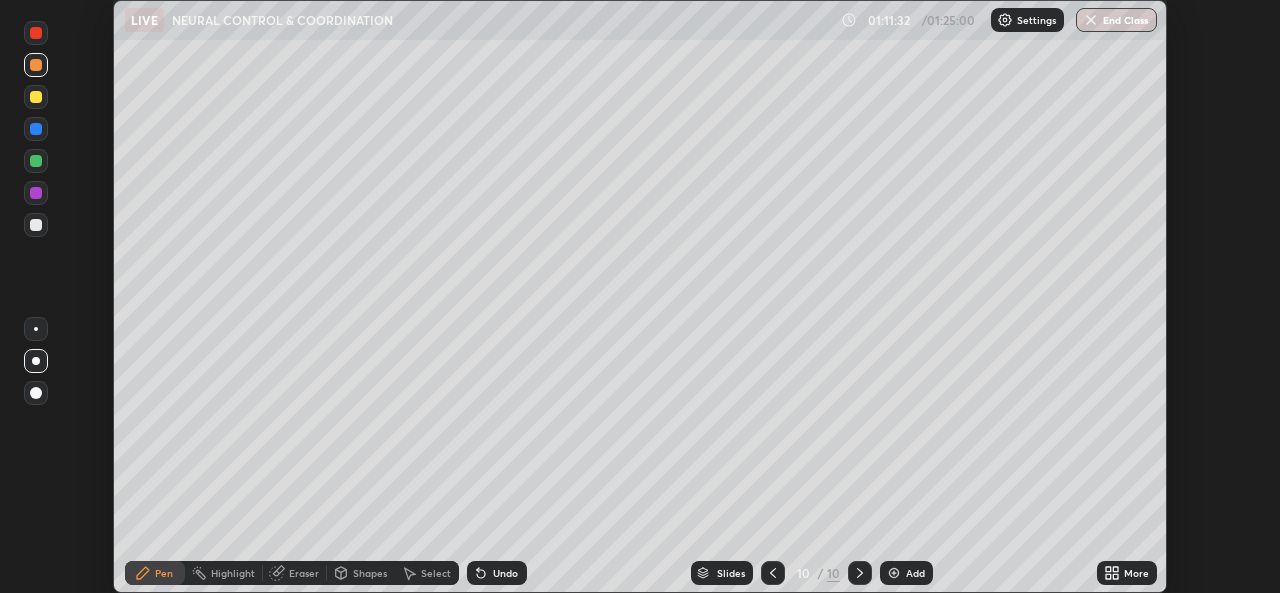 click at bounding box center [36, 97] 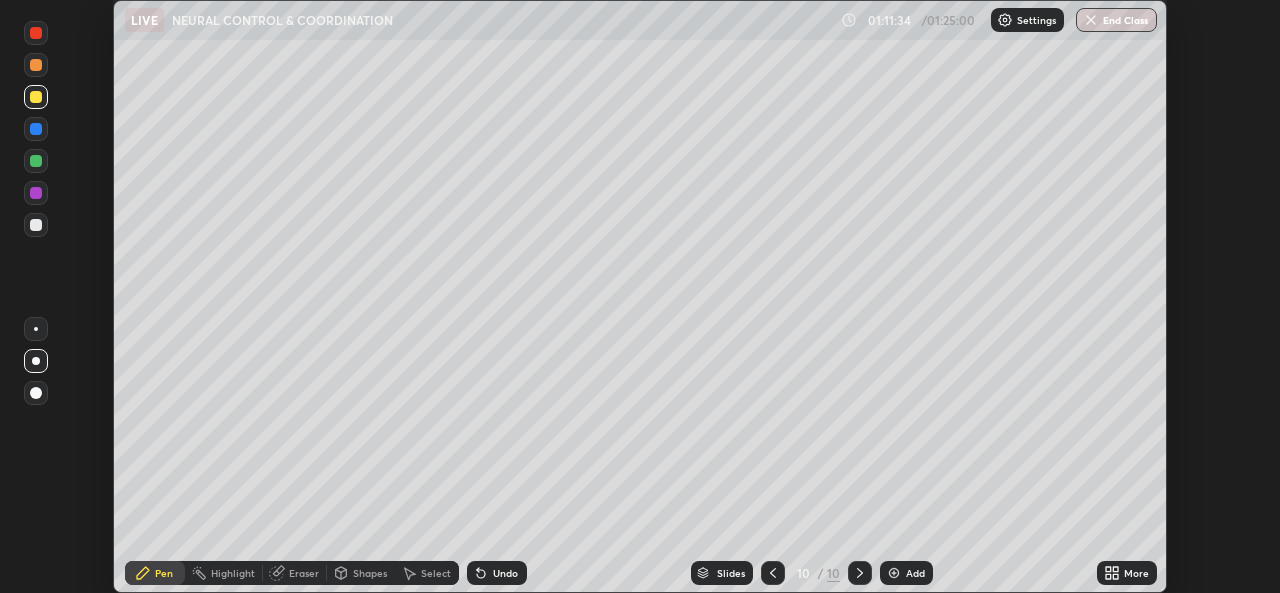 click on "Shapes" at bounding box center [370, 573] 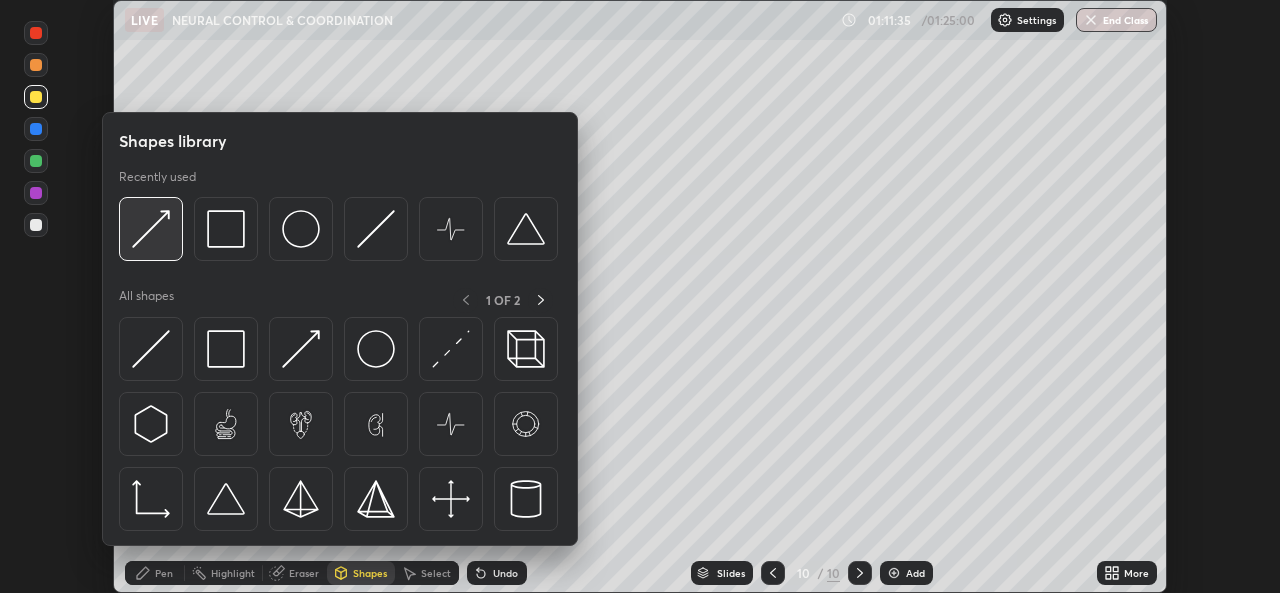 click at bounding box center (151, 229) 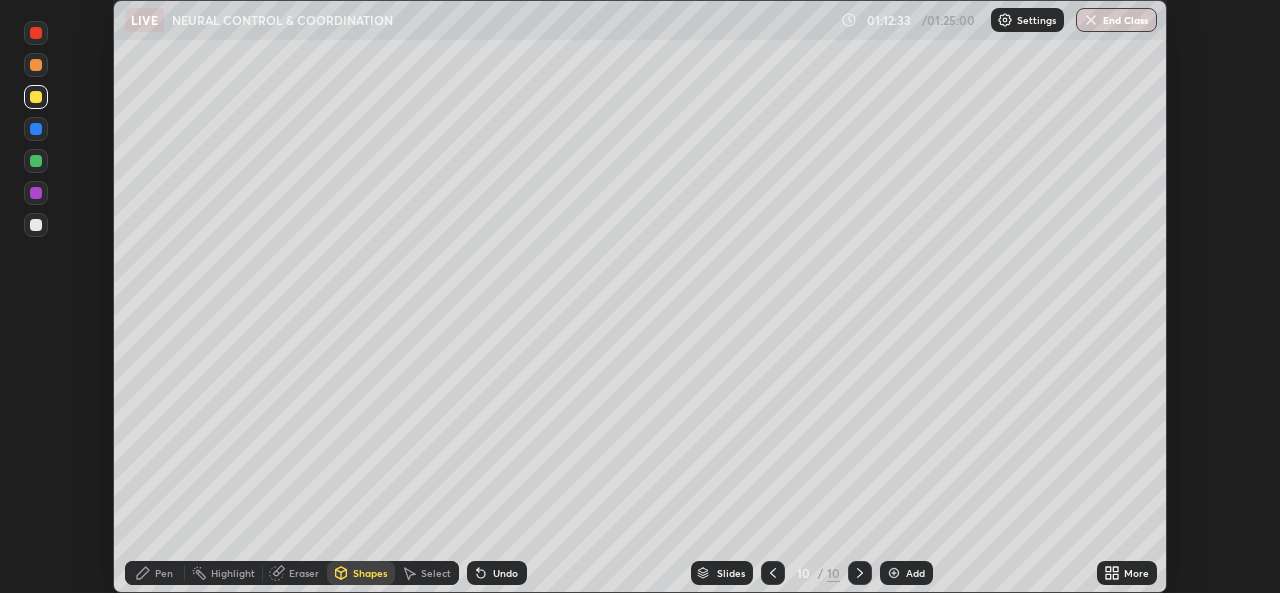 click on "Undo" at bounding box center [497, 573] 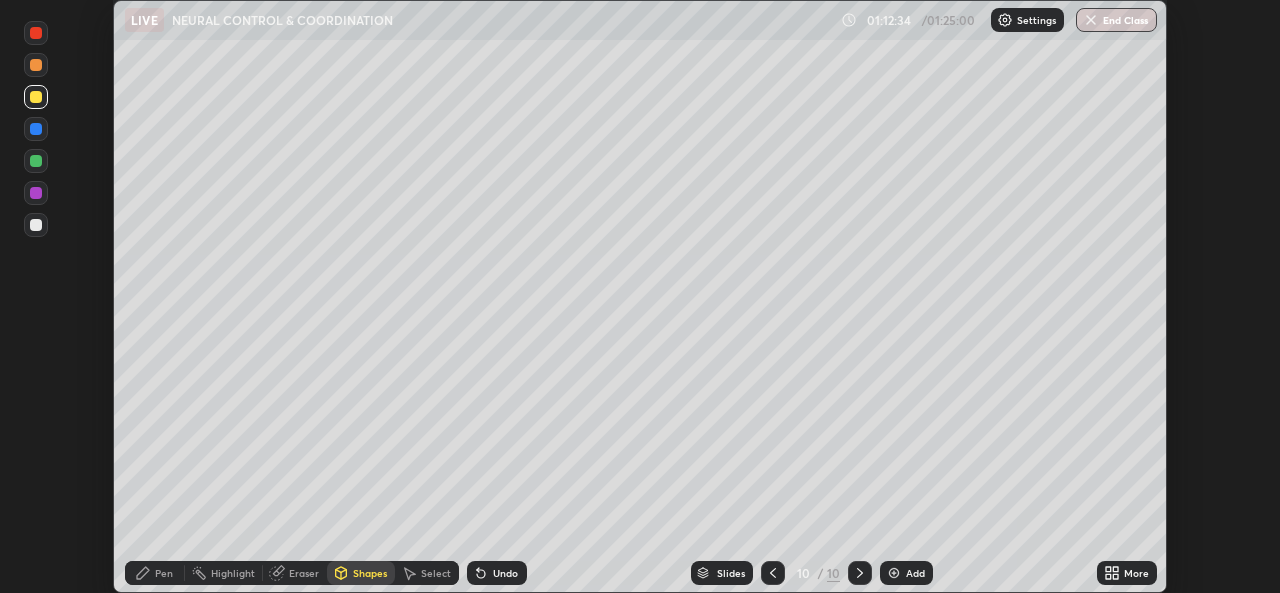 click on "Pen" at bounding box center (164, 573) 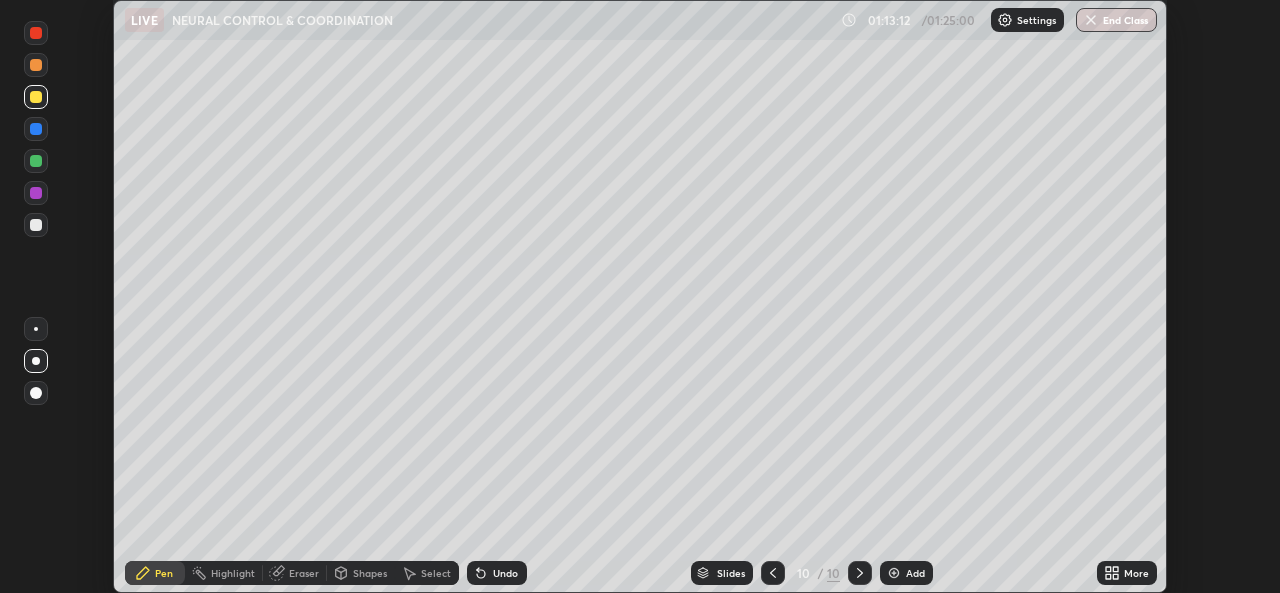 click on "Shapes" at bounding box center (370, 573) 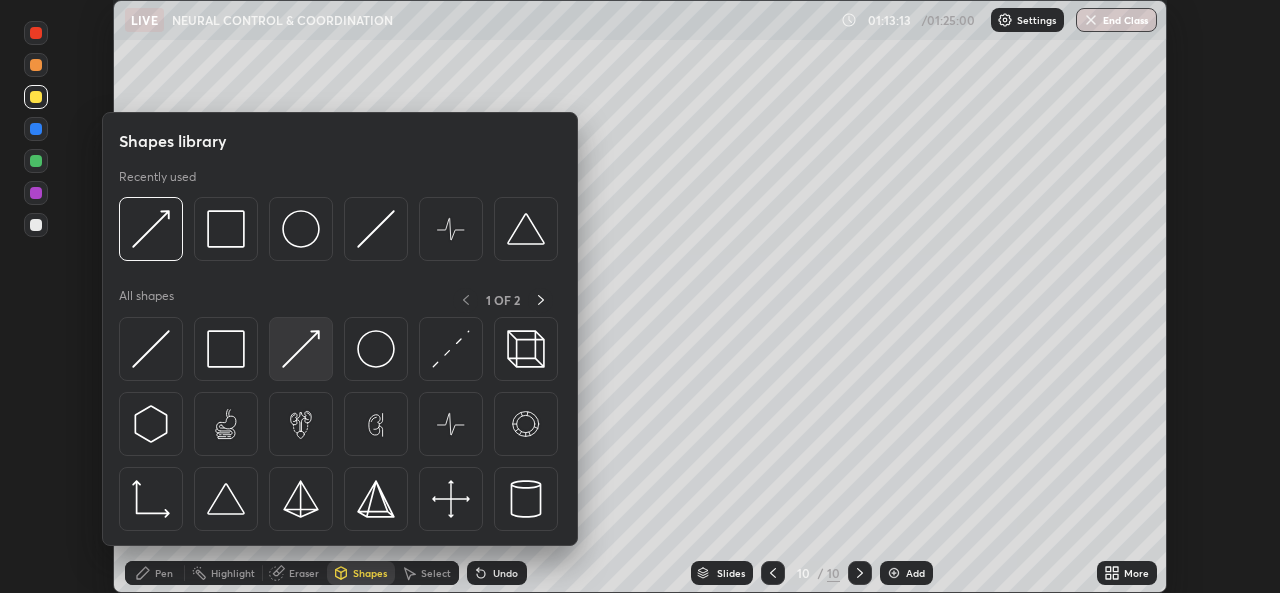 click at bounding box center [301, 349] 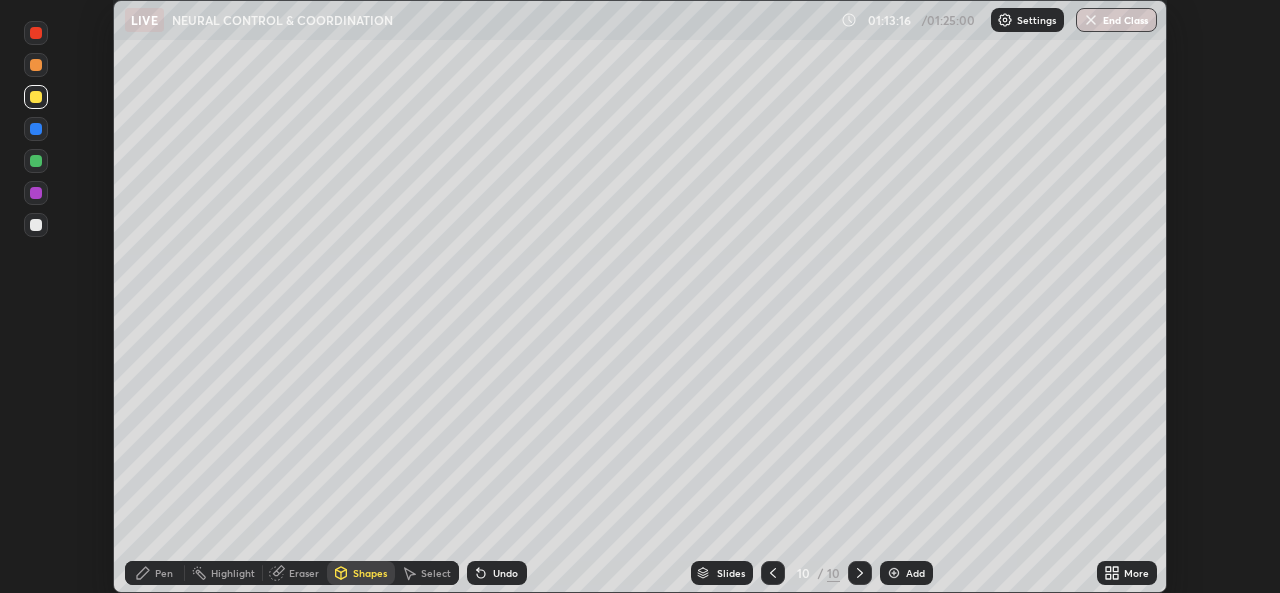 click on "Pen" at bounding box center (164, 573) 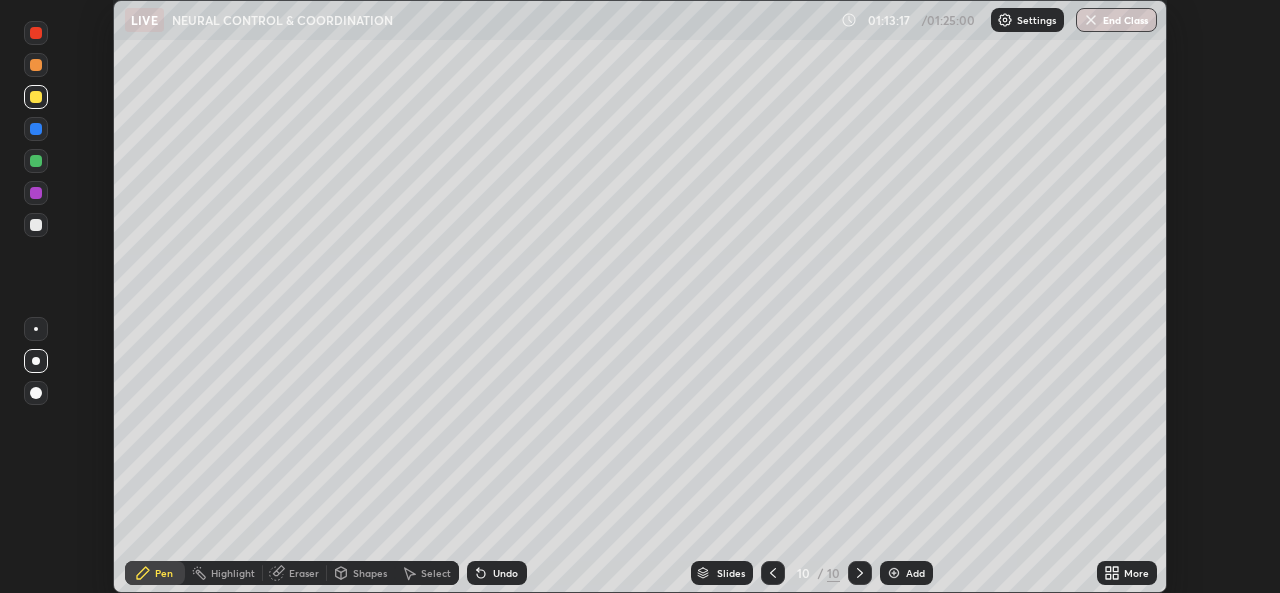 click at bounding box center [36, 129] 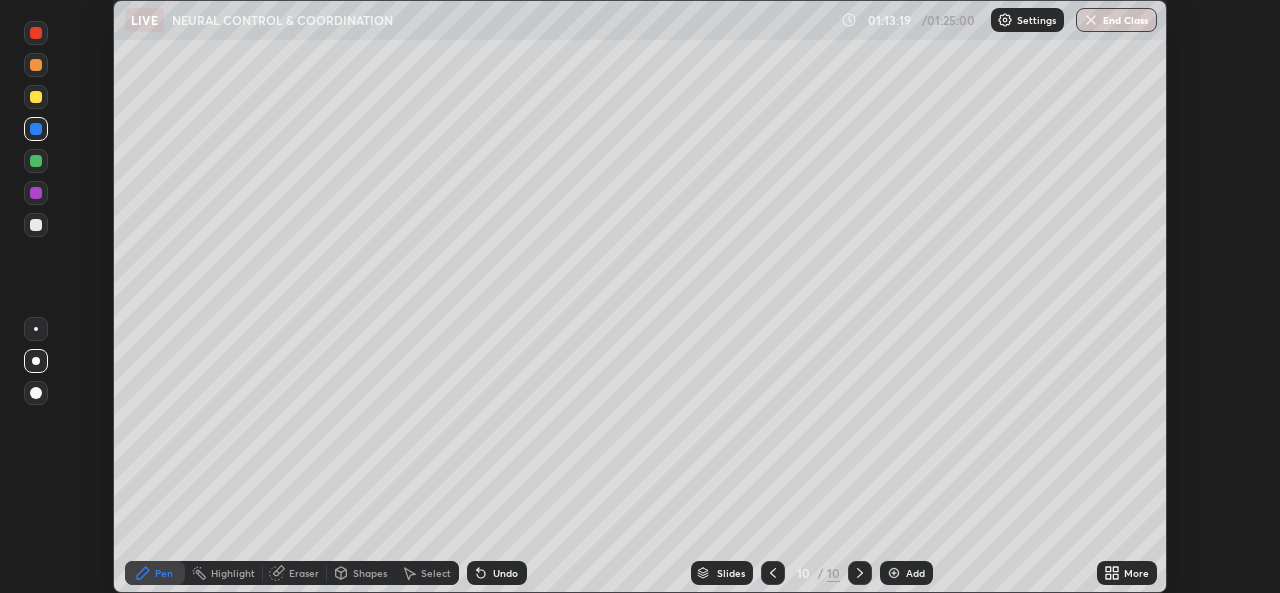 click at bounding box center [36, 33] 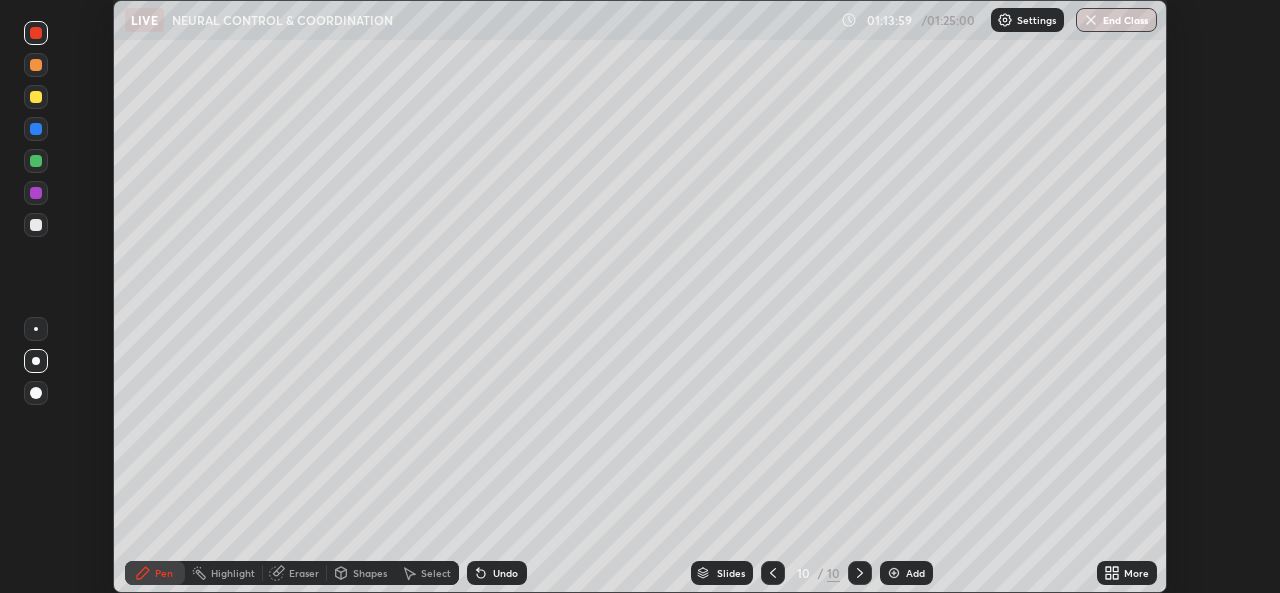 click at bounding box center (36, 129) 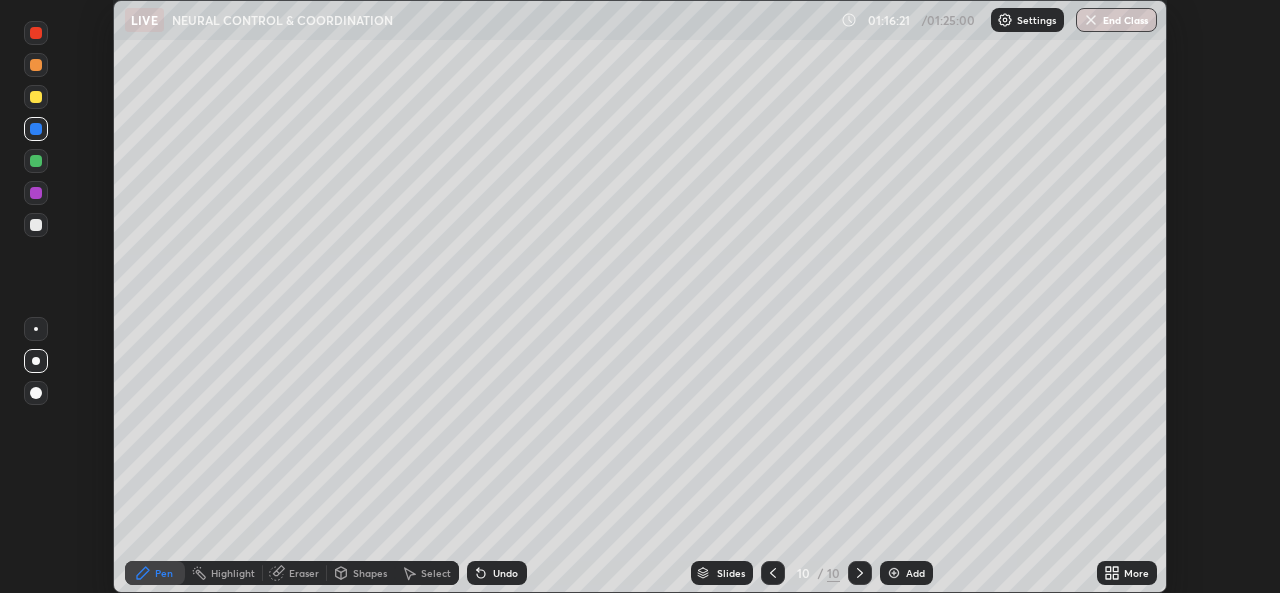 click on "Undo" at bounding box center [497, 573] 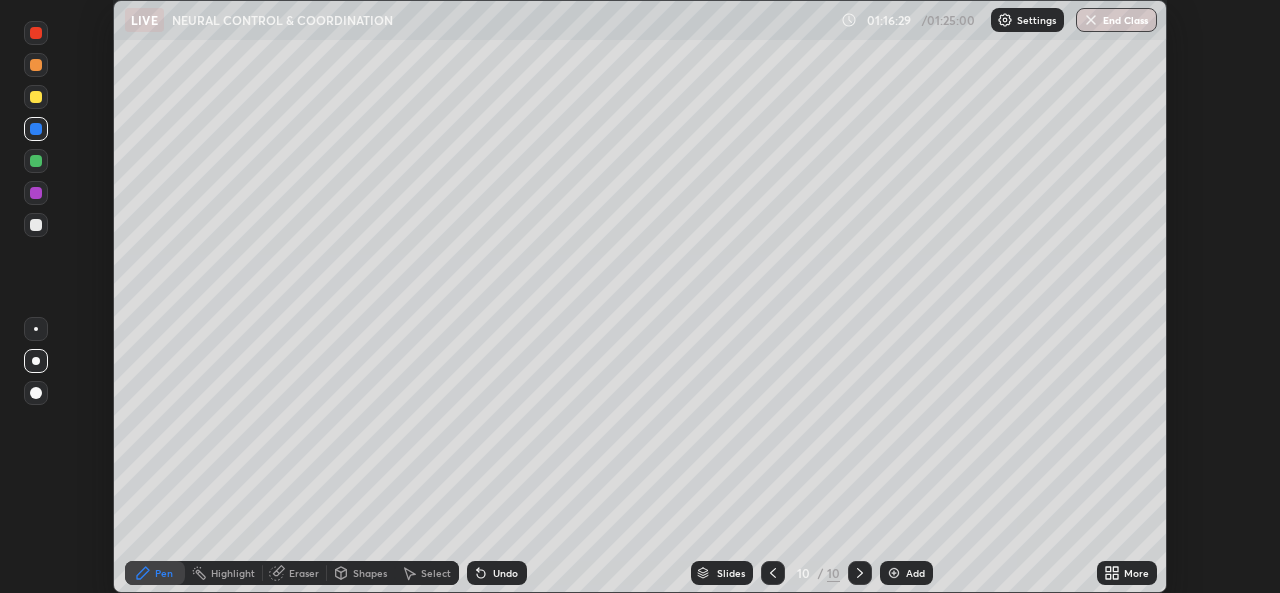 click at bounding box center (36, 225) 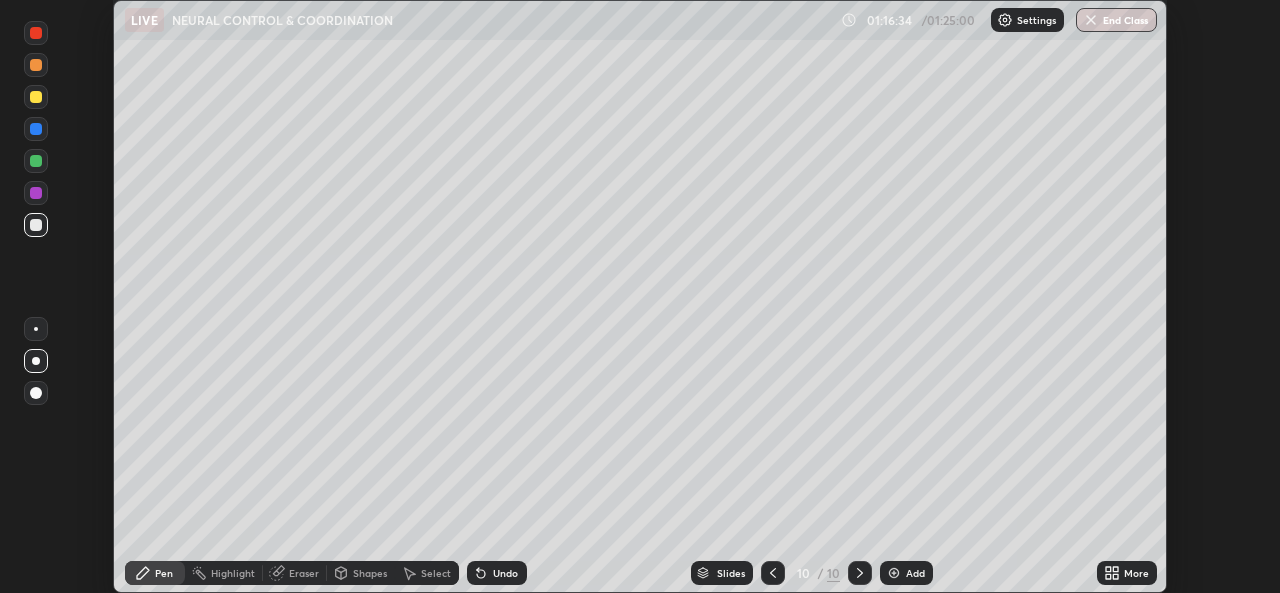 click on "Shapes" at bounding box center [370, 573] 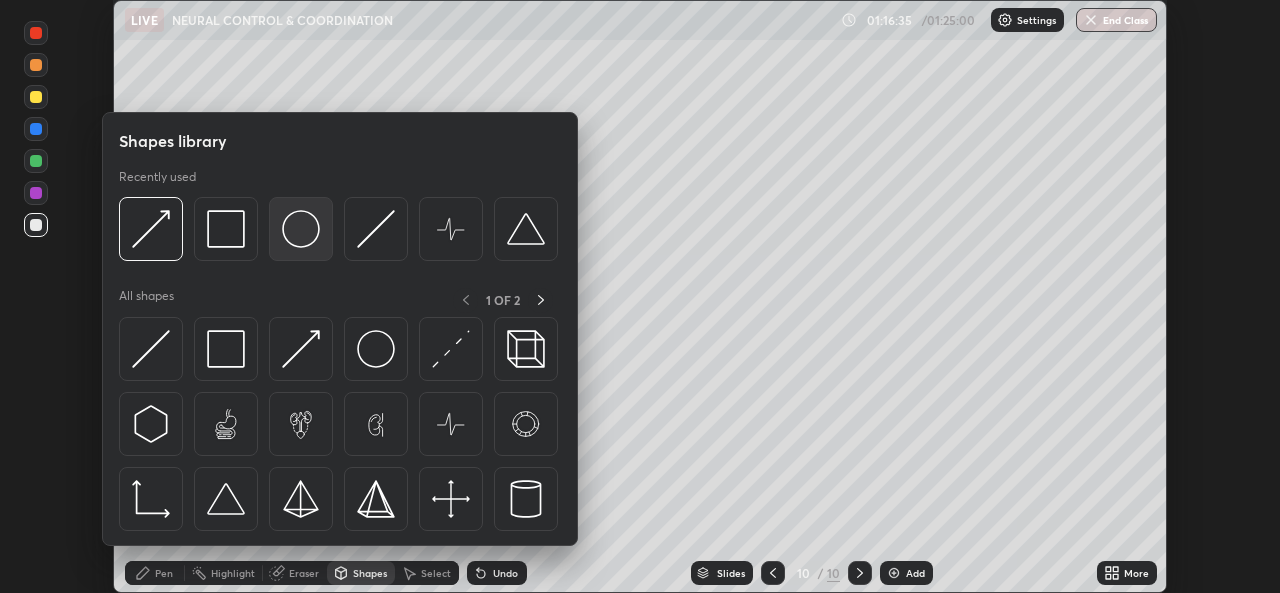 click at bounding box center [301, 229] 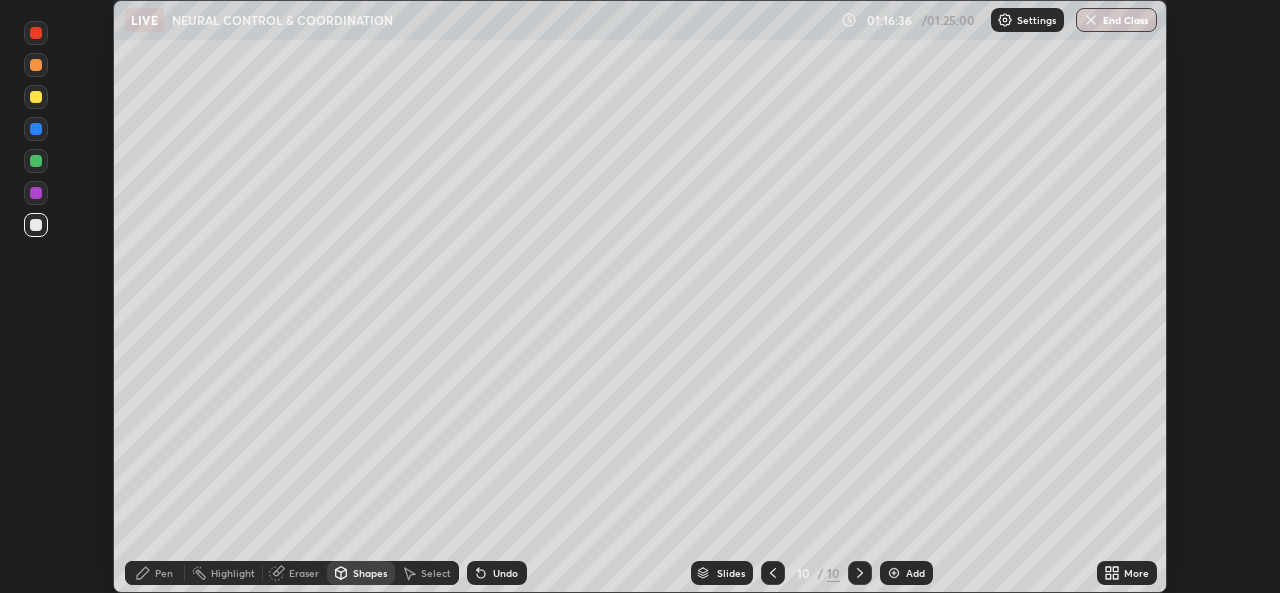 click on "Pen" at bounding box center [155, 573] 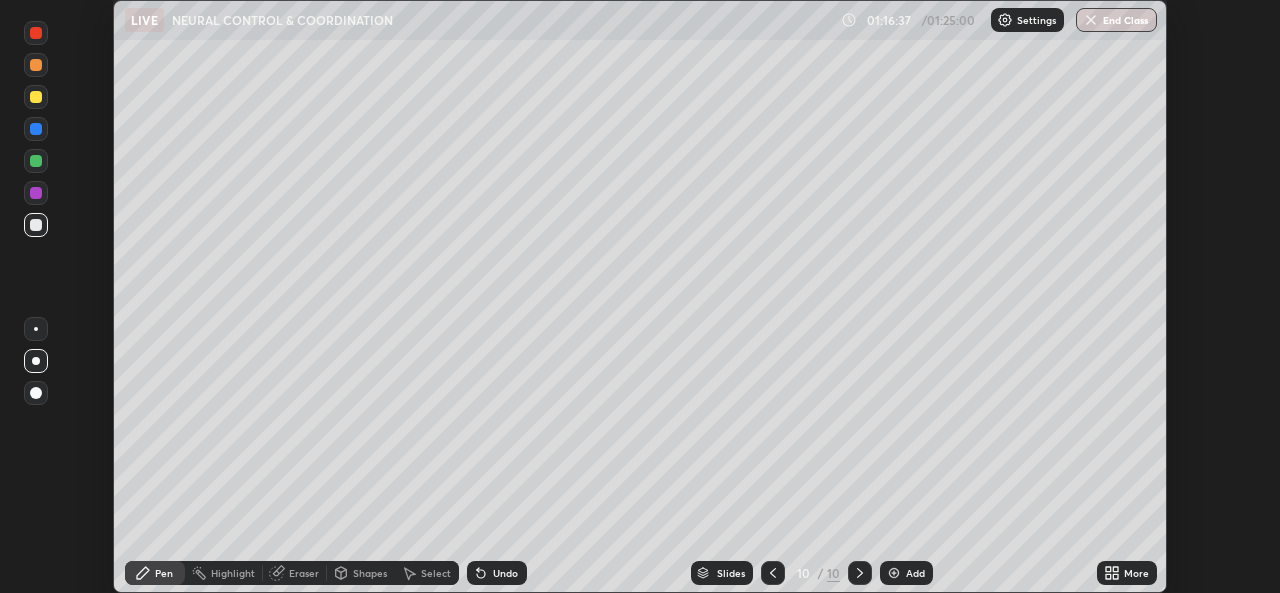 click at bounding box center (36, 329) 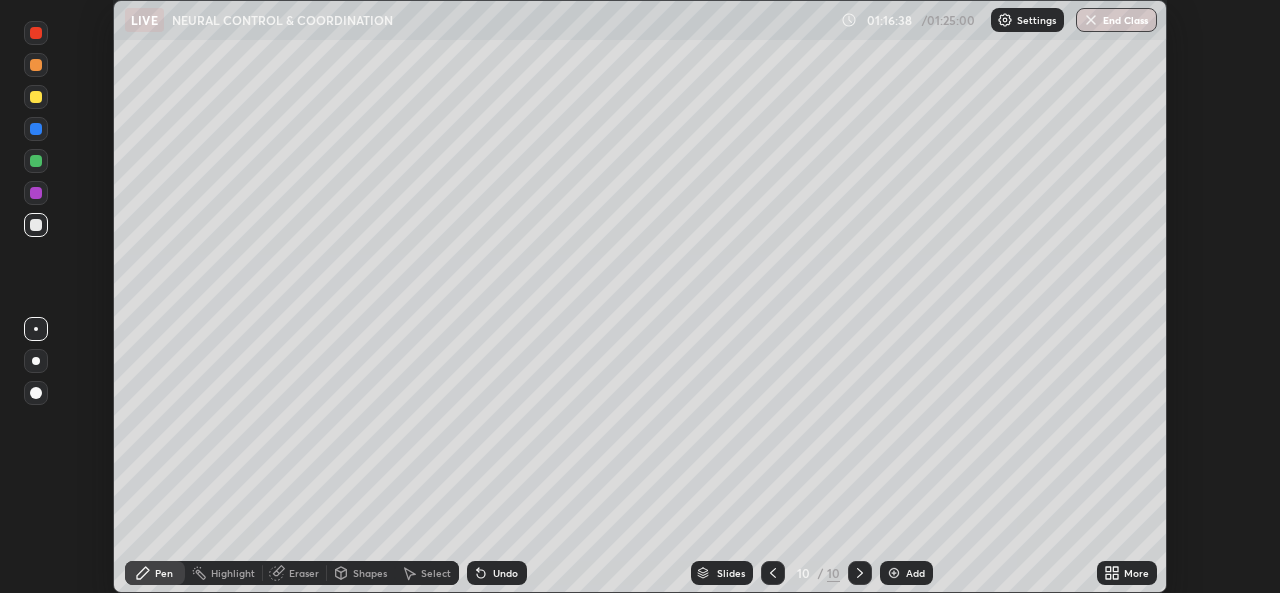 click on "Shapes" at bounding box center [370, 573] 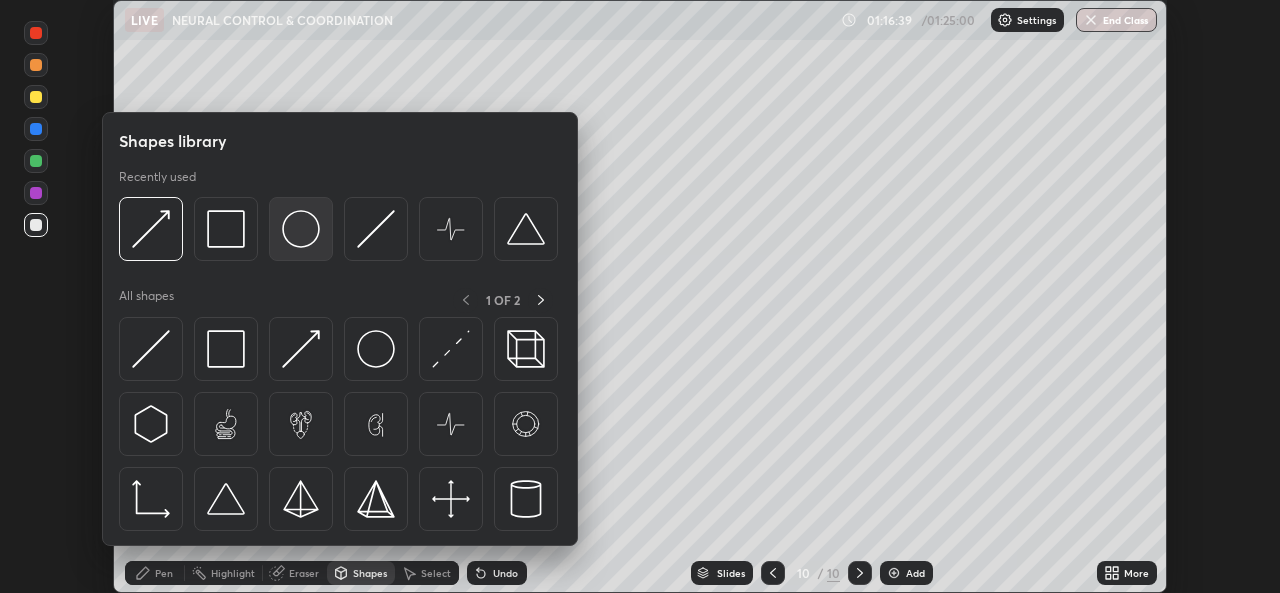 click at bounding box center (301, 229) 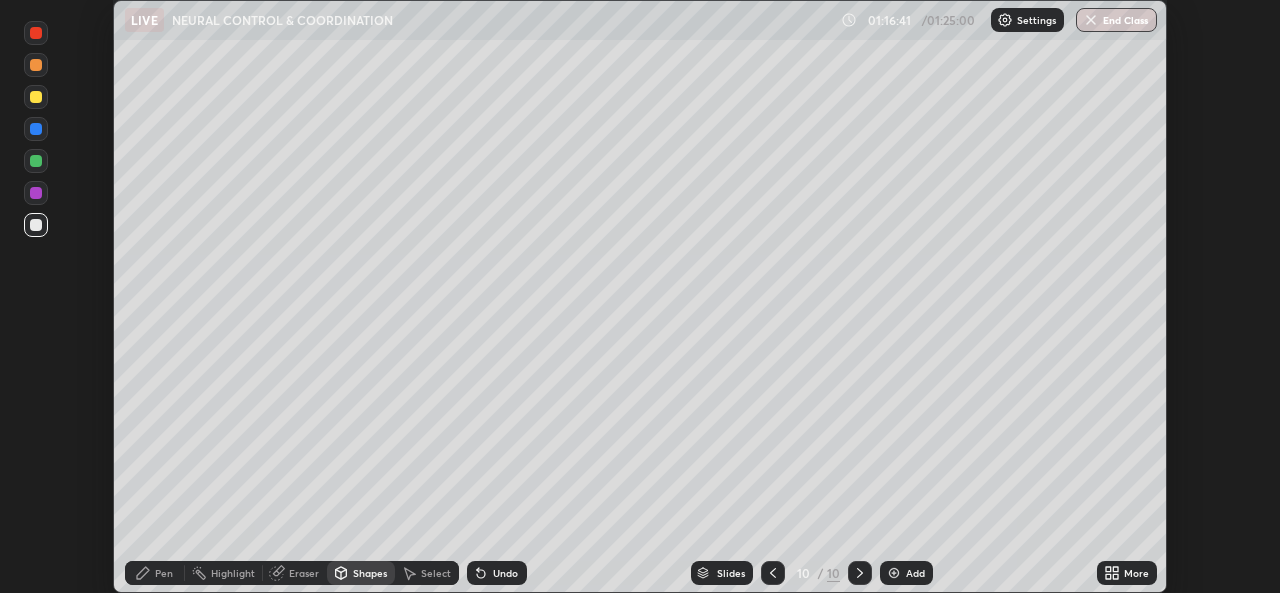 click at bounding box center (36, 97) 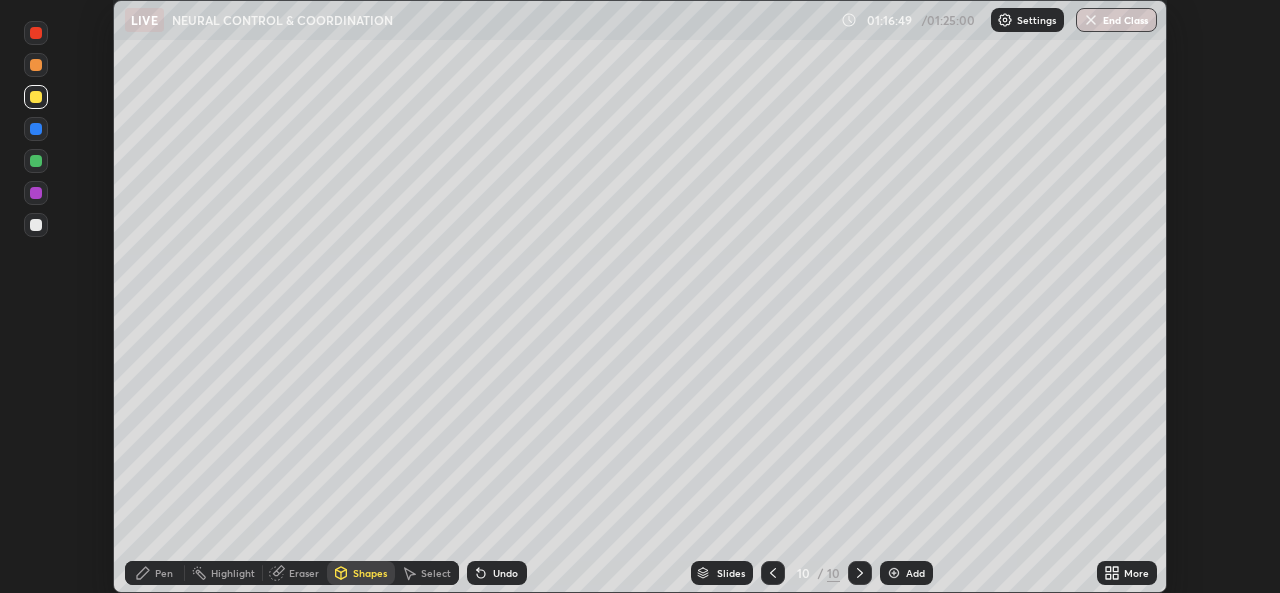 click on "Pen" at bounding box center [164, 573] 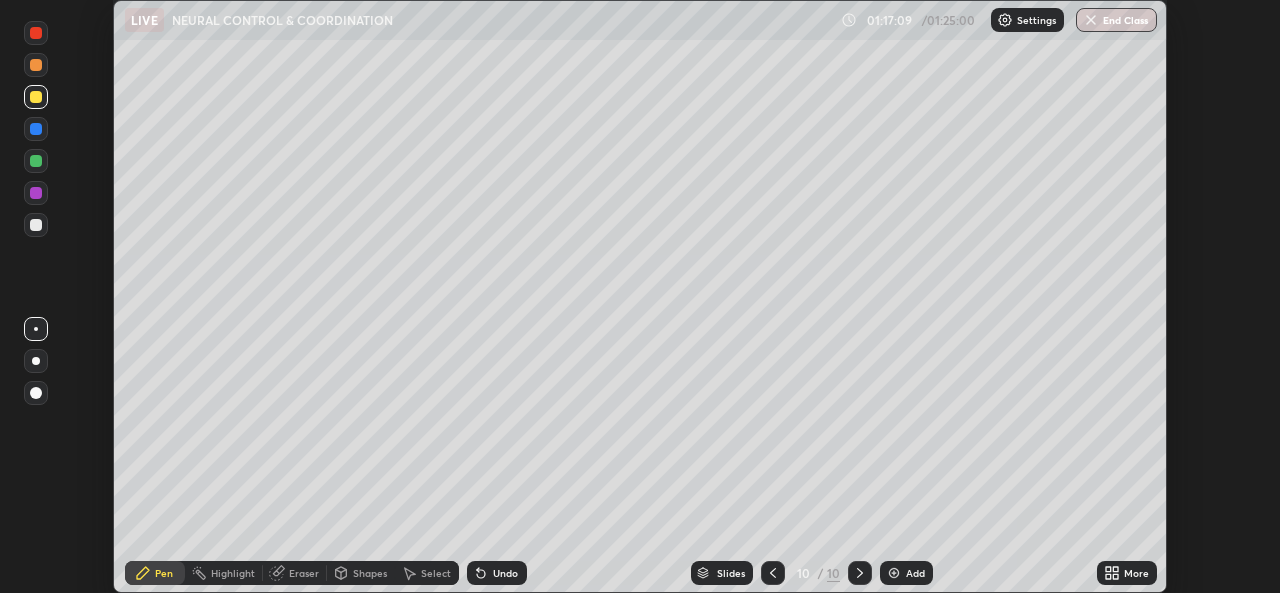 click at bounding box center (36, 361) 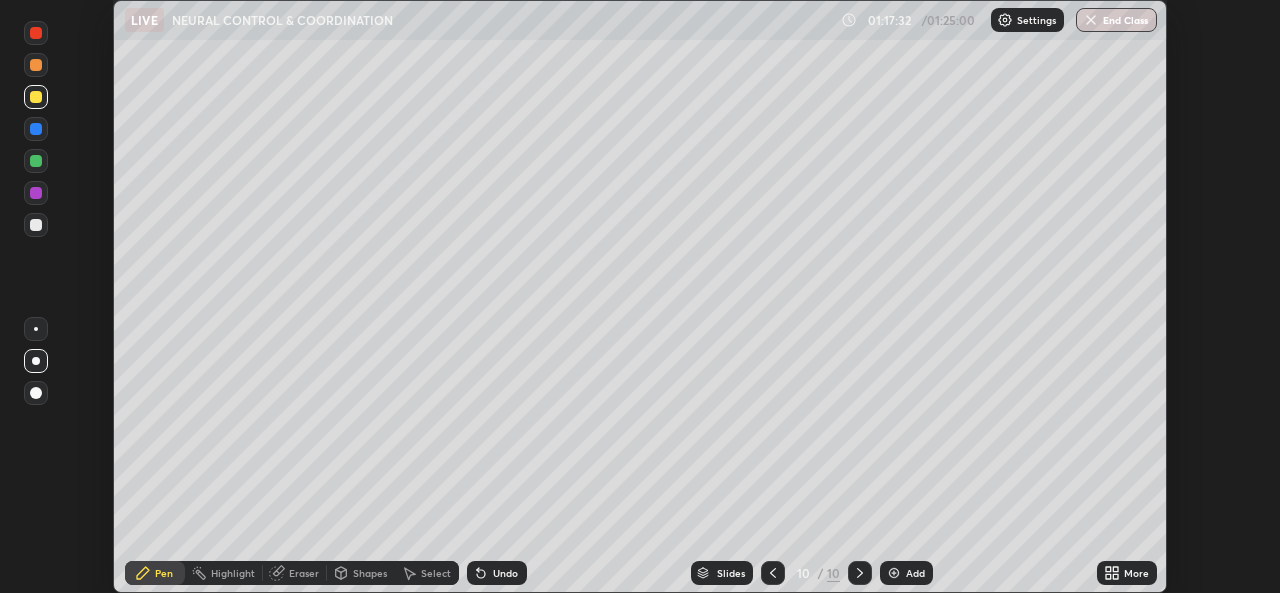 click at bounding box center [36, 65] 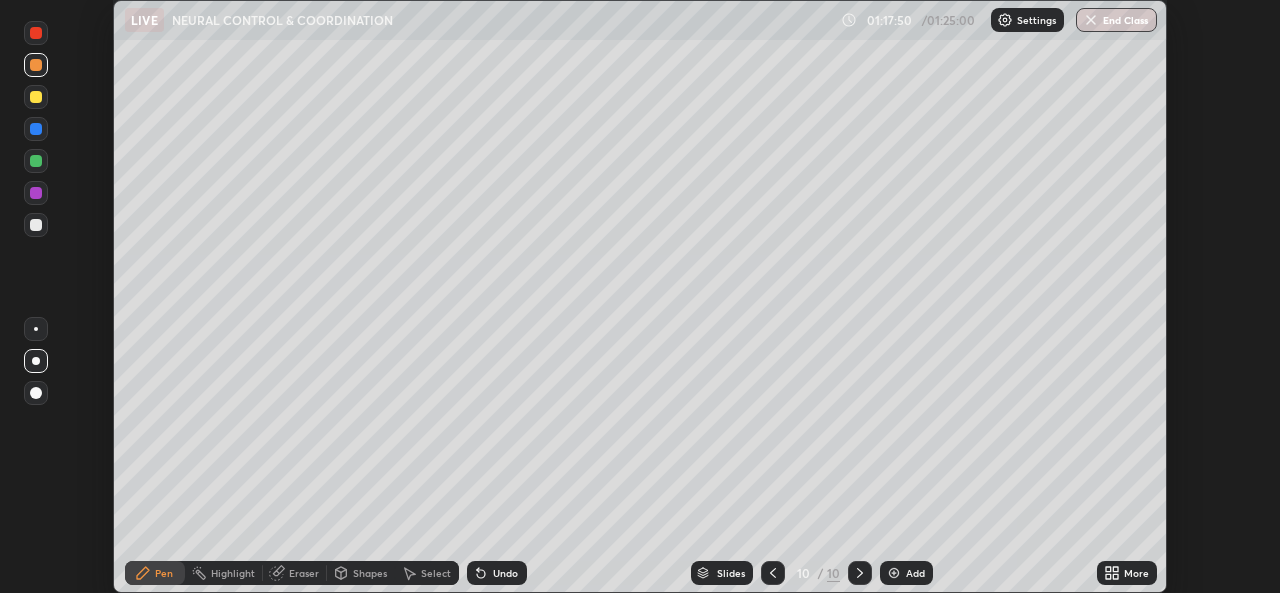 click on "Undo" at bounding box center (505, 573) 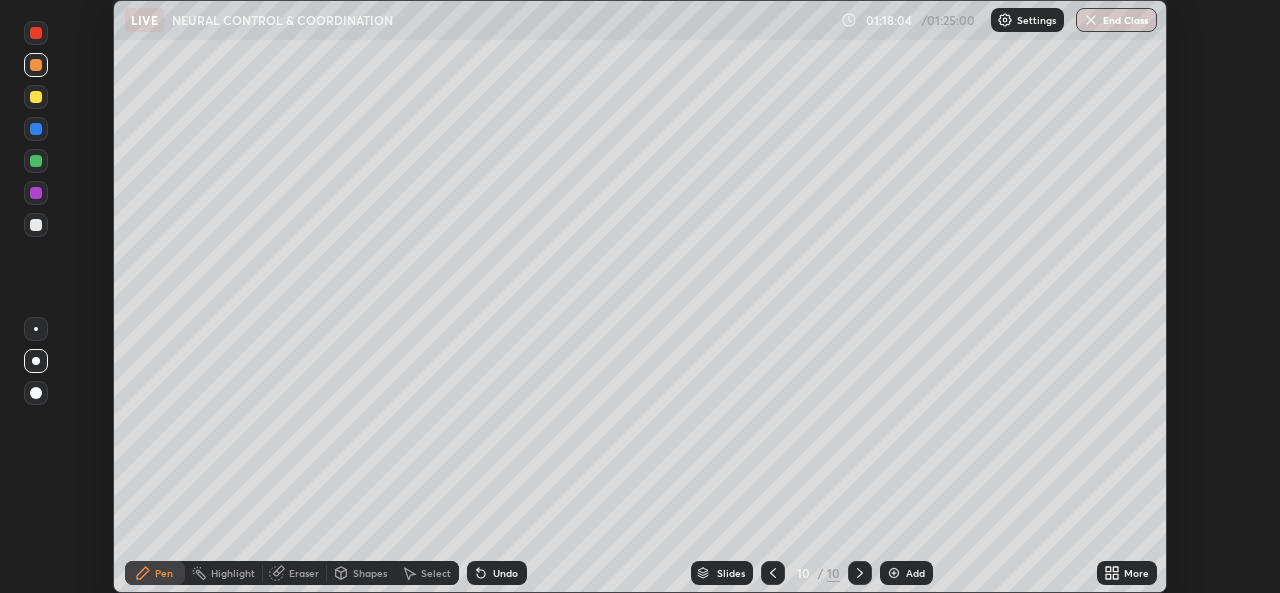 click at bounding box center [36, 33] 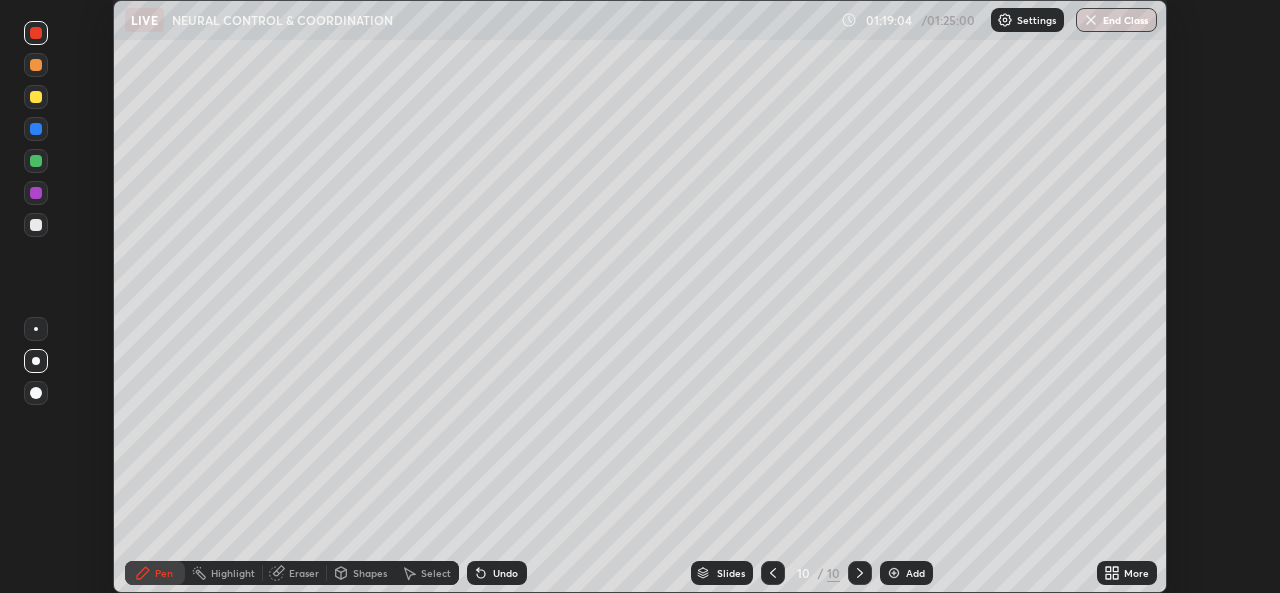 click on "Eraser" at bounding box center [304, 573] 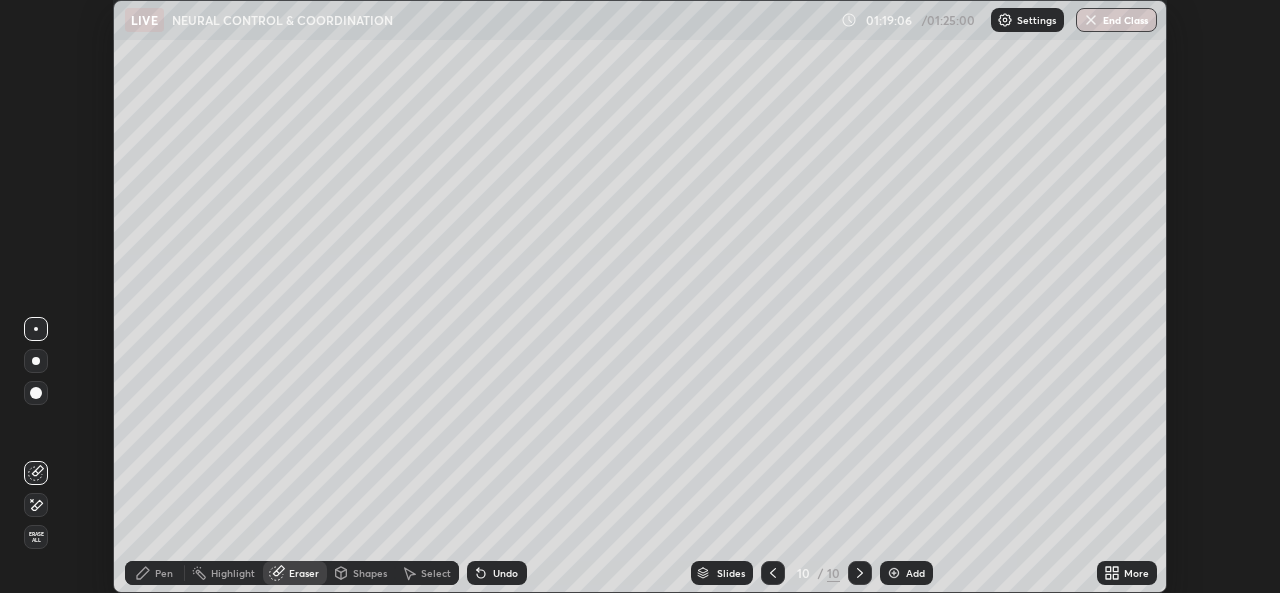 click on "Pen" at bounding box center [164, 573] 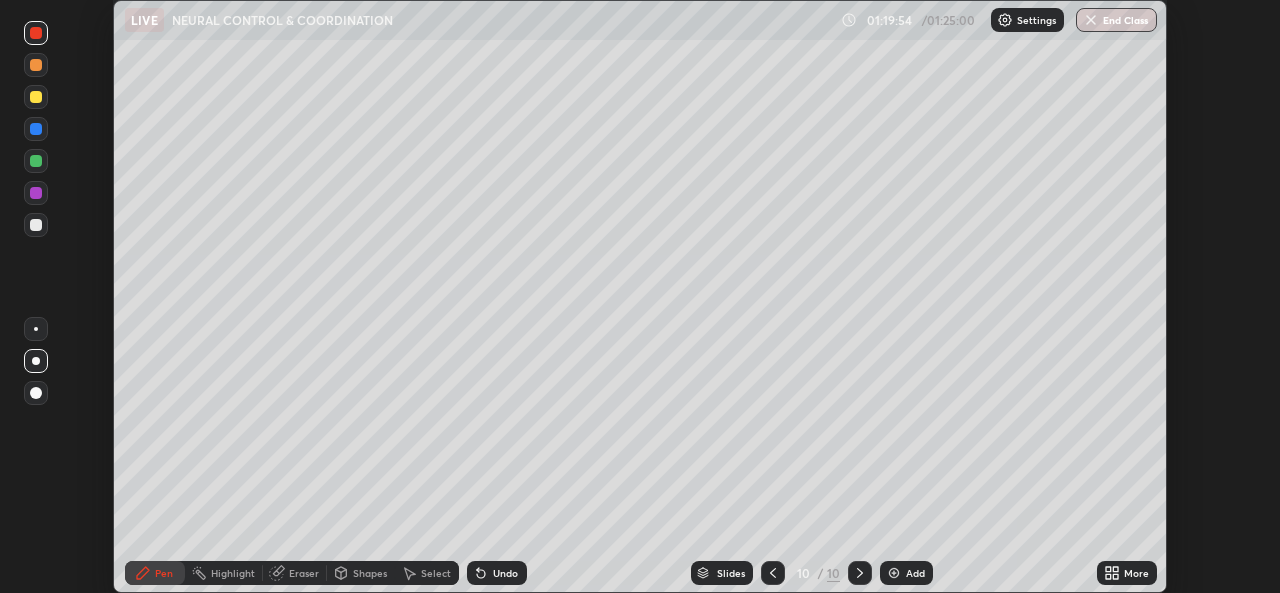 click at bounding box center (36, 225) 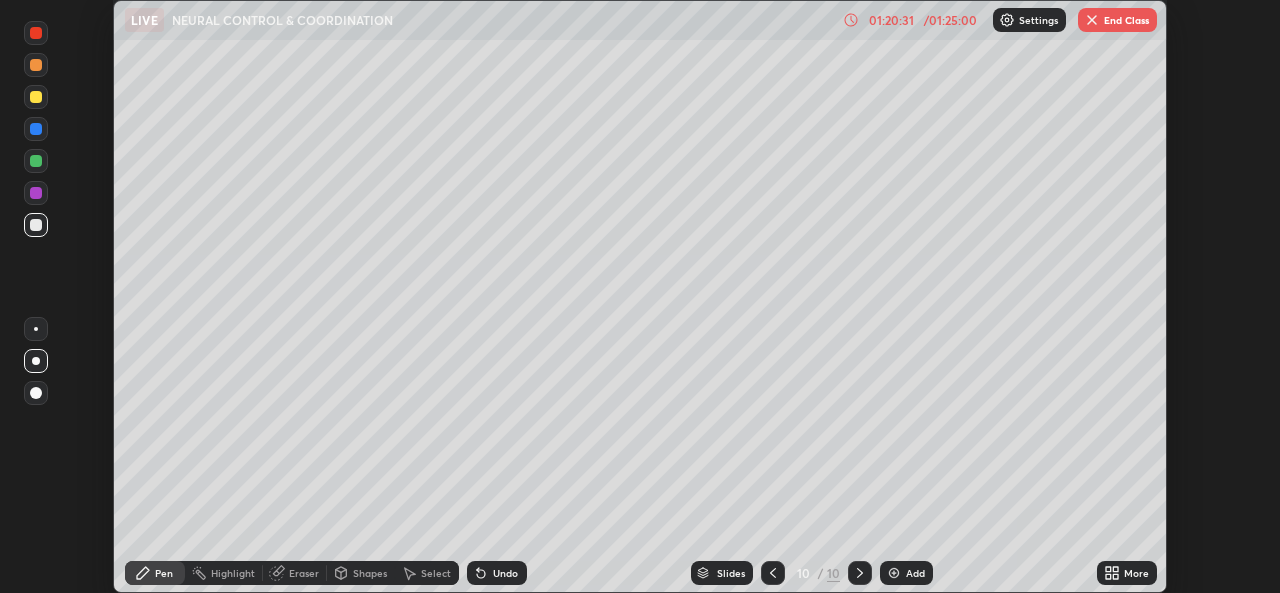 click on "Setting up your live class" at bounding box center (640, 296) 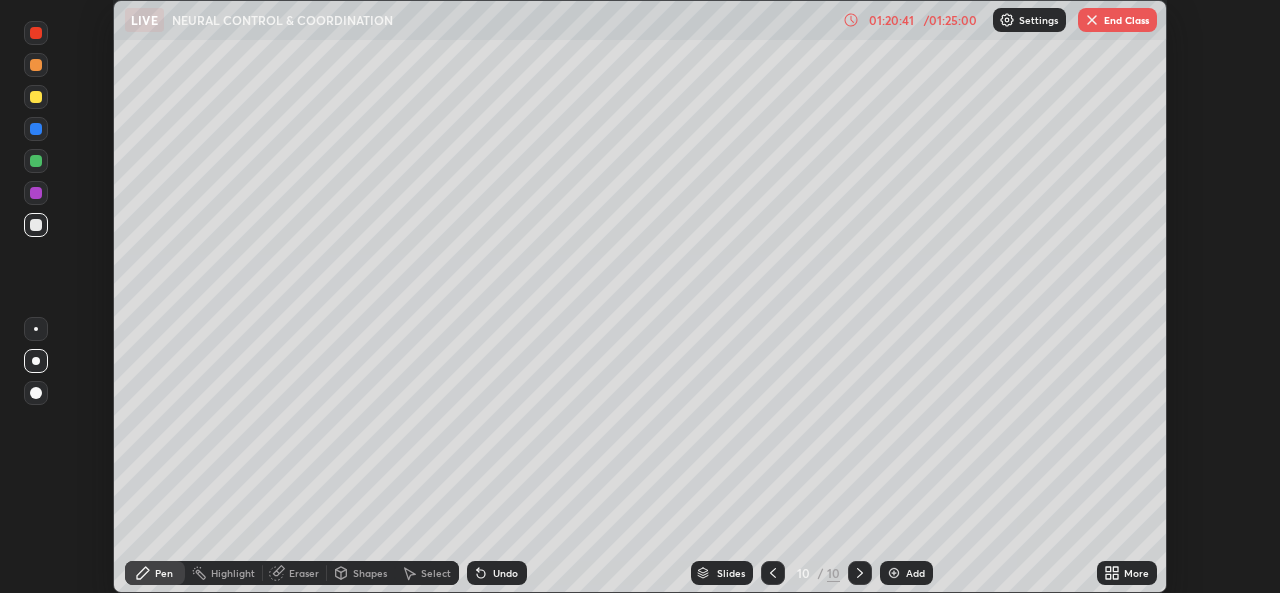 click at bounding box center (36, 33) 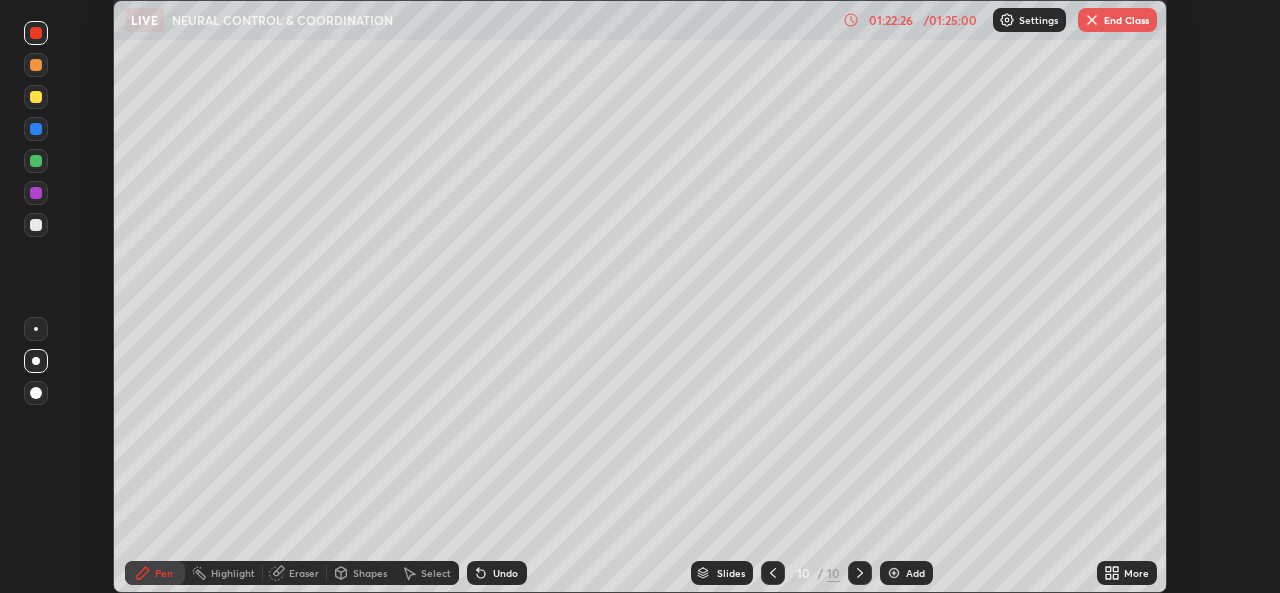 click 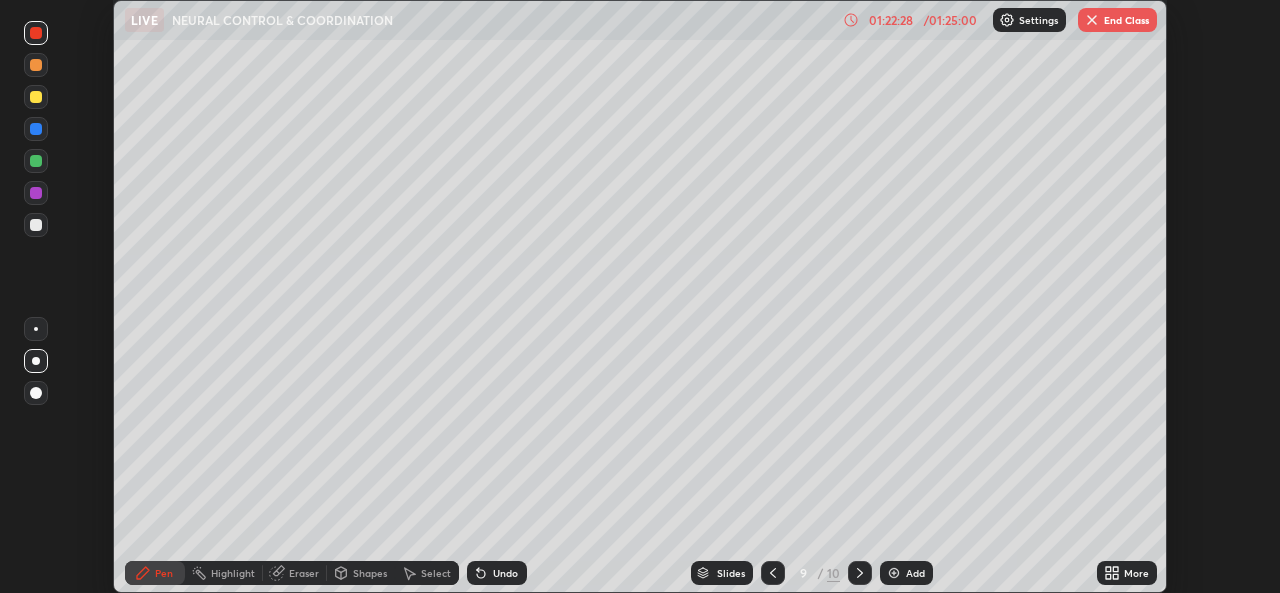 click on "Shapes" at bounding box center [370, 573] 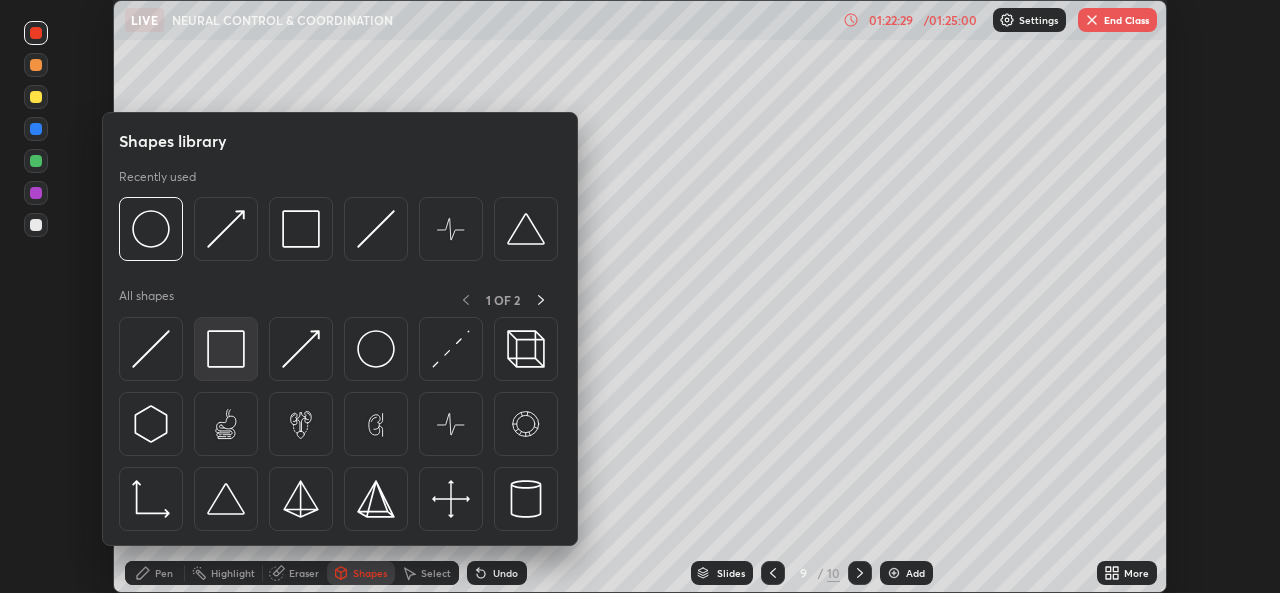 click at bounding box center [226, 349] 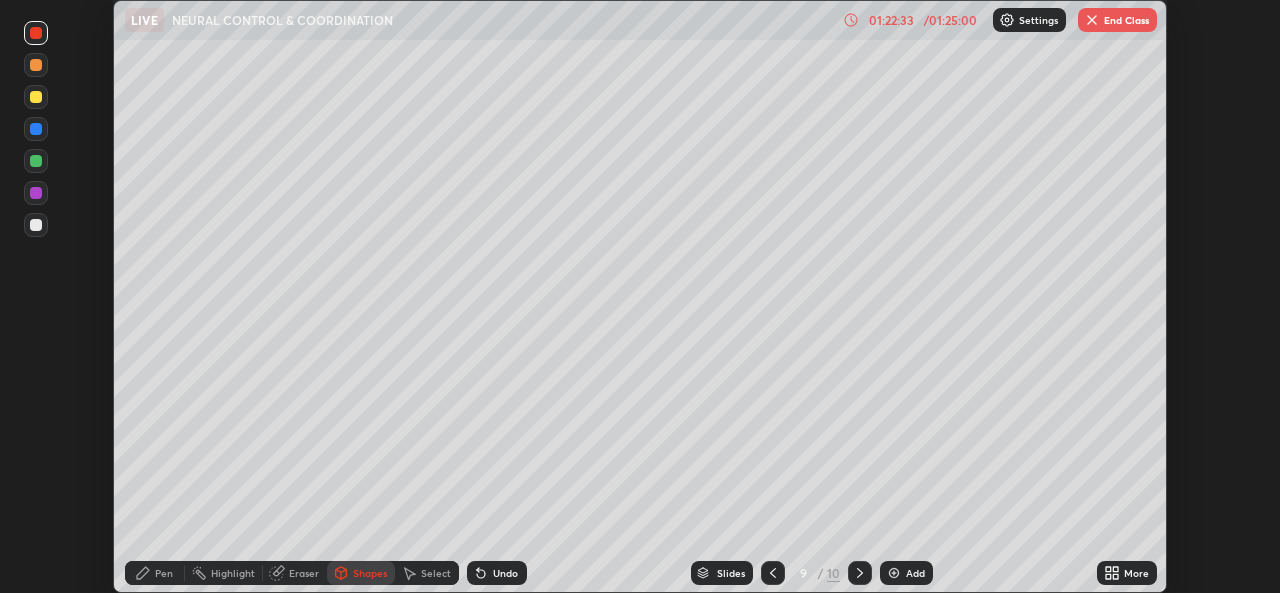 click on "Pen" at bounding box center (155, 573) 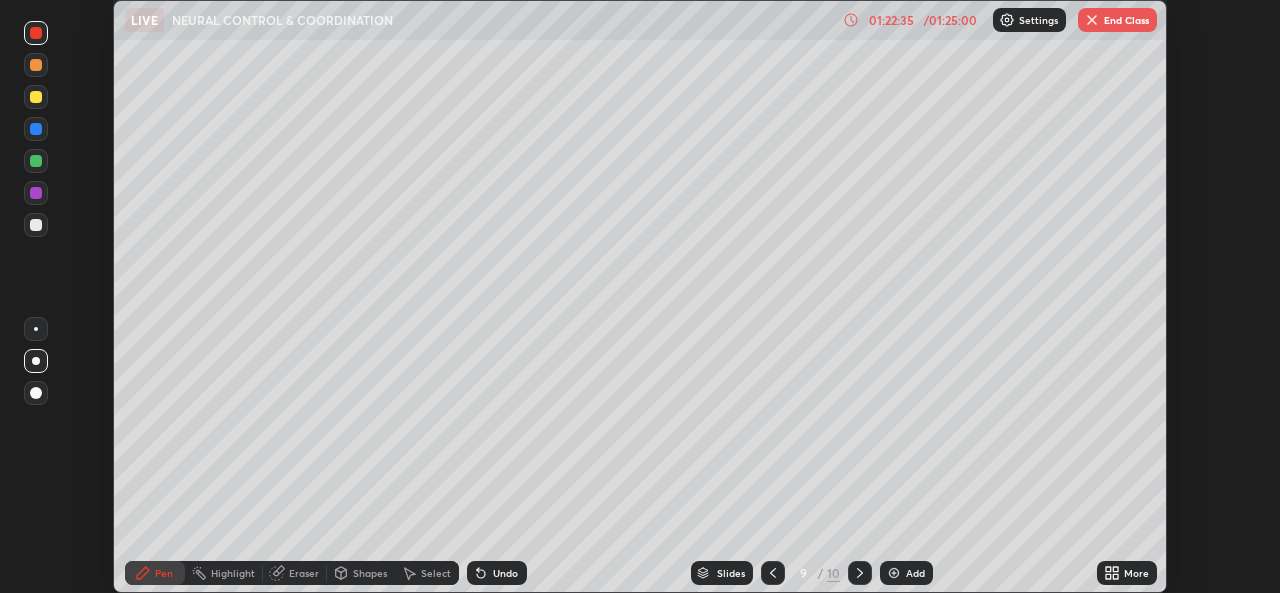 click at bounding box center (36, 129) 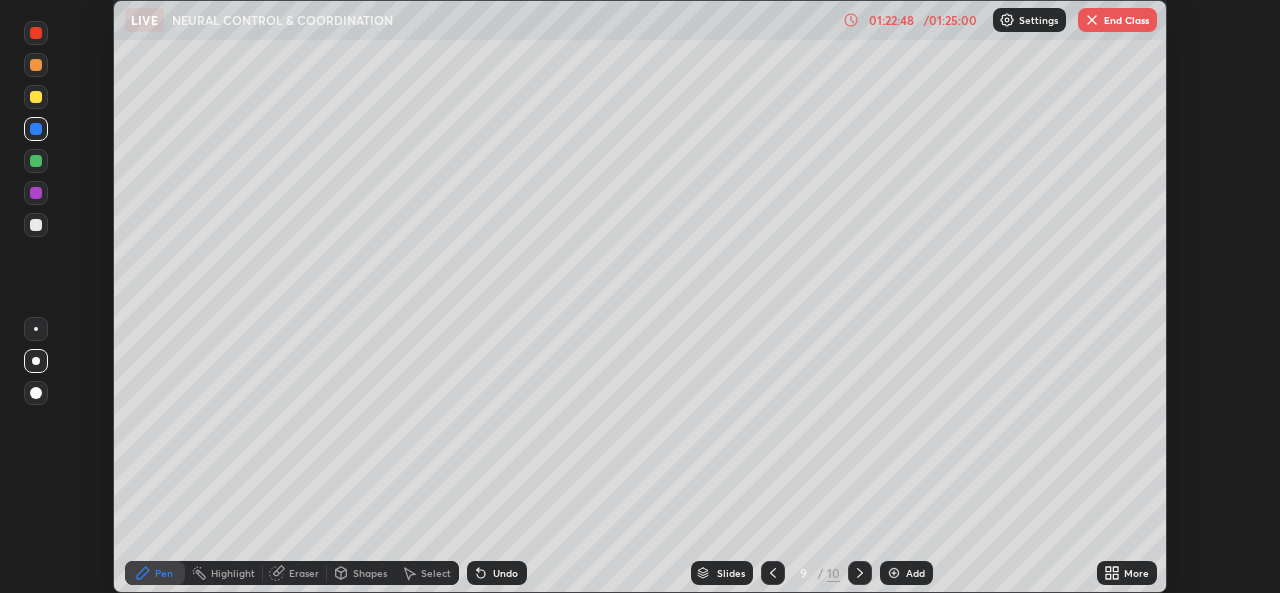 click on "Shapes" at bounding box center (370, 573) 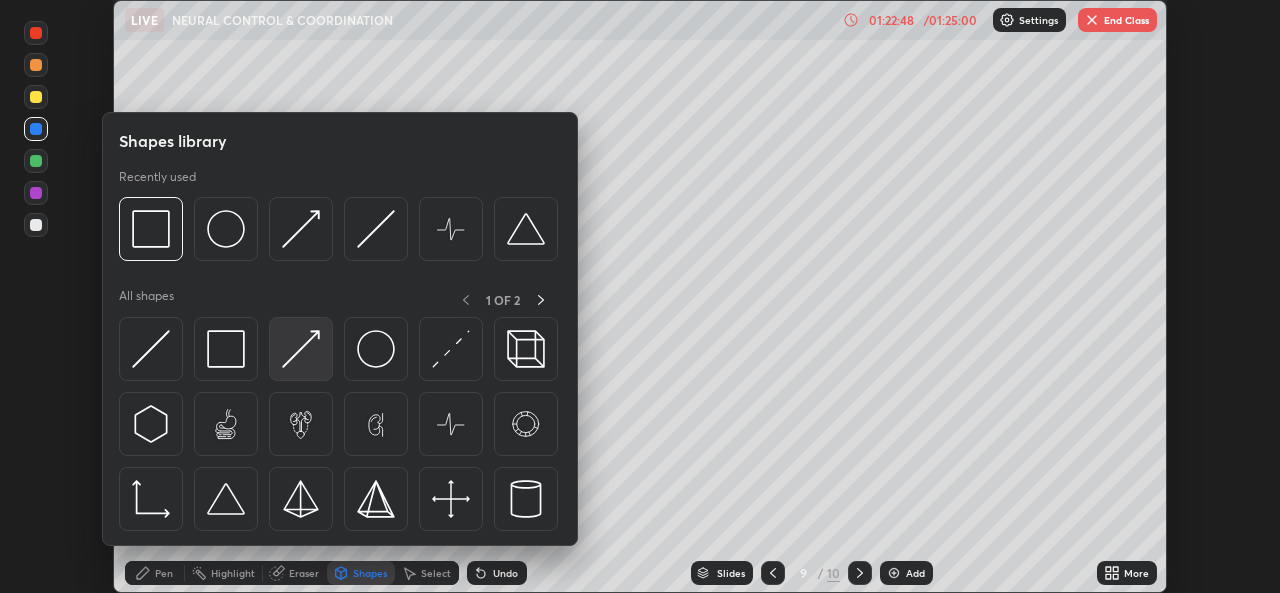 click at bounding box center (301, 349) 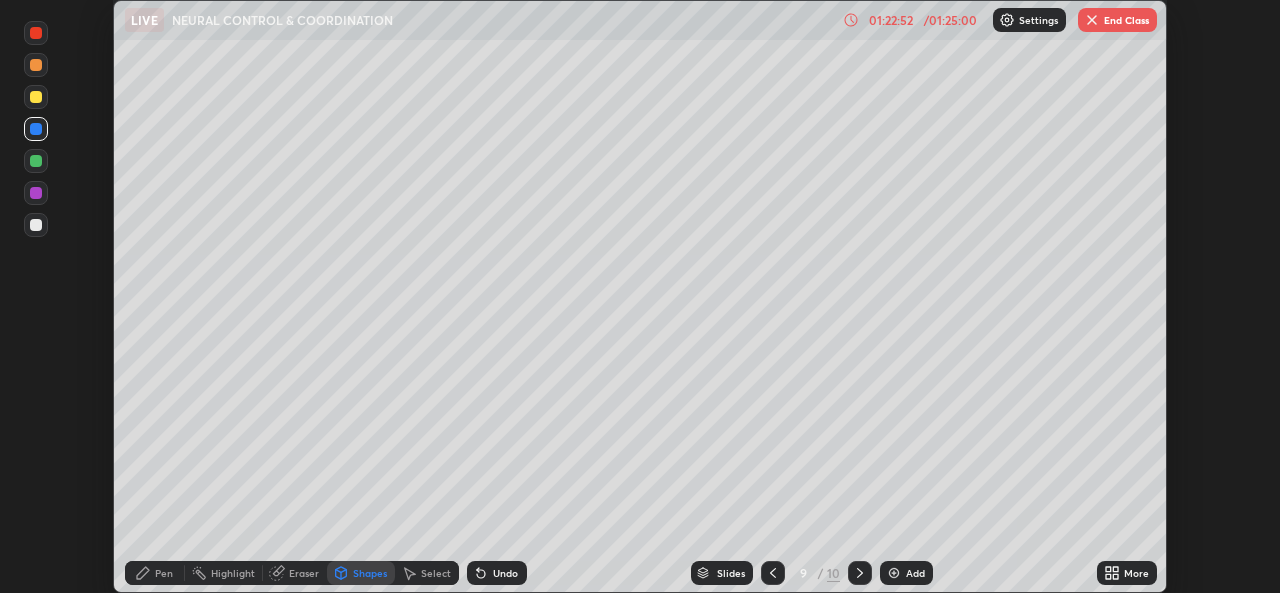 click 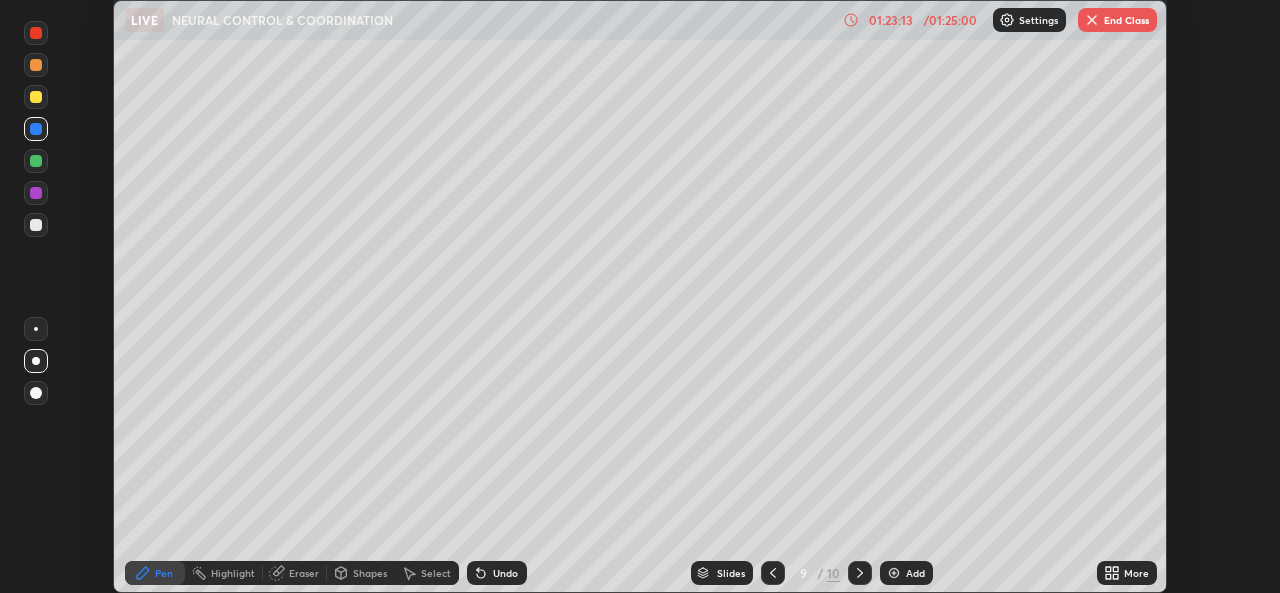 click on "Undo" at bounding box center (505, 573) 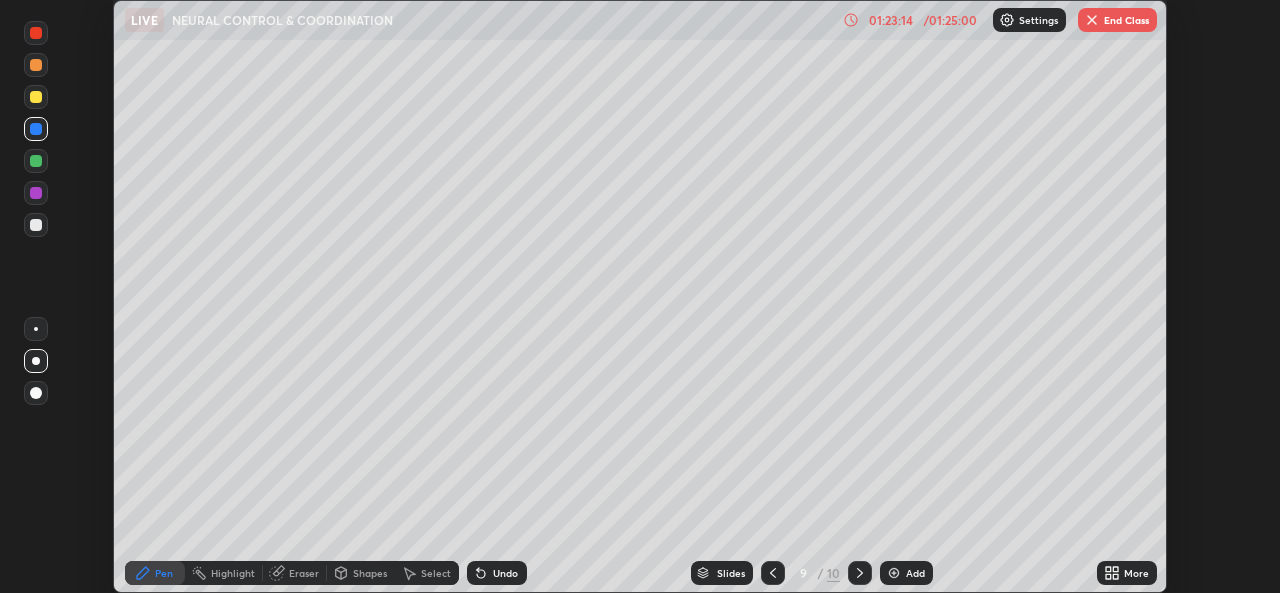 click on "Undo" at bounding box center [505, 573] 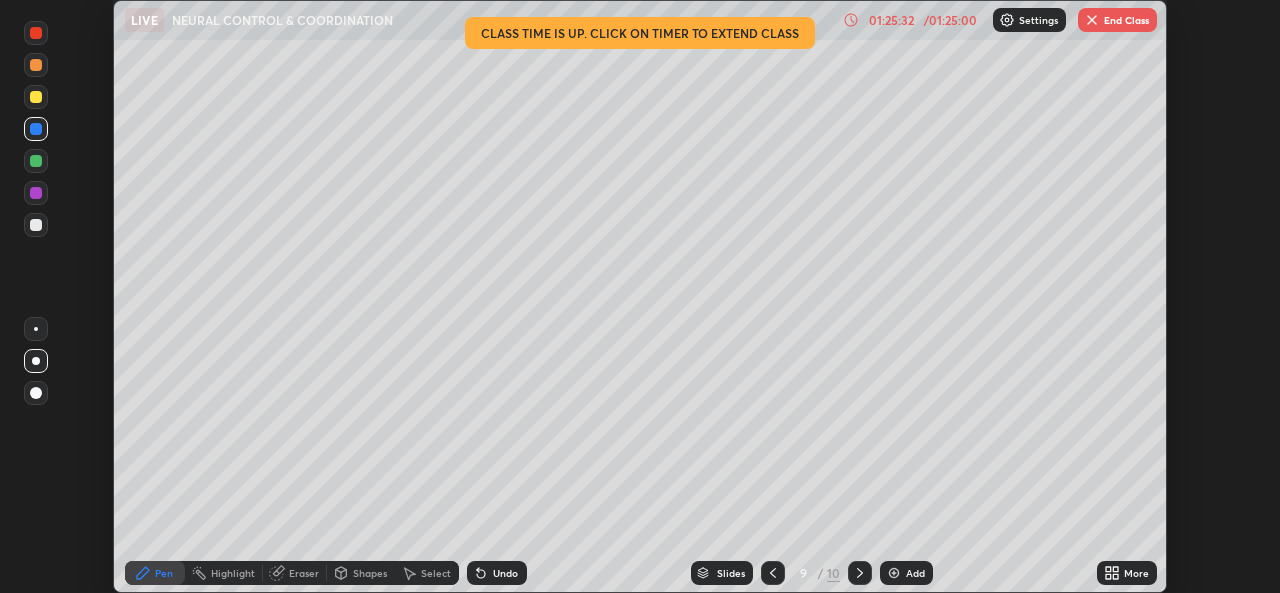 click on "Undo" at bounding box center [505, 573] 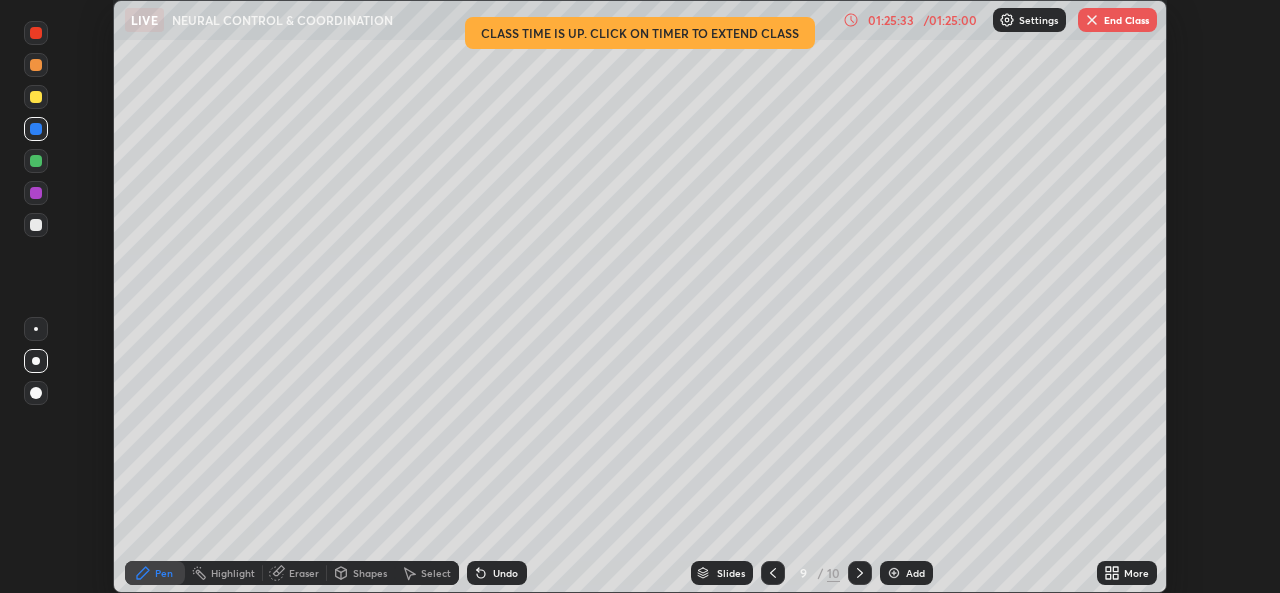 click on "Undo" at bounding box center (505, 573) 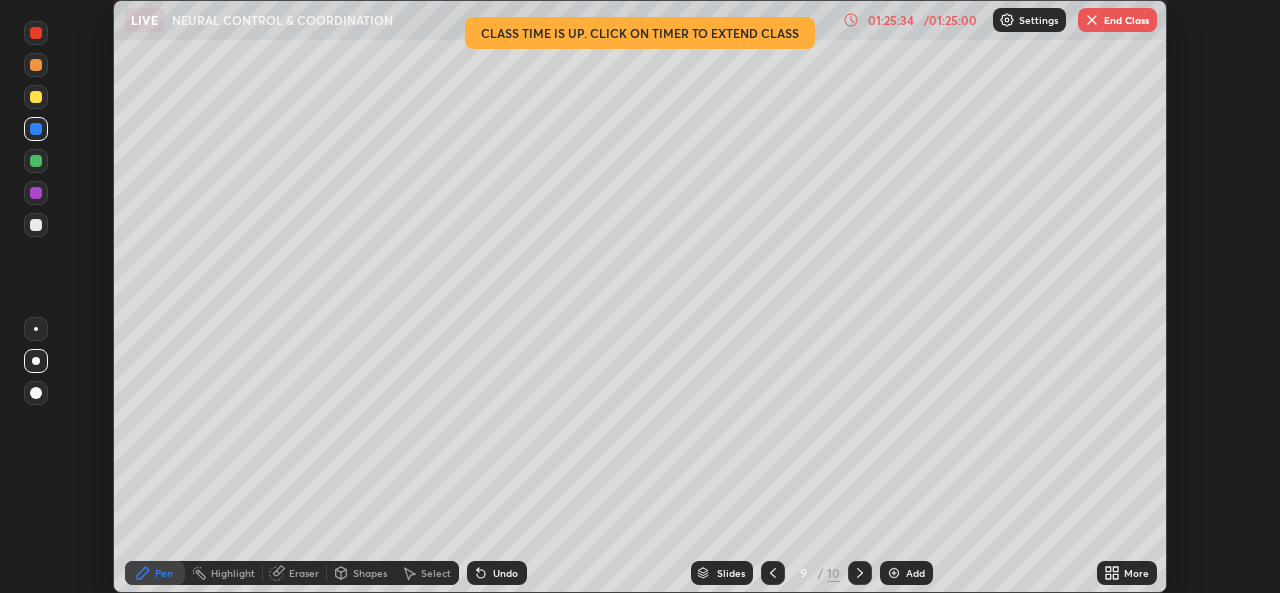 click on "Undo" at bounding box center (505, 573) 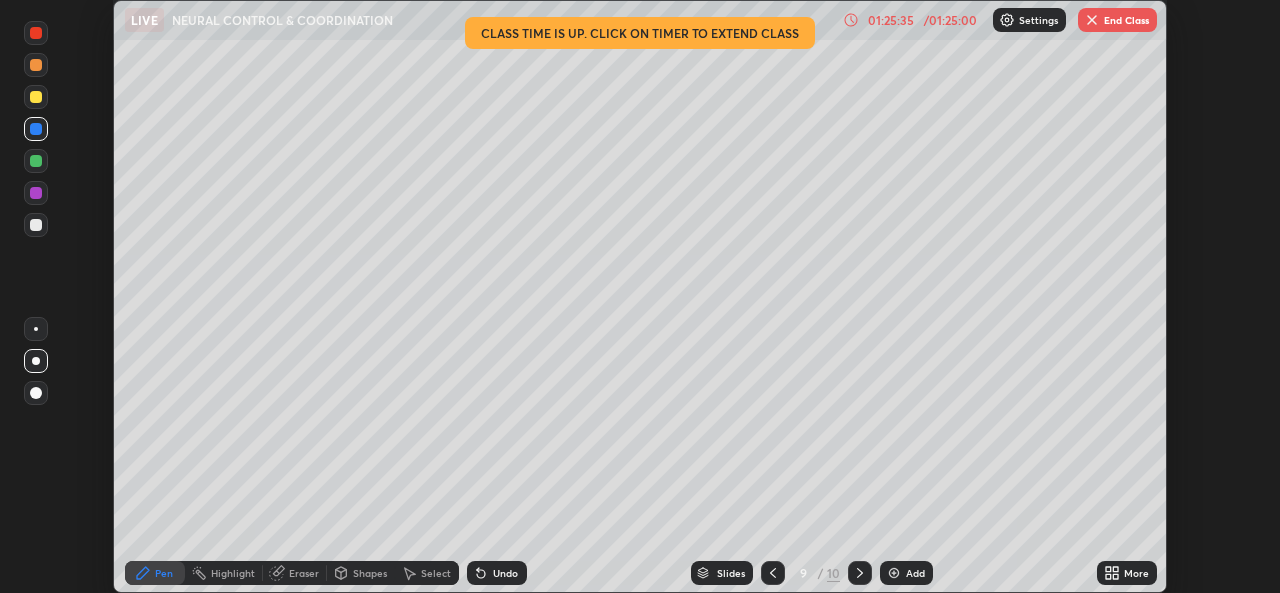 click on "Undo" at bounding box center (505, 573) 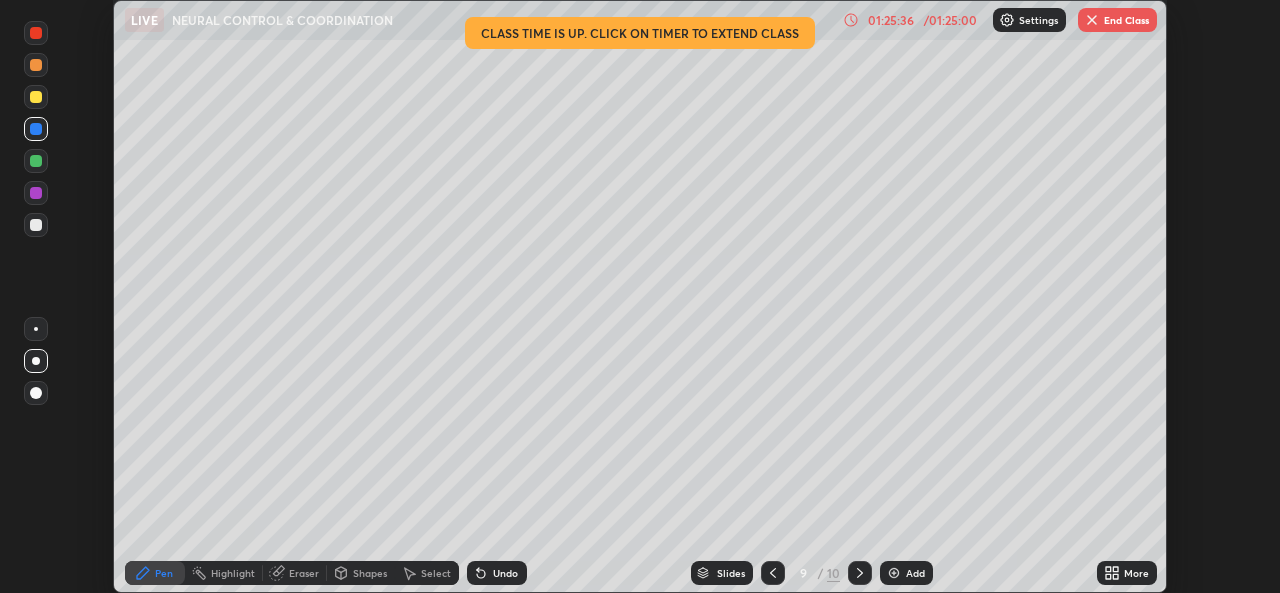 click on "Undo" at bounding box center (505, 573) 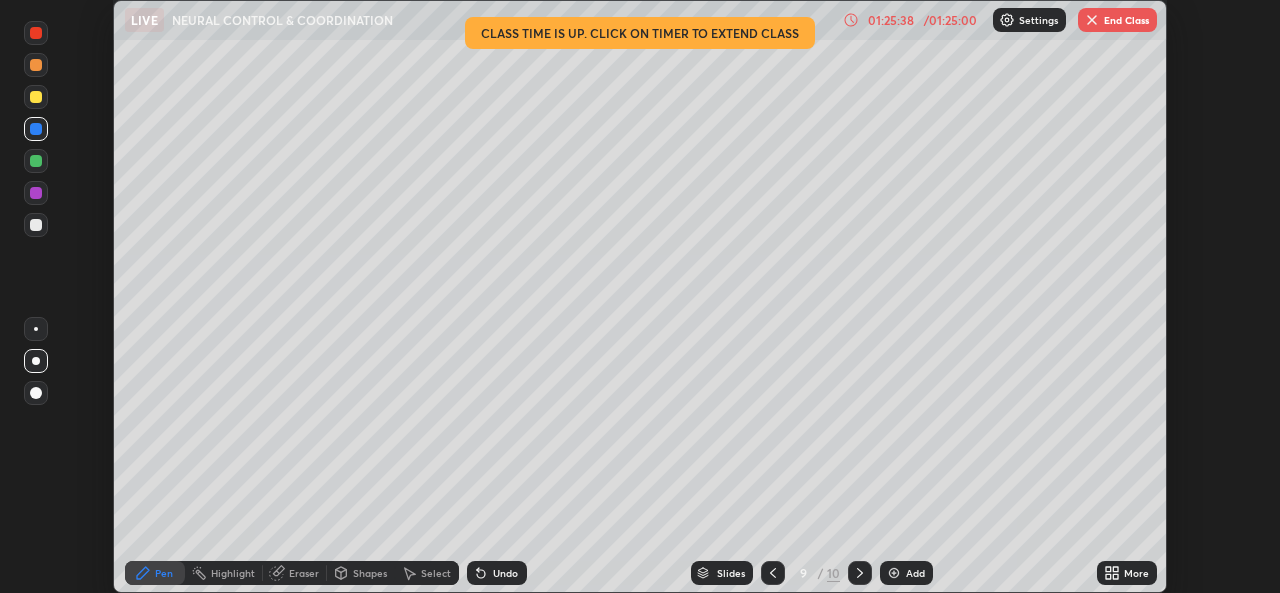 click 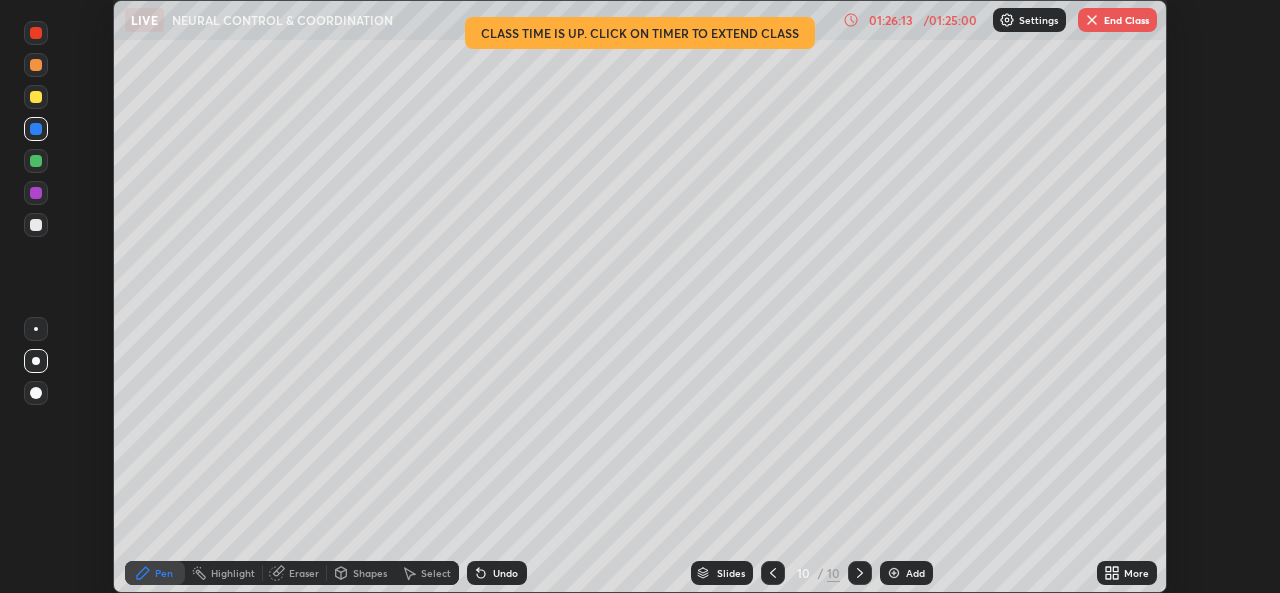 click on "End Class" at bounding box center (1117, 20) 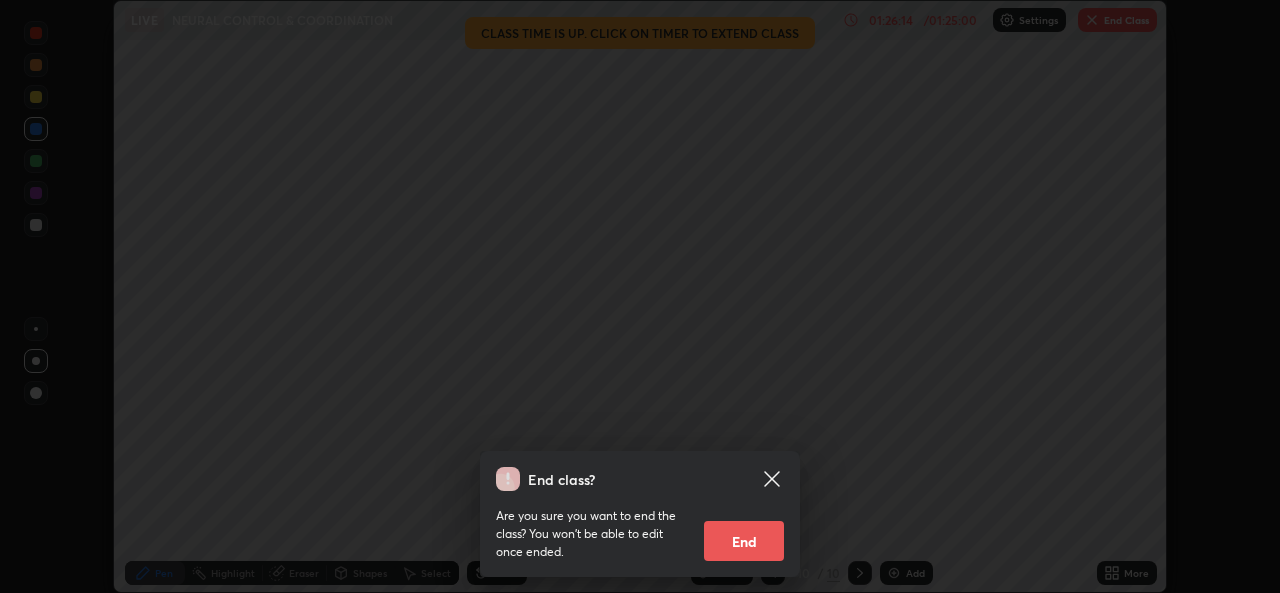 click on "End" at bounding box center [744, 541] 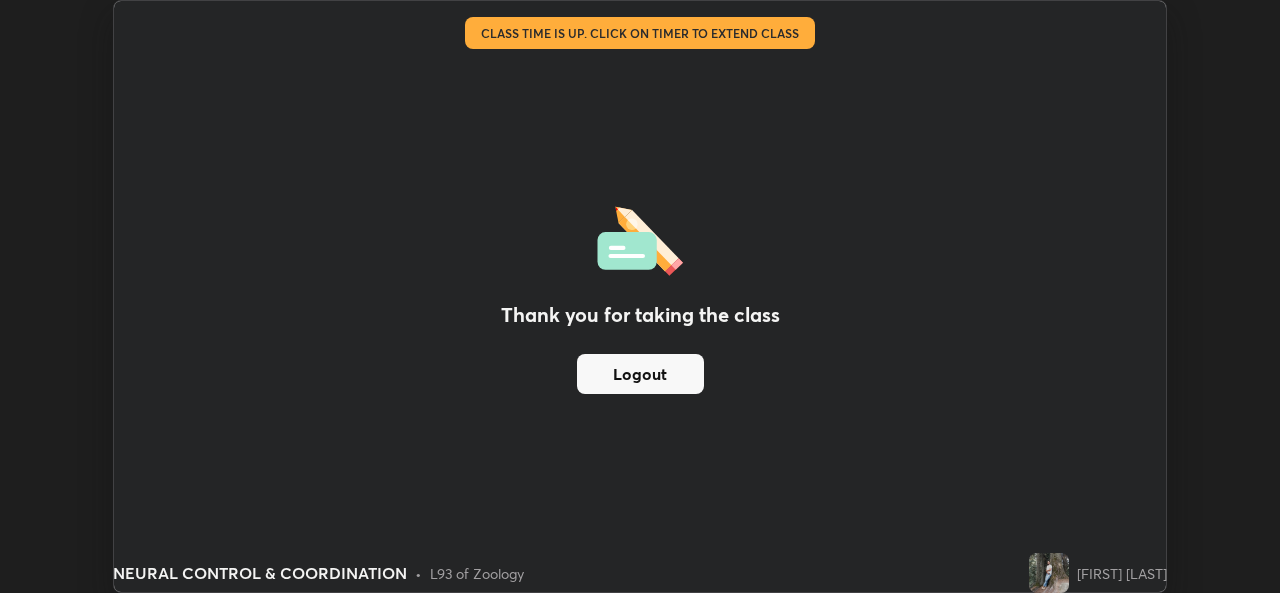 click on "Thank you for taking the class Logout" at bounding box center [640, 296] 